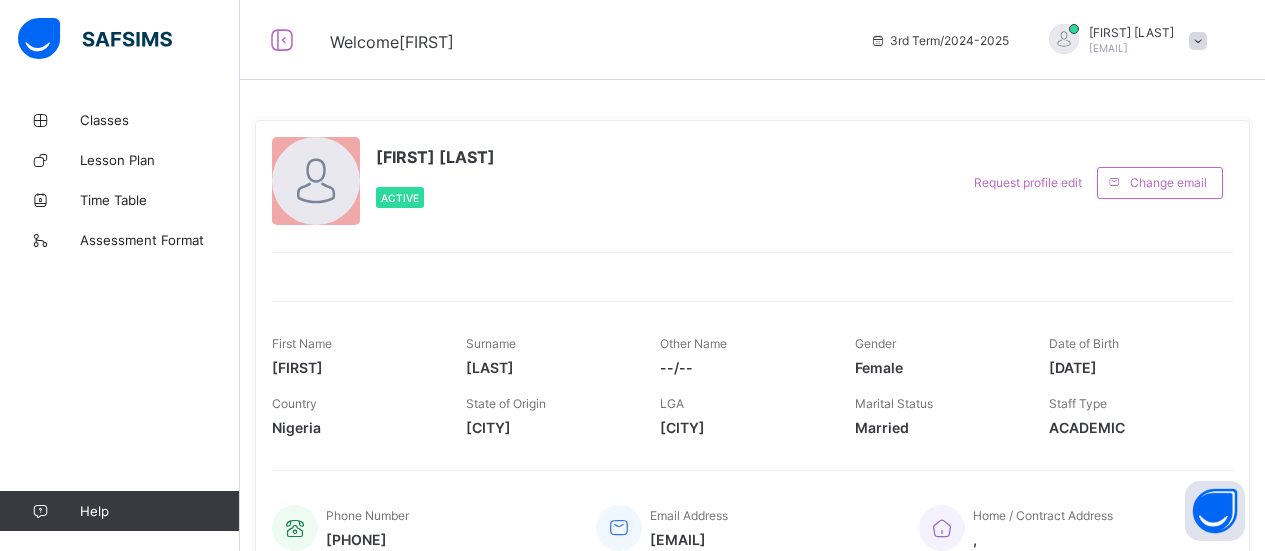 scroll, scrollTop: 0, scrollLeft: 0, axis: both 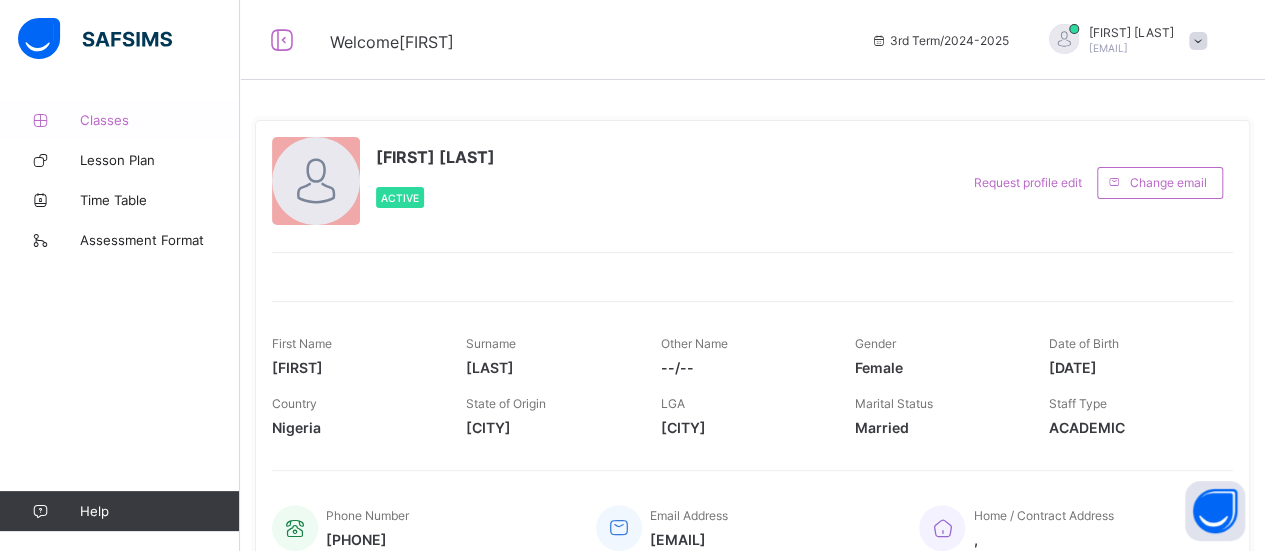 click on "Classes" at bounding box center [160, 120] 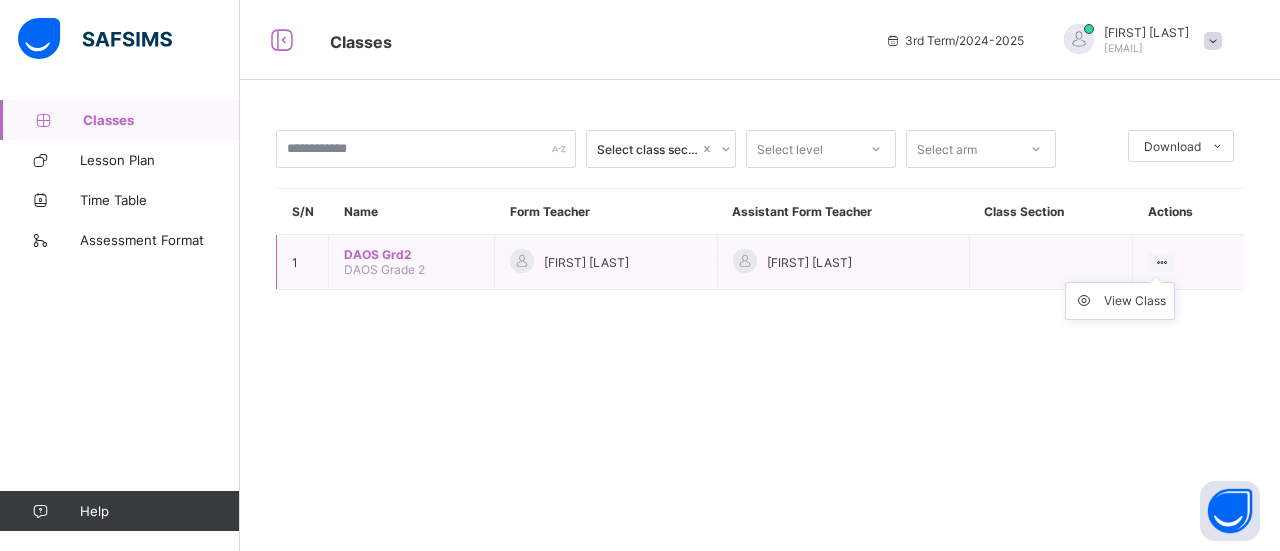 click on "View Class" at bounding box center (1120, 301) 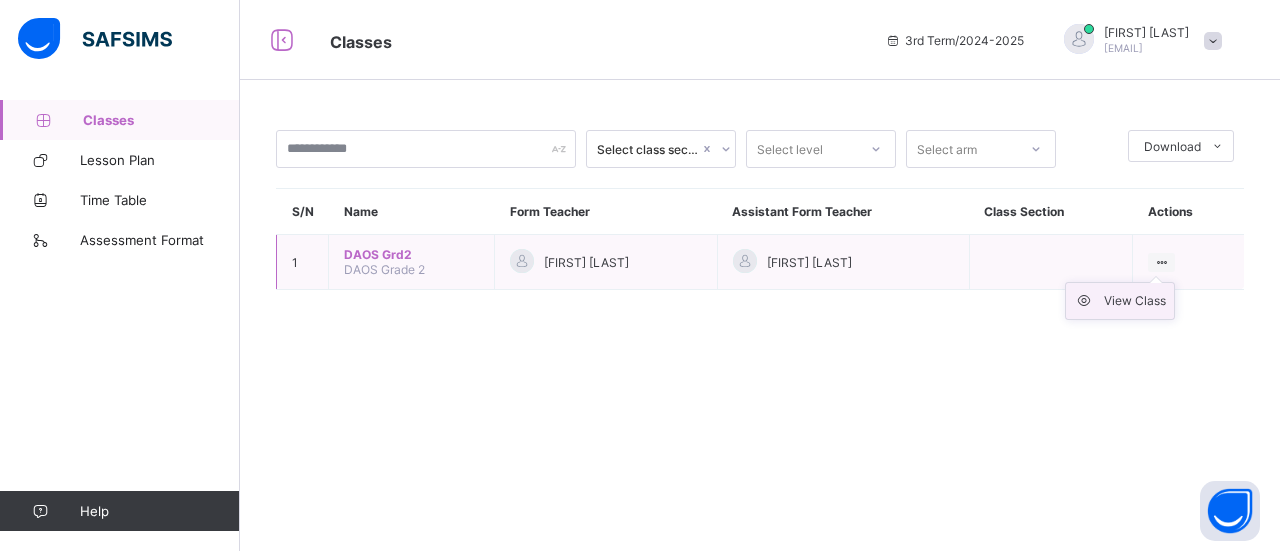 click on "View Class" at bounding box center (1120, 301) 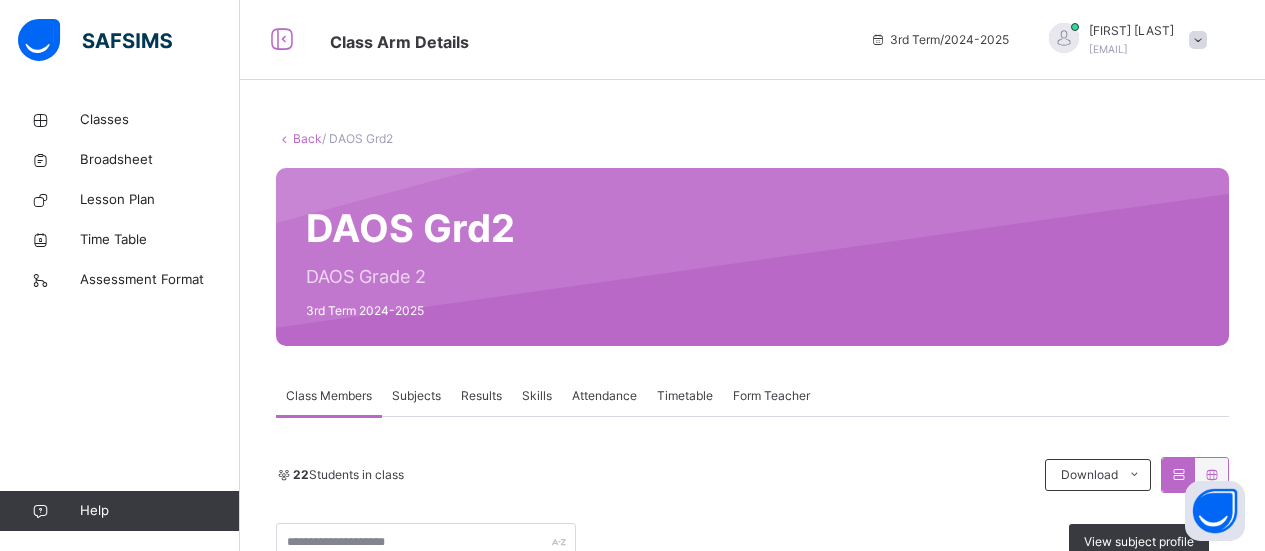 scroll, scrollTop: 0, scrollLeft: 0, axis: both 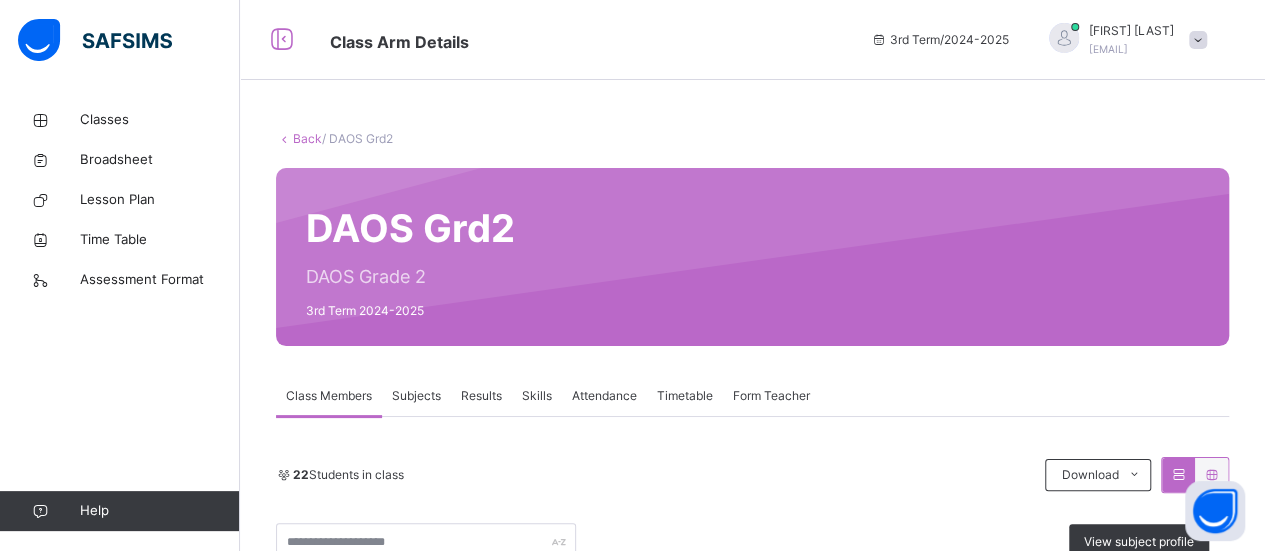 click on "Subjects" at bounding box center [416, 396] 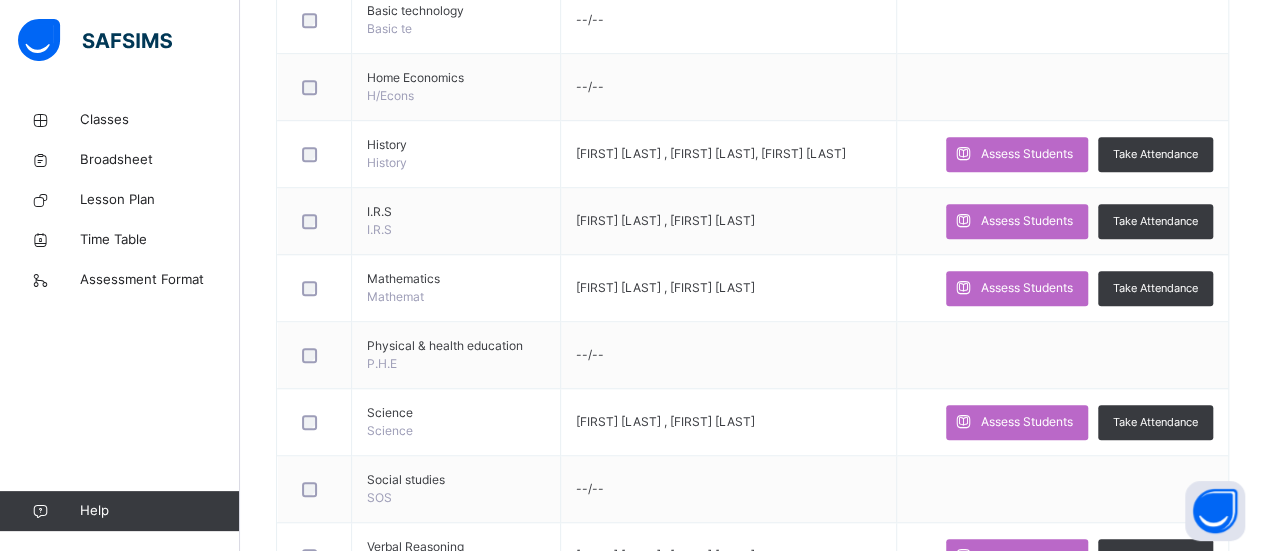 scroll, scrollTop: 613, scrollLeft: 0, axis: vertical 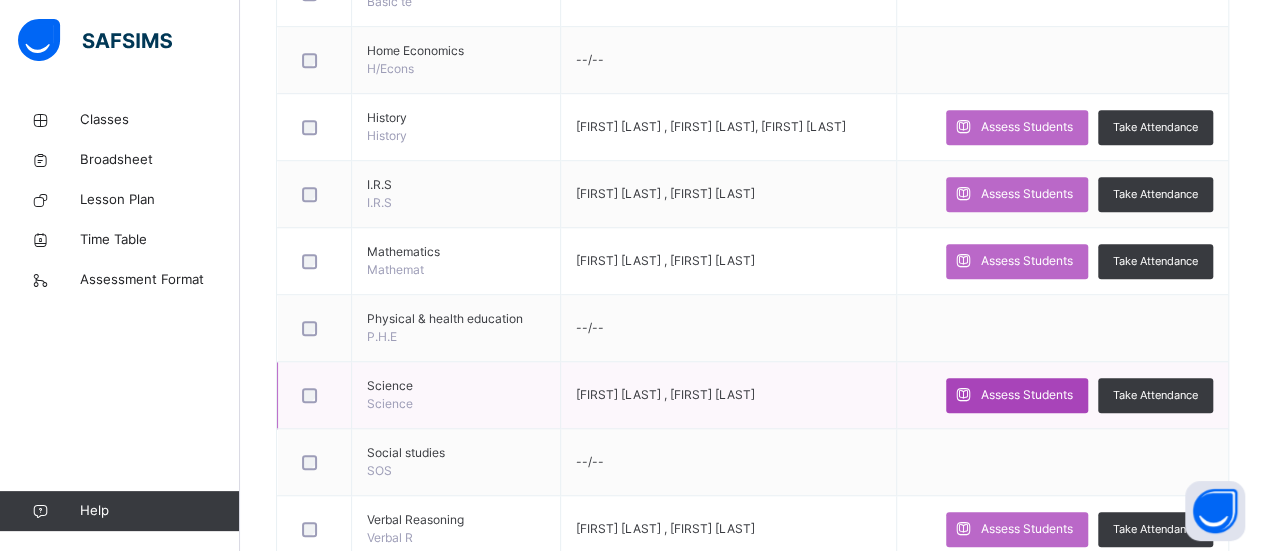 click on "Assess Students" at bounding box center [1027, 395] 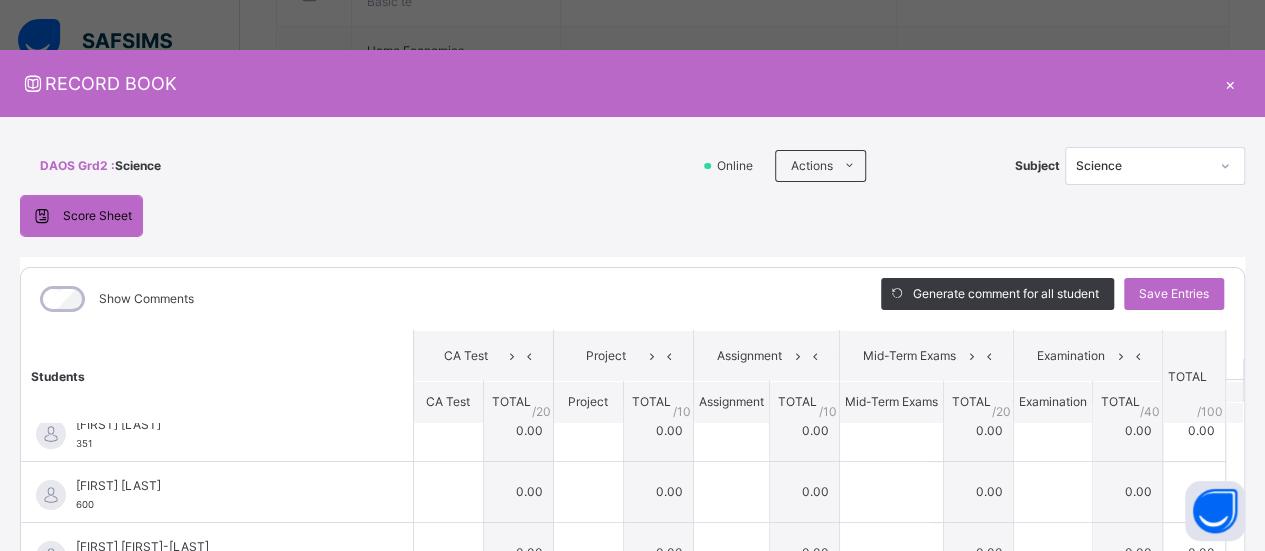 scroll, scrollTop: 0, scrollLeft: 0, axis: both 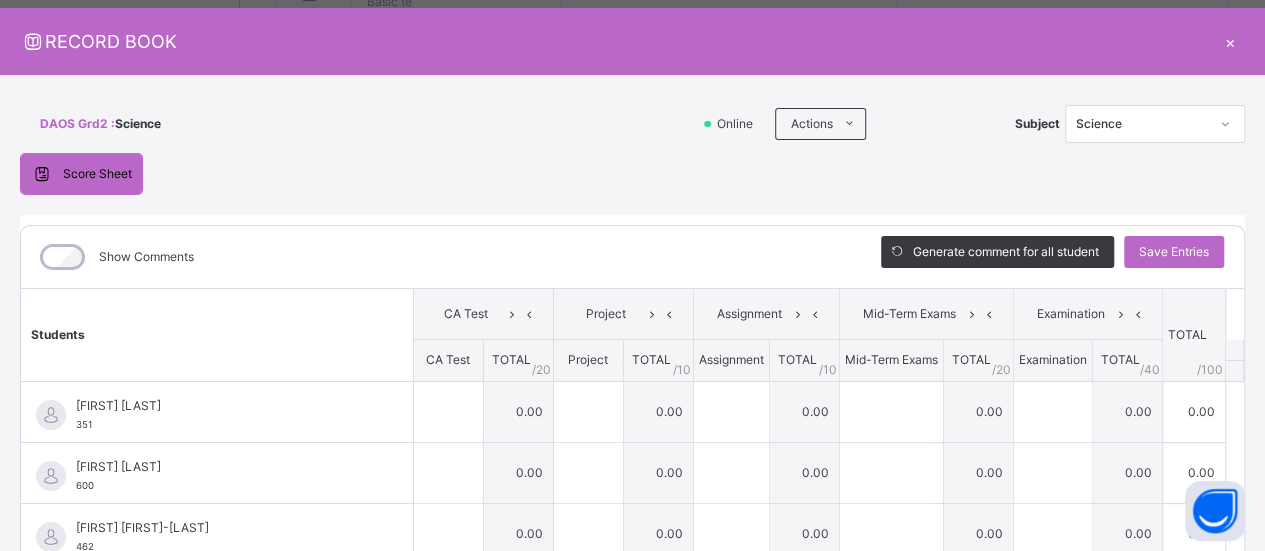 click on "Generate comment for all student   Save Entries" at bounding box center (1052, 257) 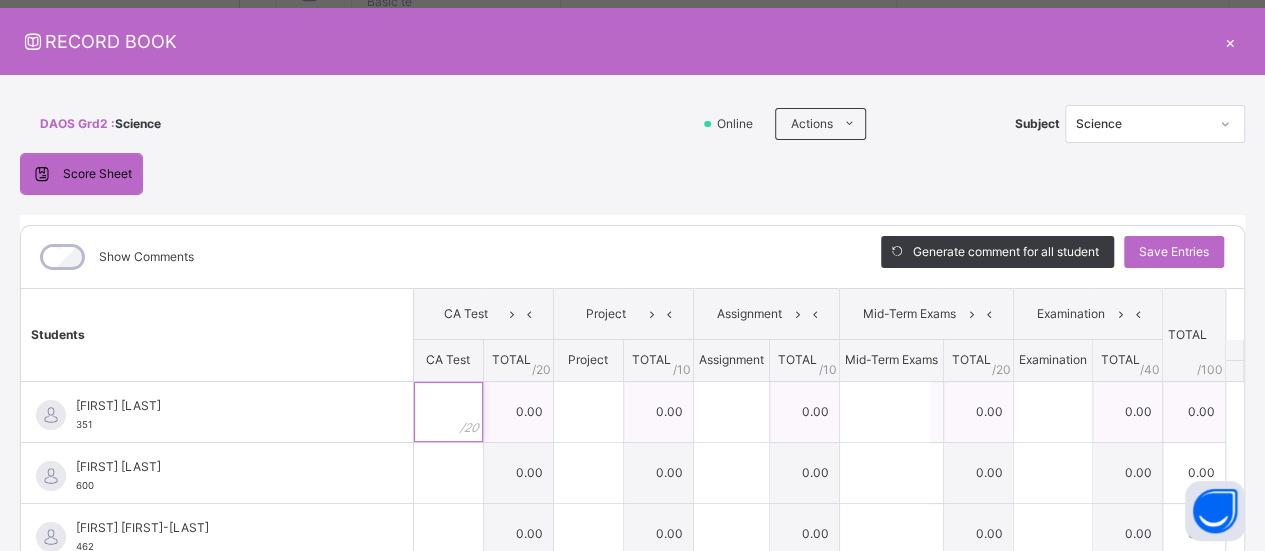 click at bounding box center (448, 412) 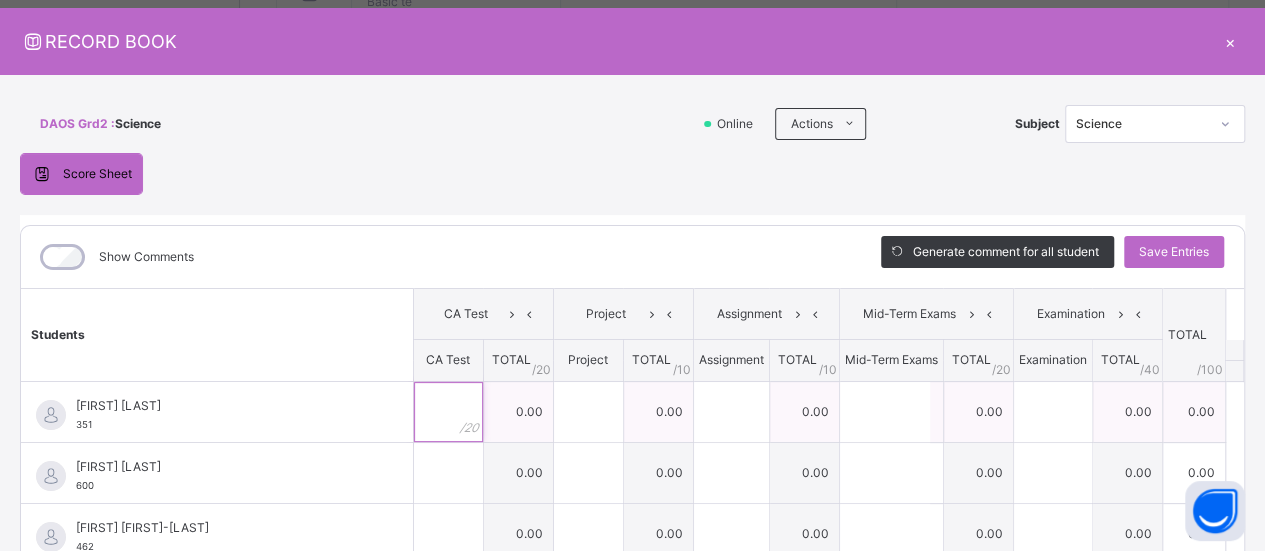 type on "*" 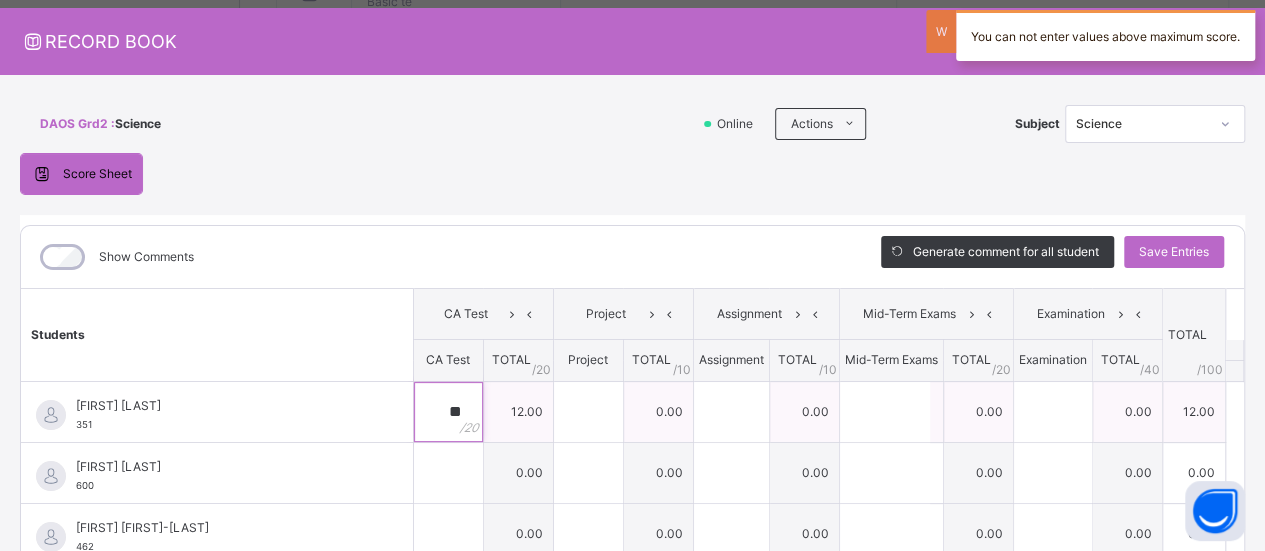 type on "**" 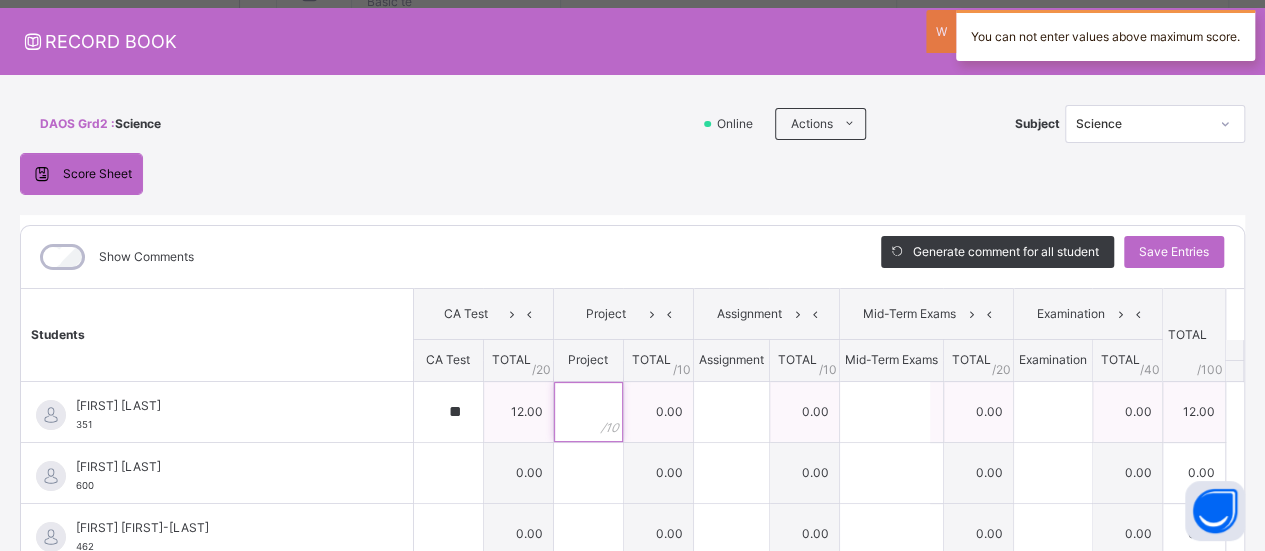 click at bounding box center [588, 412] 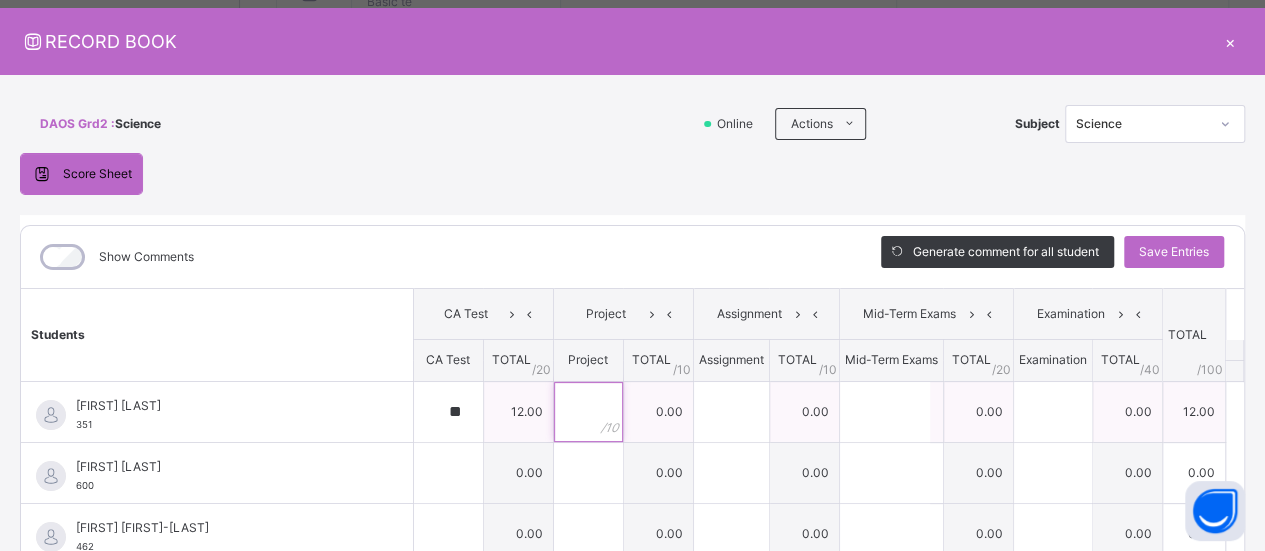 type on "*" 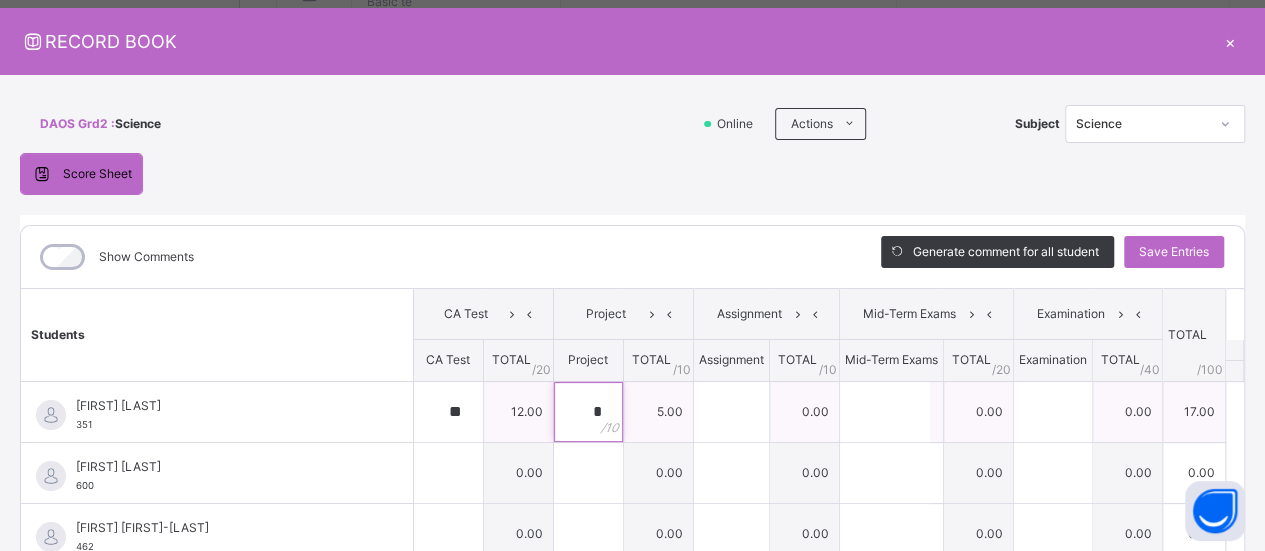 type 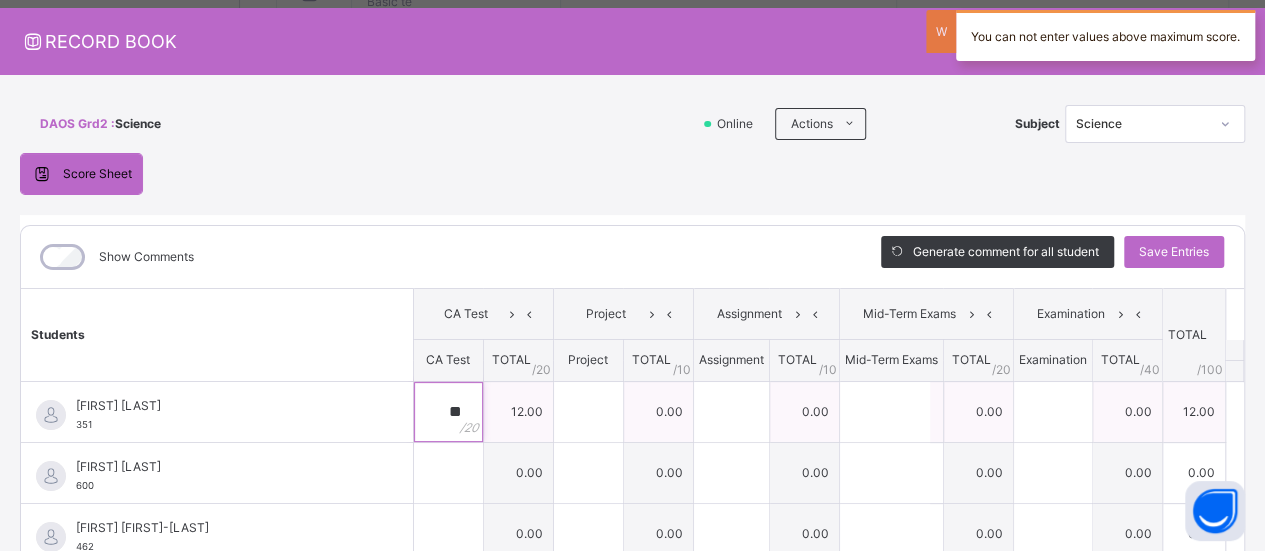 click on "**" at bounding box center (448, 412) 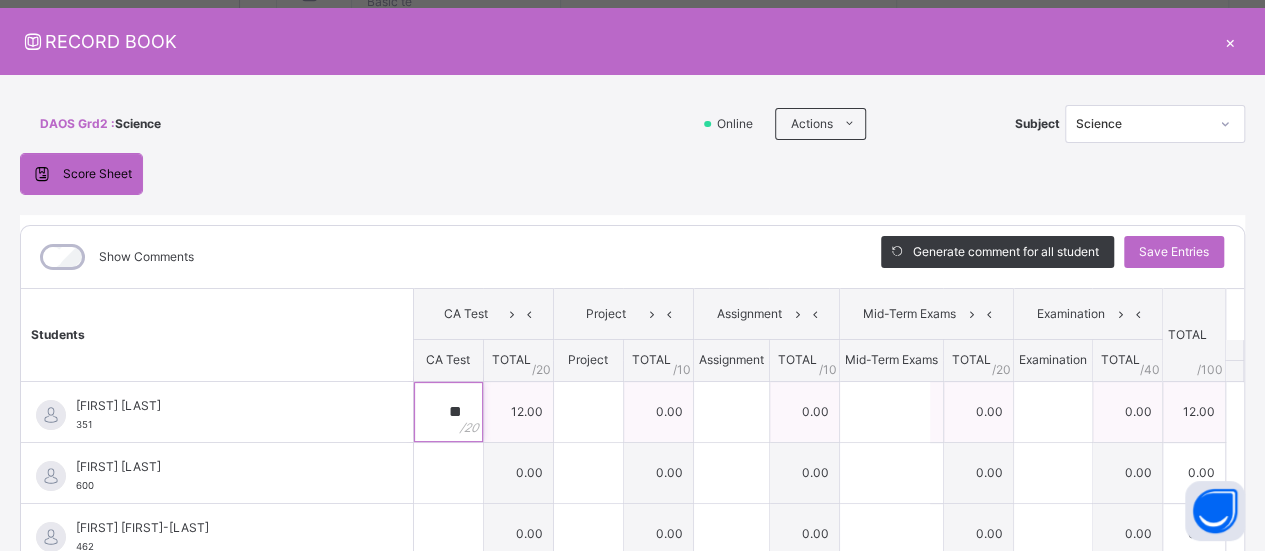 type on "*" 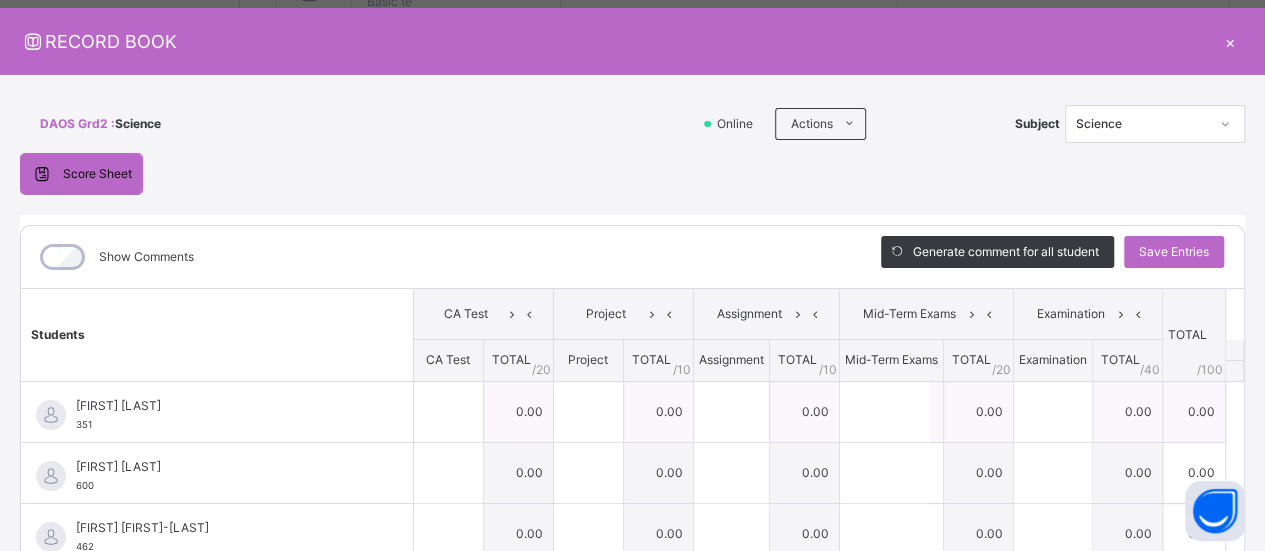 click on "Generate comment for all student   Save Entries" at bounding box center [1052, 257] 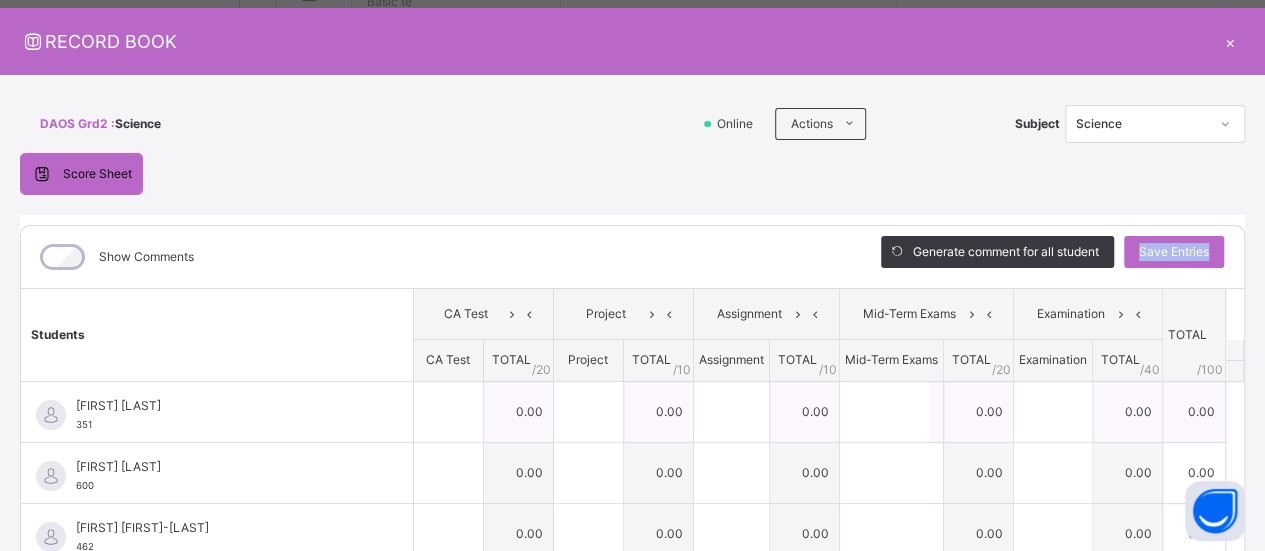 click on "Generate comment for all student   Save Entries" at bounding box center (1052, 257) 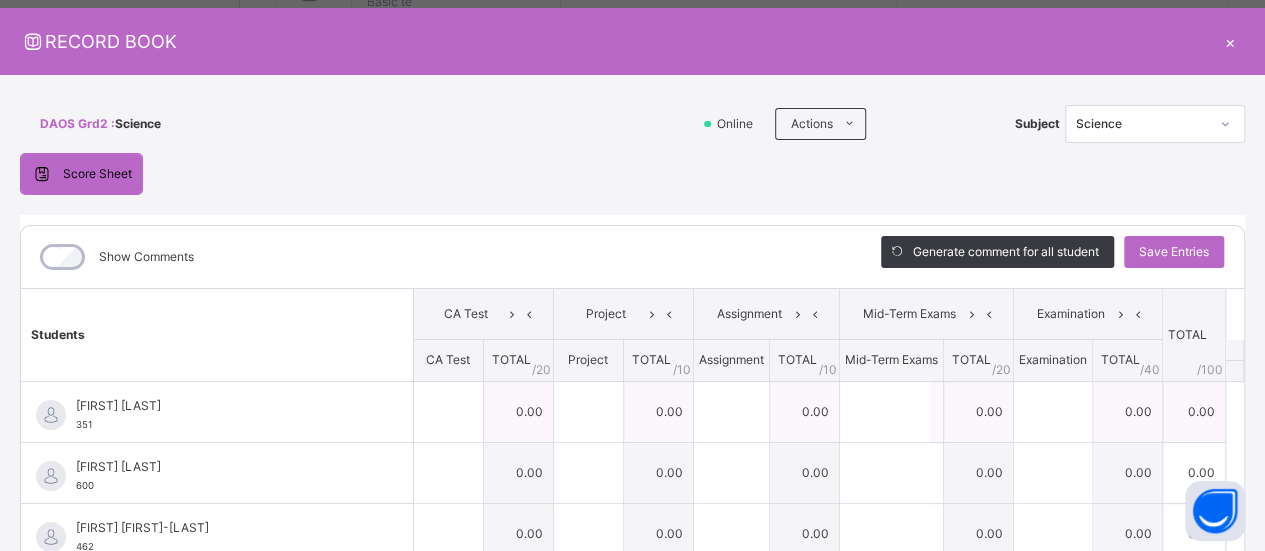 click on "Generate comment for all student   Save Entries" at bounding box center (1052, 257) 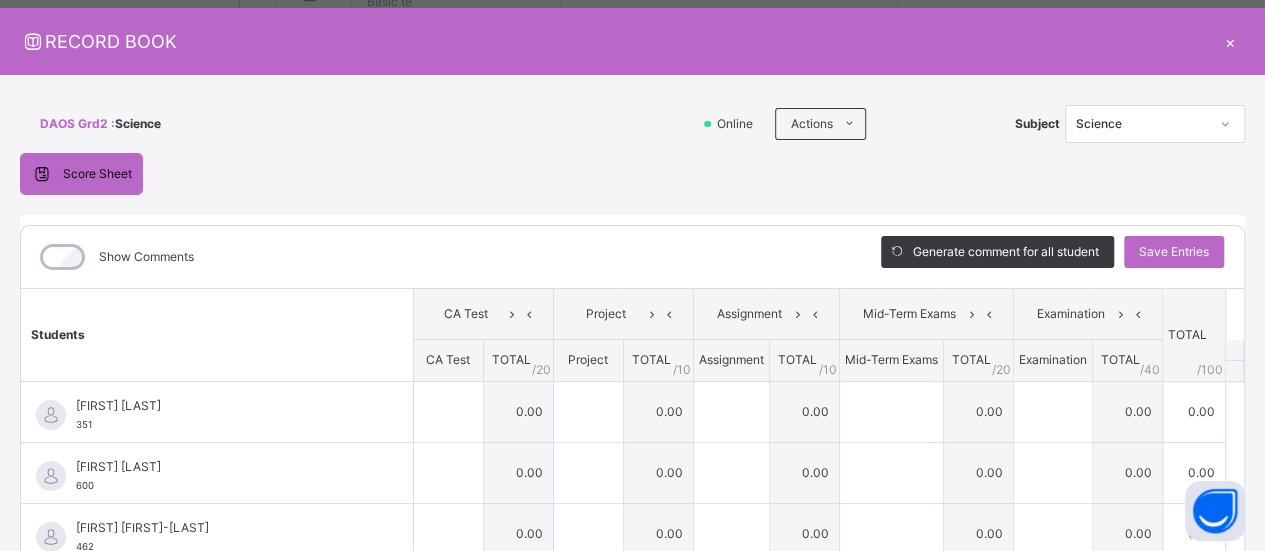 drag, startPoint x: 440, startPoint y: 412, endPoint x: 1207, endPoint y: 272, distance: 779.67236 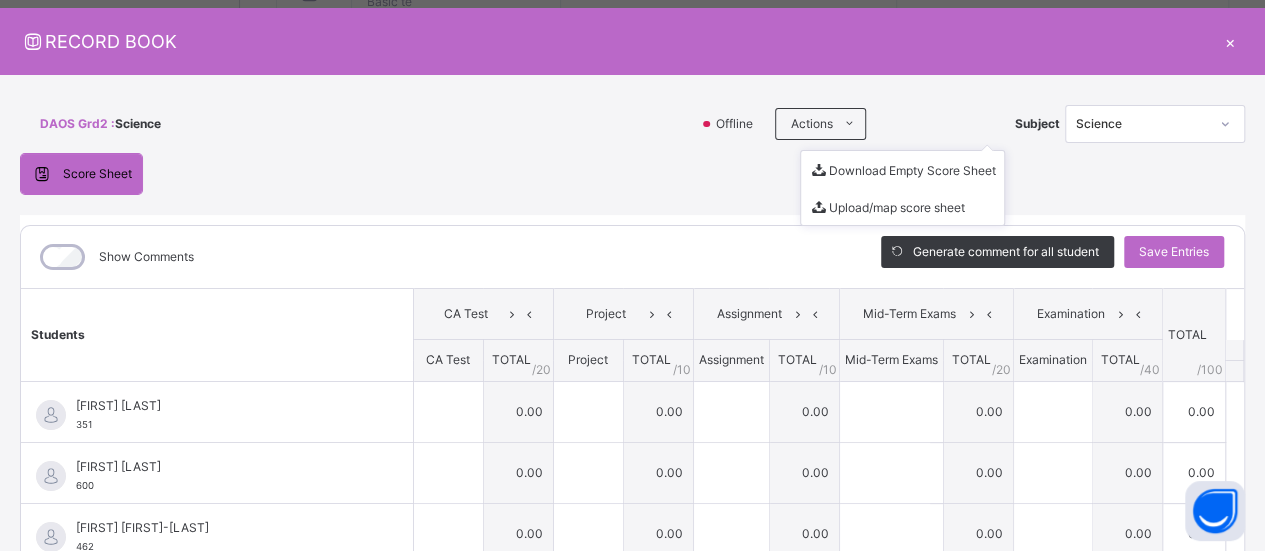 drag, startPoint x: 1052, startPoint y: 35, endPoint x: 943, endPoint y: 126, distance: 141.99295 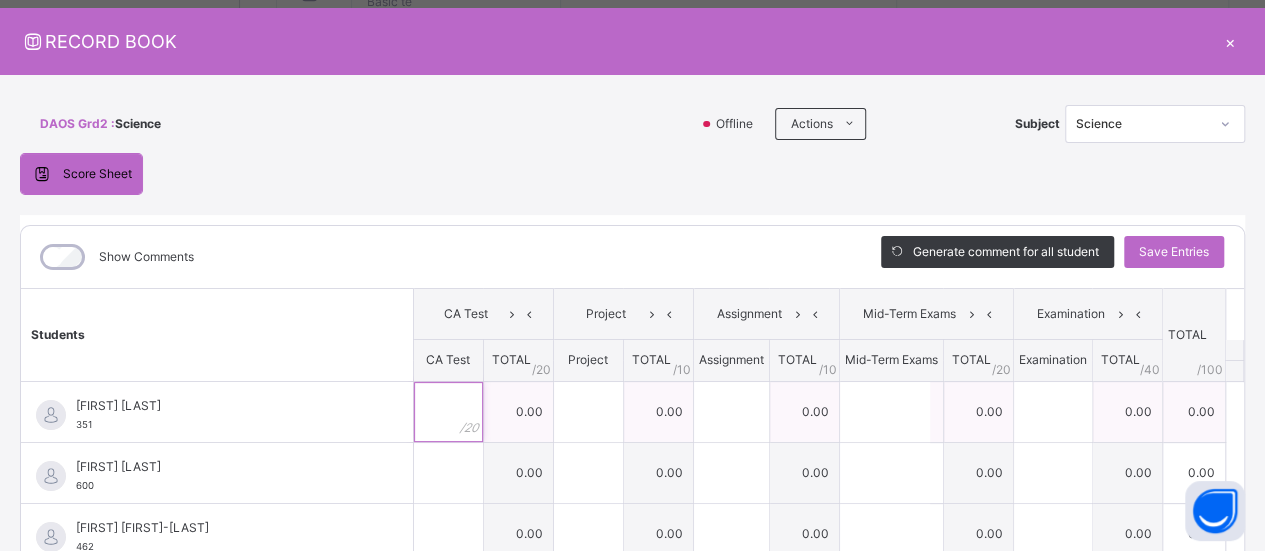 click at bounding box center (448, 412) 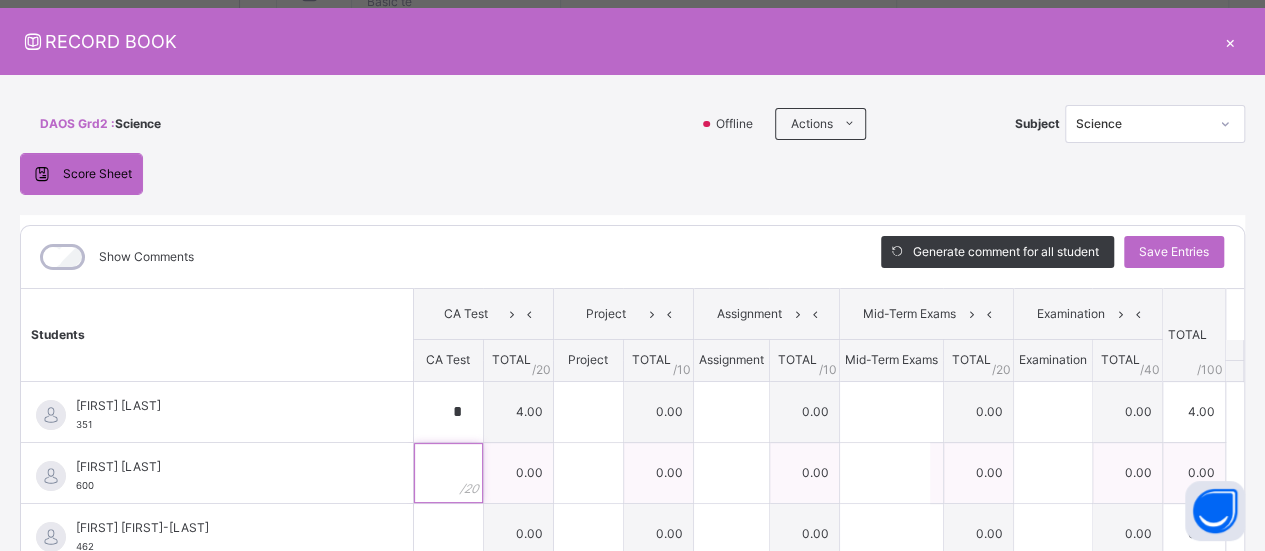 click at bounding box center (448, 473) 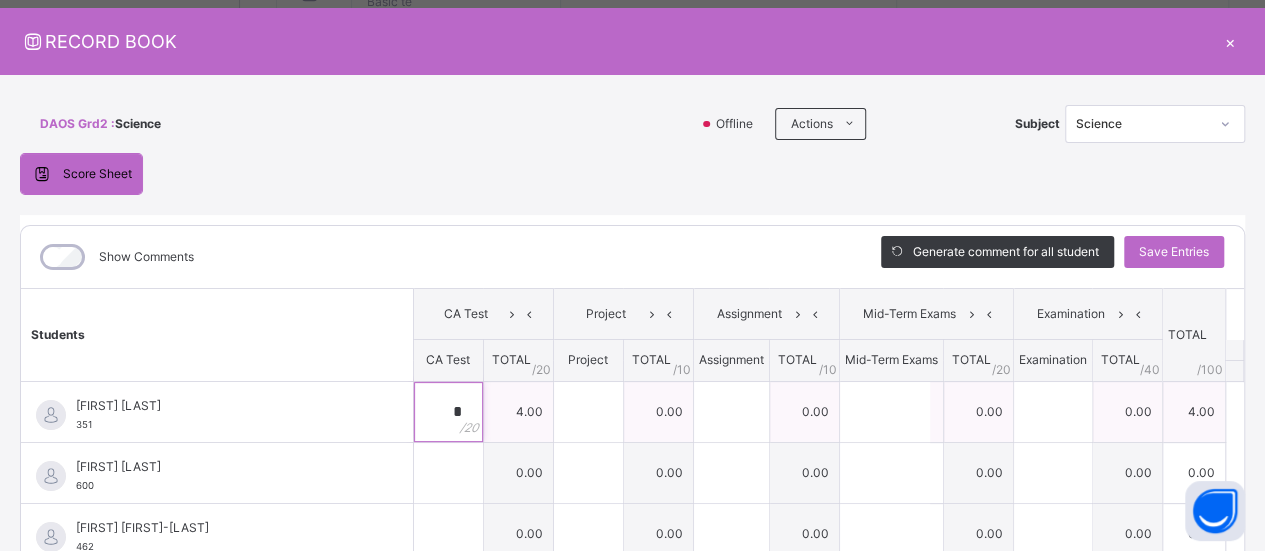 click on "*" at bounding box center (448, 412) 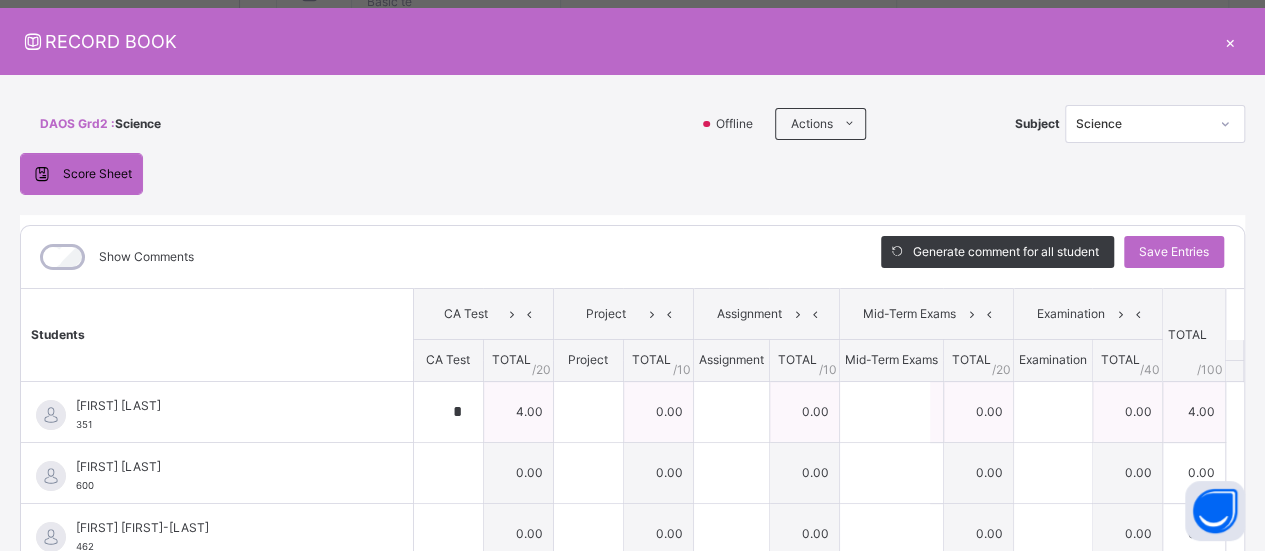 click on "*" at bounding box center (448, 412) 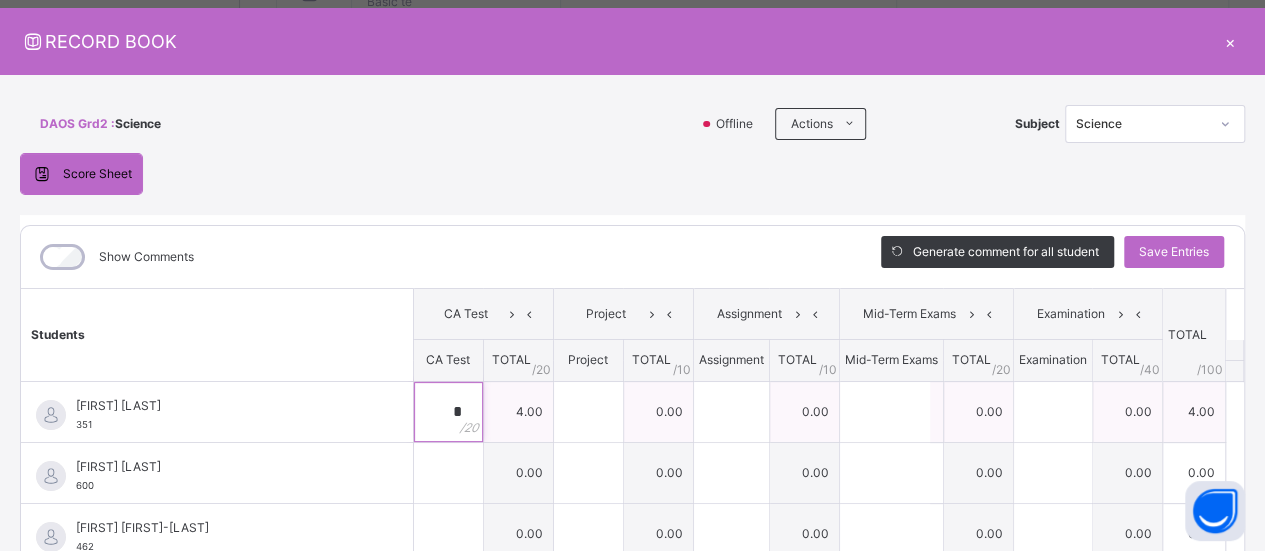 click on "*" at bounding box center (448, 412) 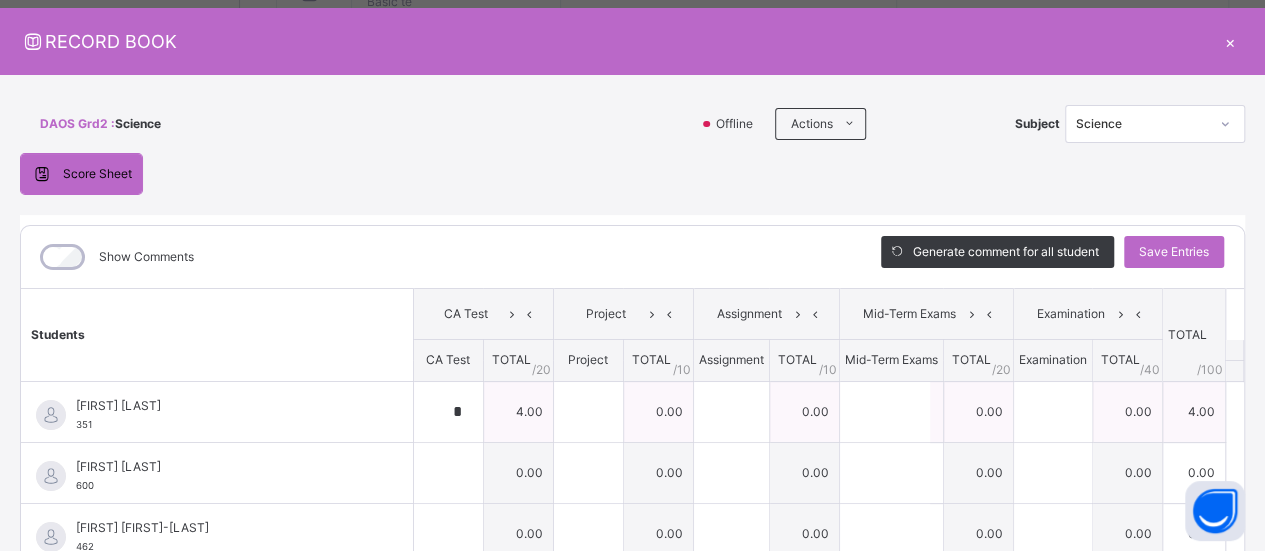 click on "*" at bounding box center [448, 412] 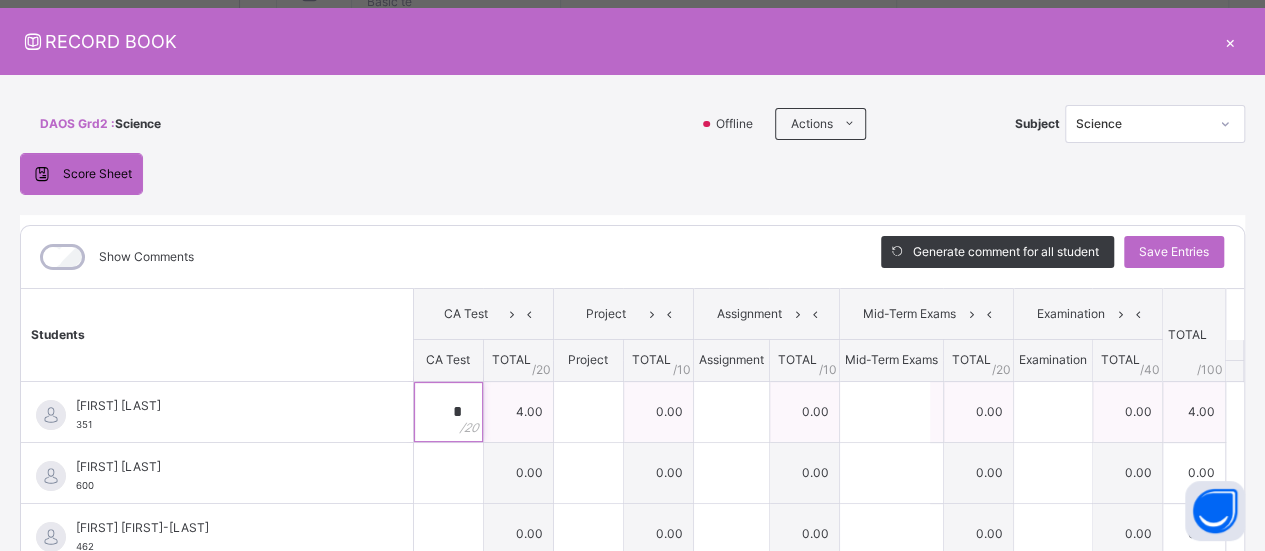 click on "*" at bounding box center (448, 412) 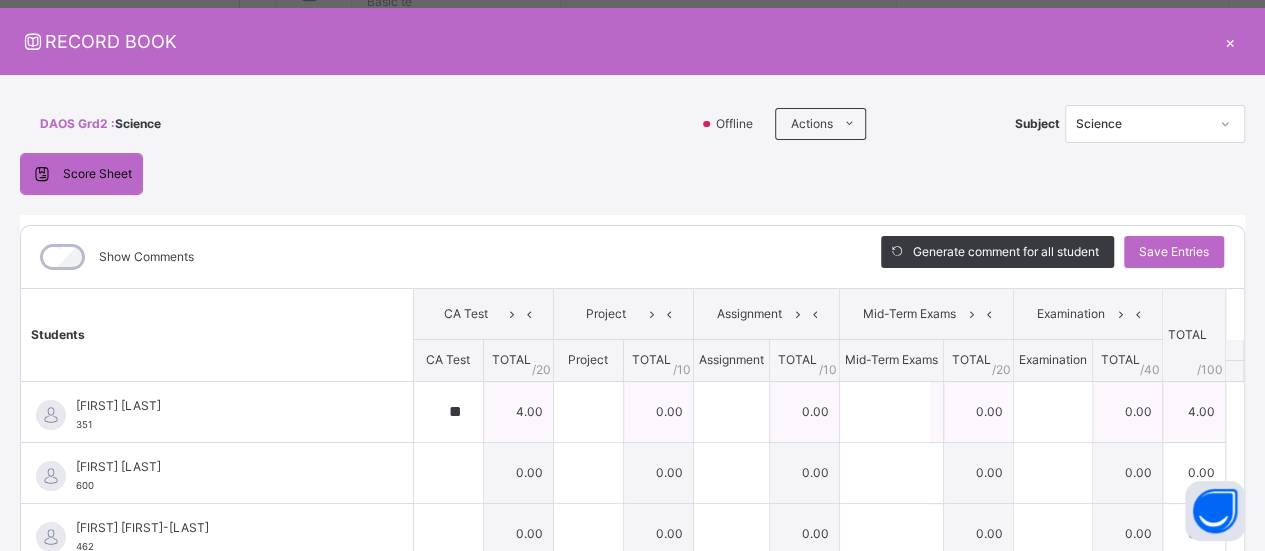 click on "**" at bounding box center [448, 412] 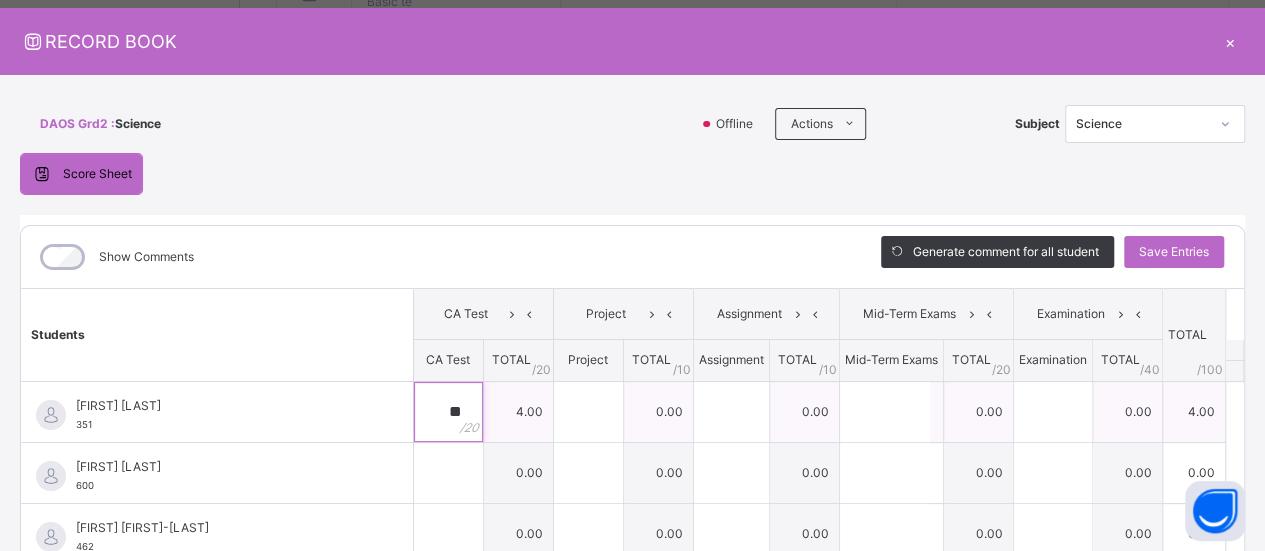 click on "**" at bounding box center (448, 412) 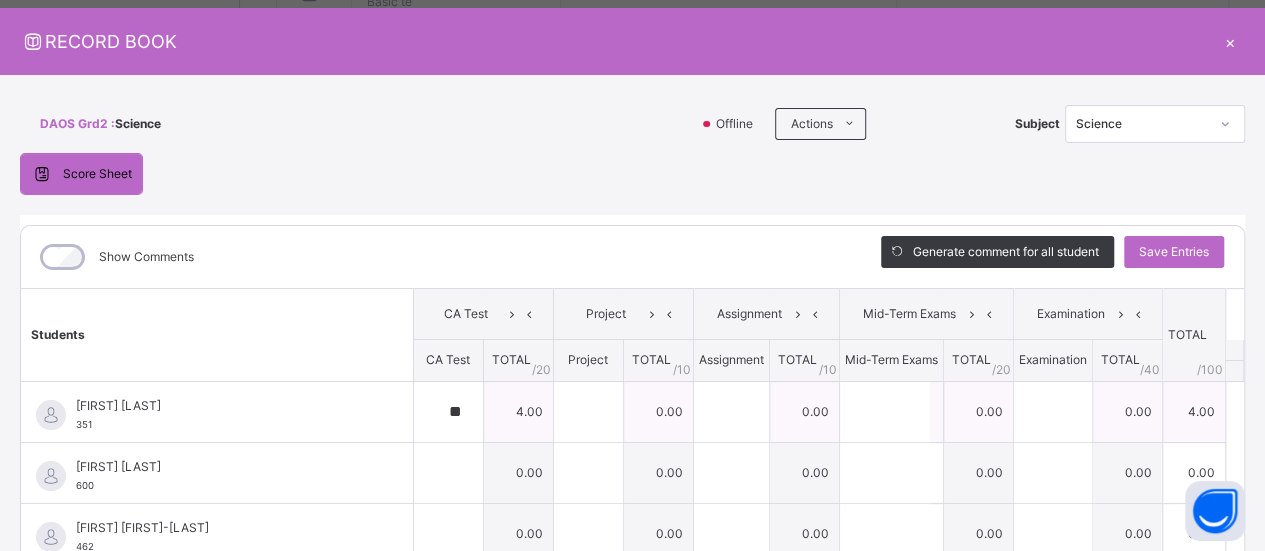 click on "**" at bounding box center (448, 412) 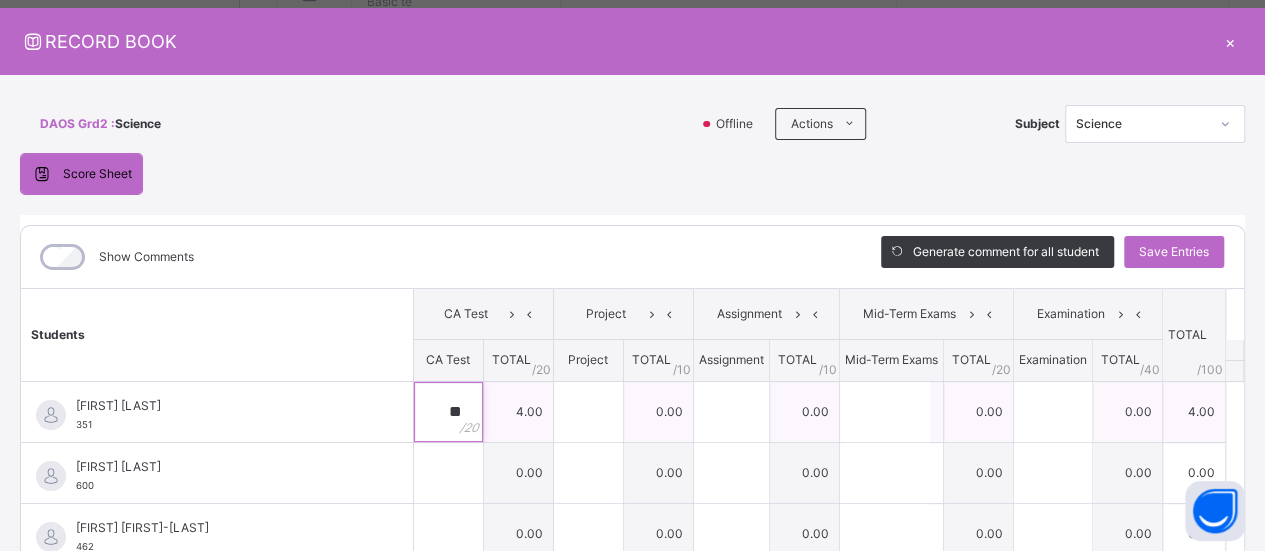 click on "**" at bounding box center (448, 412) 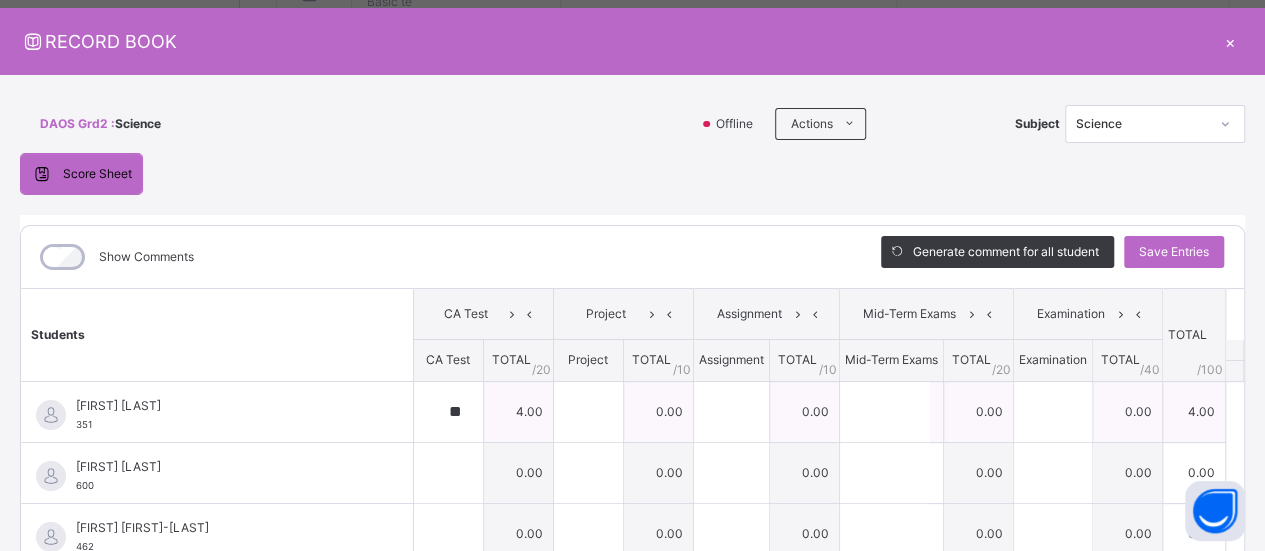 click on "**" at bounding box center [448, 412] 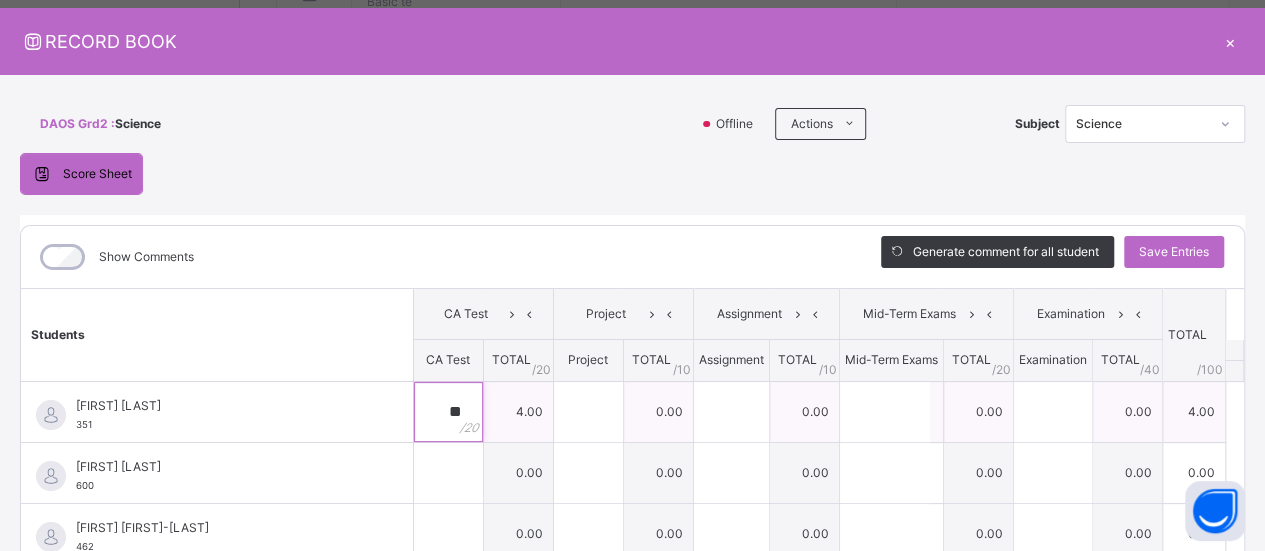 click on "**" at bounding box center [448, 412] 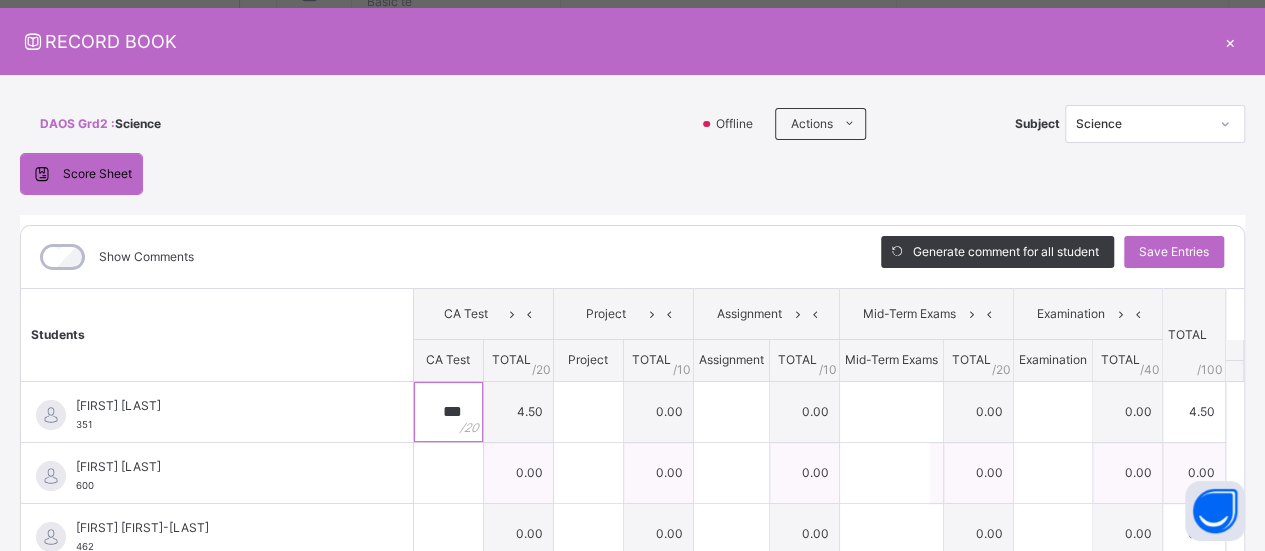 type on "***" 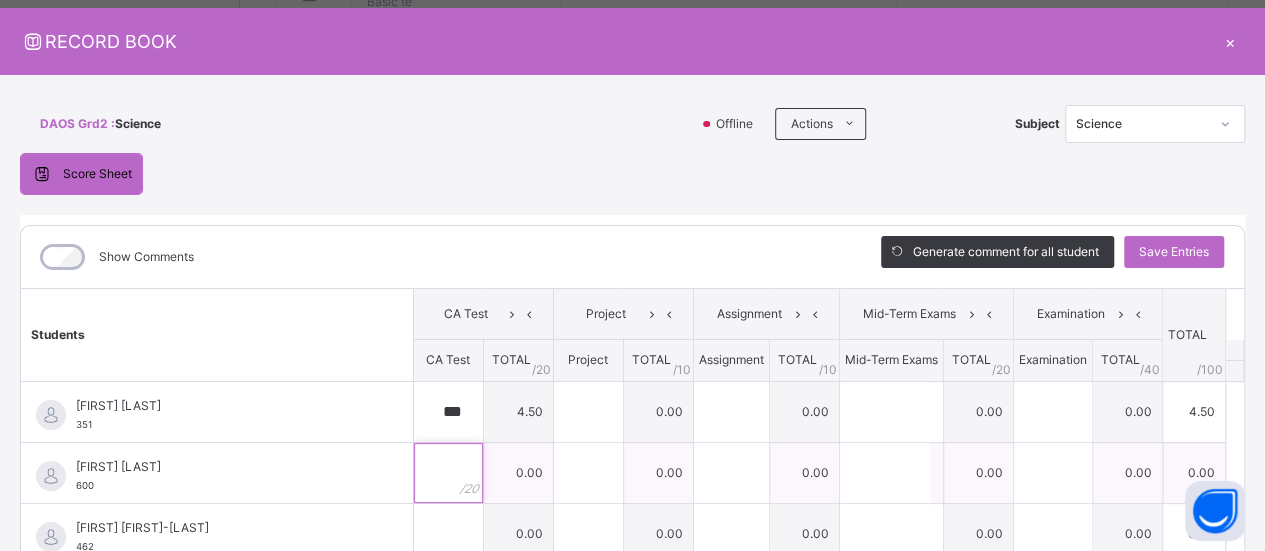 click at bounding box center [448, 473] 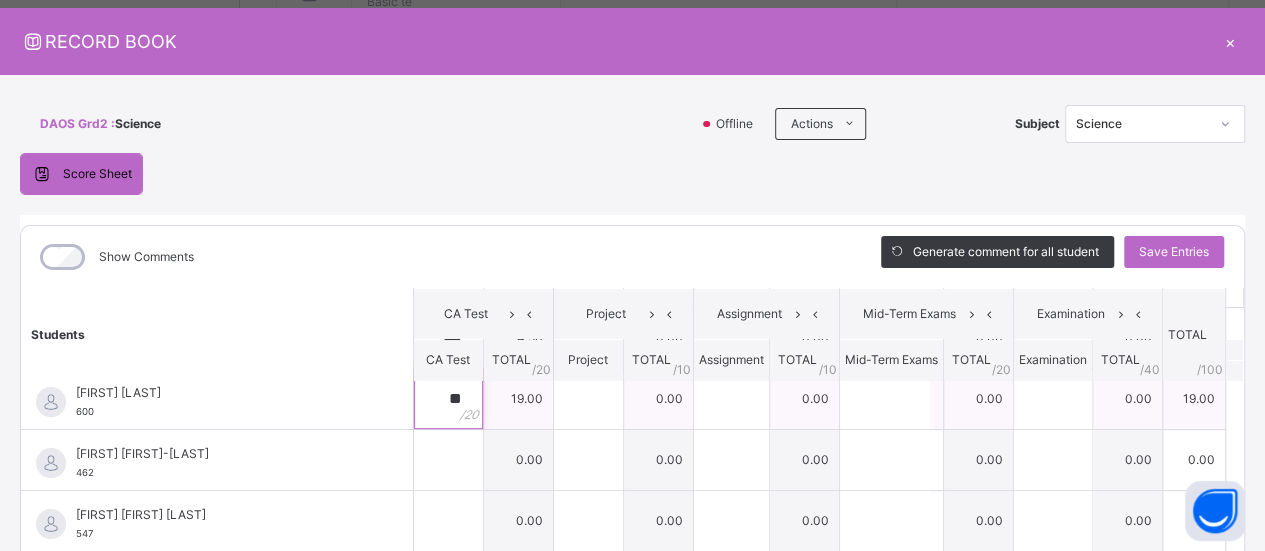 scroll, scrollTop: 75, scrollLeft: 0, axis: vertical 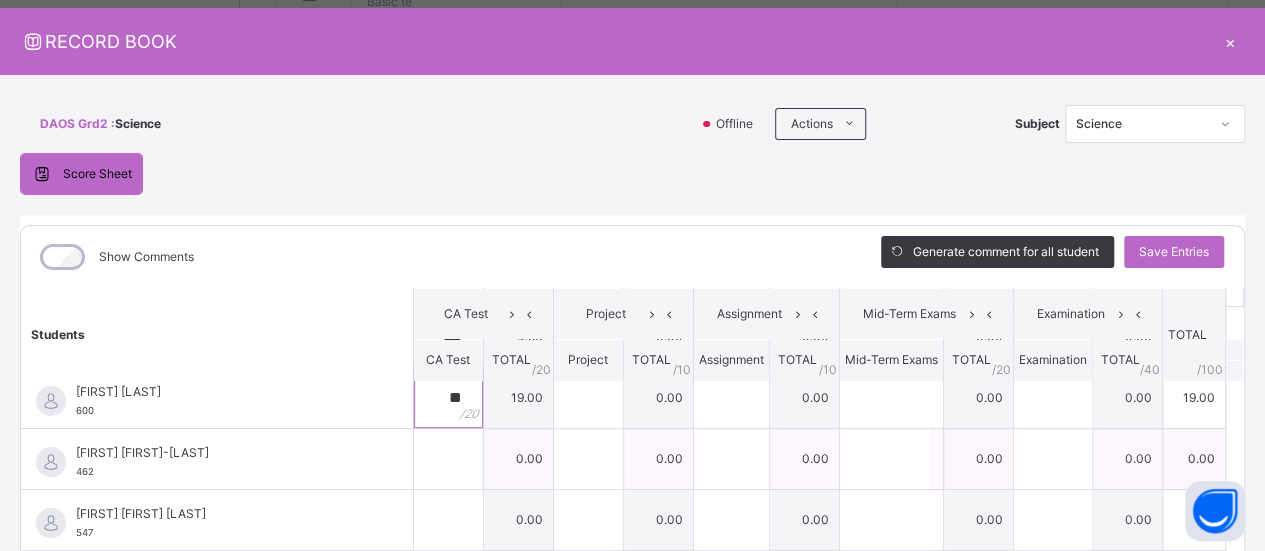 type on "**" 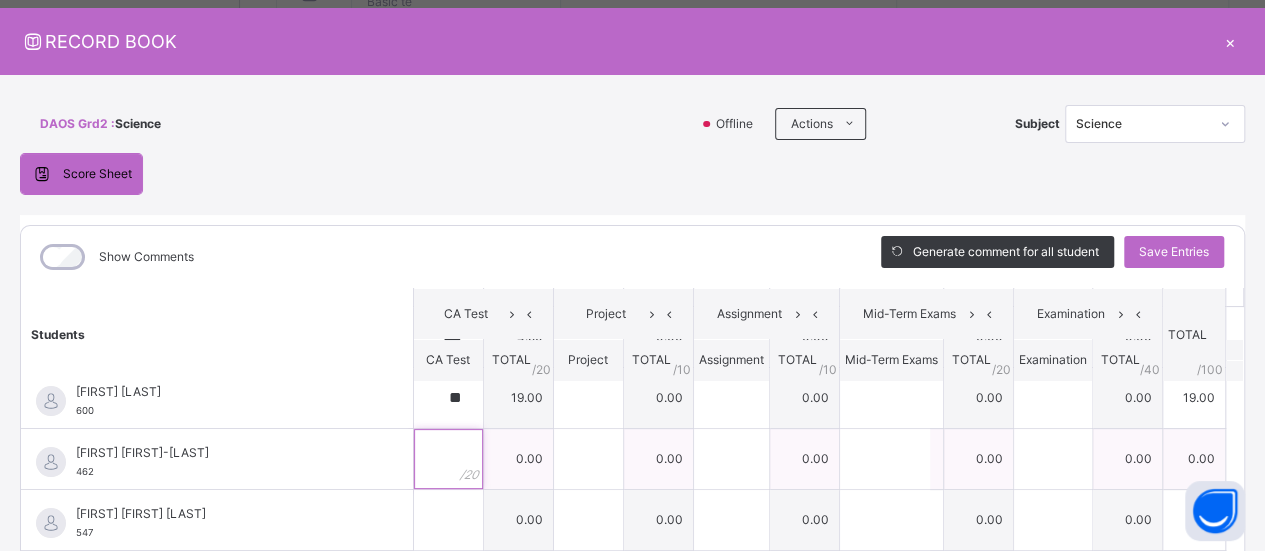 click at bounding box center [448, 459] 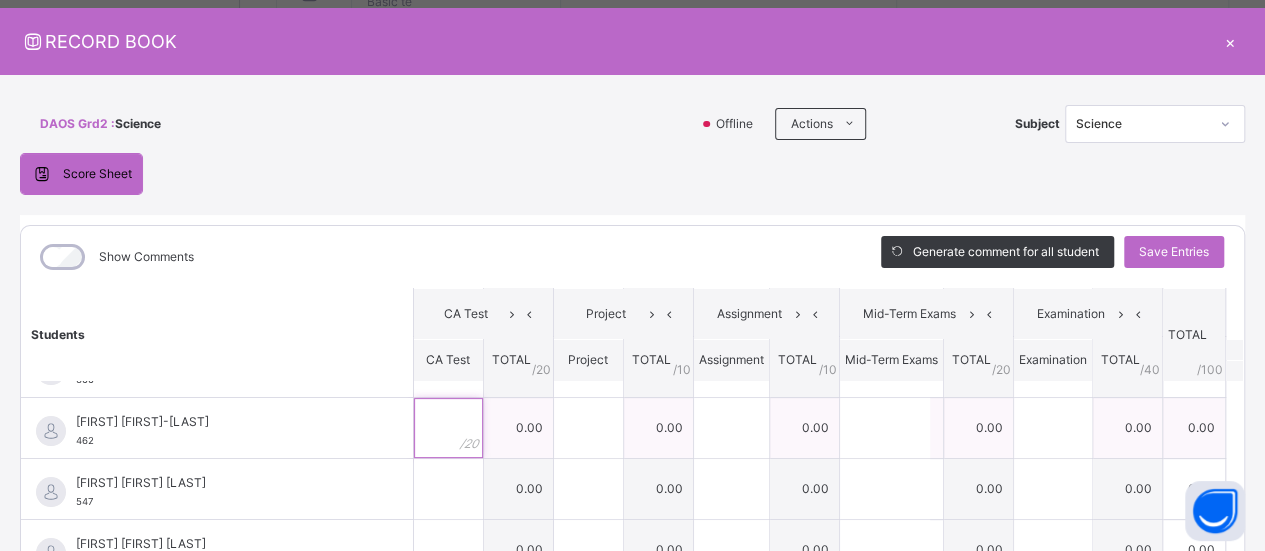 scroll, scrollTop: 120, scrollLeft: 0, axis: vertical 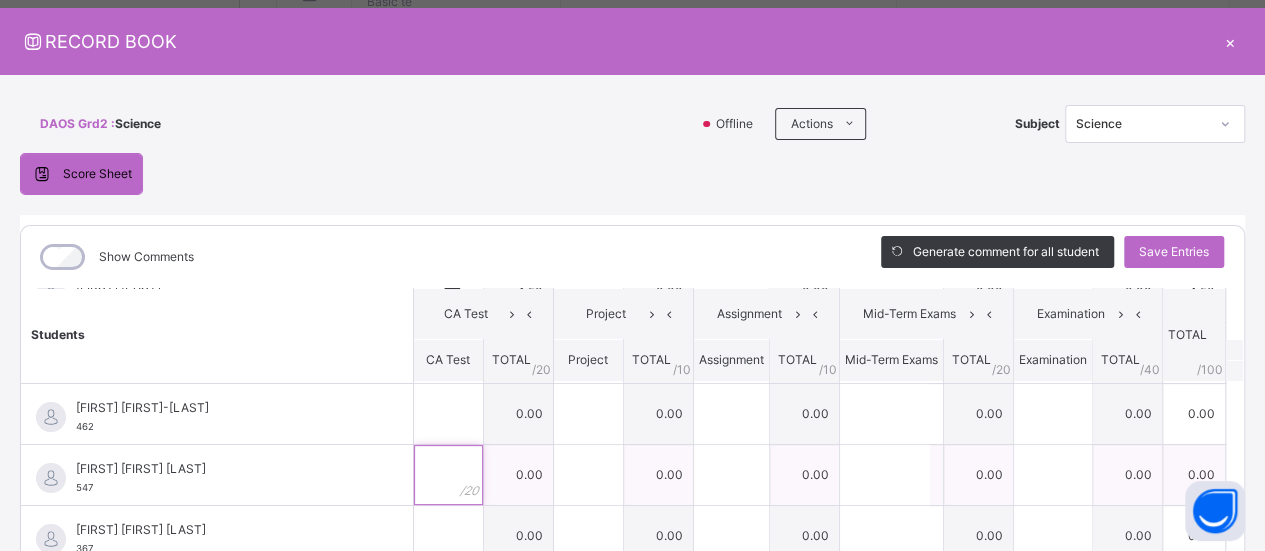 click at bounding box center [448, 475] 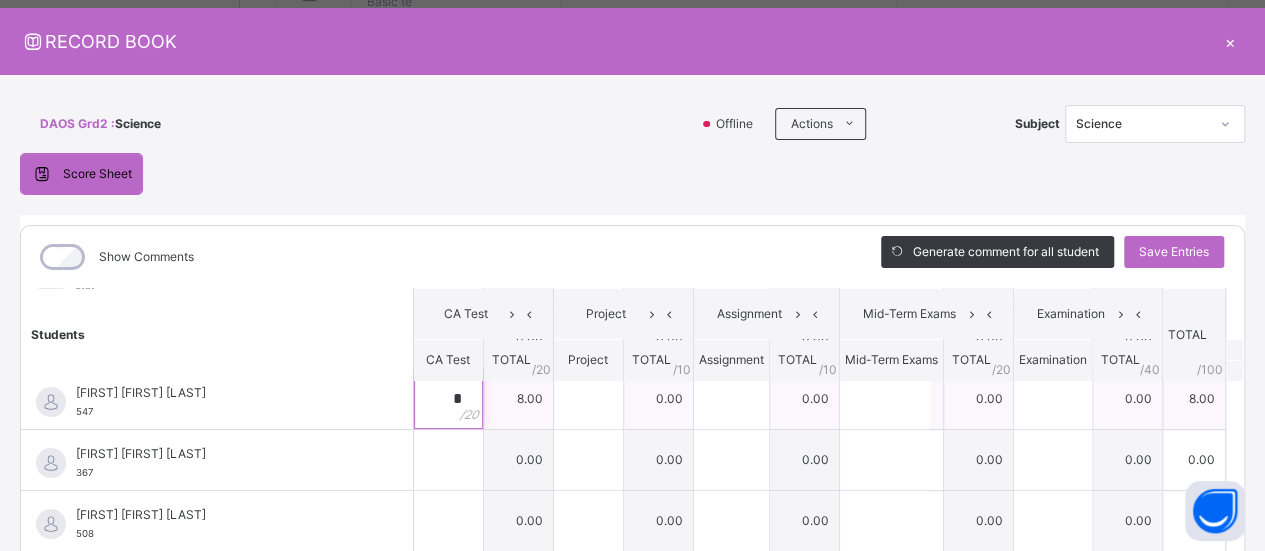 scroll, scrollTop: 197, scrollLeft: 0, axis: vertical 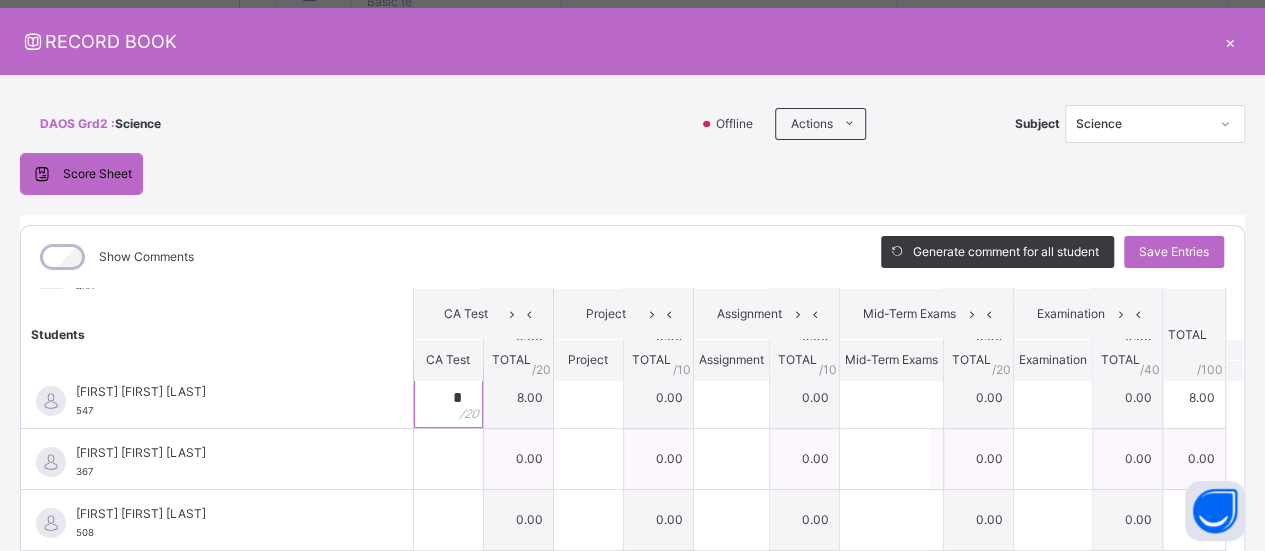 type on "*" 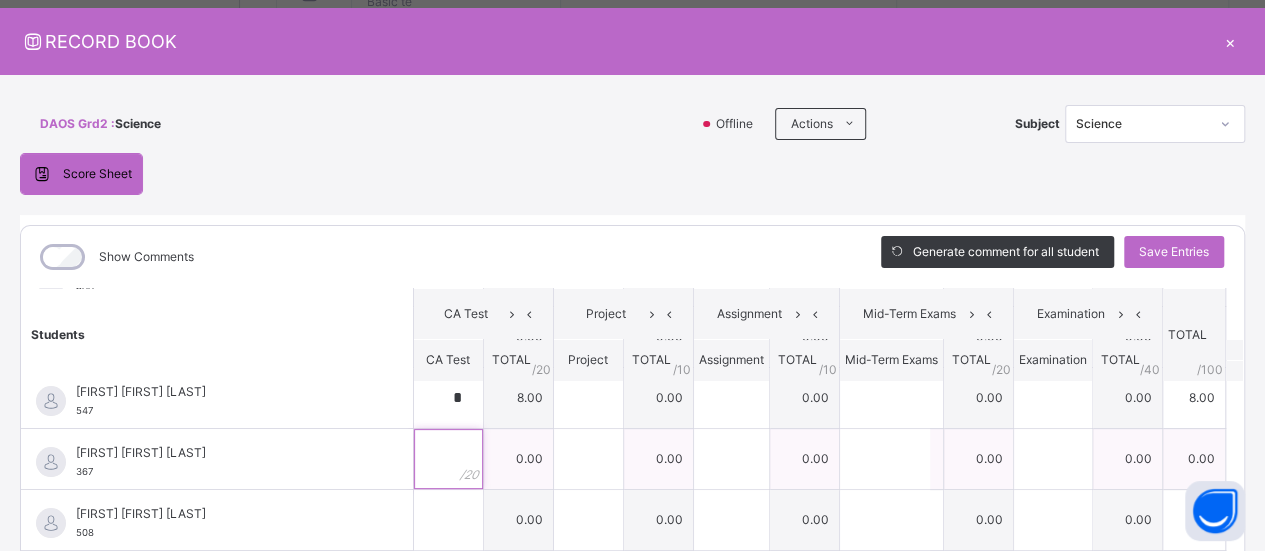 click at bounding box center (448, 459) 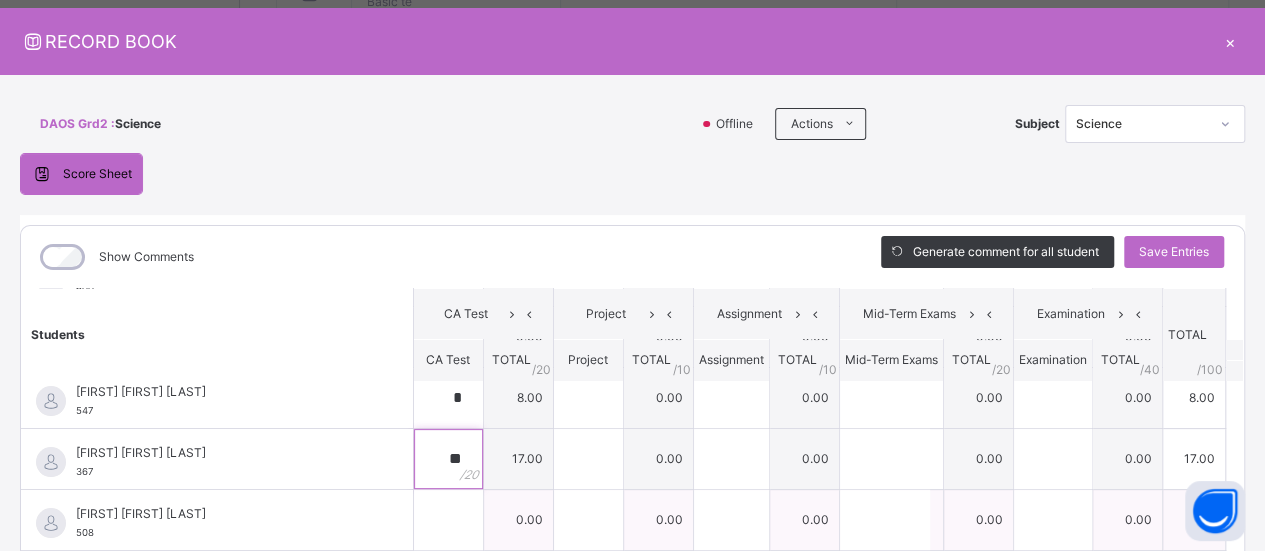 type on "**" 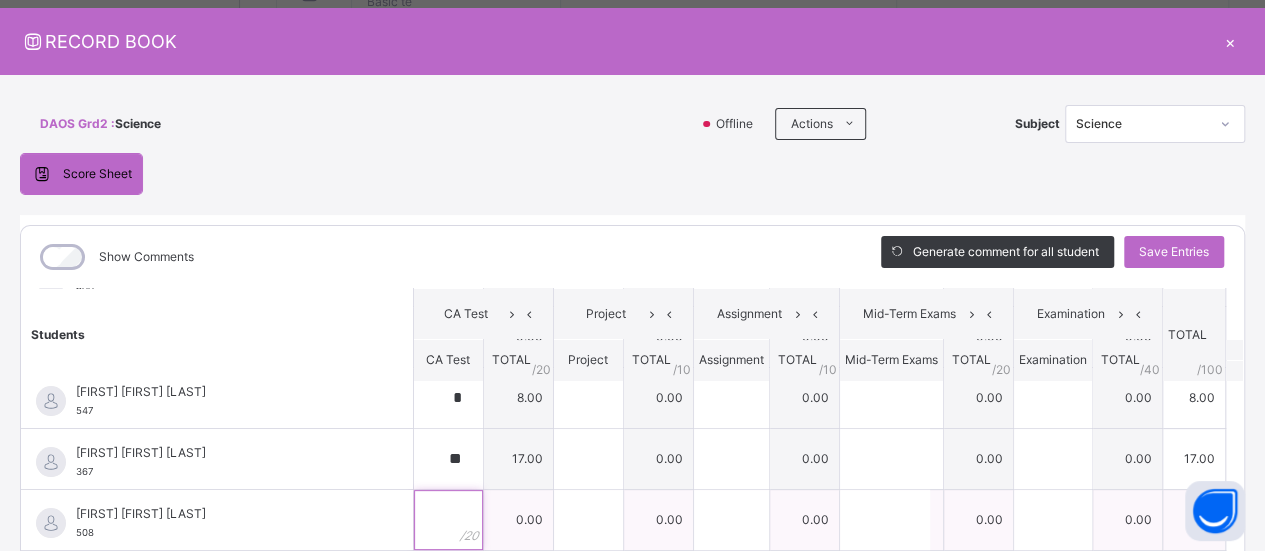 click at bounding box center (448, 520) 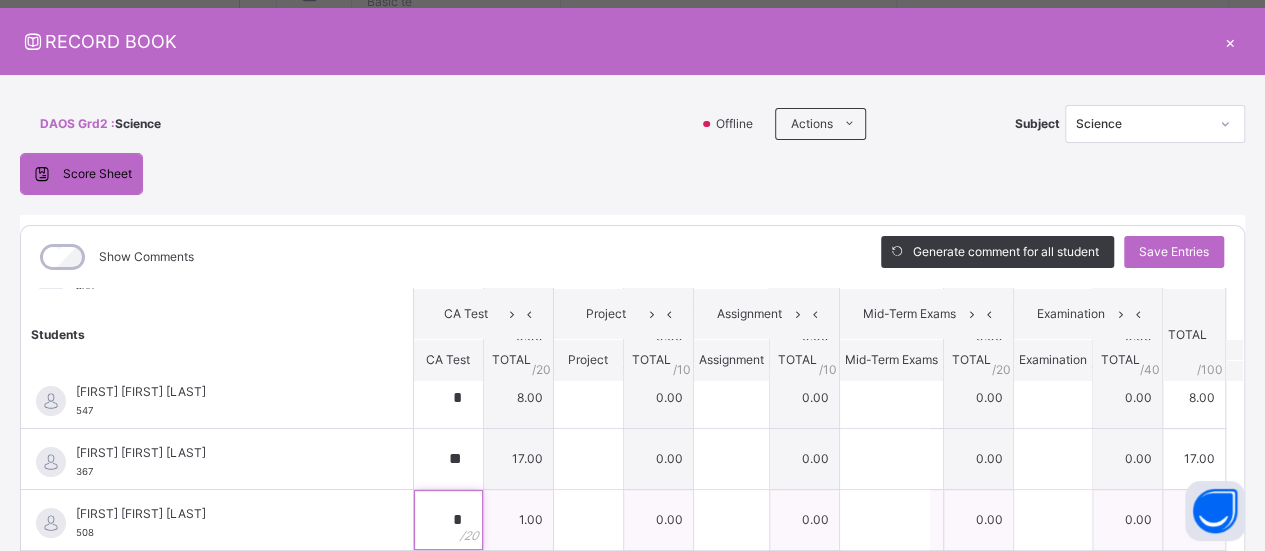 type on "**" 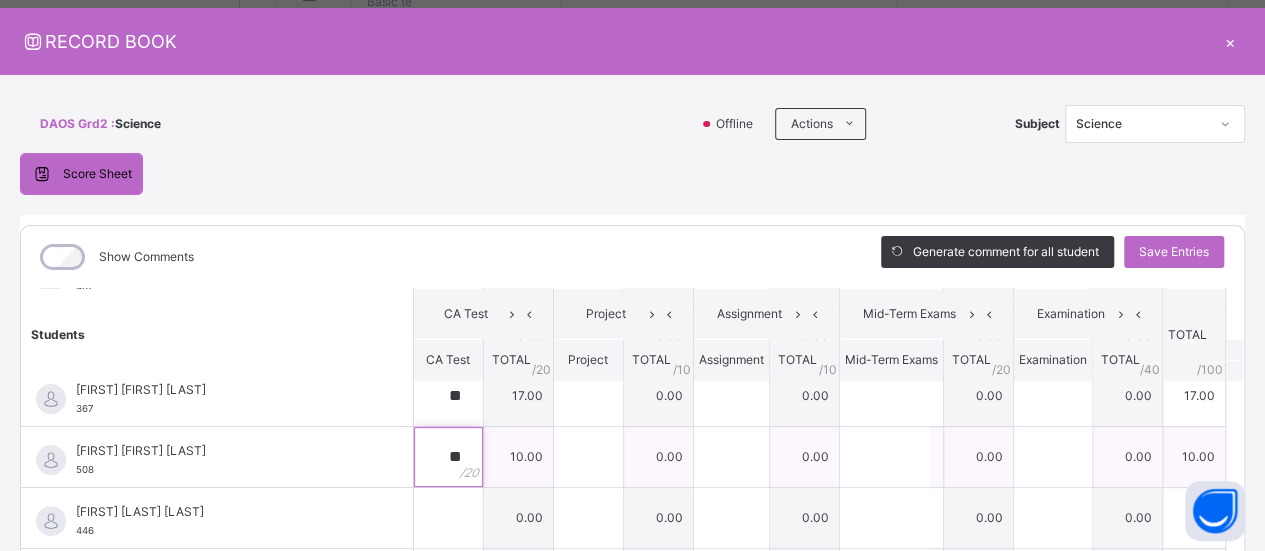 scroll, scrollTop: 308, scrollLeft: 0, axis: vertical 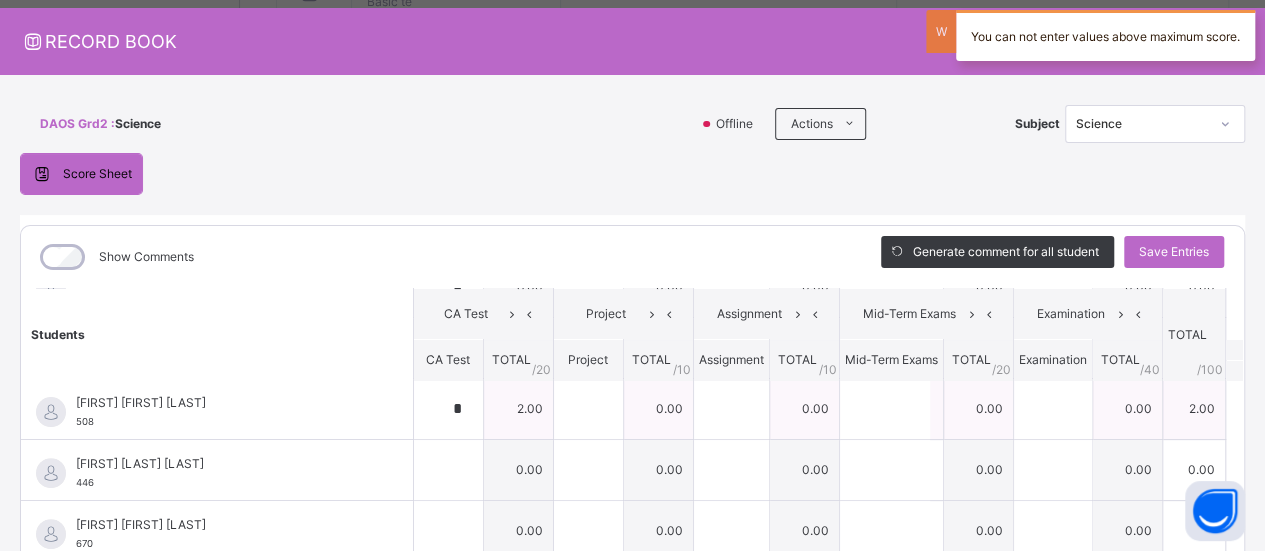 click on "*" at bounding box center (448, 409) 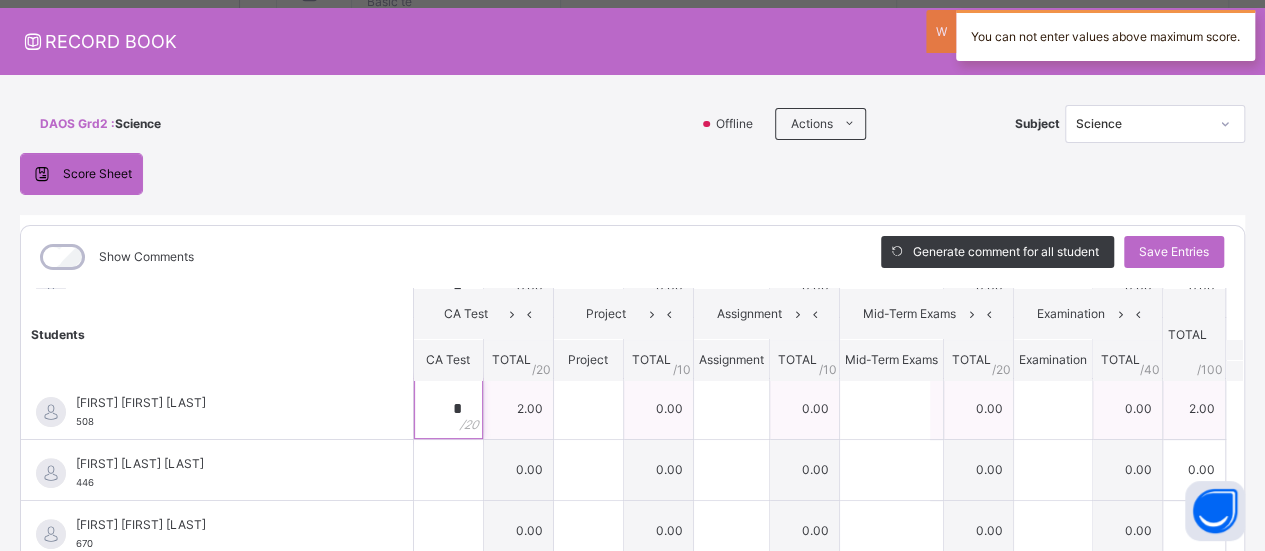 click on "*" at bounding box center [448, 409] 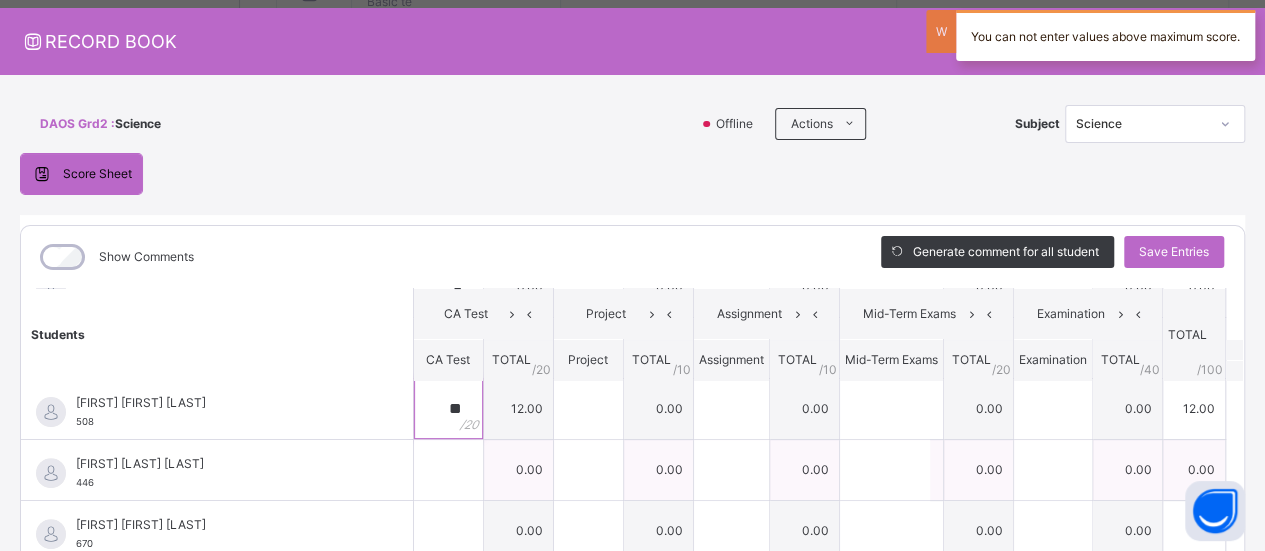 type on "**" 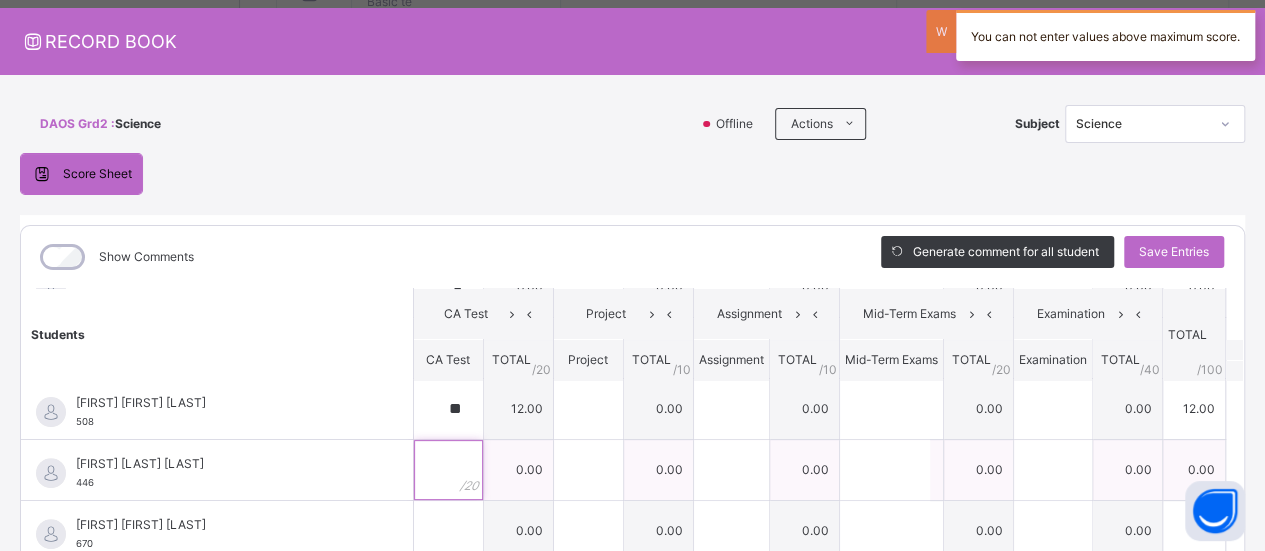 click at bounding box center [448, 470] 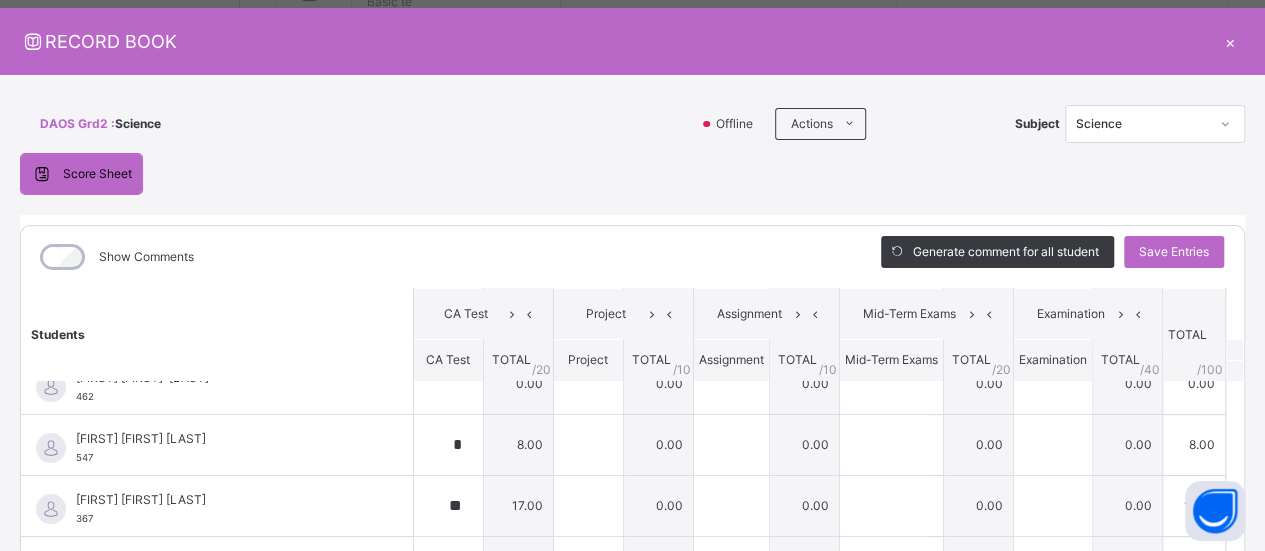 scroll, scrollTop: 158, scrollLeft: 0, axis: vertical 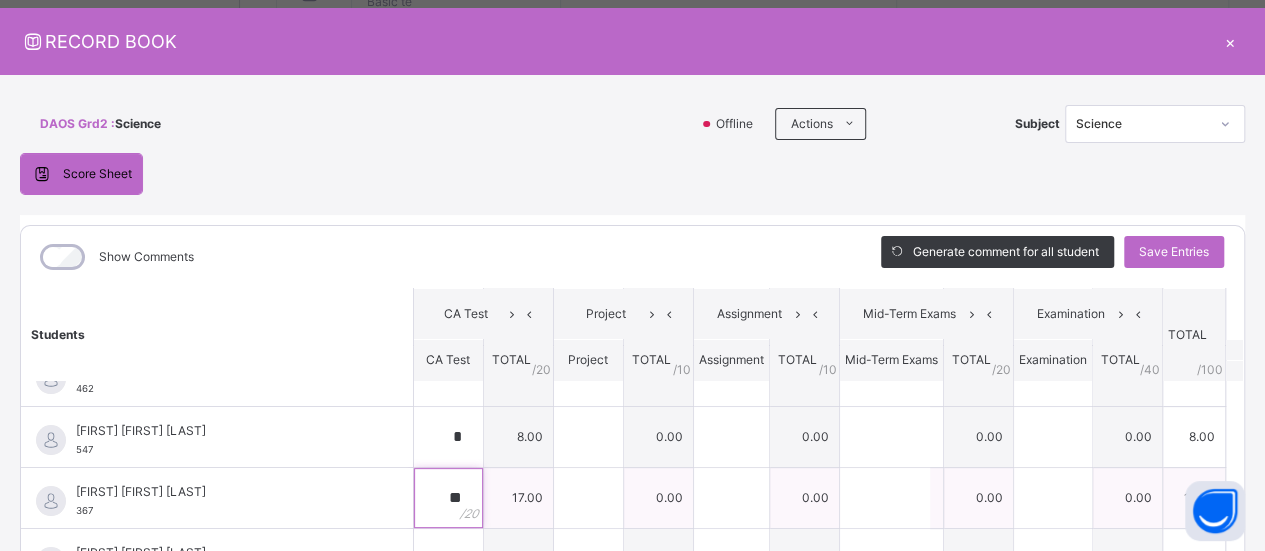 click on "**" at bounding box center (448, 498) 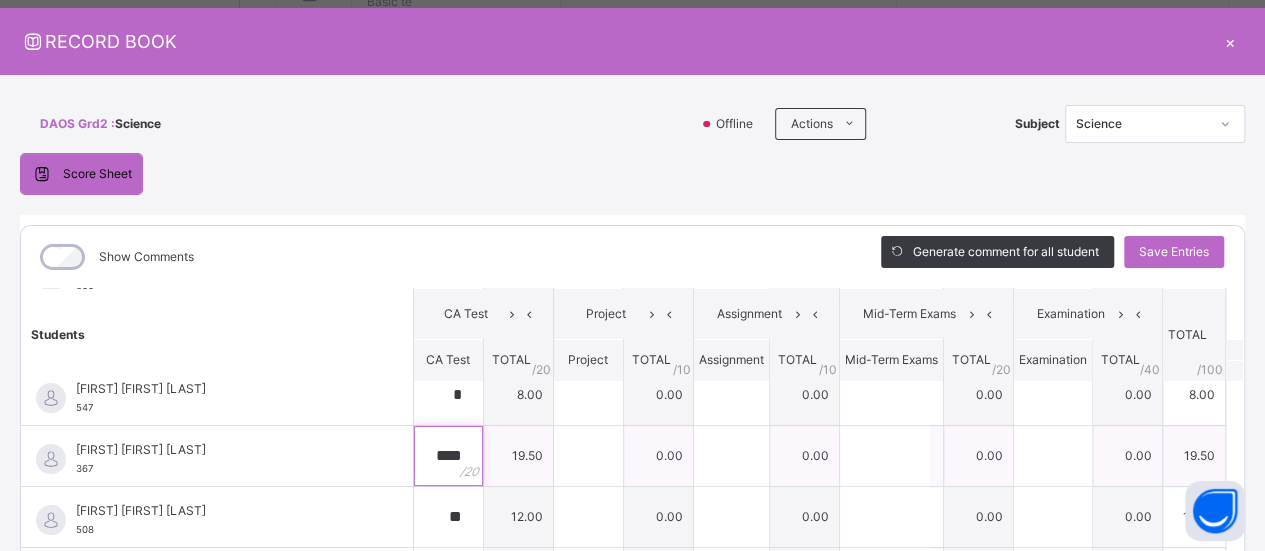scroll, scrollTop: 234, scrollLeft: 0, axis: vertical 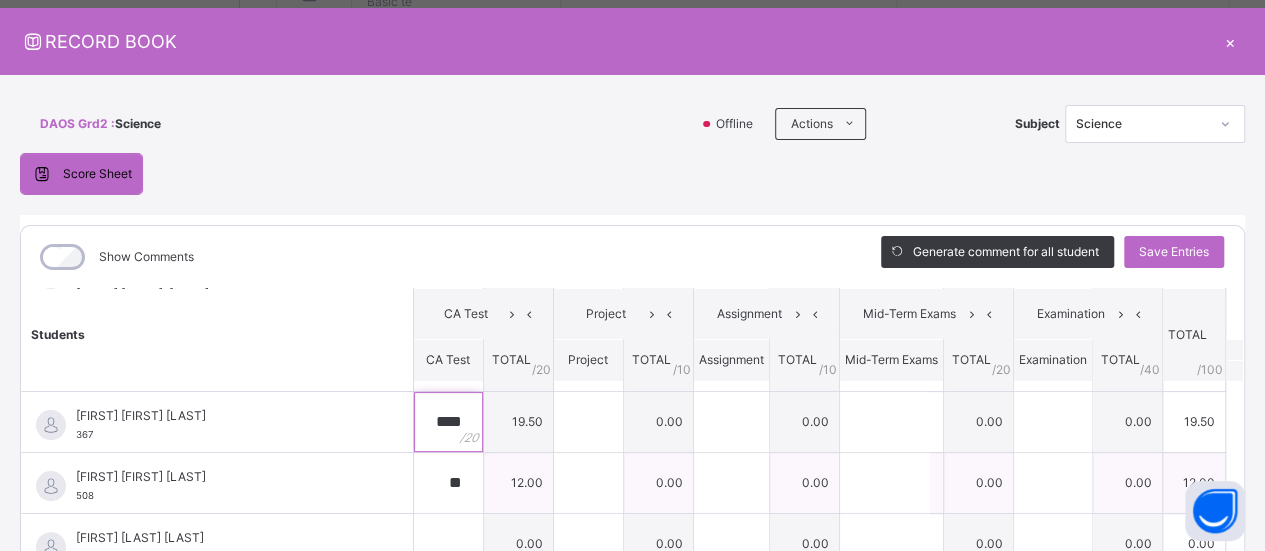 type on "****" 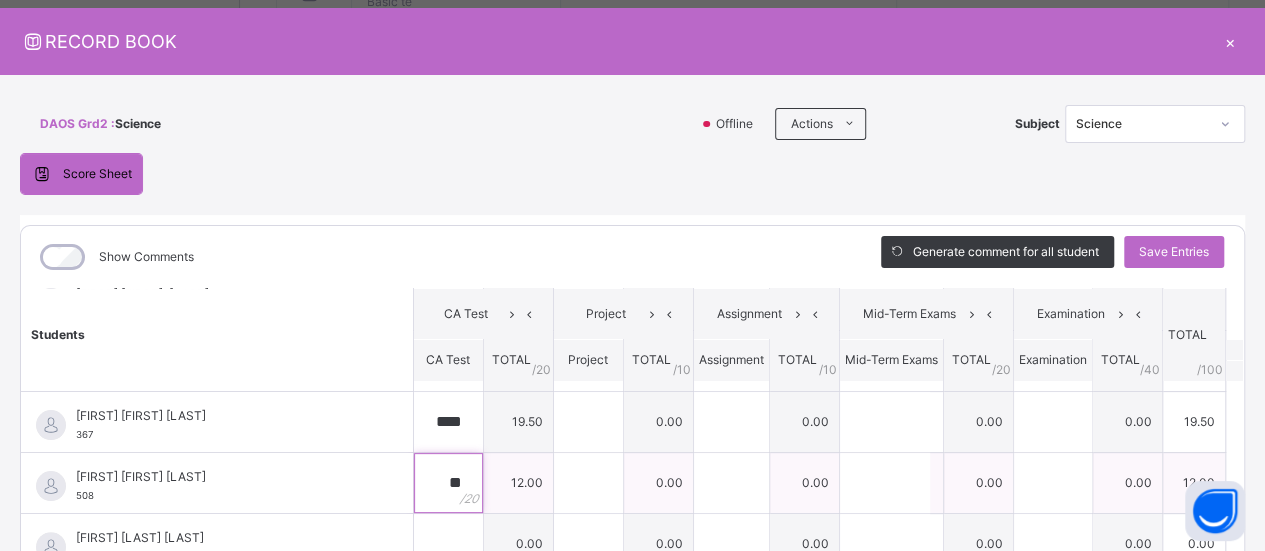 click on "**" at bounding box center [448, 483] 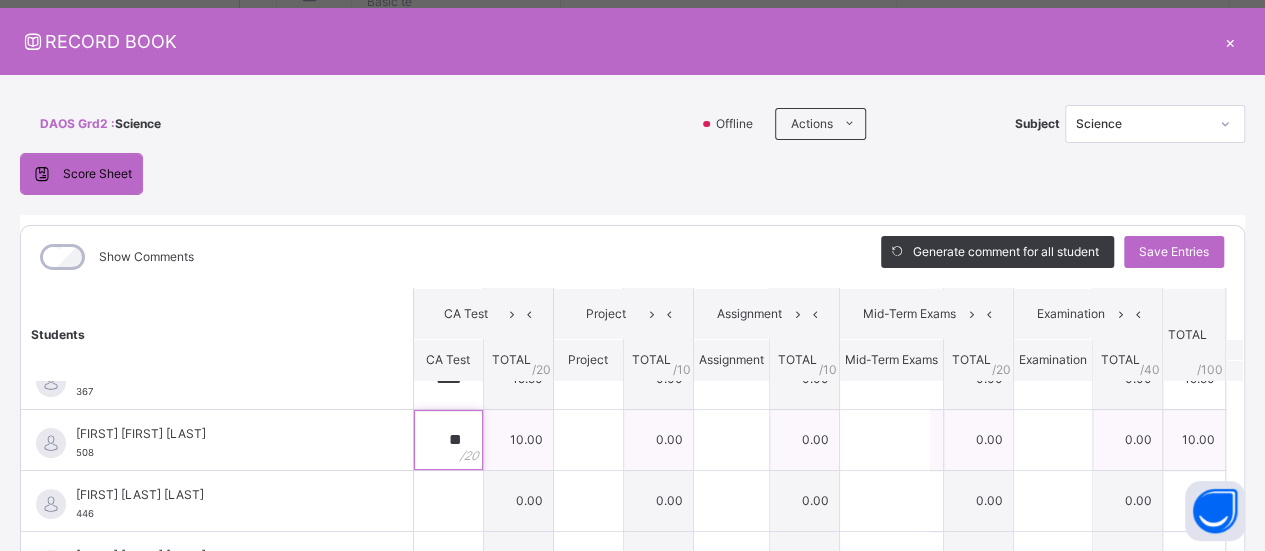scroll, scrollTop: 278, scrollLeft: 0, axis: vertical 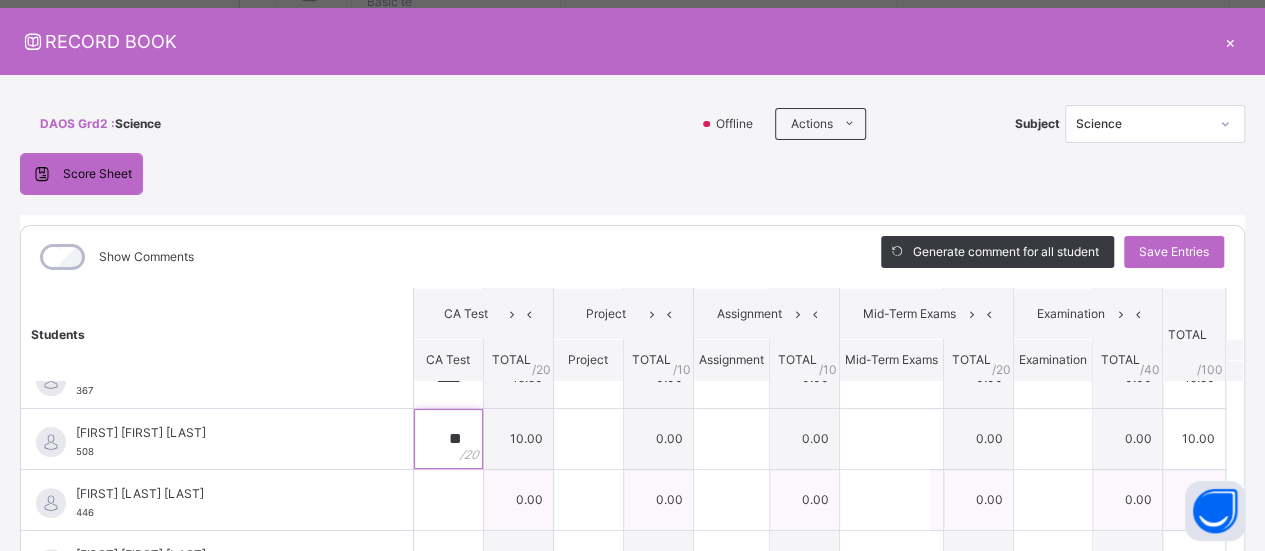 type on "**" 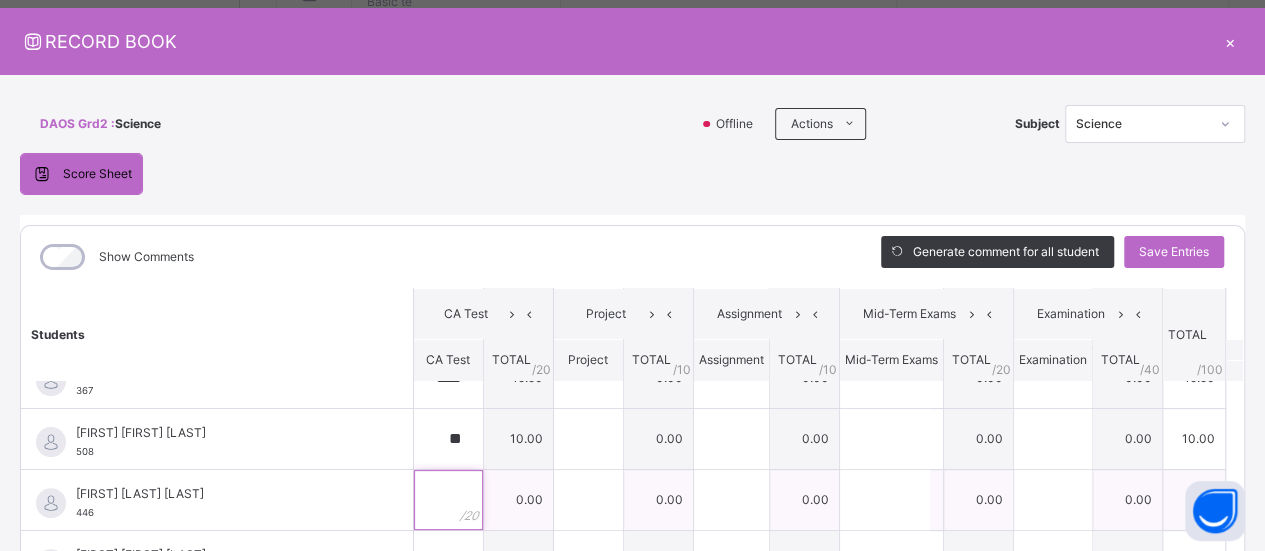 click at bounding box center (448, 500) 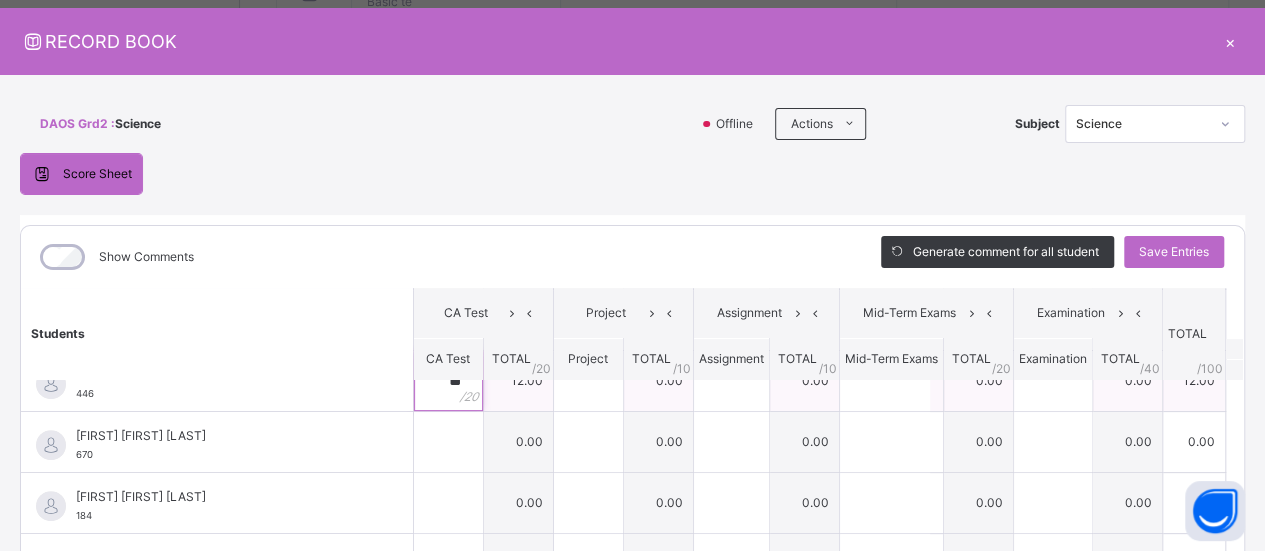 scroll, scrollTop: 398, scrollLeft: 0, axis: vertical 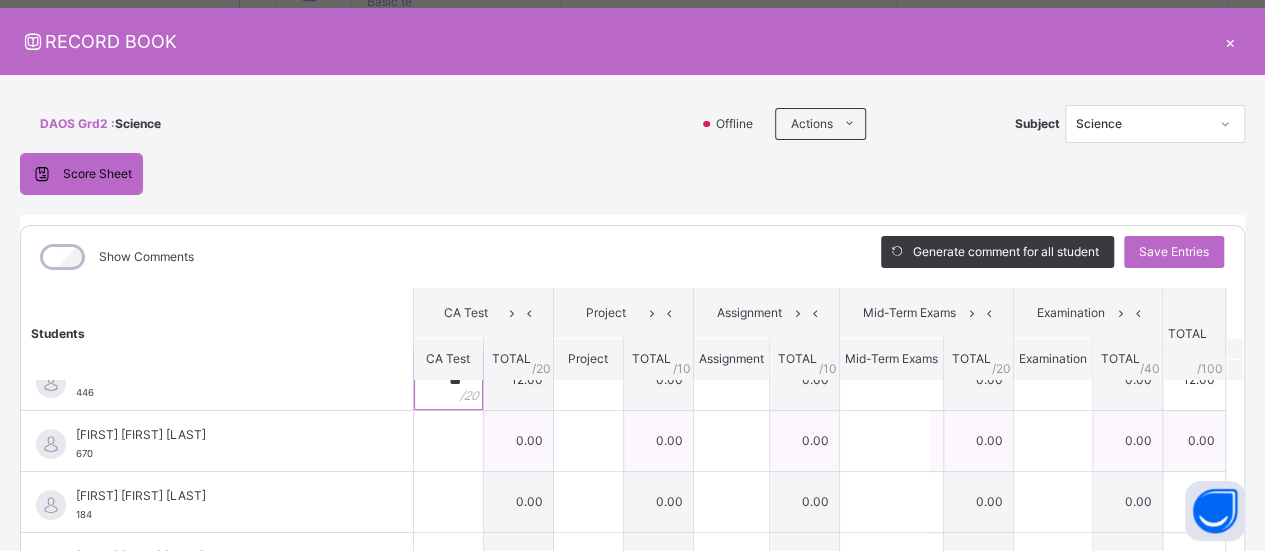 type on "**" 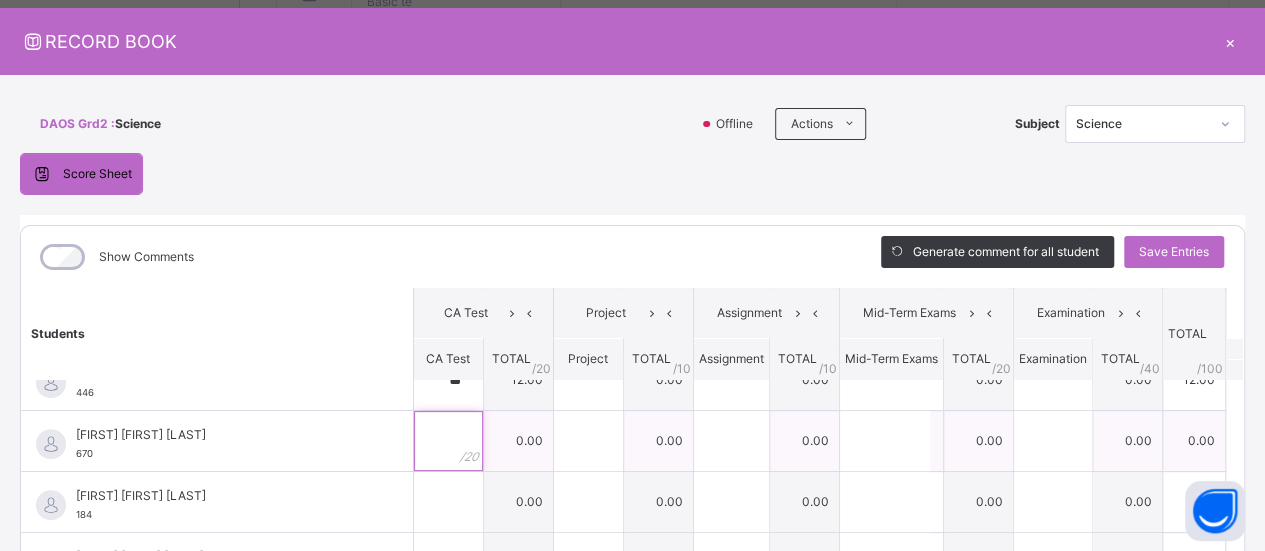 click at bounding box center [448, 441] 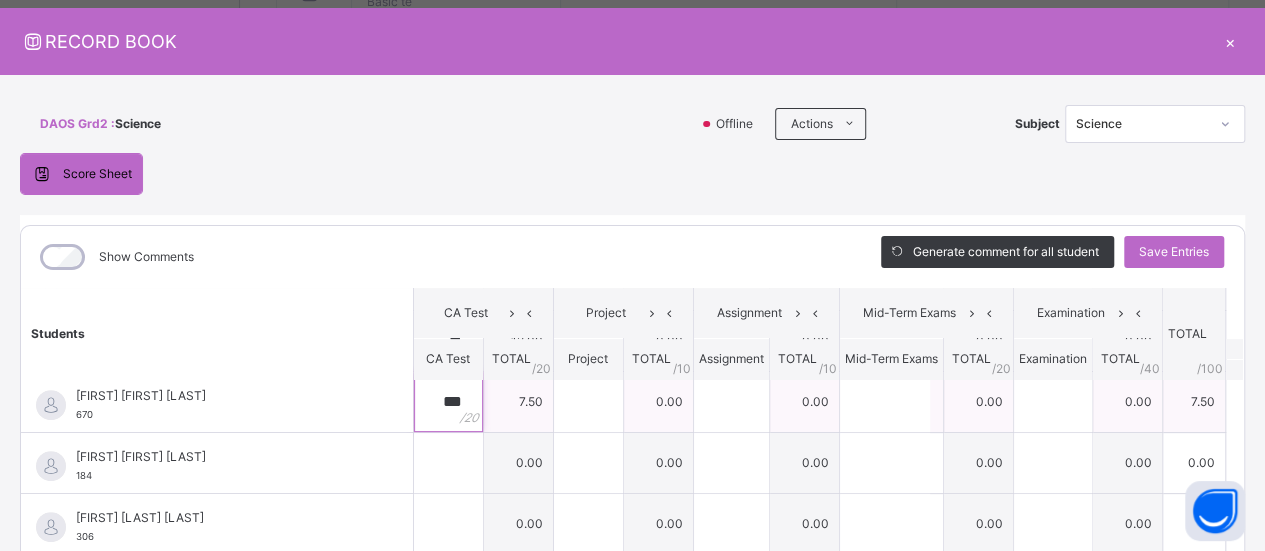 scroll, scrollTop: 464, scrollLeft: 0, axis: vertical 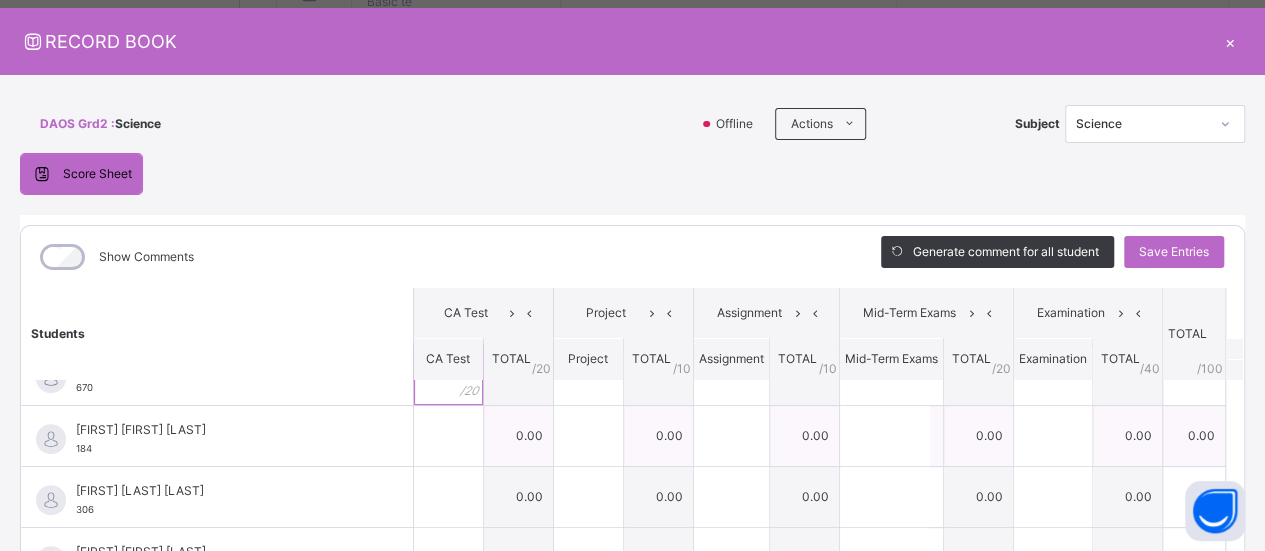 type on "***" 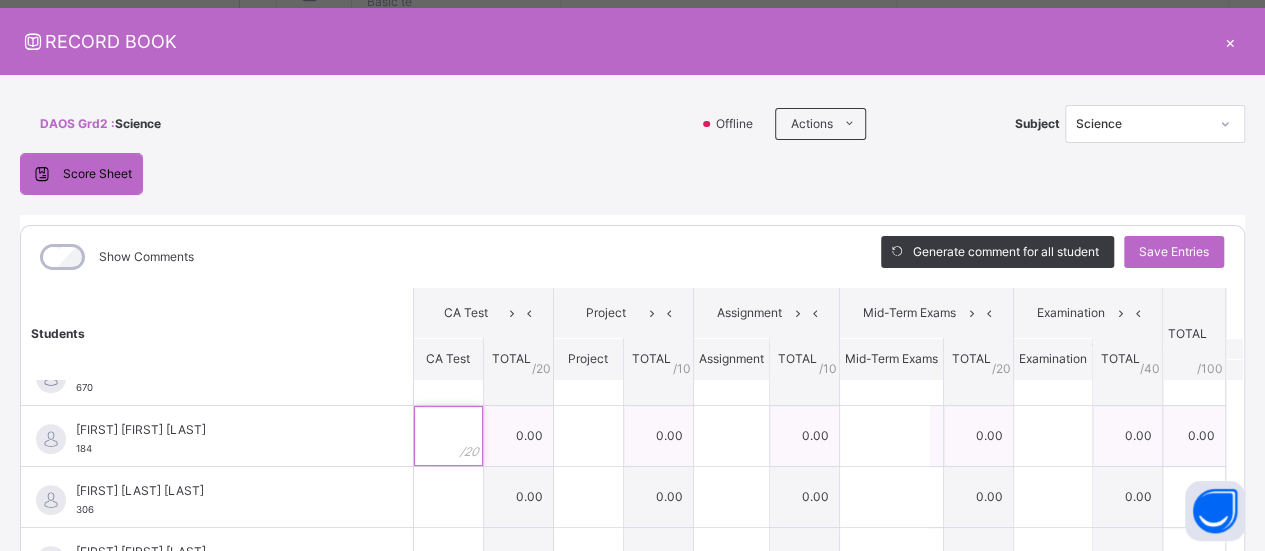 click at bounding box center (448, 436) 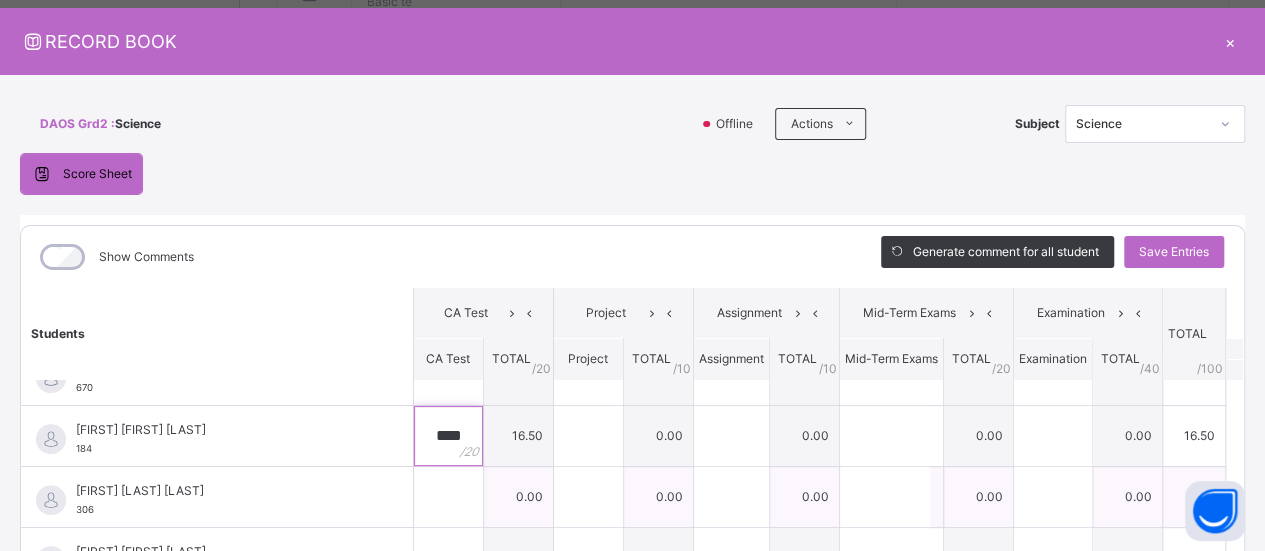 type on "****" 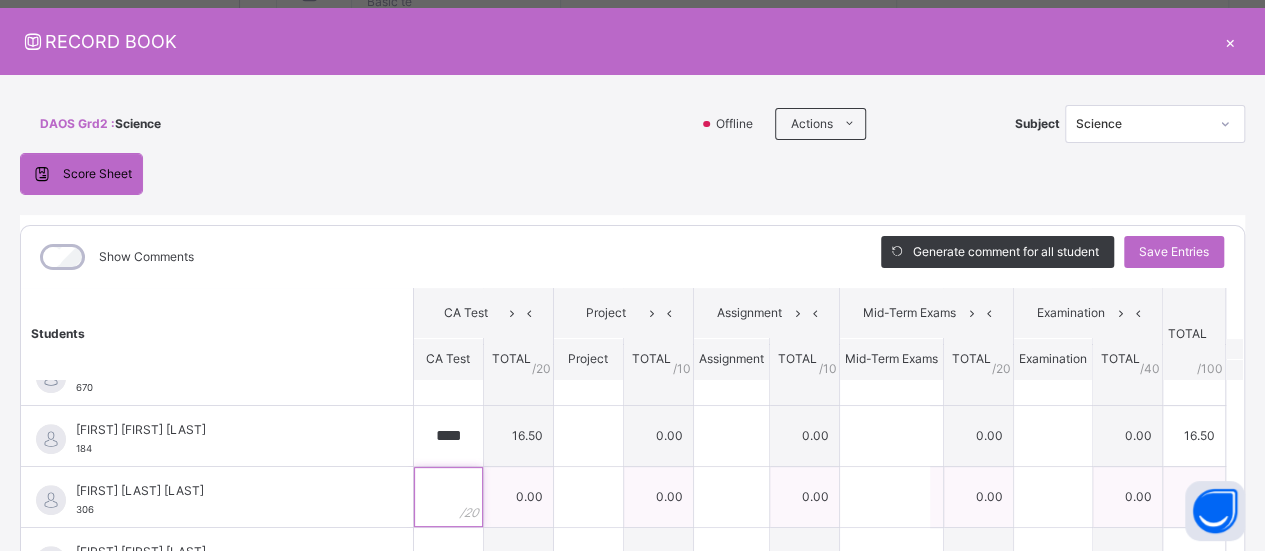 click at bounding box center (448, 497) 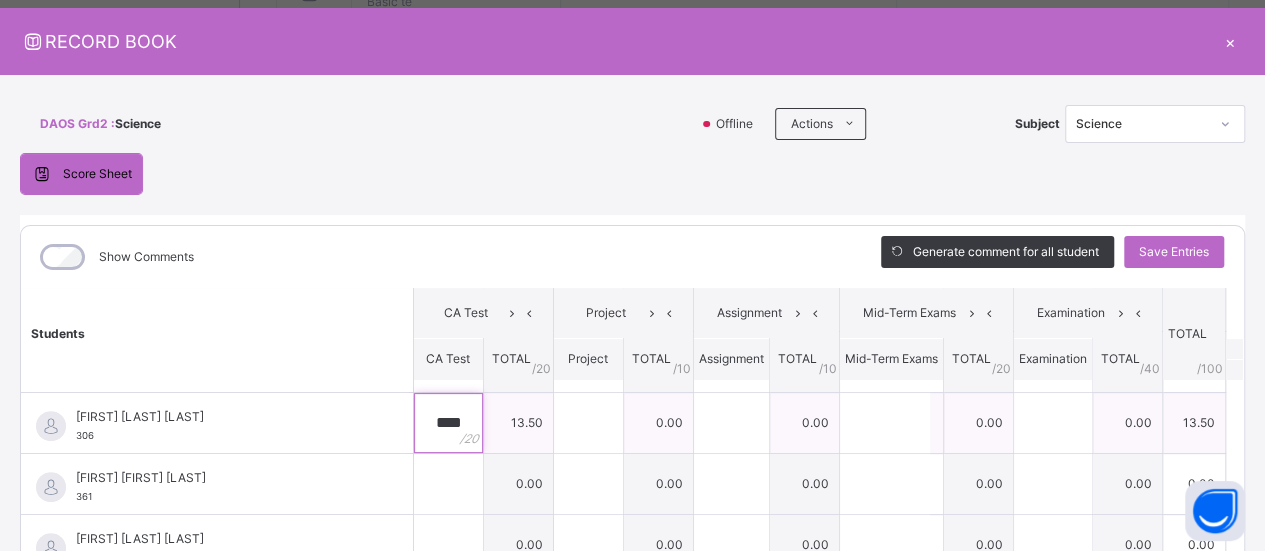 scroll, scrollTop: 540, scrollLeft: 0, axis: vertical 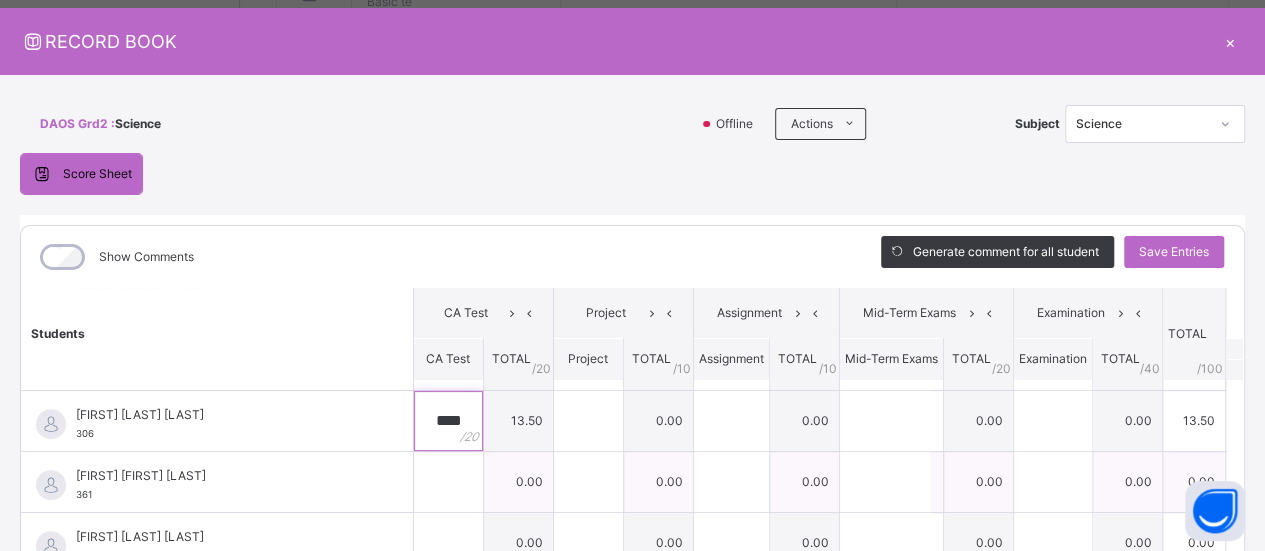 type on "****" 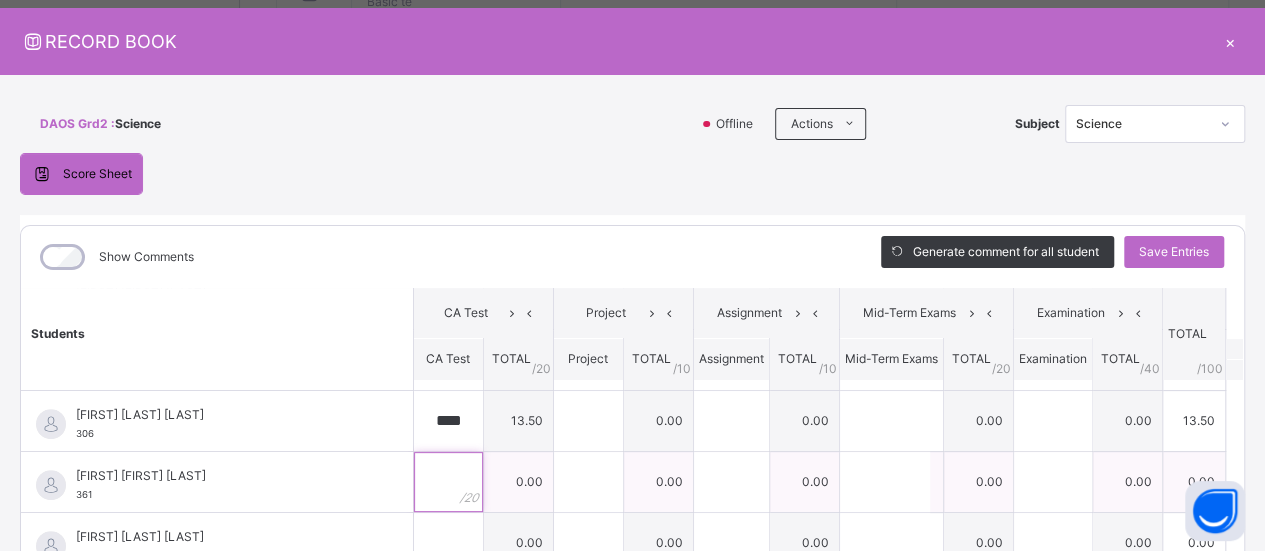 click at bounding box center (448, 482) 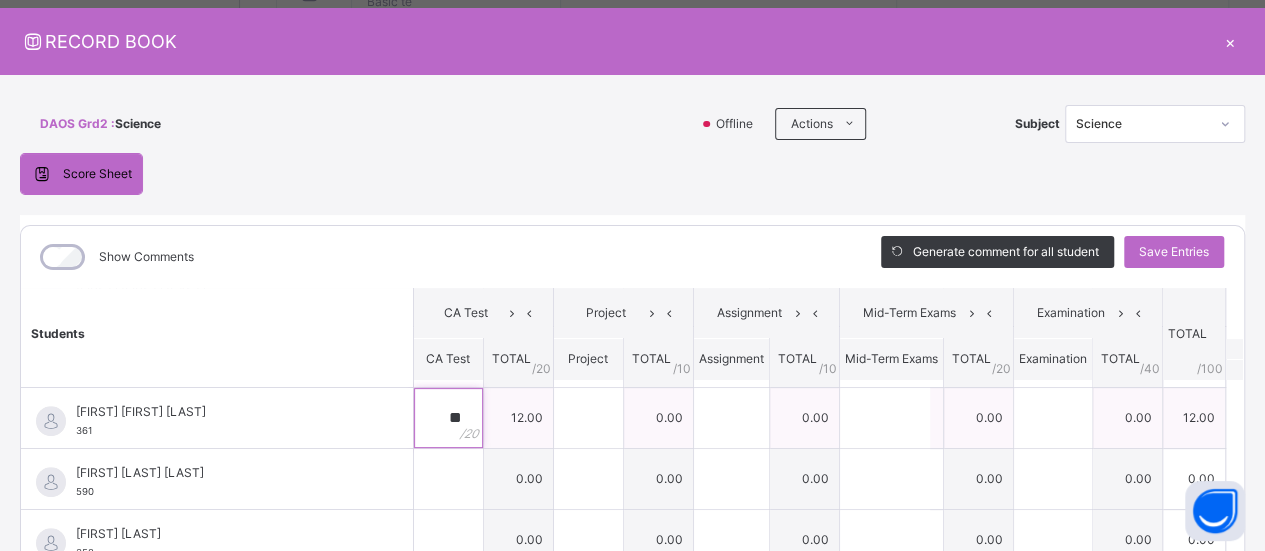 scroll, scrollTop: 606, scrollLeft: 0, axis: vertical 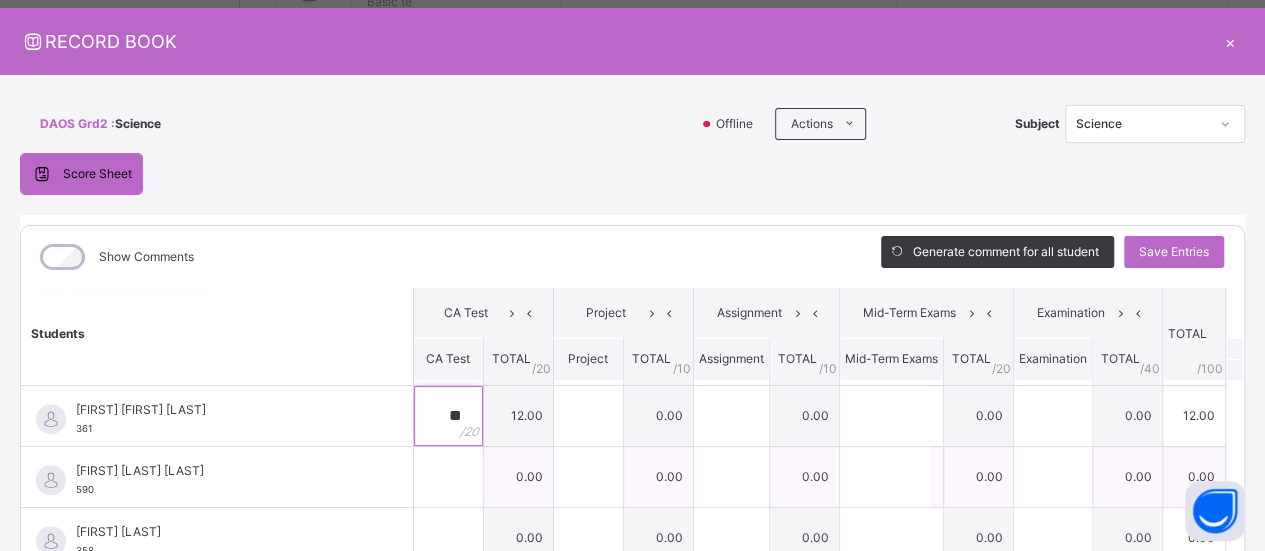 type on "**" 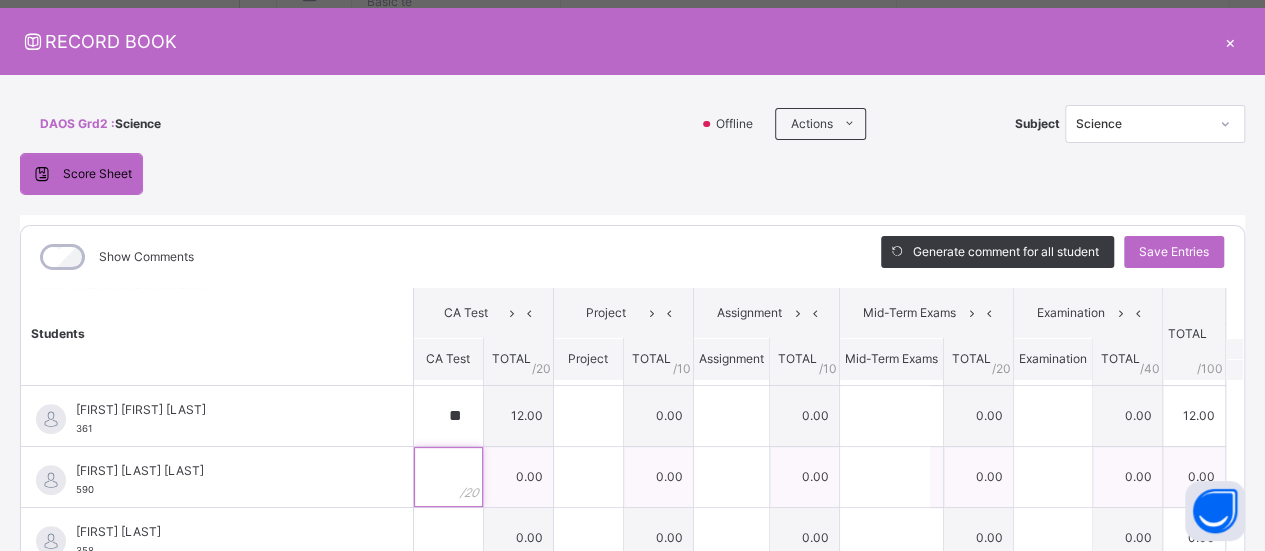 click at bounding box center [448, 477] 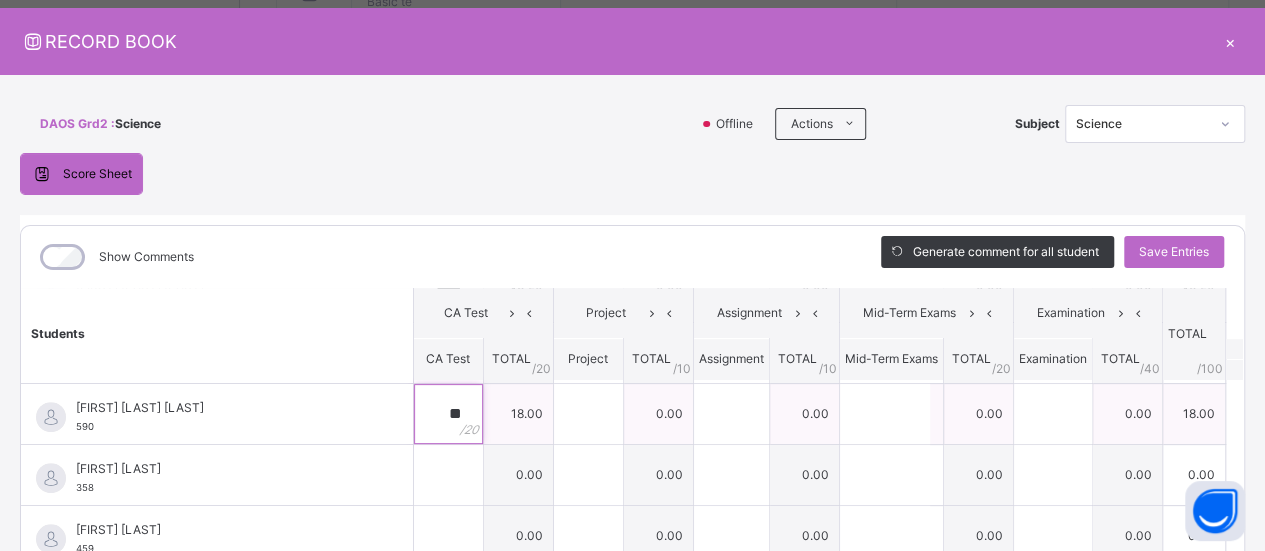 scroll, scrollTop: 716, scrollLeft: 0, axis: vertical 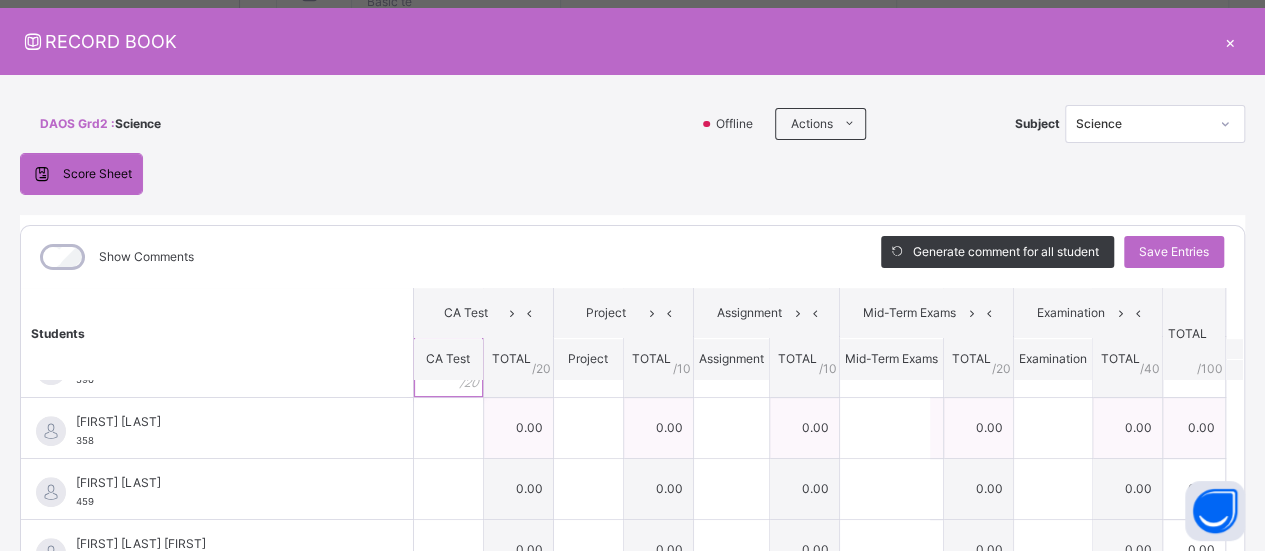 type on "**" 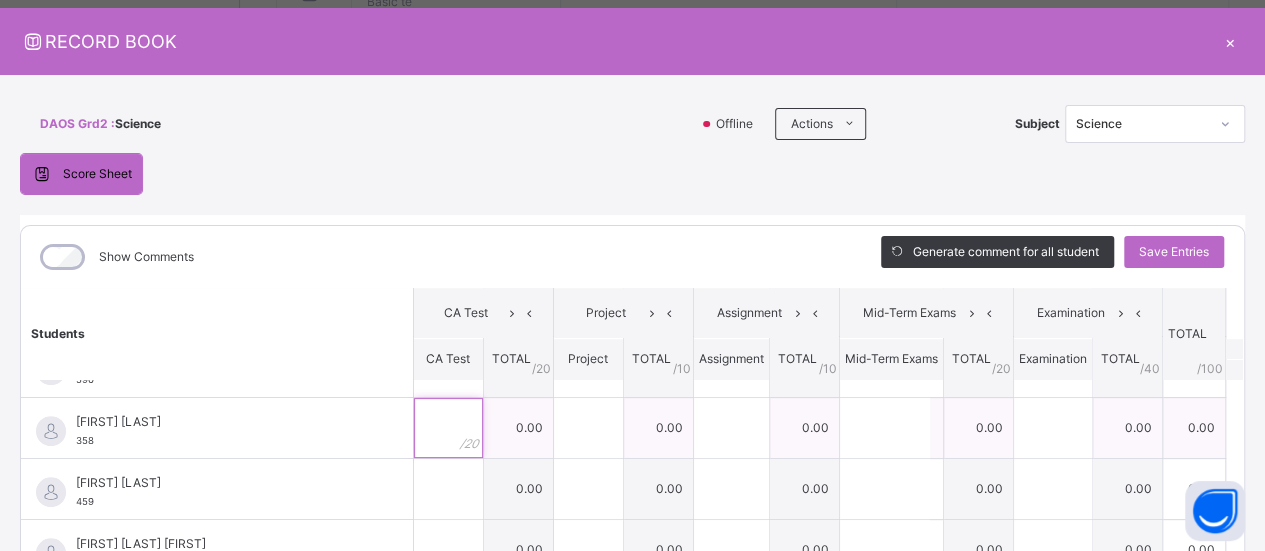click at bounding box center (448, 428) 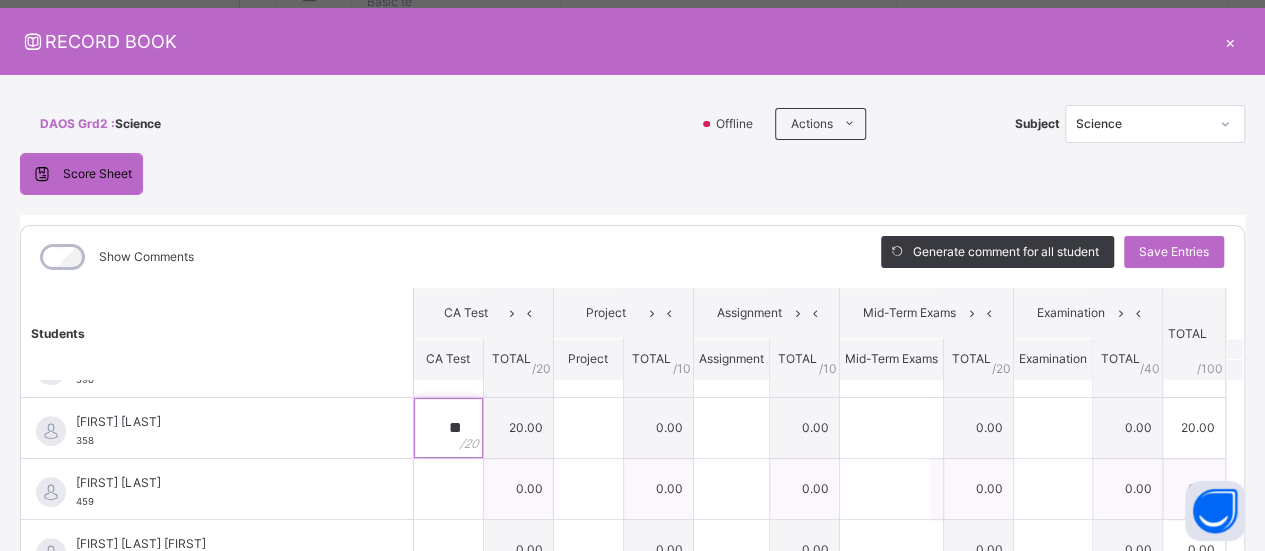 type on "**" 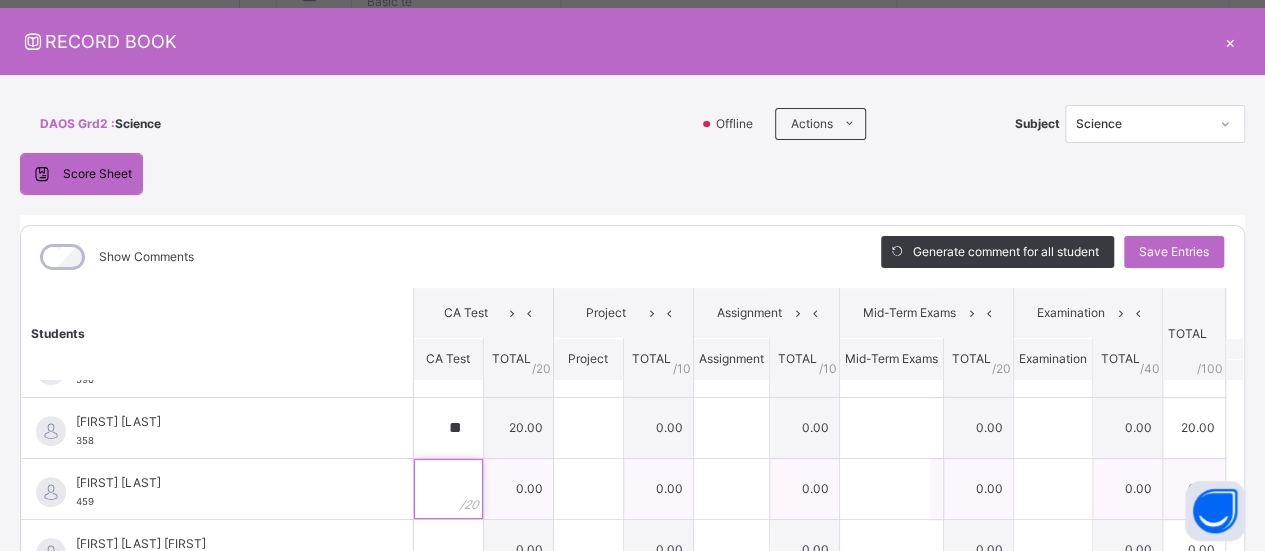 click at bounding box center [448, 489] 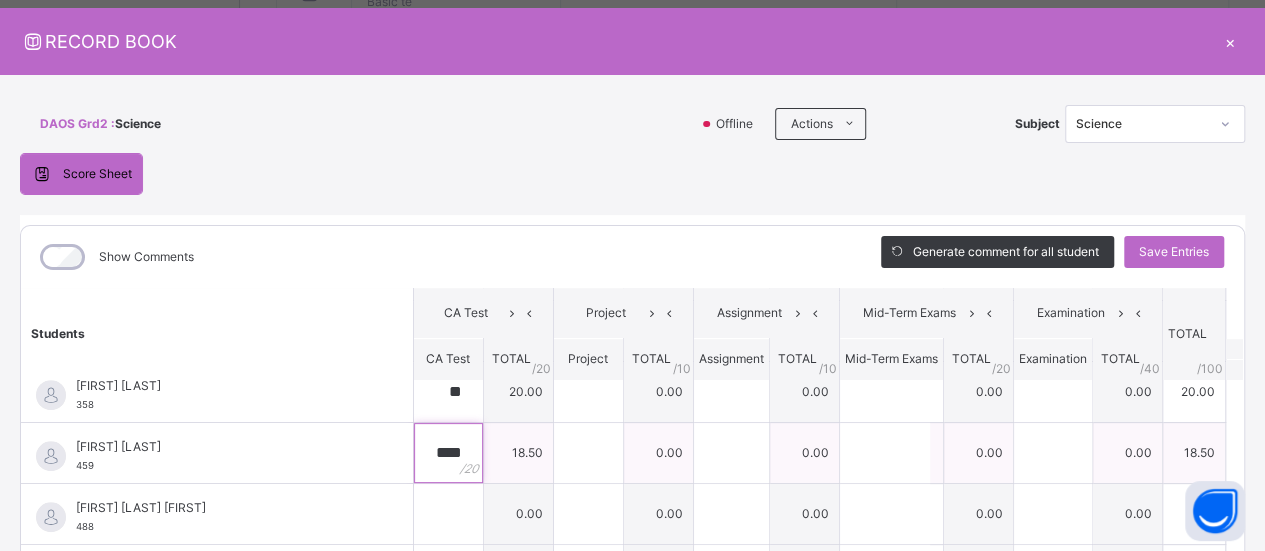 scroll, scrollTop: 784, scrollLeft: 0, axis: vertical 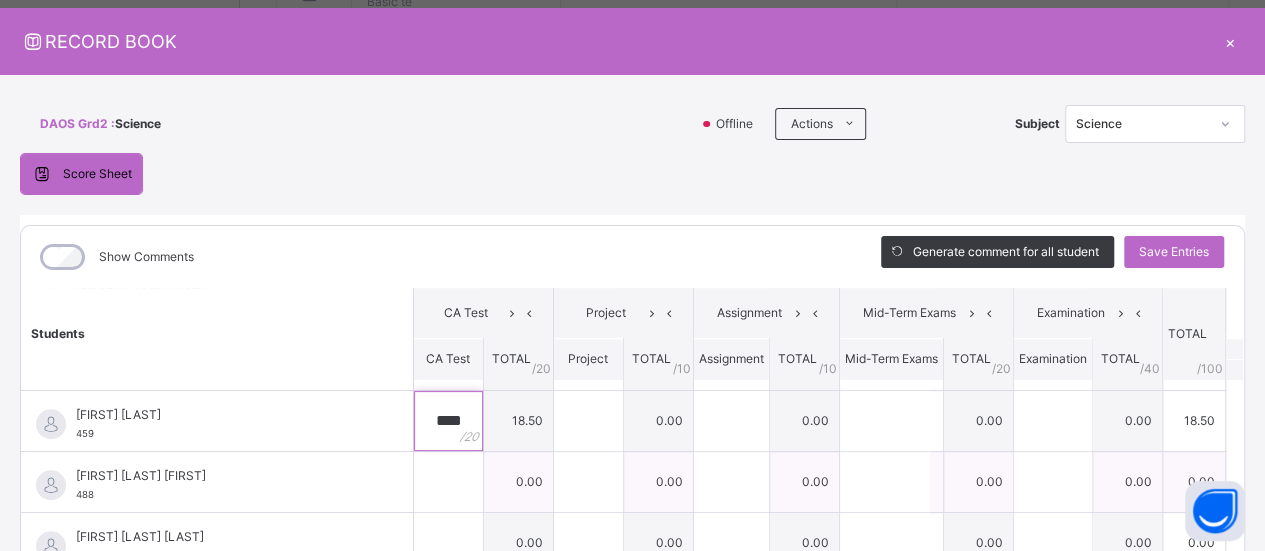 type on "****" 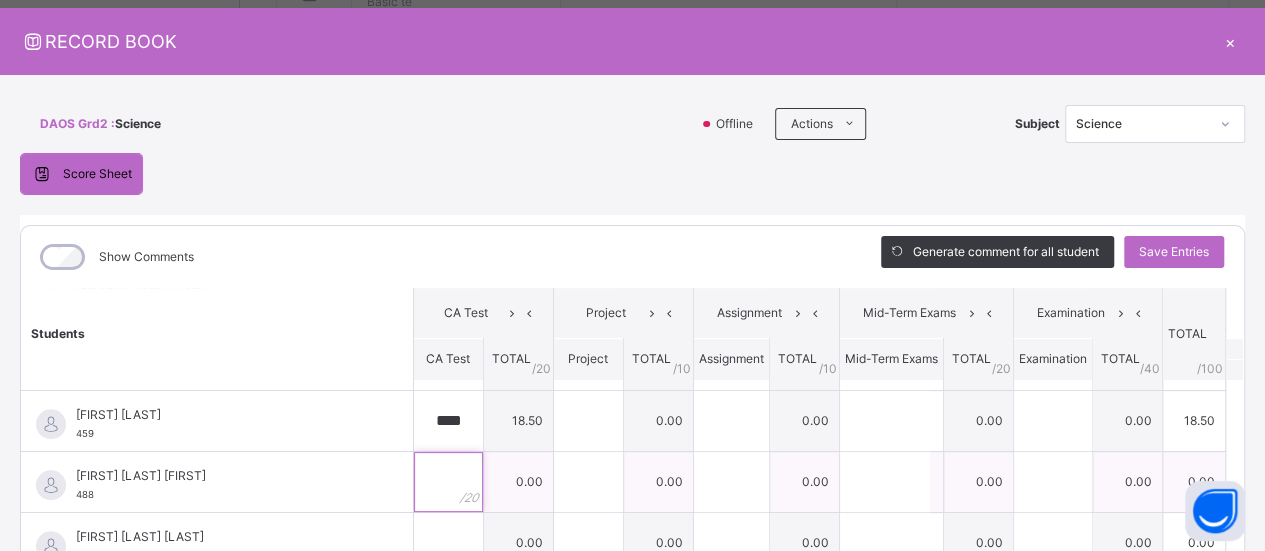 click at bounding box center [448, 482] 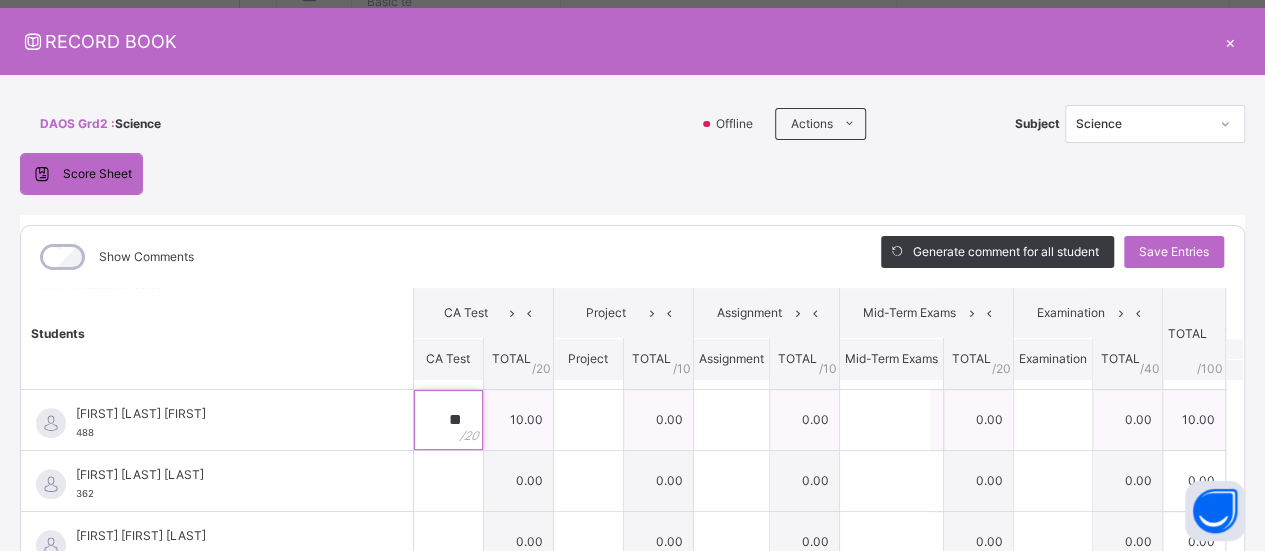 scroll, scrollTop: 846, scrollLeft: 0, axis: vertical 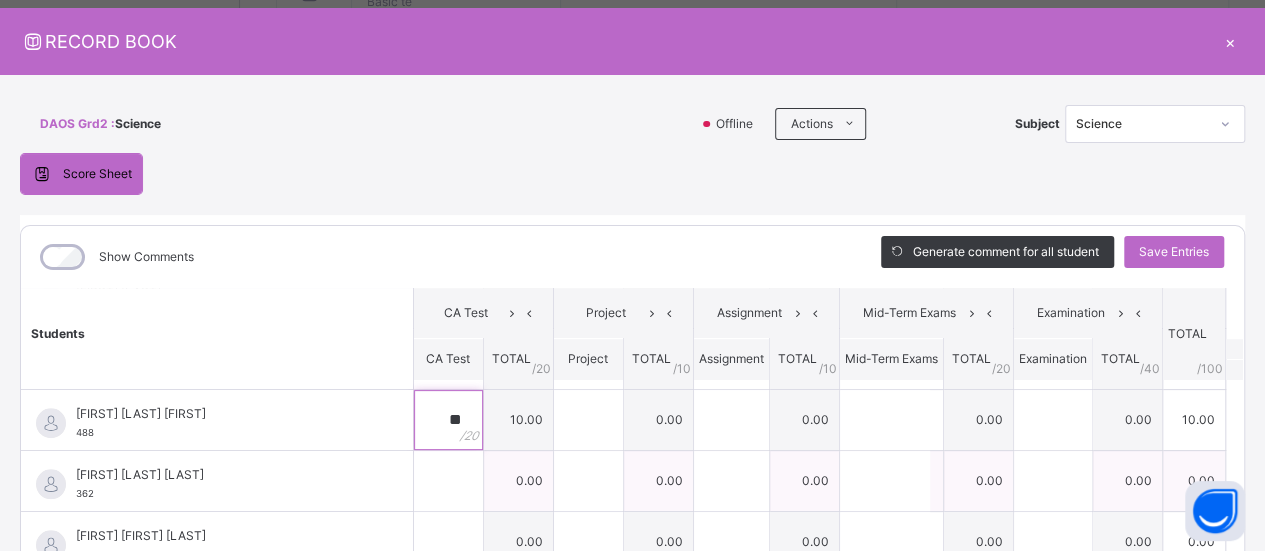 type on "**" 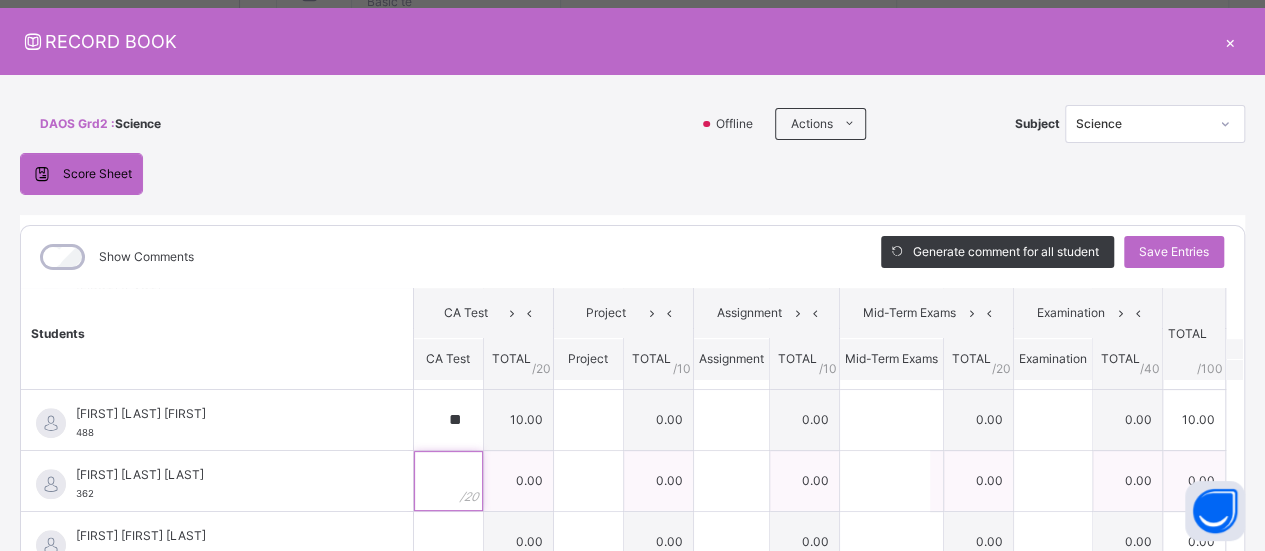 click at bounding box center [448, 481] 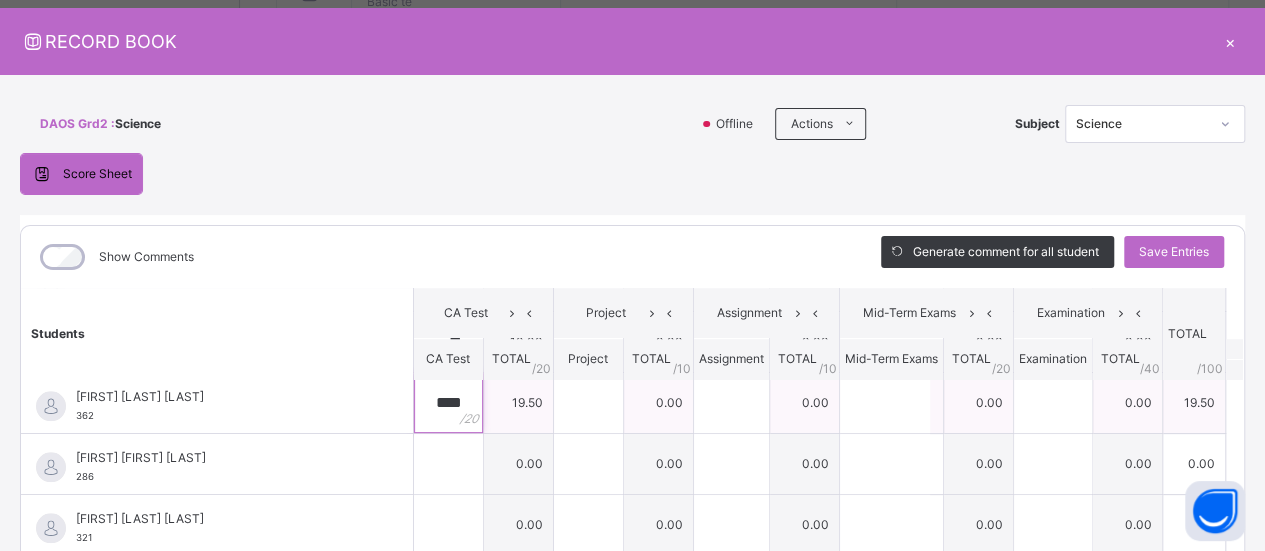 scroll, scrollTop: 926, scrollLeft: 0, axis: vertical 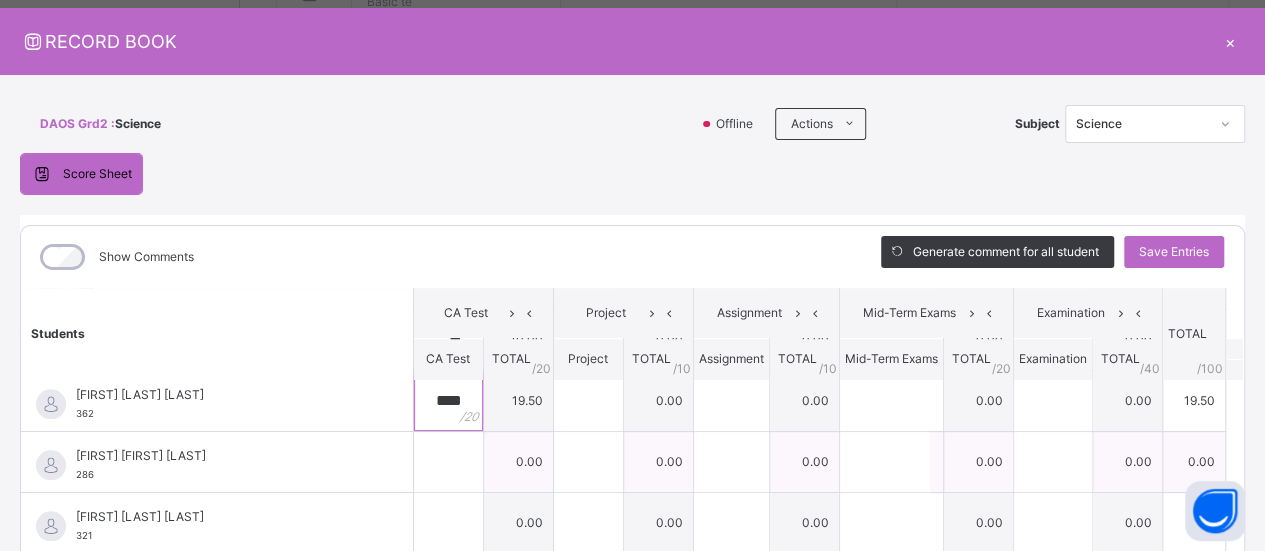 type on "****" 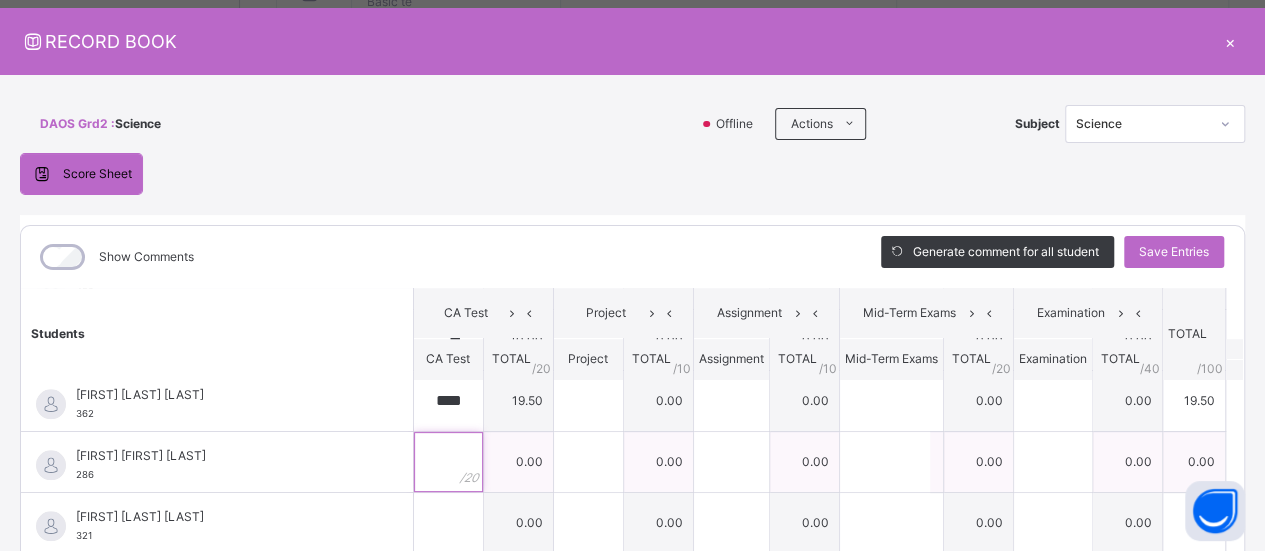 click at bounding box center [448, 462] 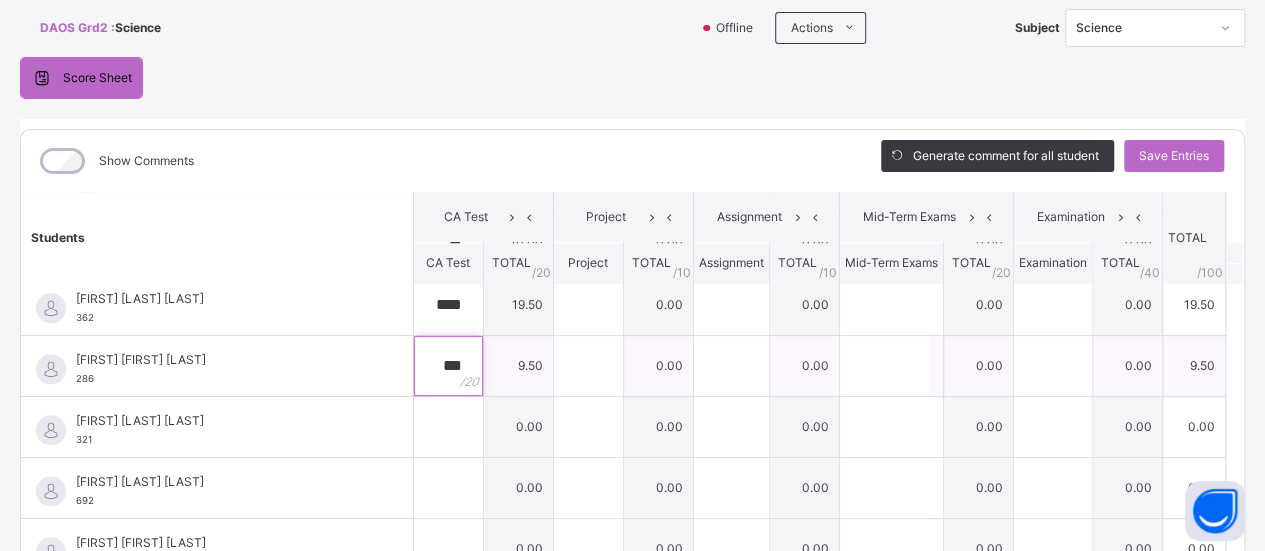 scroll, scrollTop: 138, scrollLeft: 0, axis: vertical 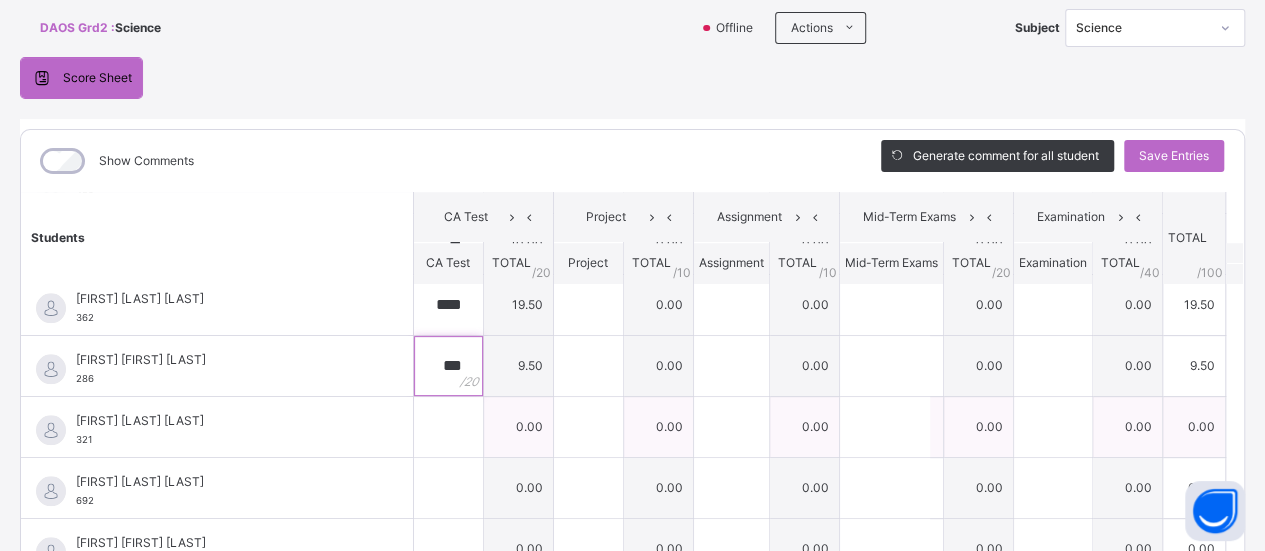 type on "***" 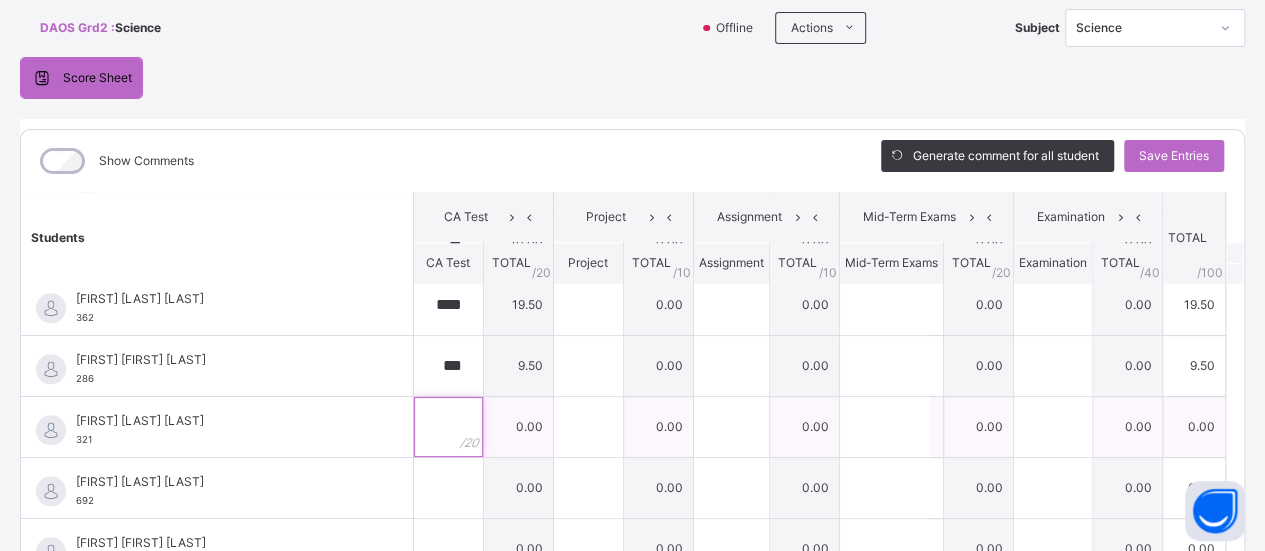 click at bounding box center (448, 427) 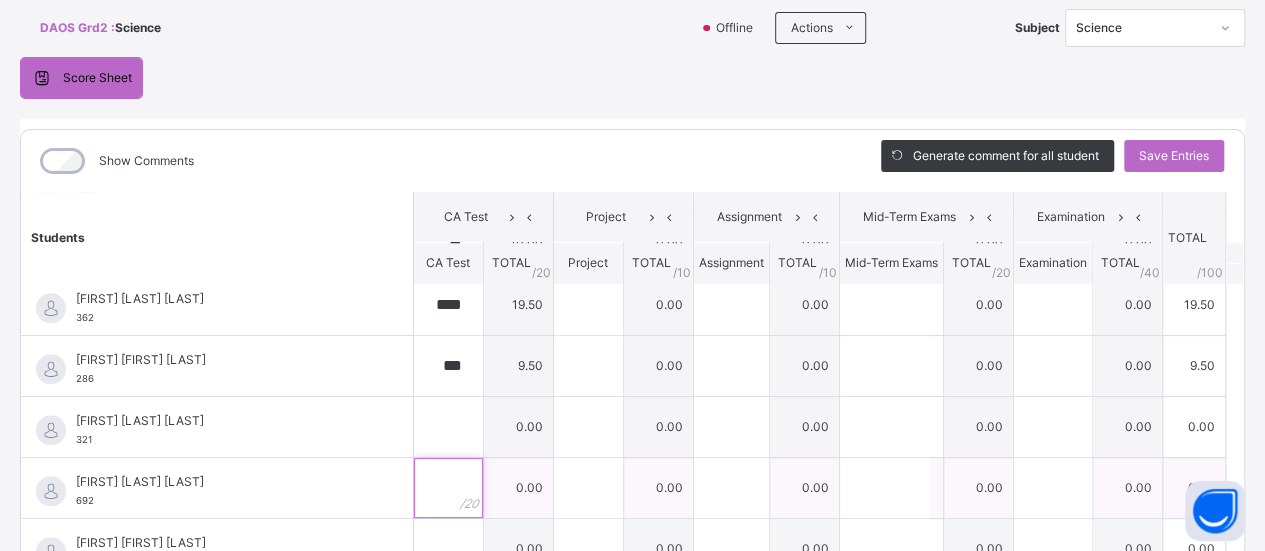 click at bounding box center [448, 488] 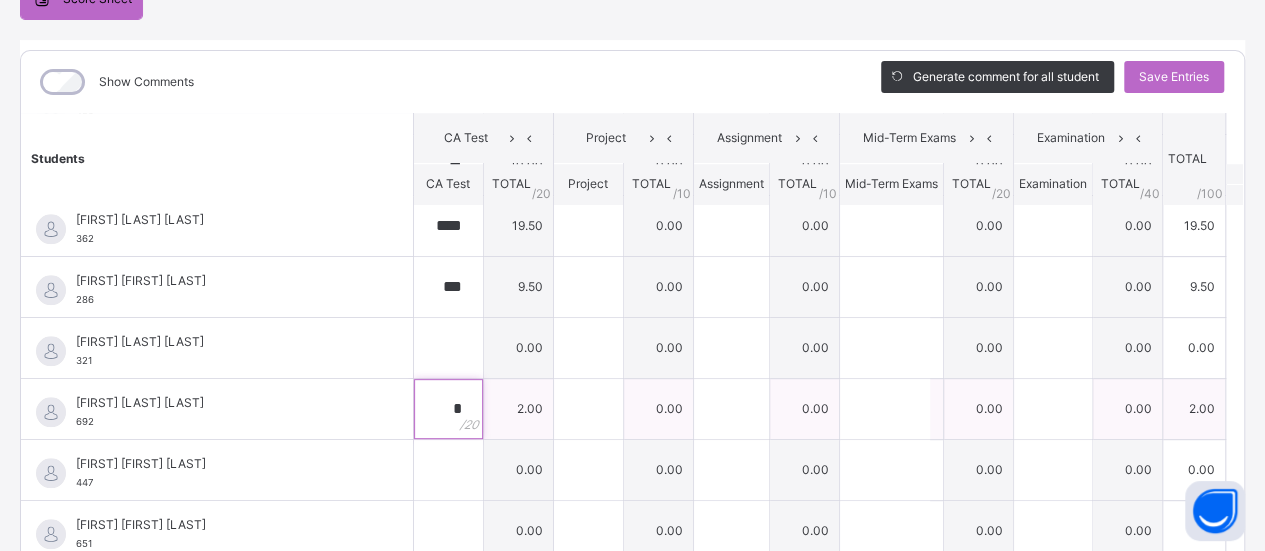 scroll, scrollTop: 224, scrollLeft: 0, axis: vertical 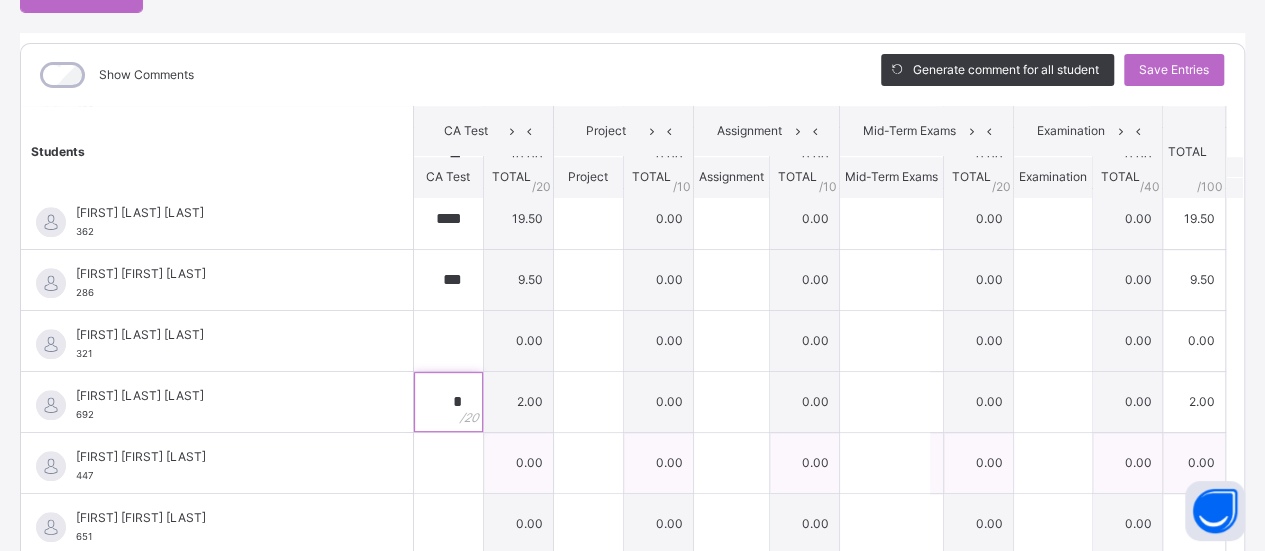 type on "*" 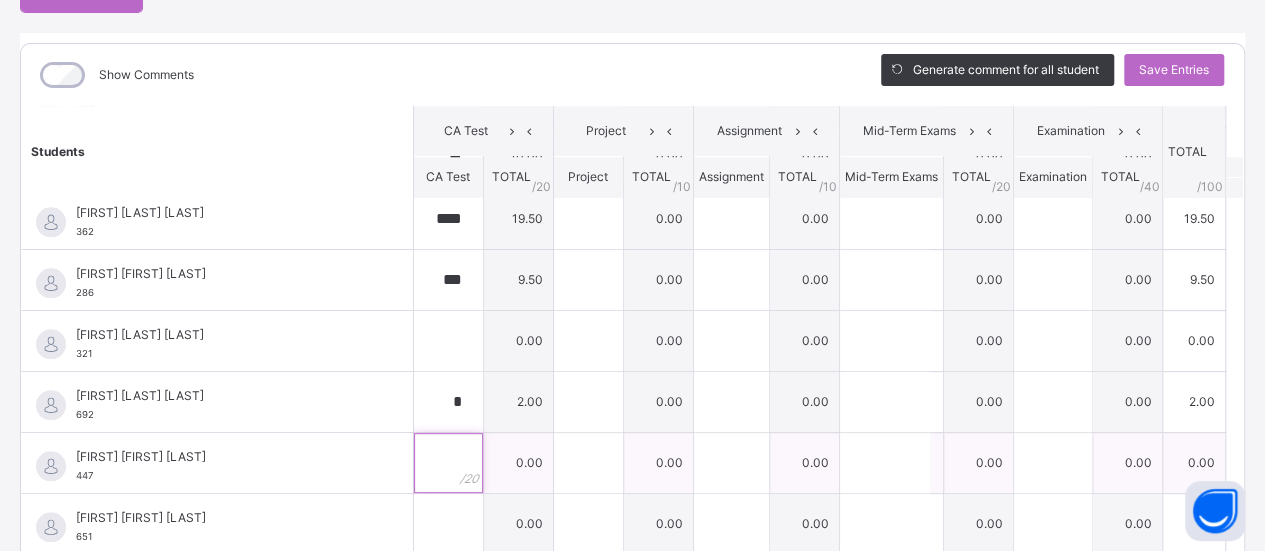 click at bounding box center [448, 463] 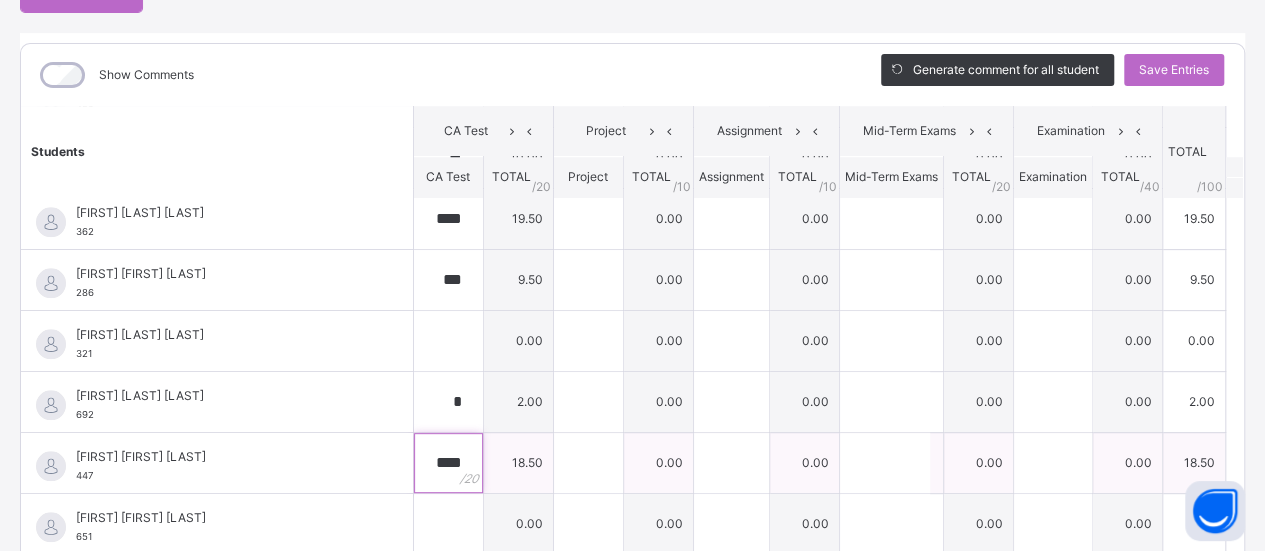 scroll, scrollTop: 344, scrollLeft: 0, axis: vertical 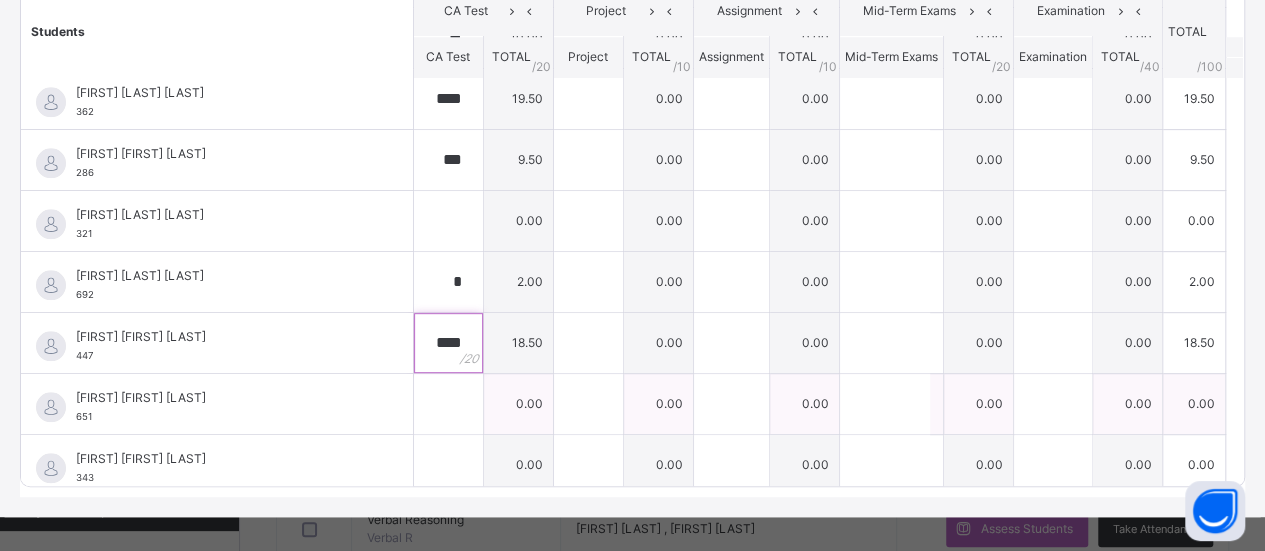 type on "****" 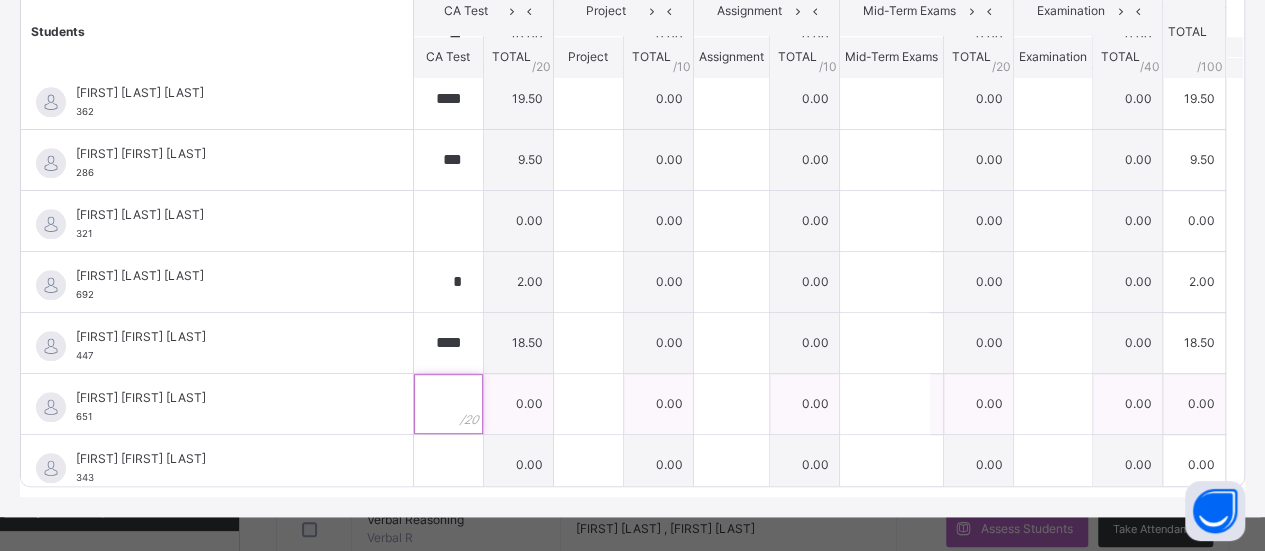 click at bounding box center [448, 404] 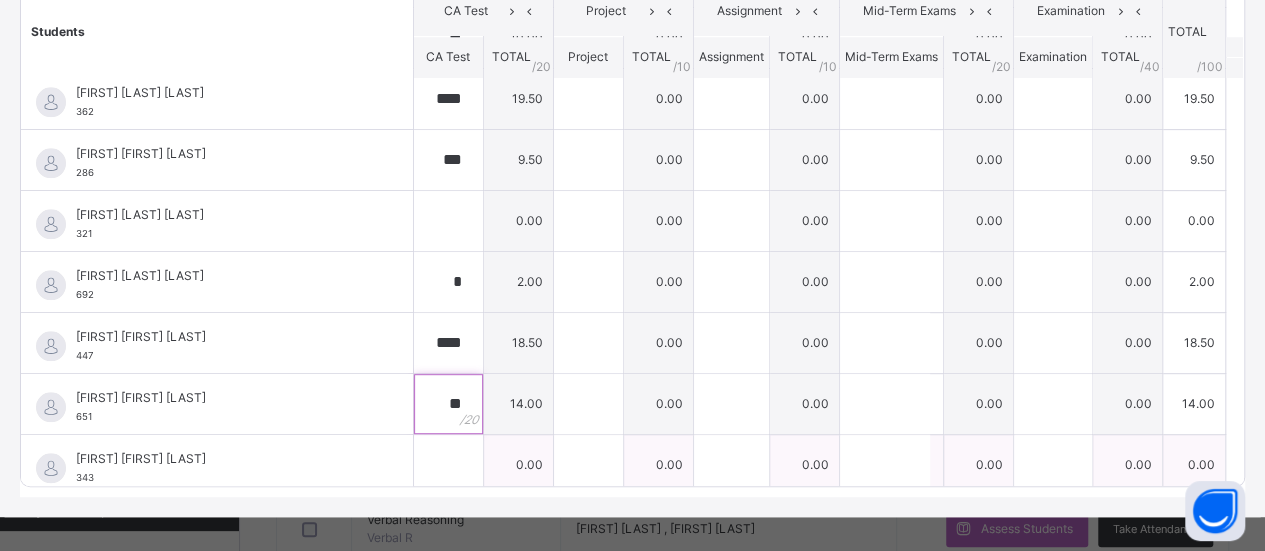 type on "**" 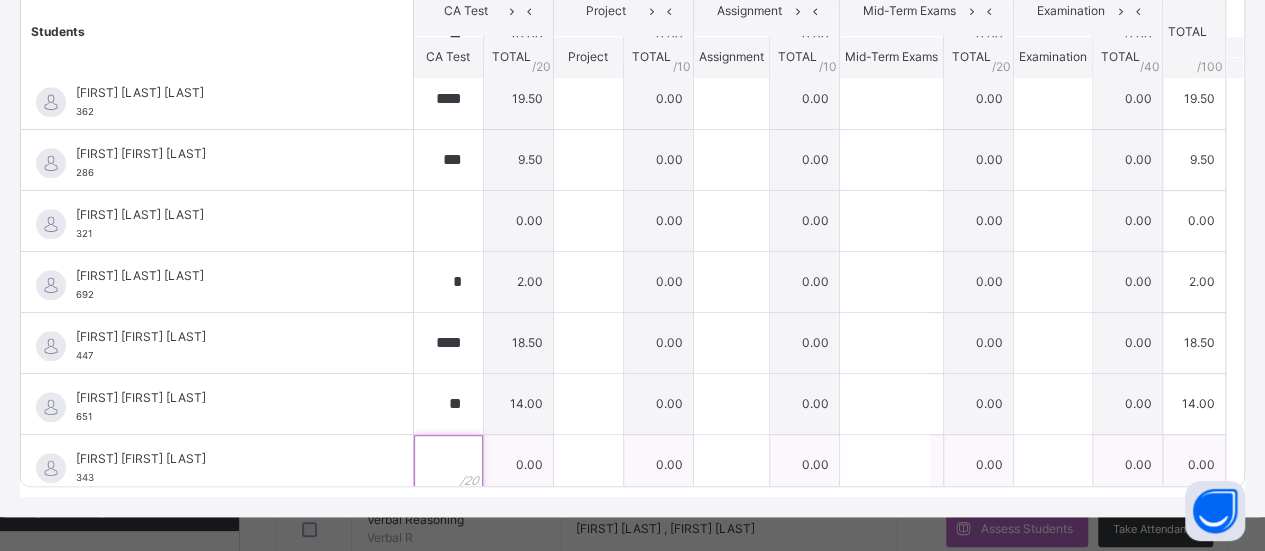 click at bounding box center (448, 465) 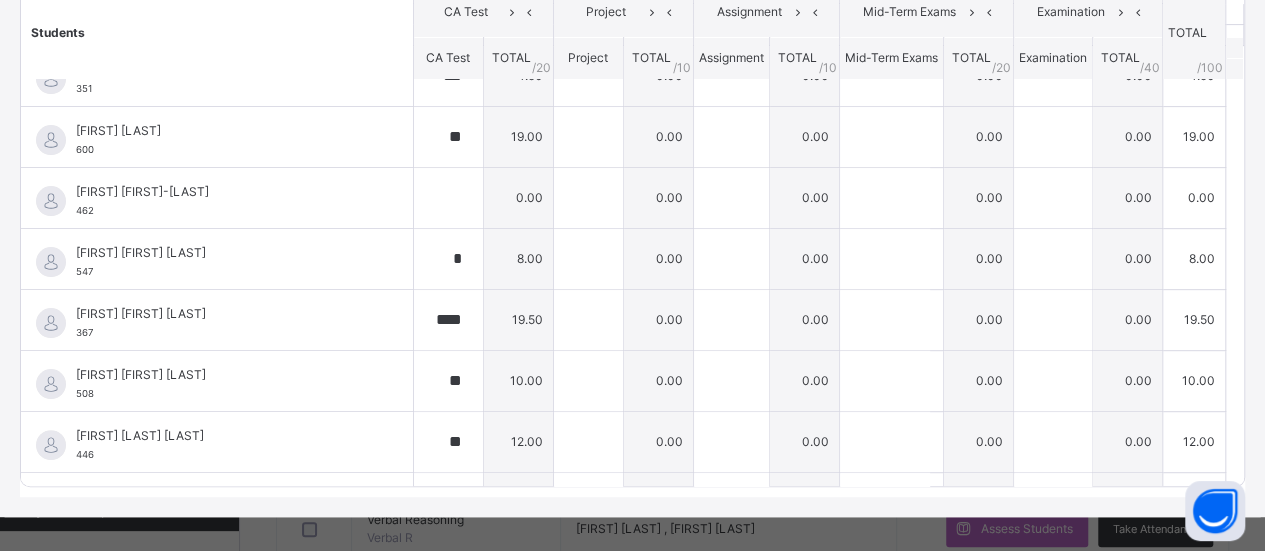 scroll, scrollTop: 0, scrollLeft: 0, axis: both 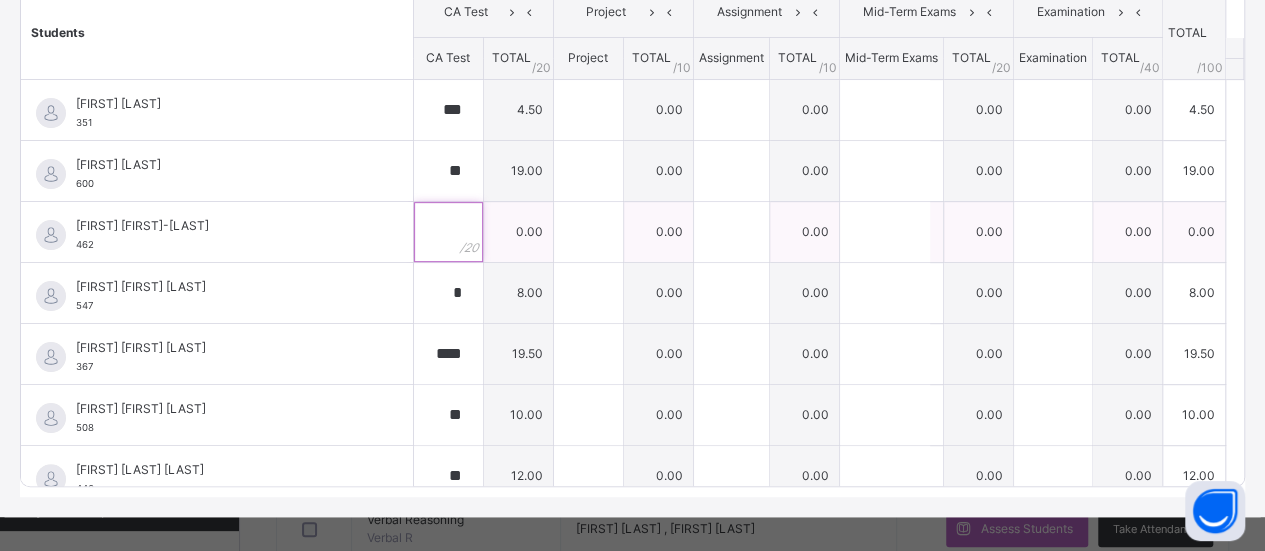 click at bounding box center (448, 232) 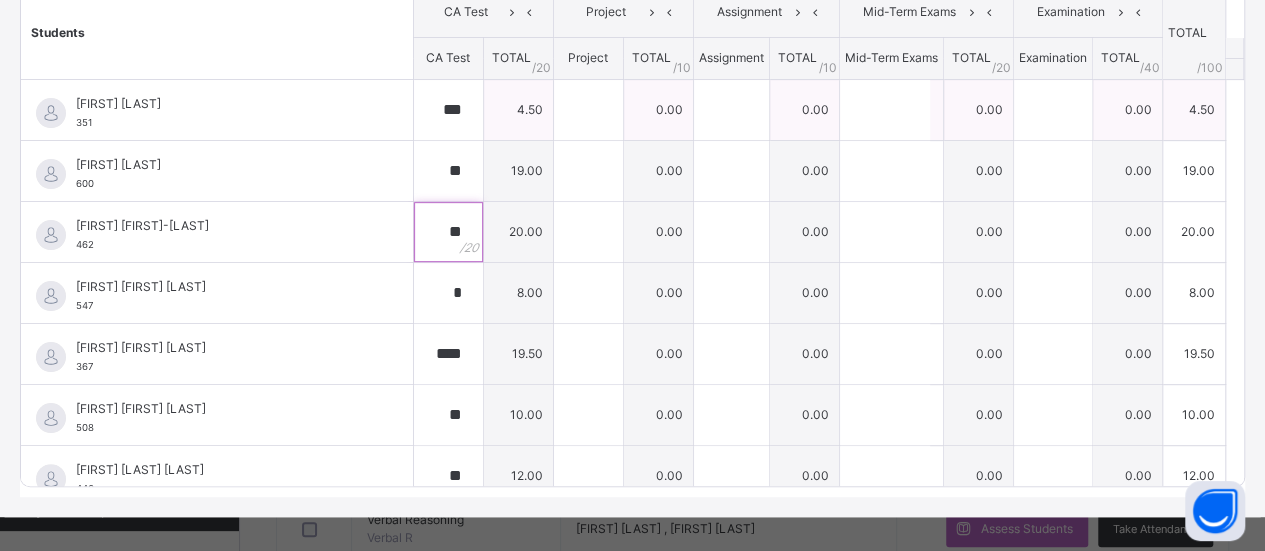 type on "**" 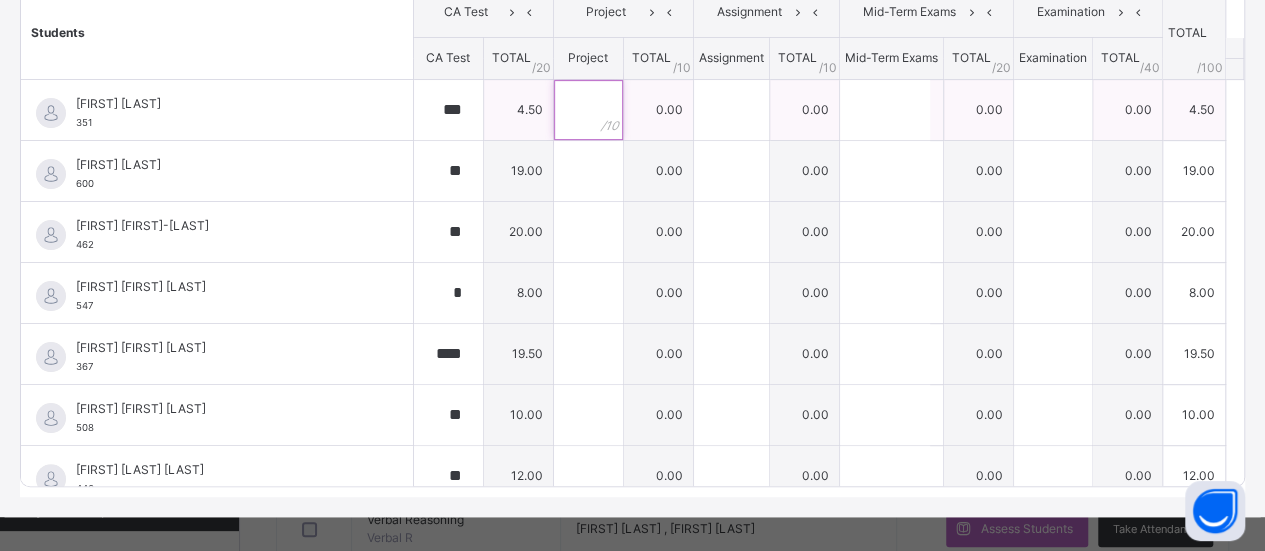 click at bounding box center [588, 110] 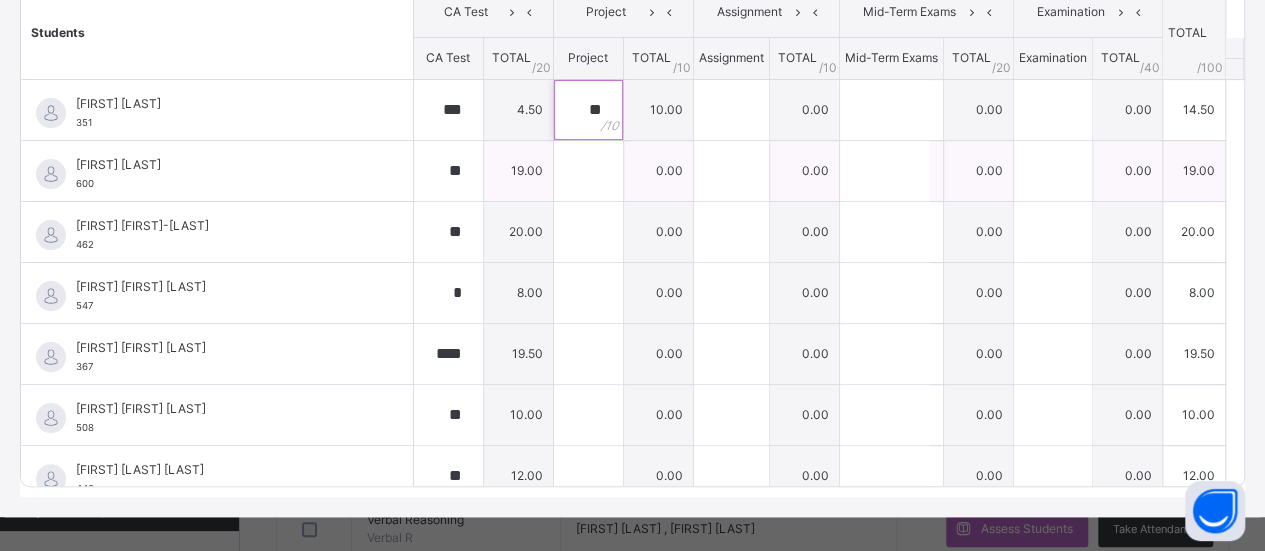 type on "**" 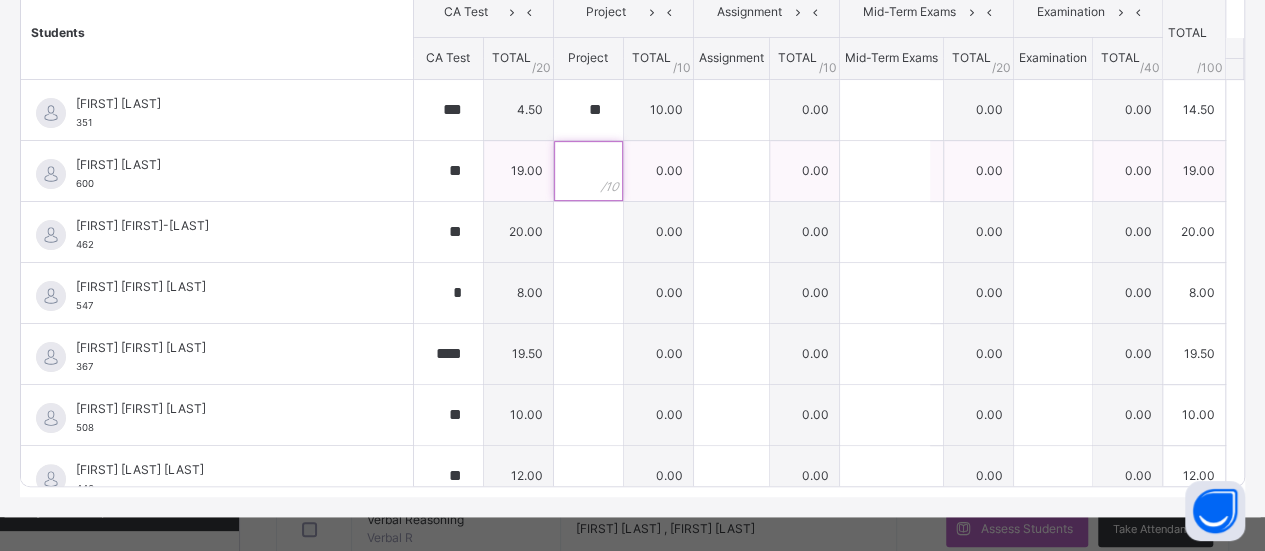 click at bounding box center (588, 171) 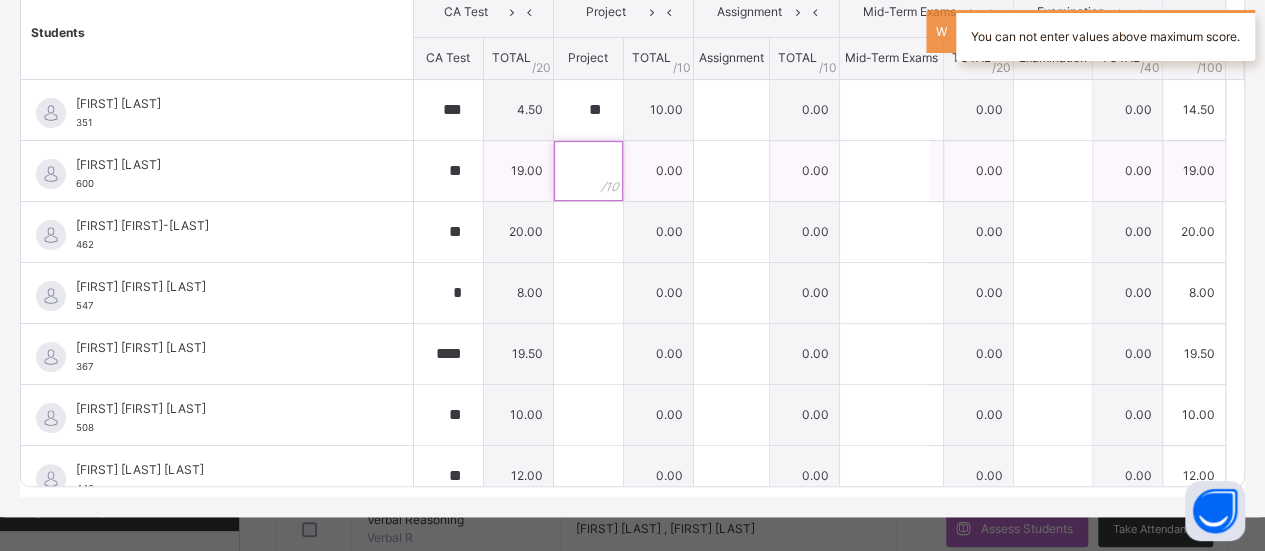 type on "*" 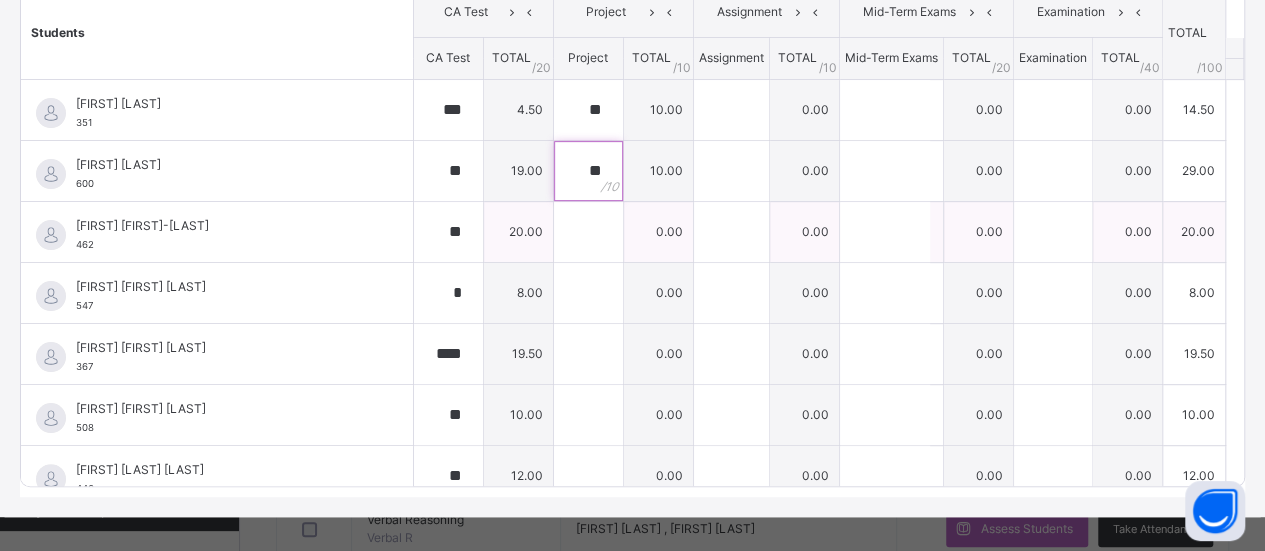 type on "**" 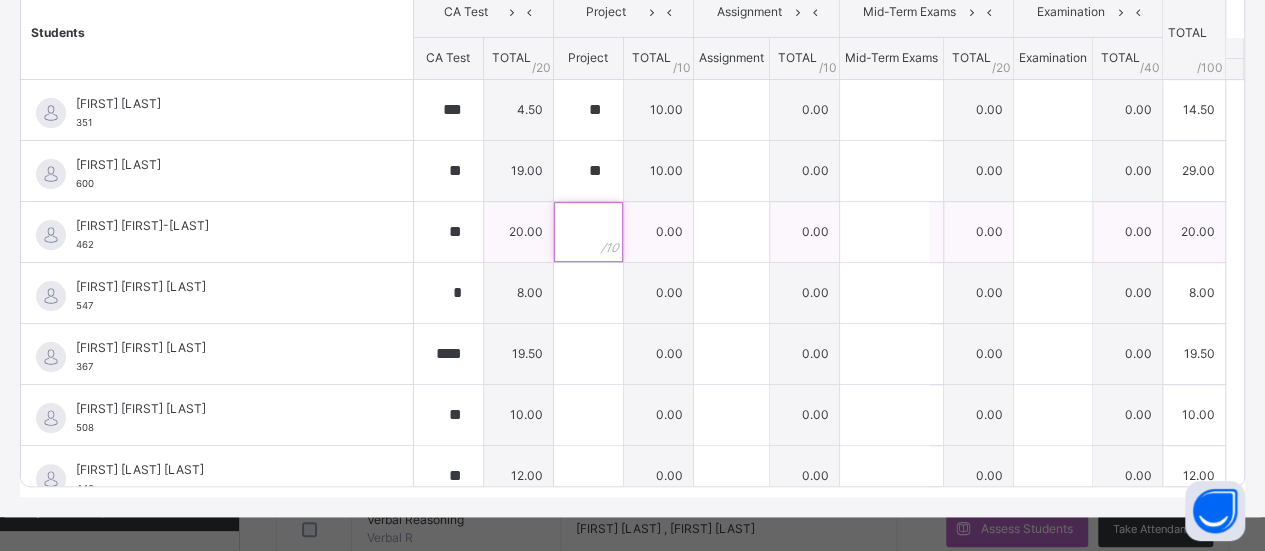 click at bounding box center (588, 232) 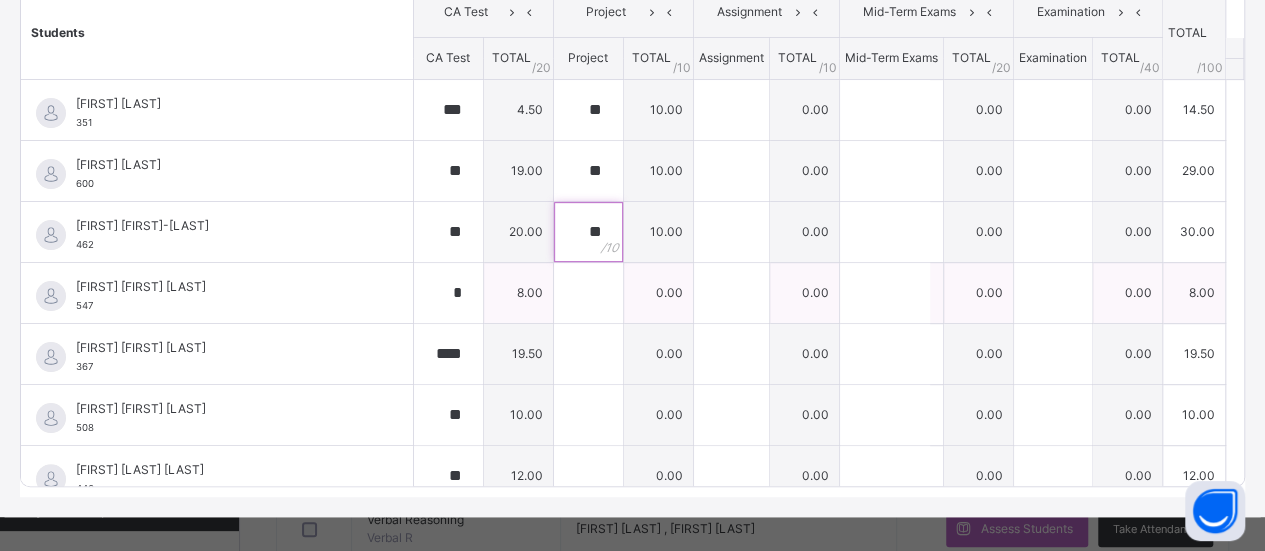 type on "**" 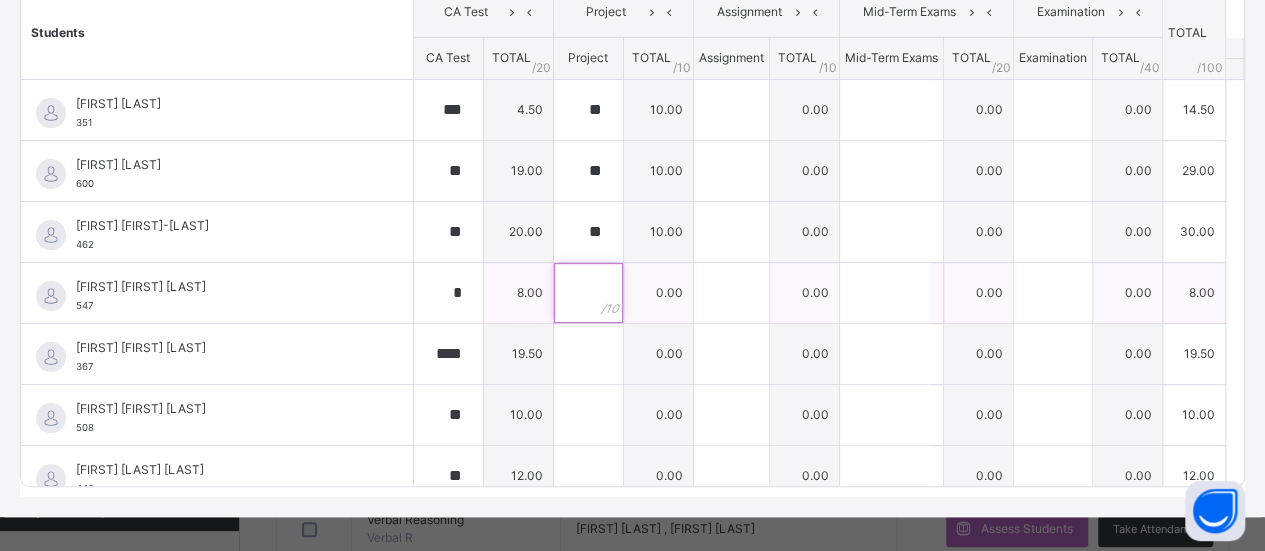 click at bounding box center [588, 293] 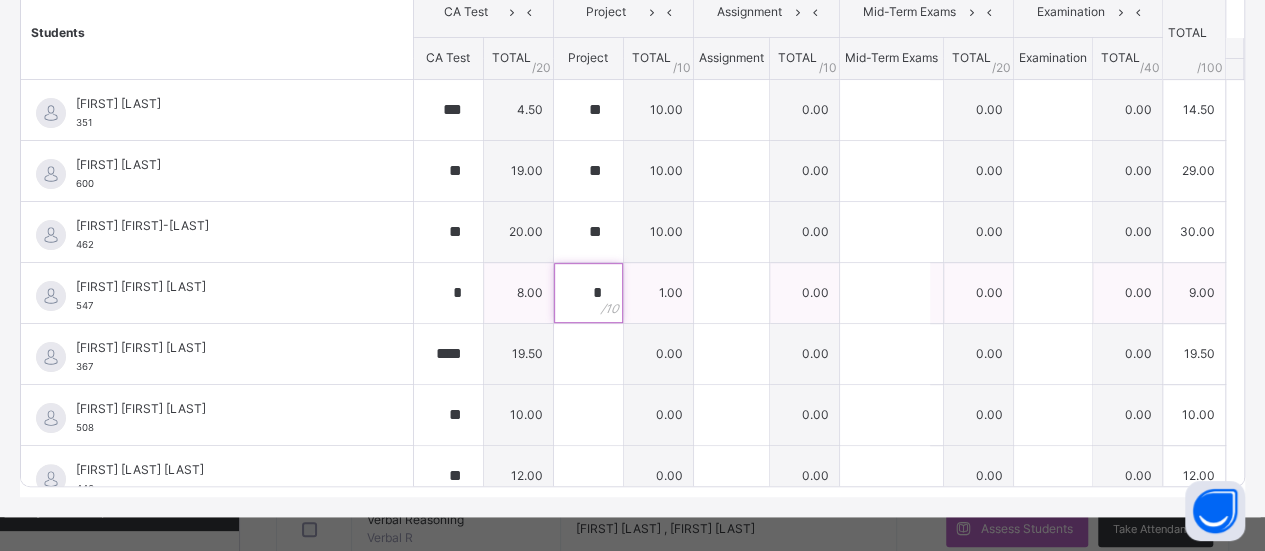 type on "**" 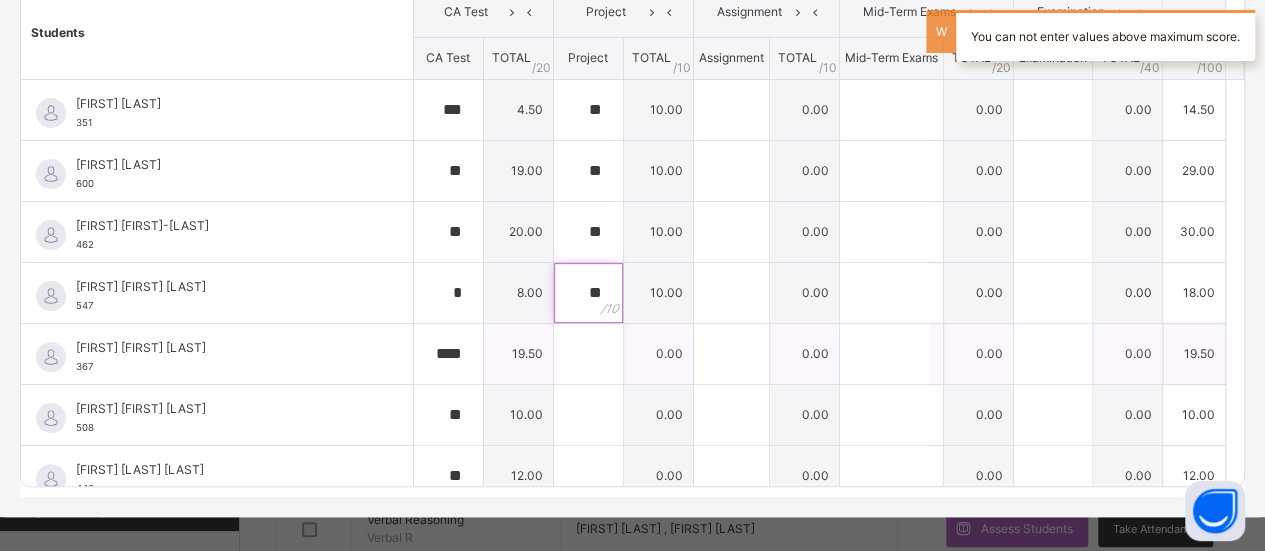 type on "**" 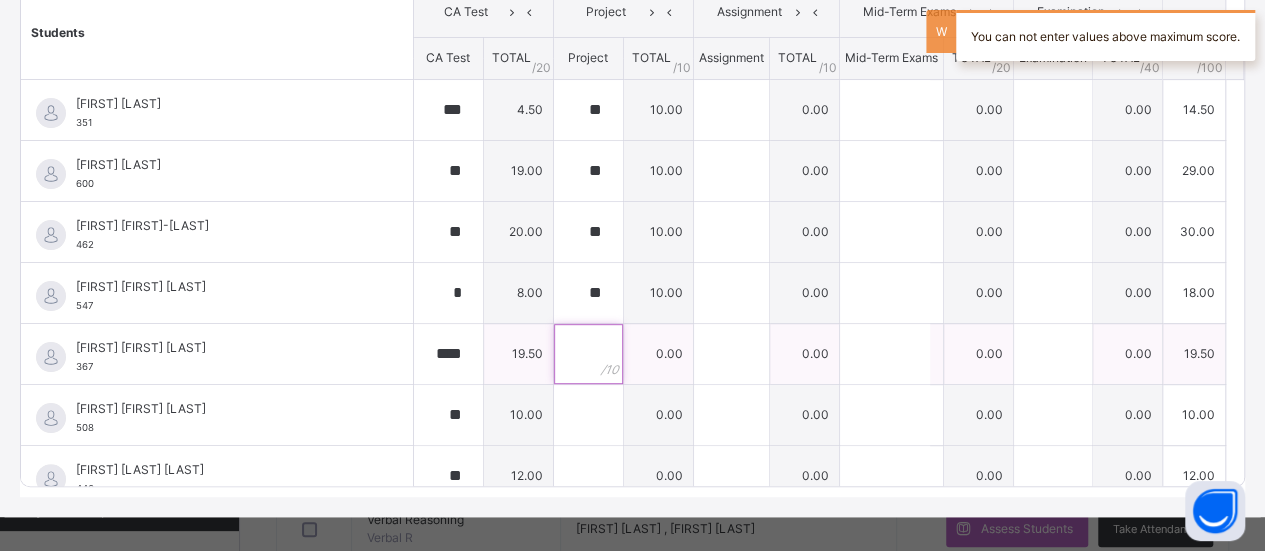 click at bounding box center [588, 354] 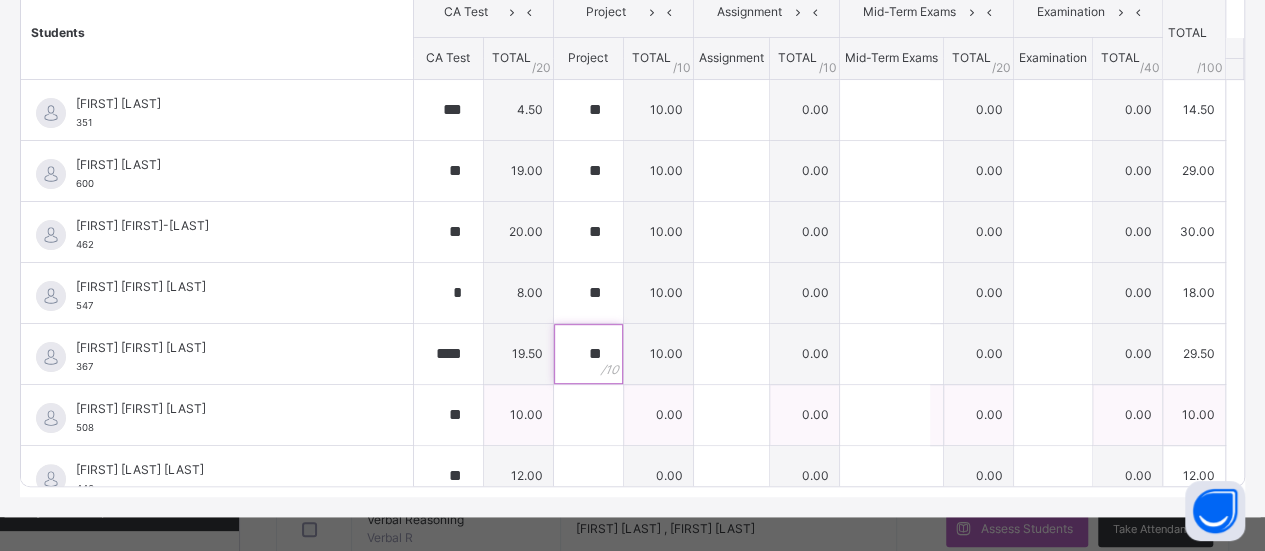 type on "**" 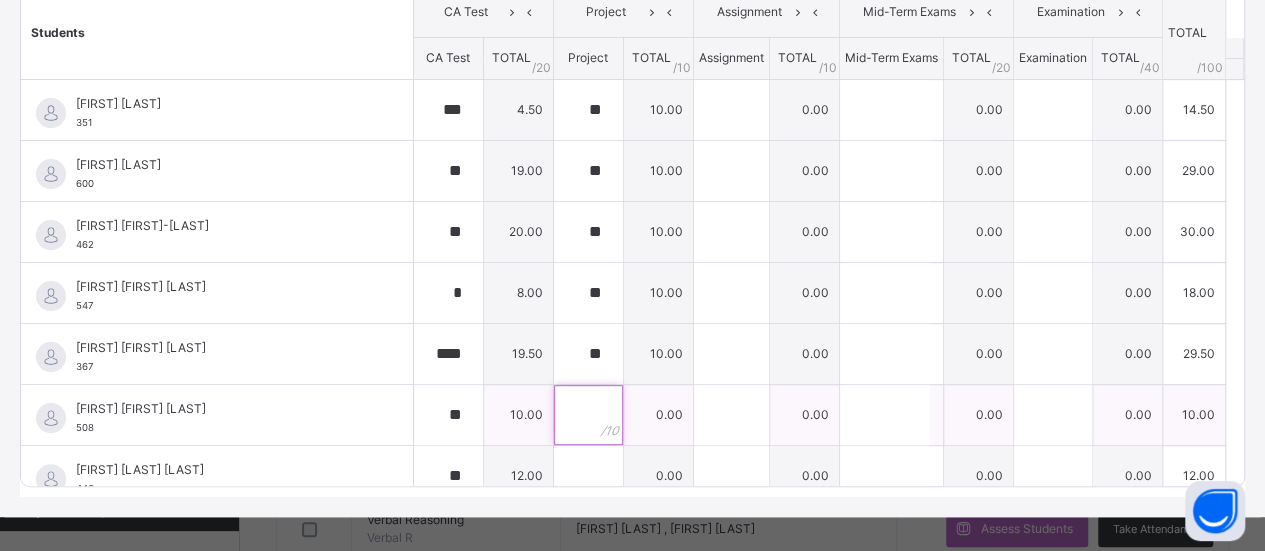 click at bounding box center [588, 415] 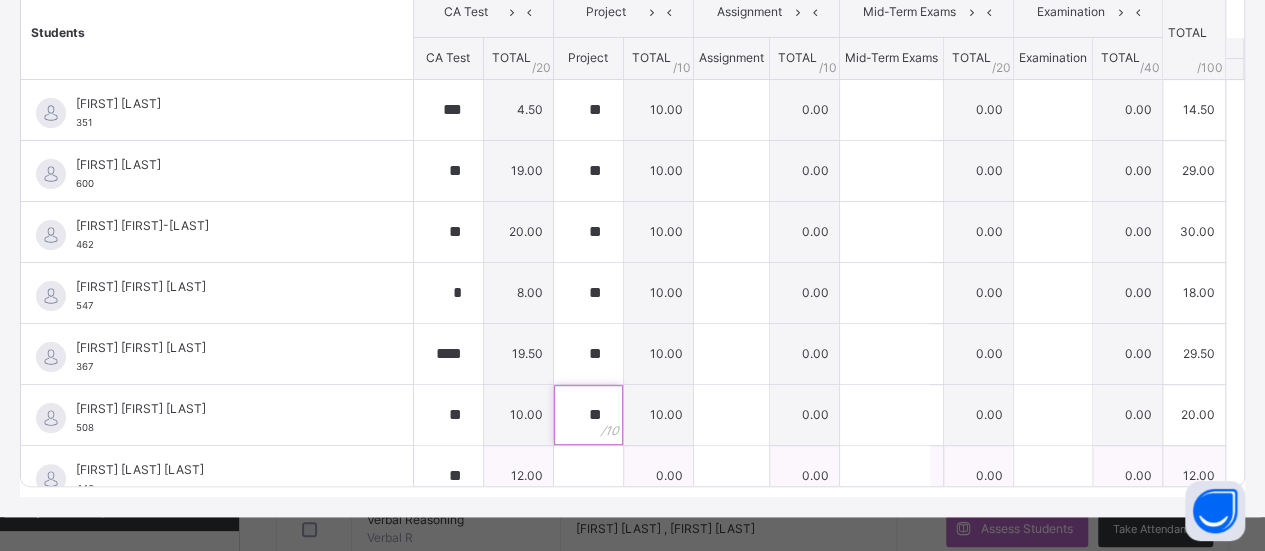 type on "**" 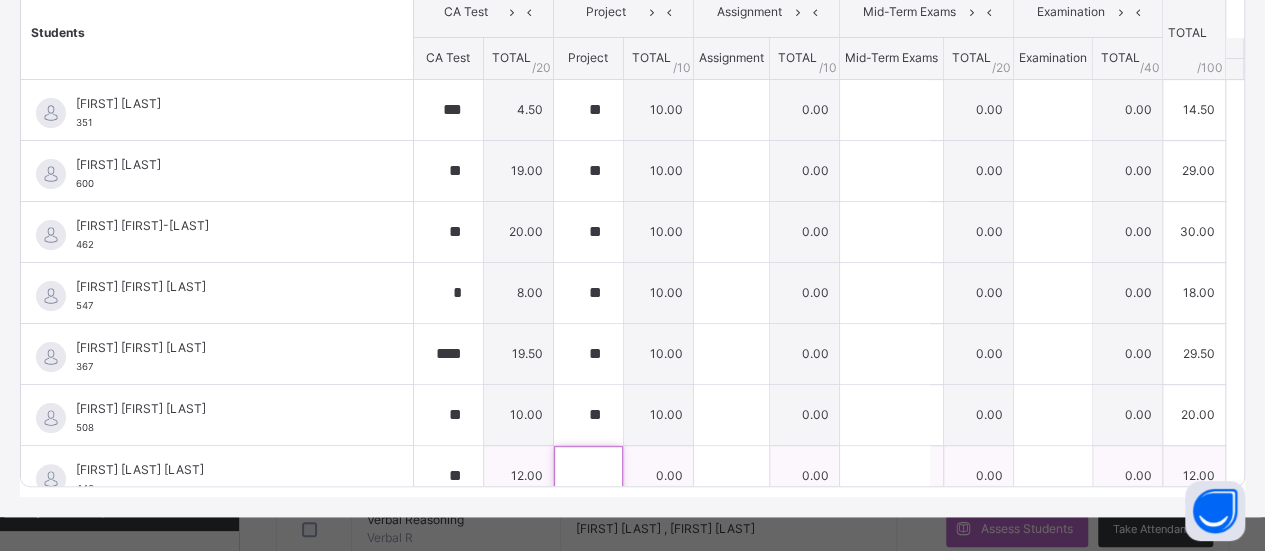 click at bounding box center [588, 476] 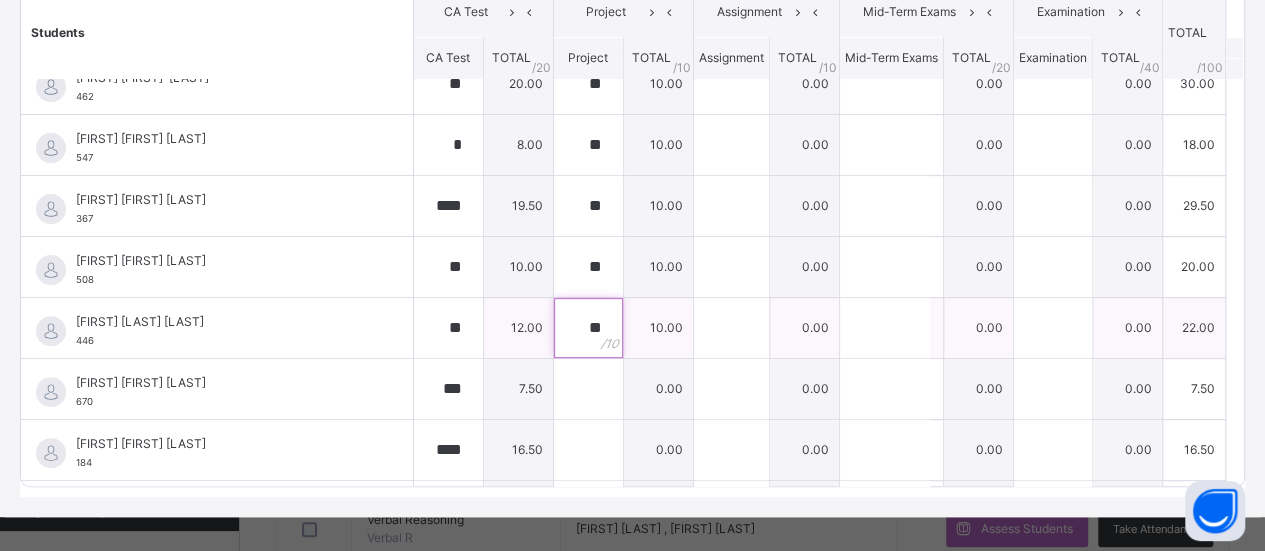 scroll, scrollTop: 148, scrollLeft: 0, axis: vertical 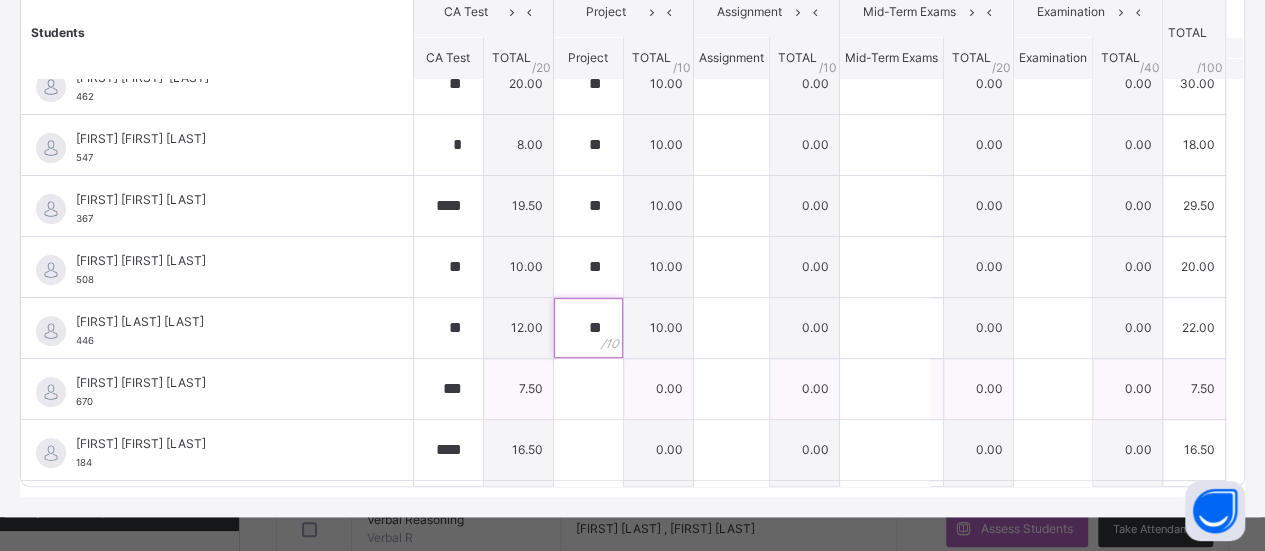type on "**" 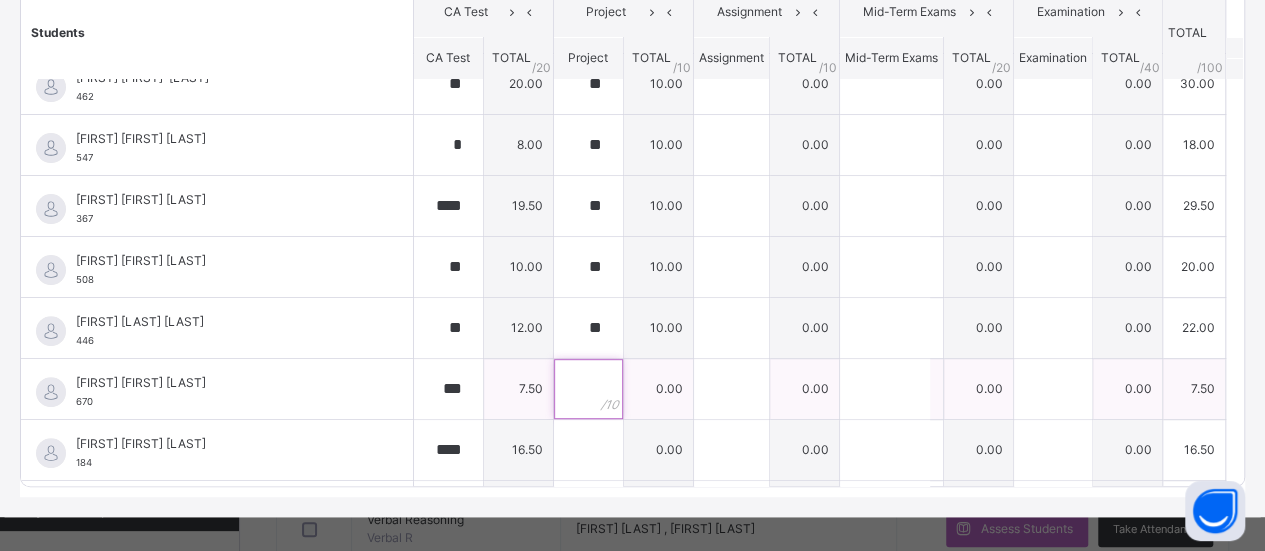 click at bounding box center (588, 389) 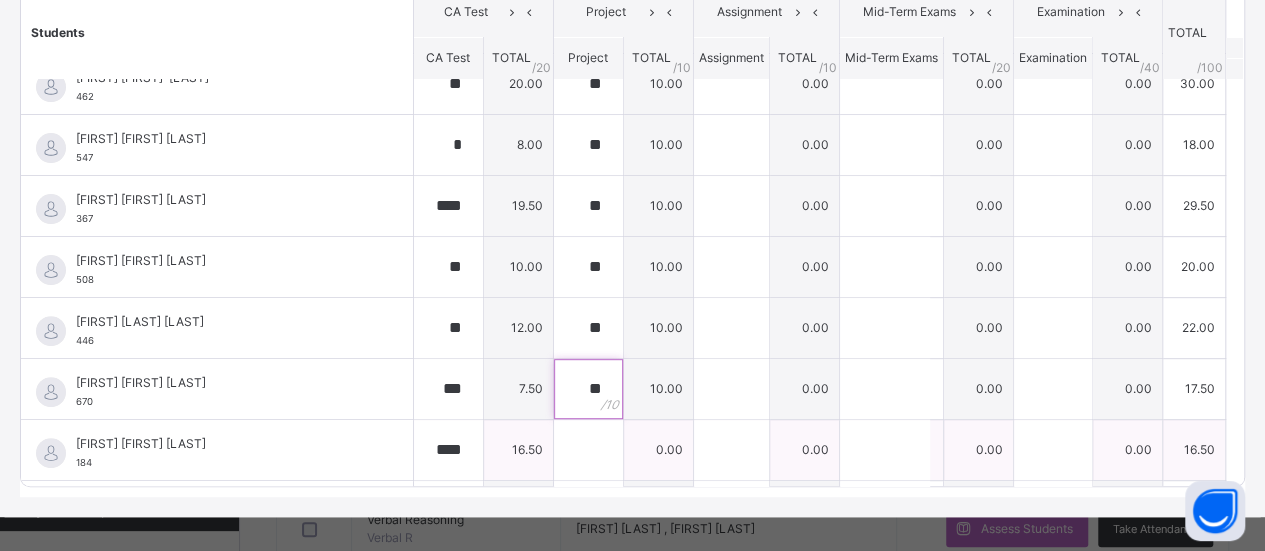 type on "**" 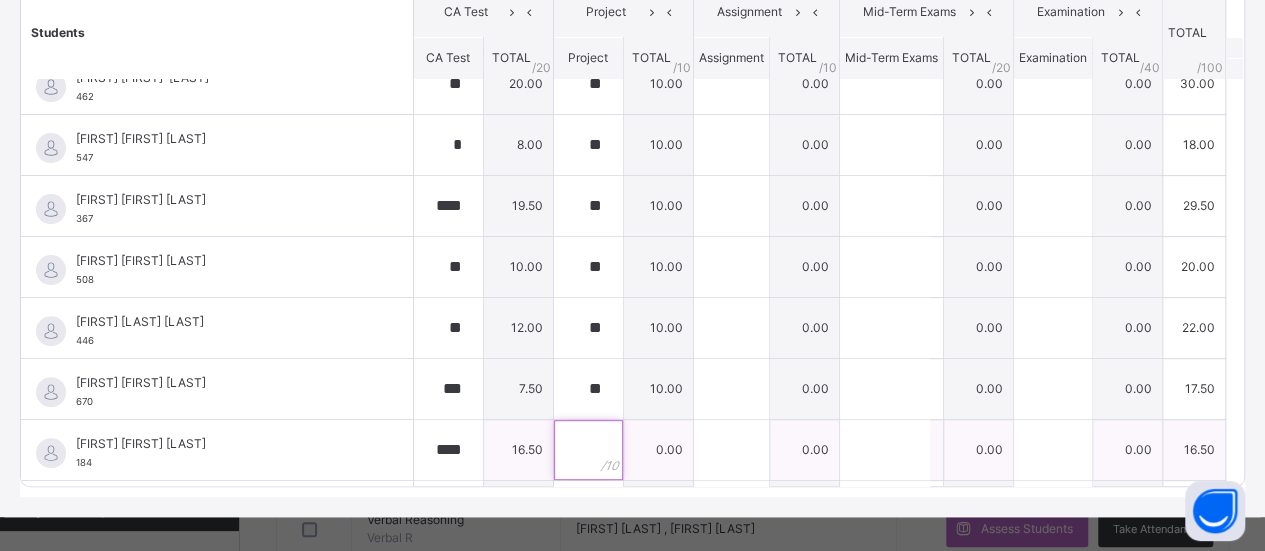 click at bounding box center (588, 450) 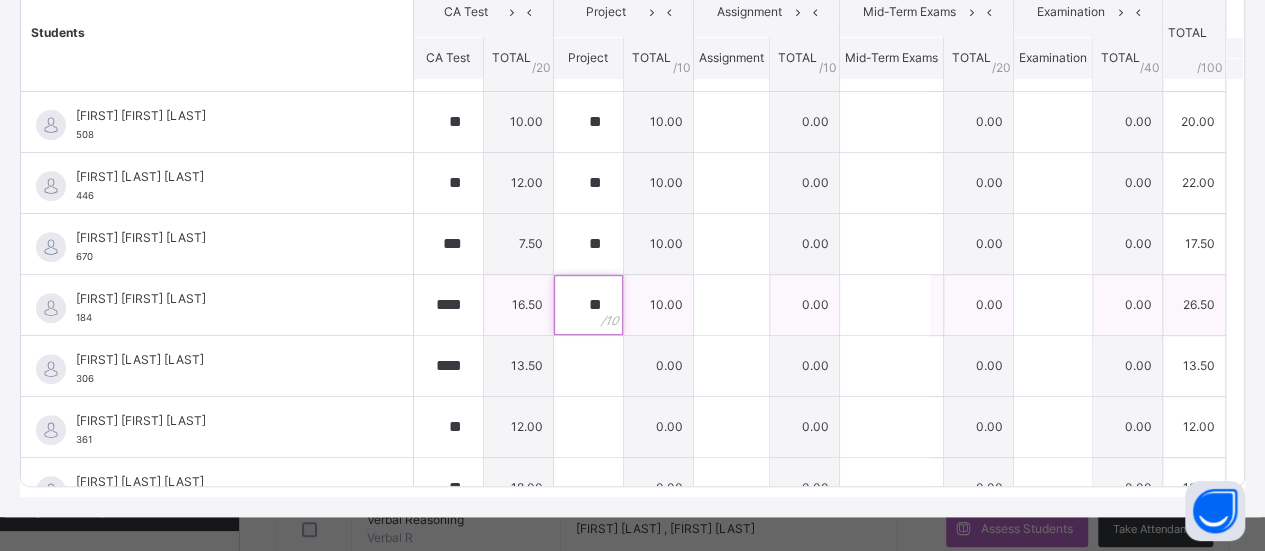 scroll, scrollTop: 296, scrollLeft: 0, axis: vertical 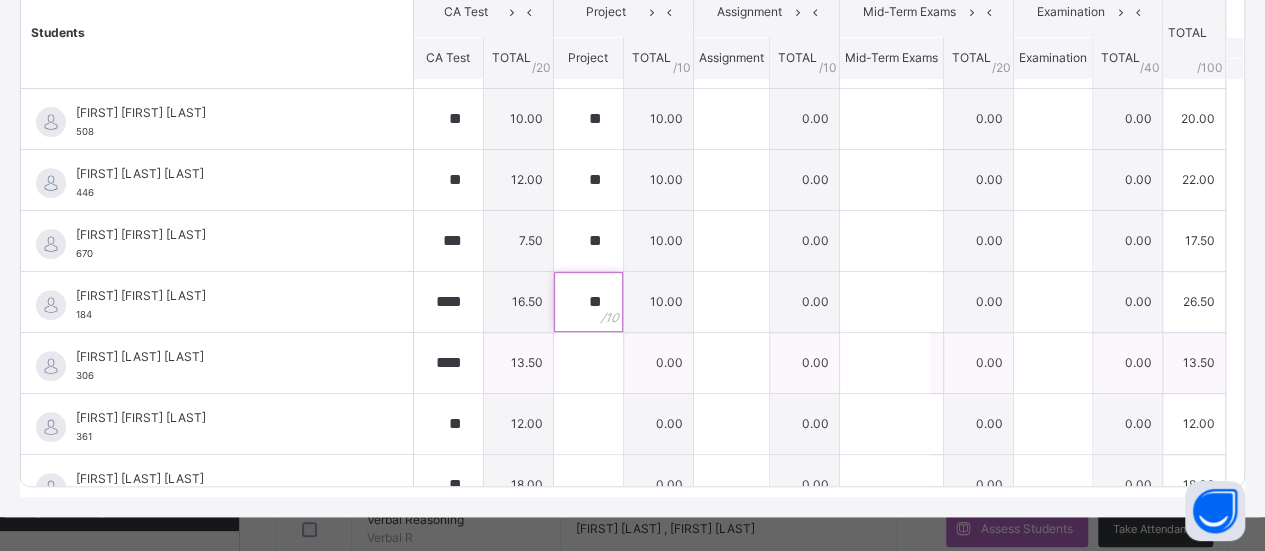 type on "**" 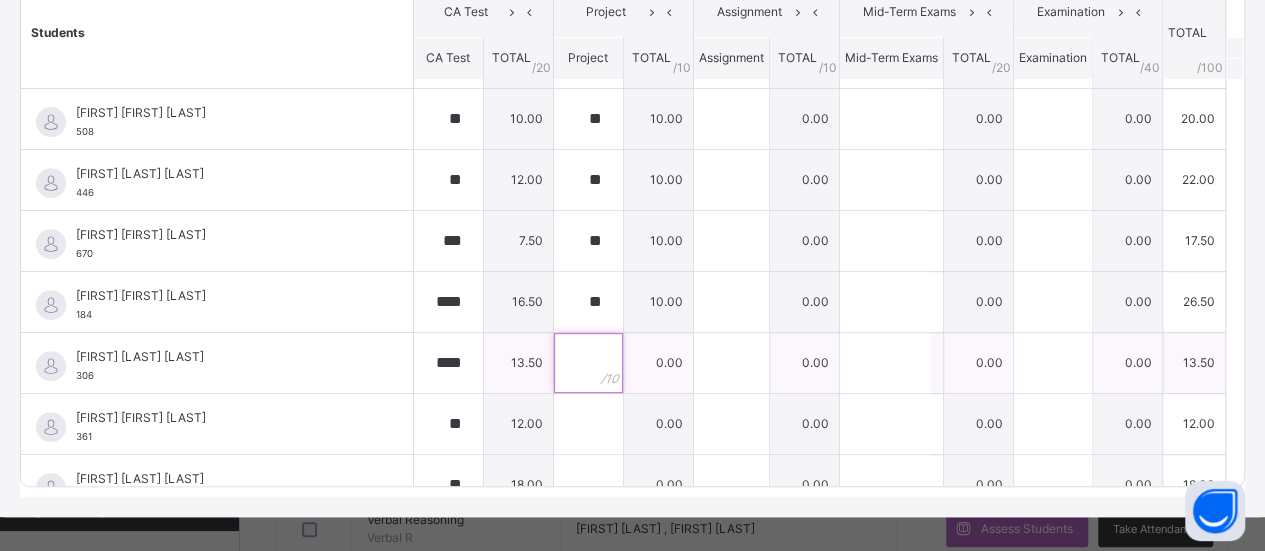 click at bounding box center [588, 363] 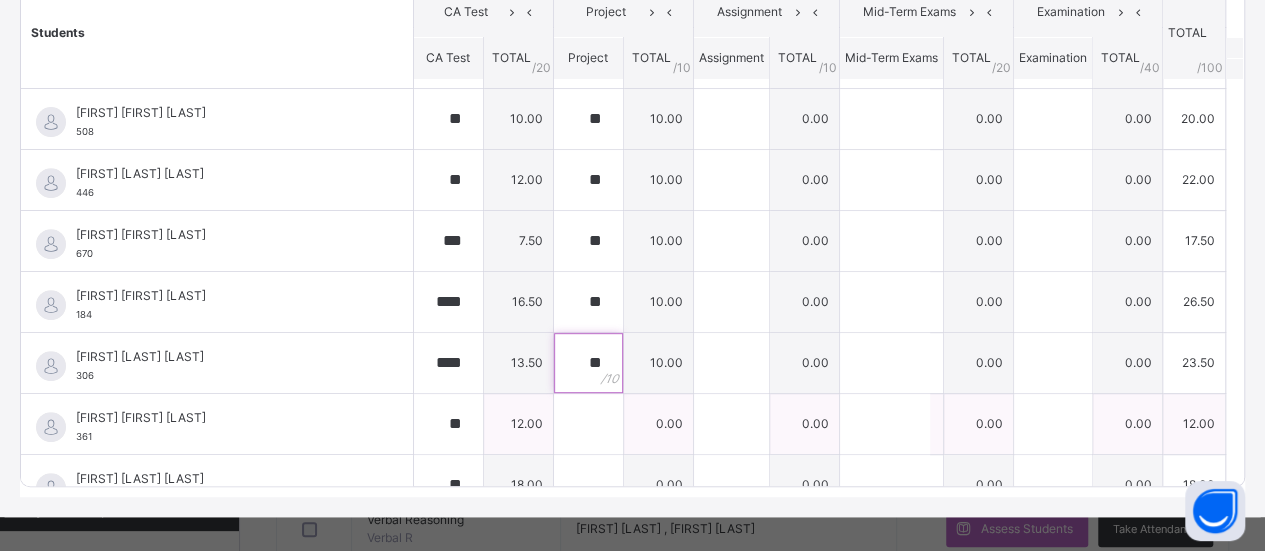 type on "**" 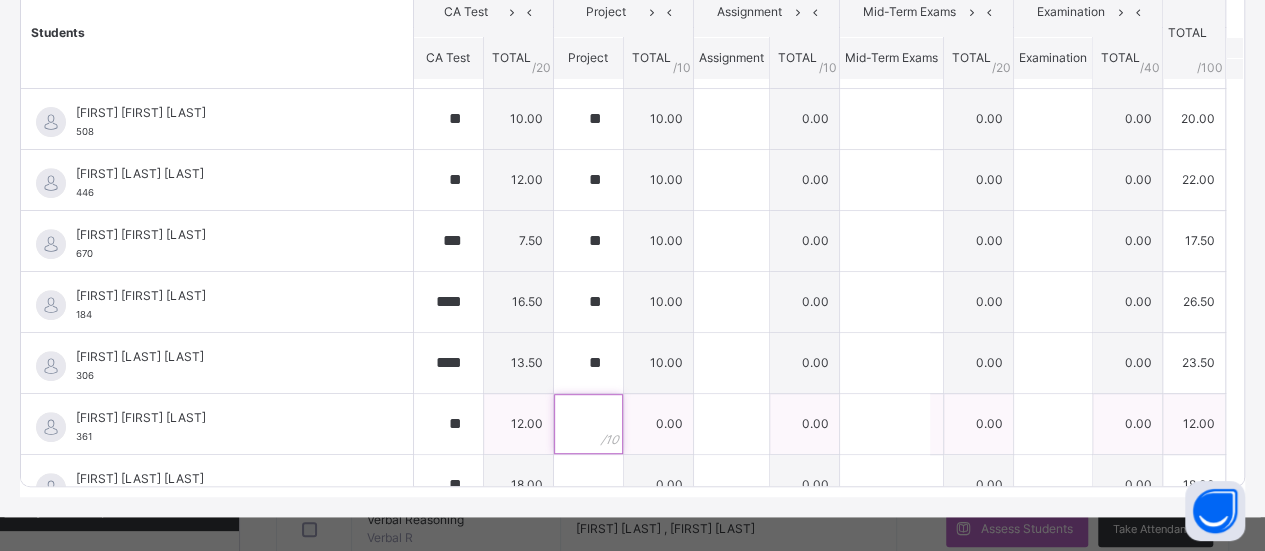 click at bounding box center [588, 424] 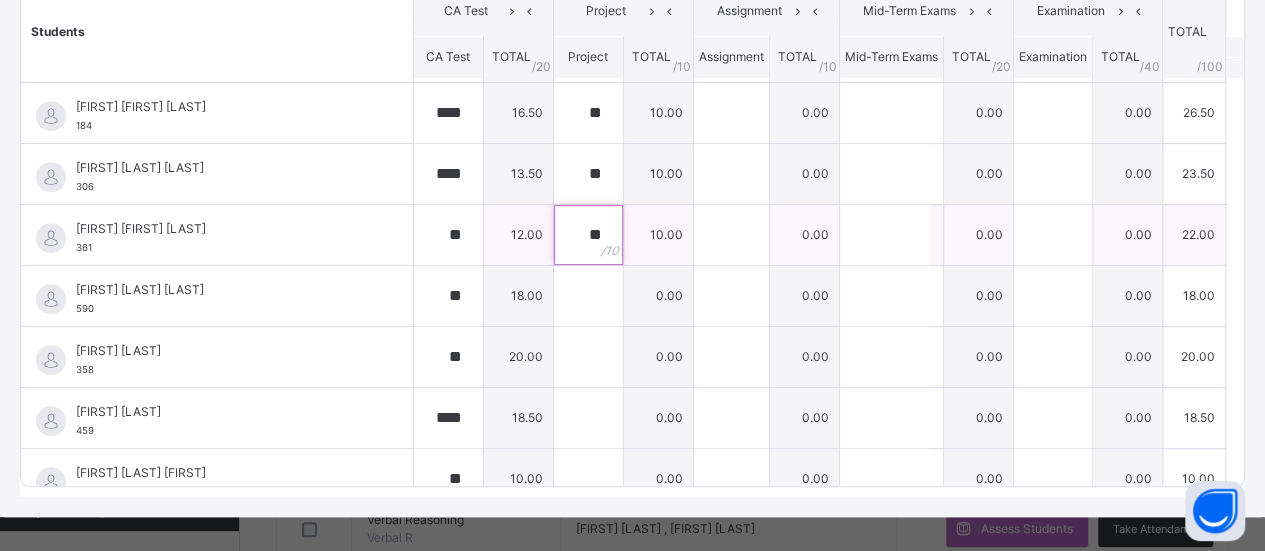 scroll, scrollTop: 486, scrollLeft: 0, axis: vertical 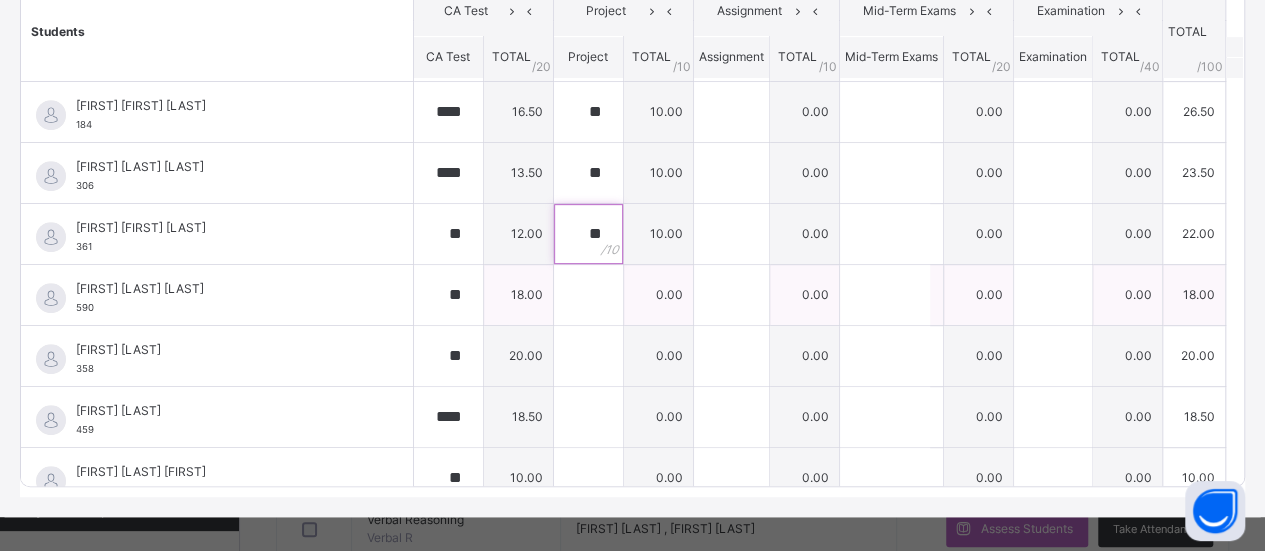 type on "**" 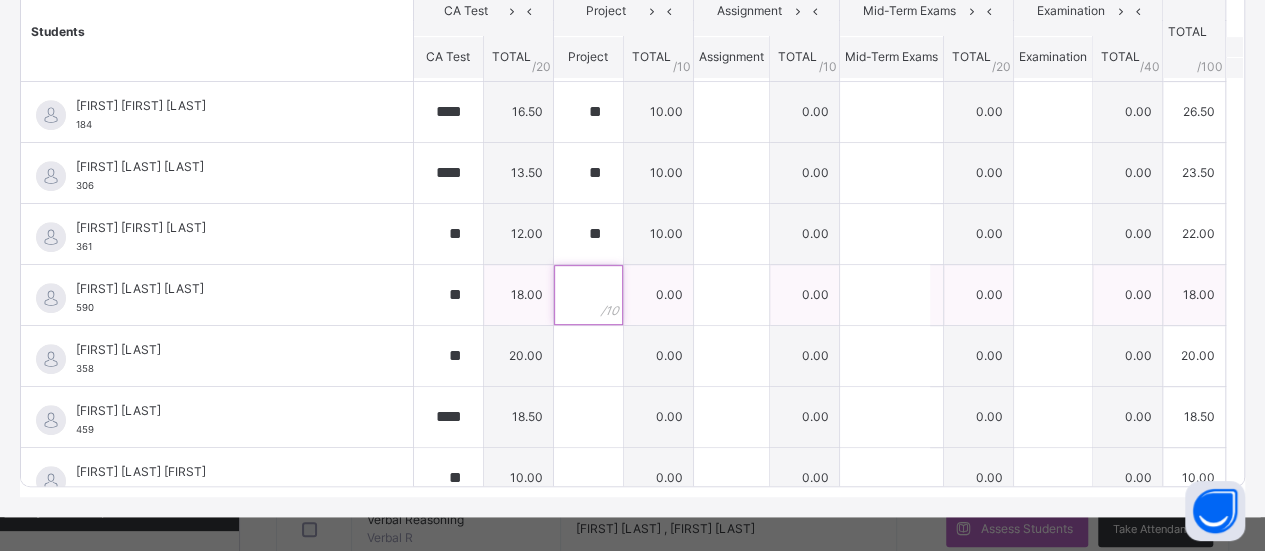 click at bounding box center (588, 295) 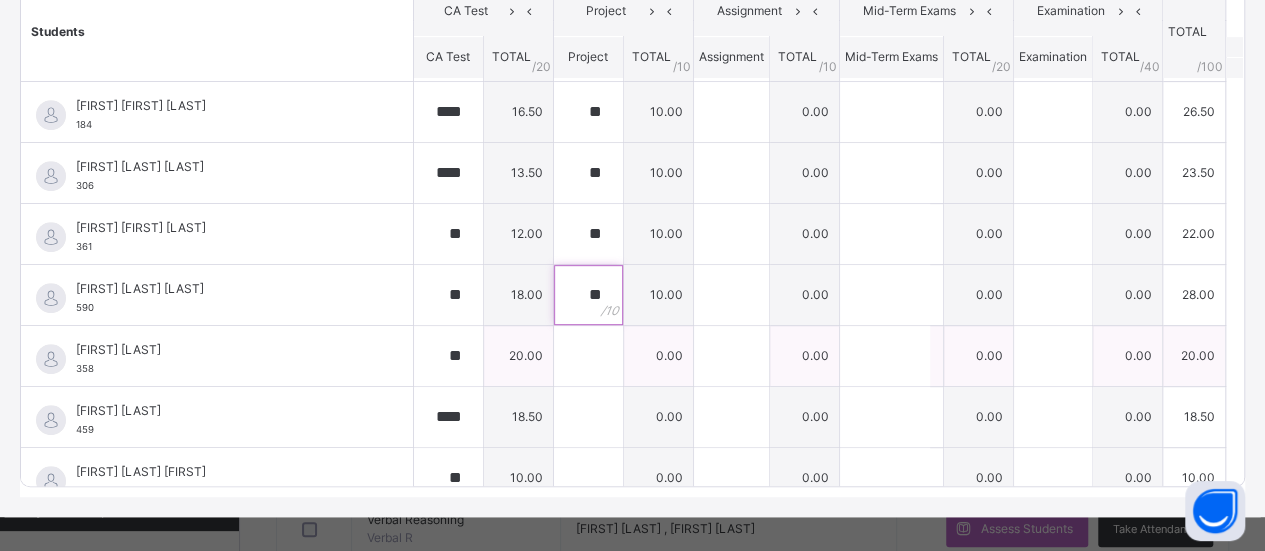 type on "**" 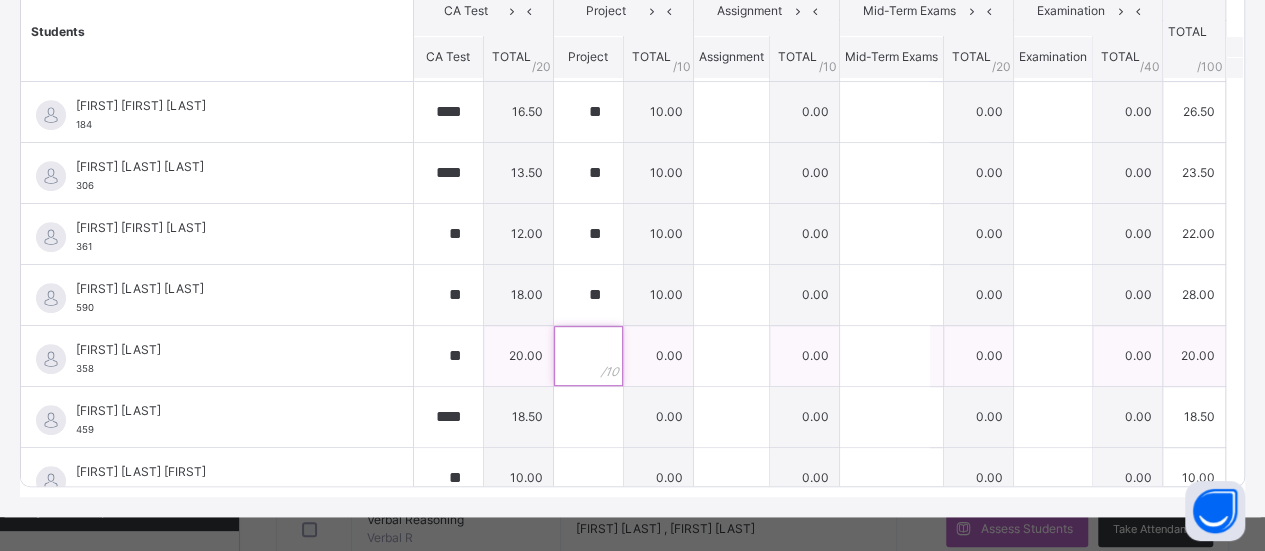 click at bounding box center [588, 356] 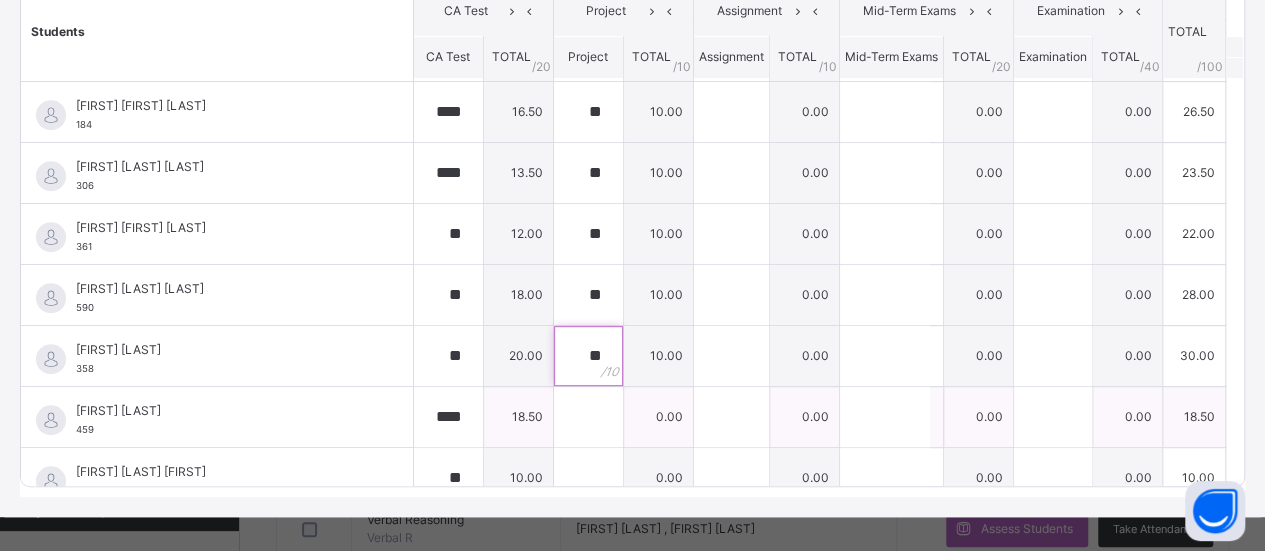 type on "**" 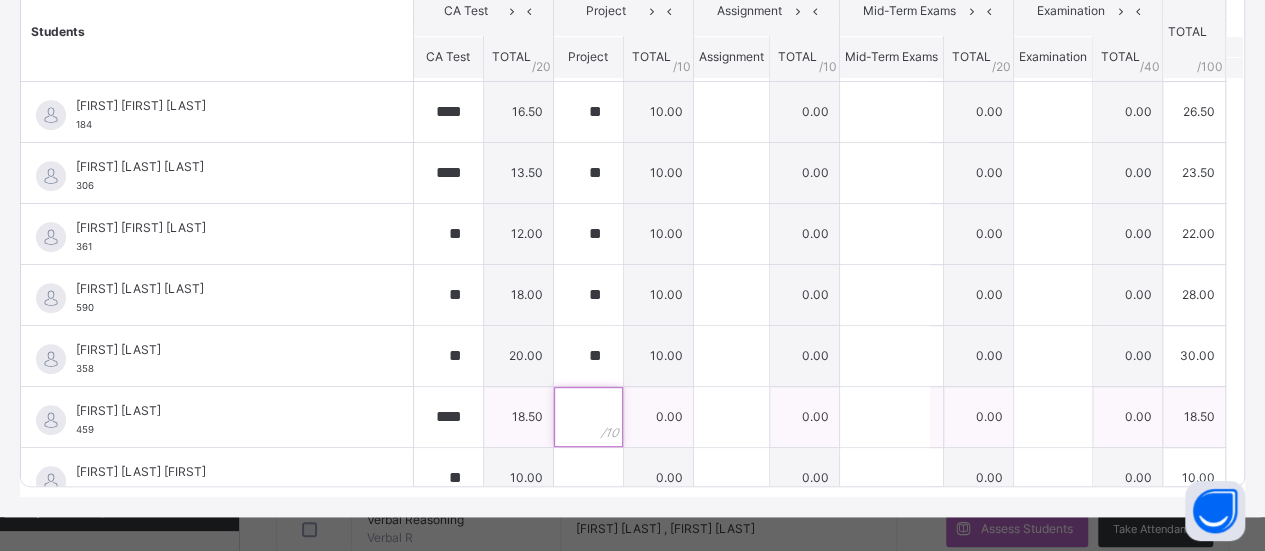 click at bounding box center (588, 417) 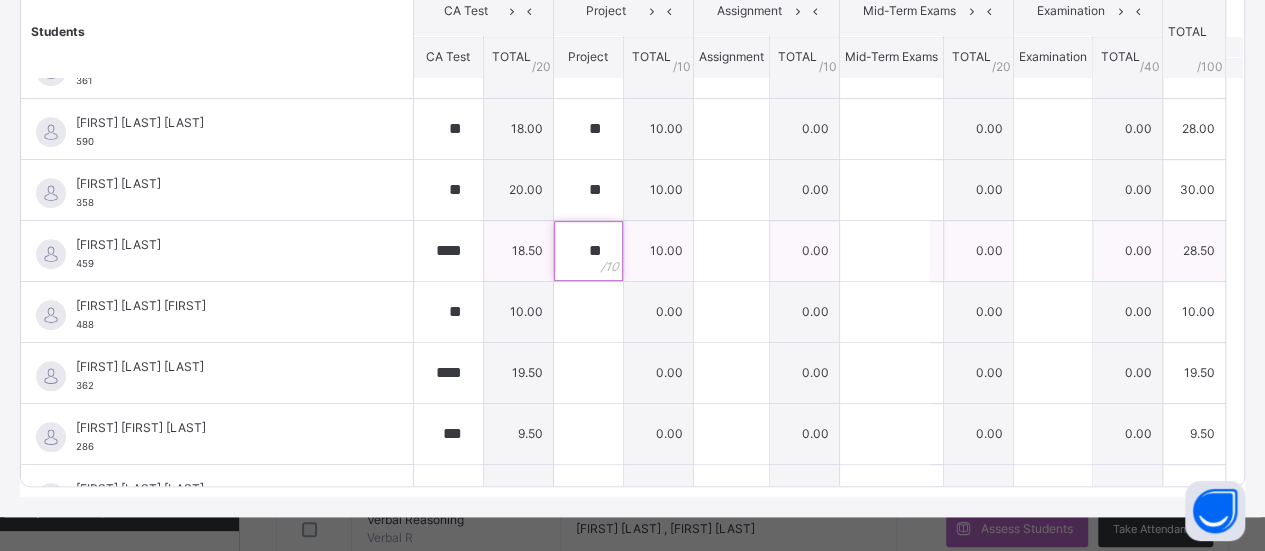 scroll, scrollTop: 661, scrollLeft: 0, axis: vertical 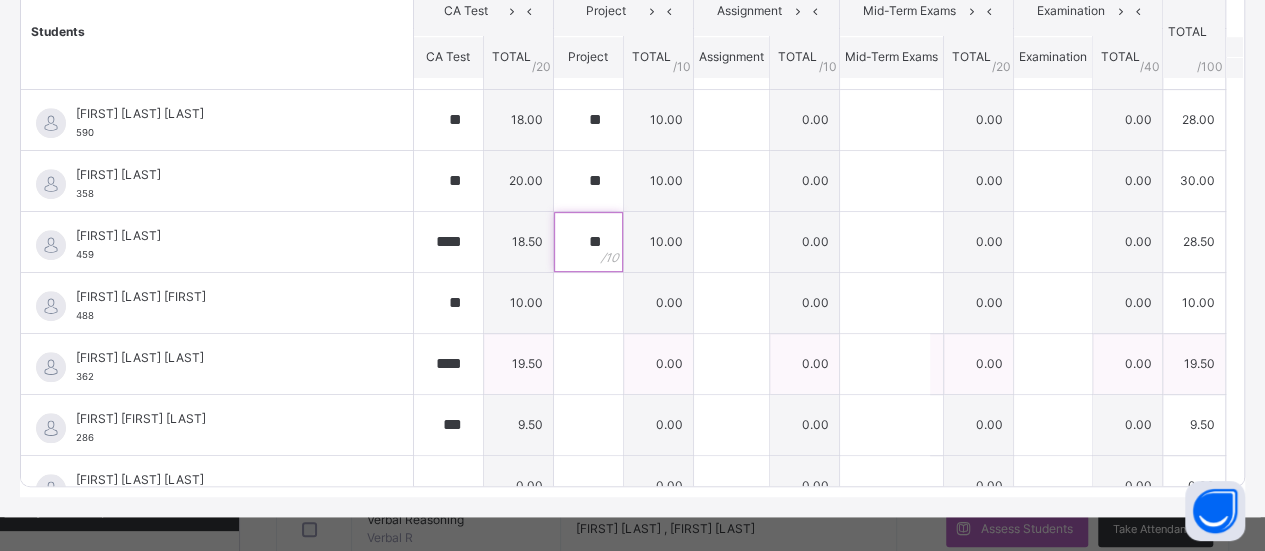 type on "**" 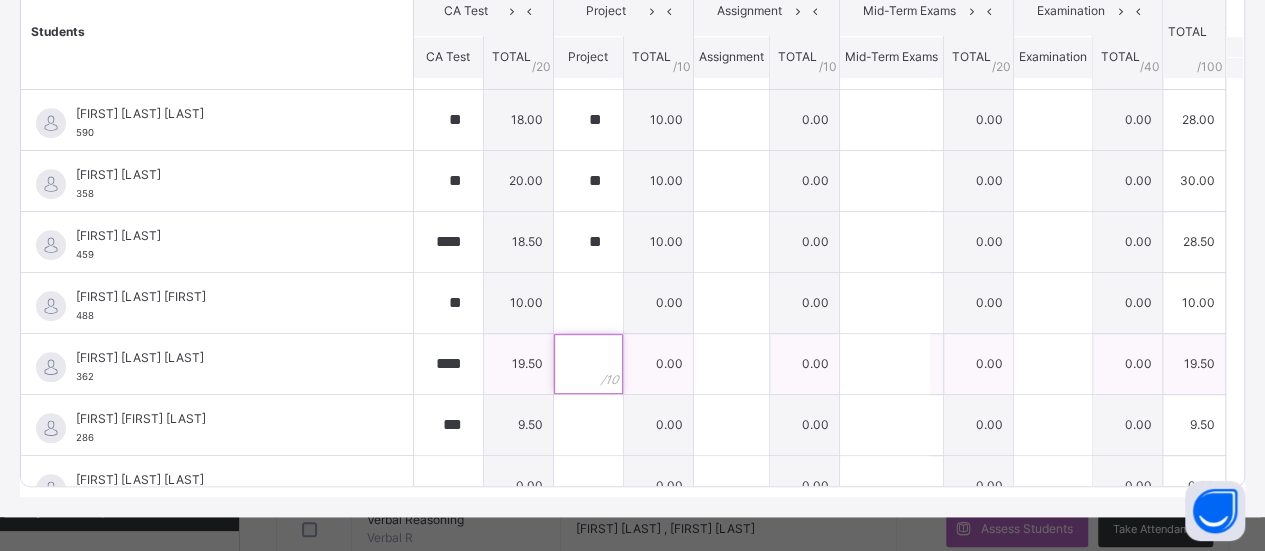 click at bounding box center (588, 364) 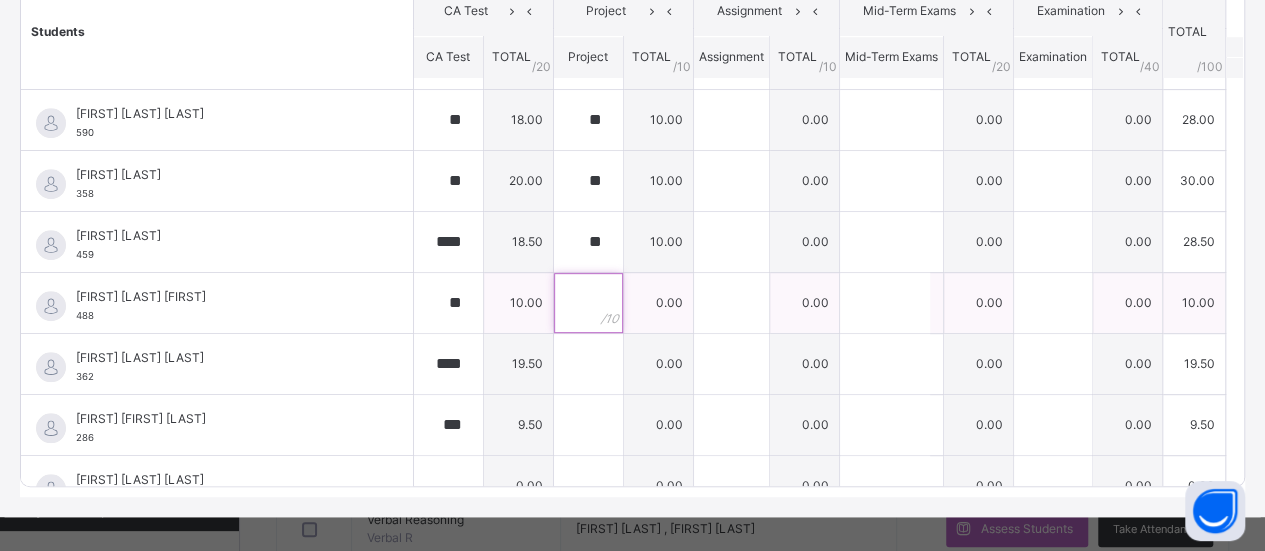 click at bounding box center (588, 303) 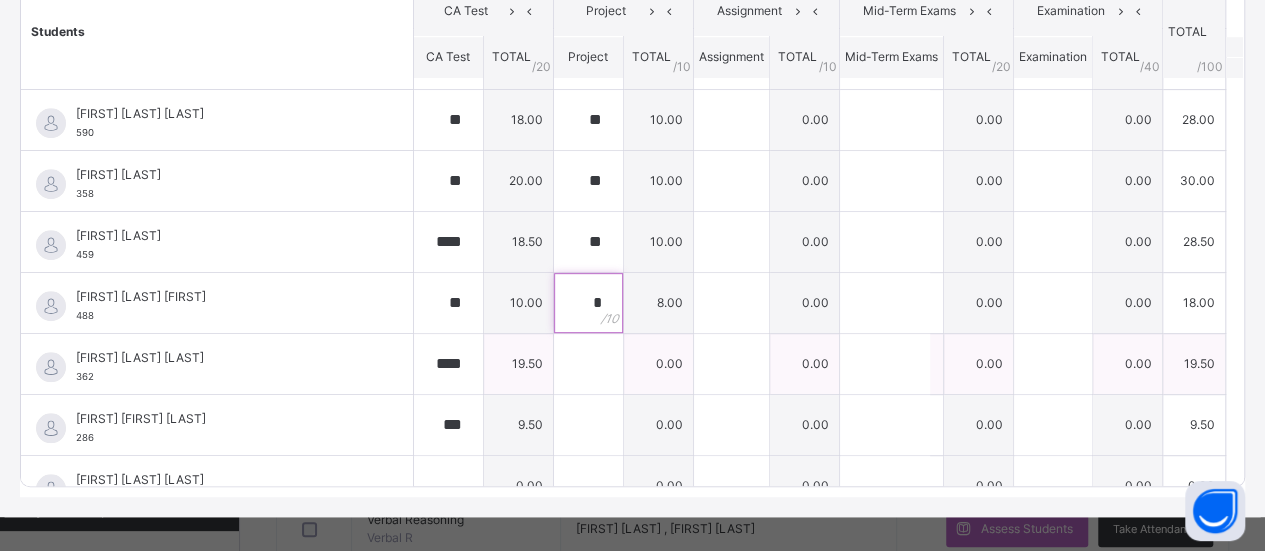 type on "*" 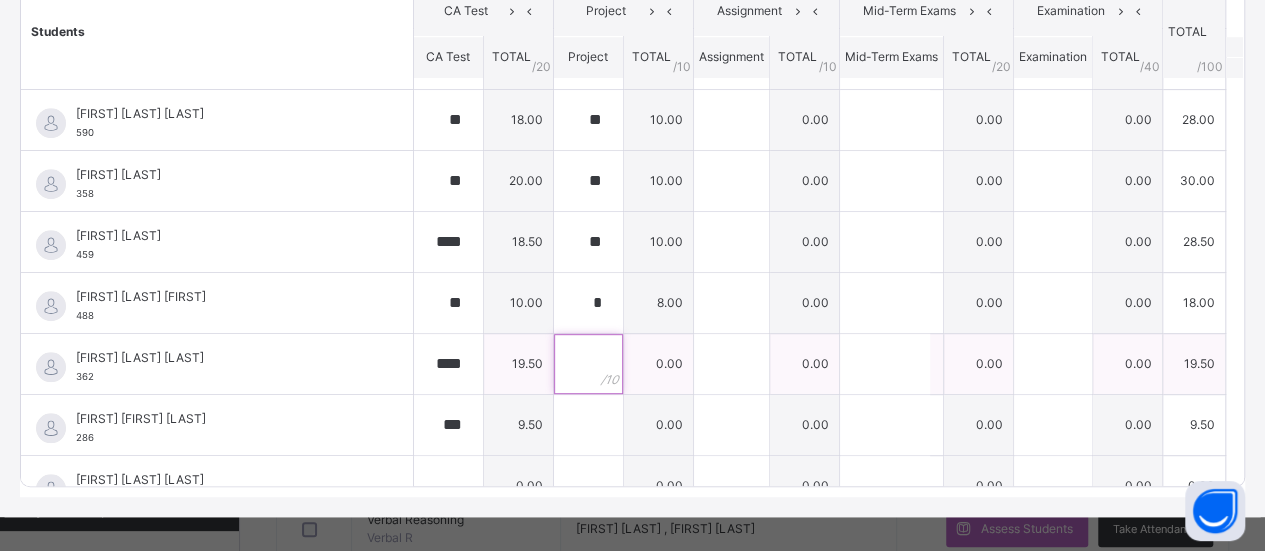 click at bounding box center (588, 364) 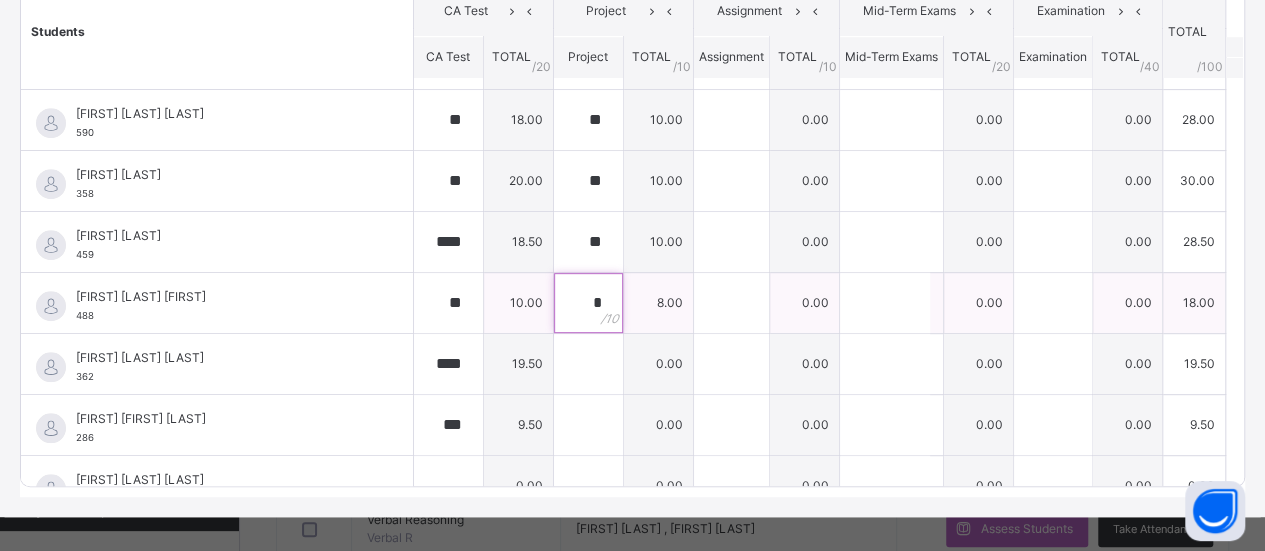 click on "*" at bounding box center (588, 303) 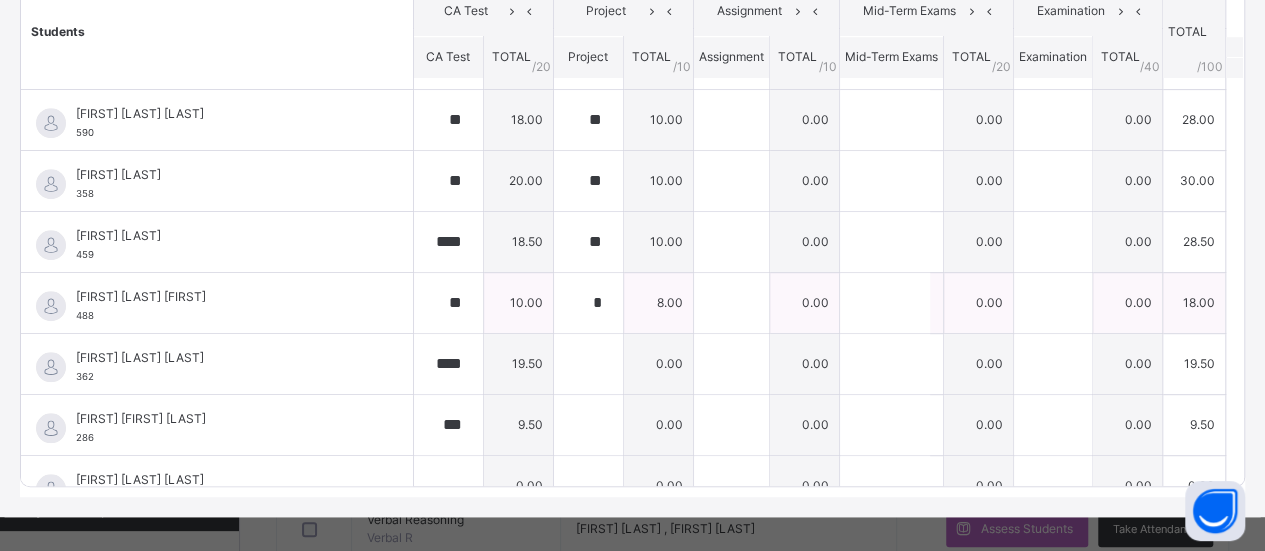 click on "*" at bounding box center [588, 303] 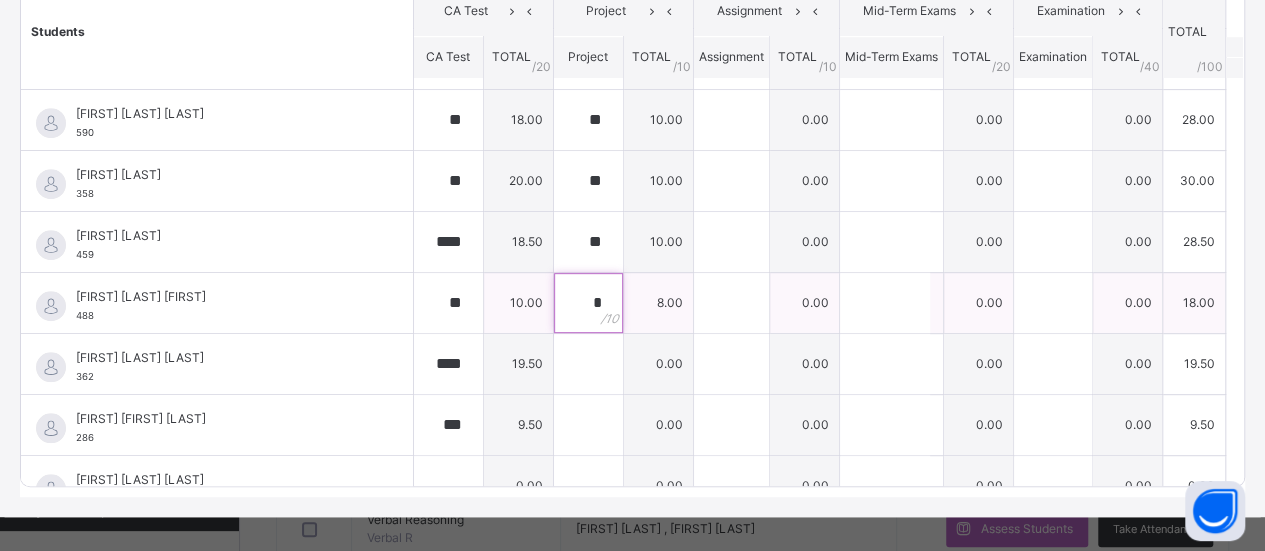 click on "*" at bounding box center (588, 303) 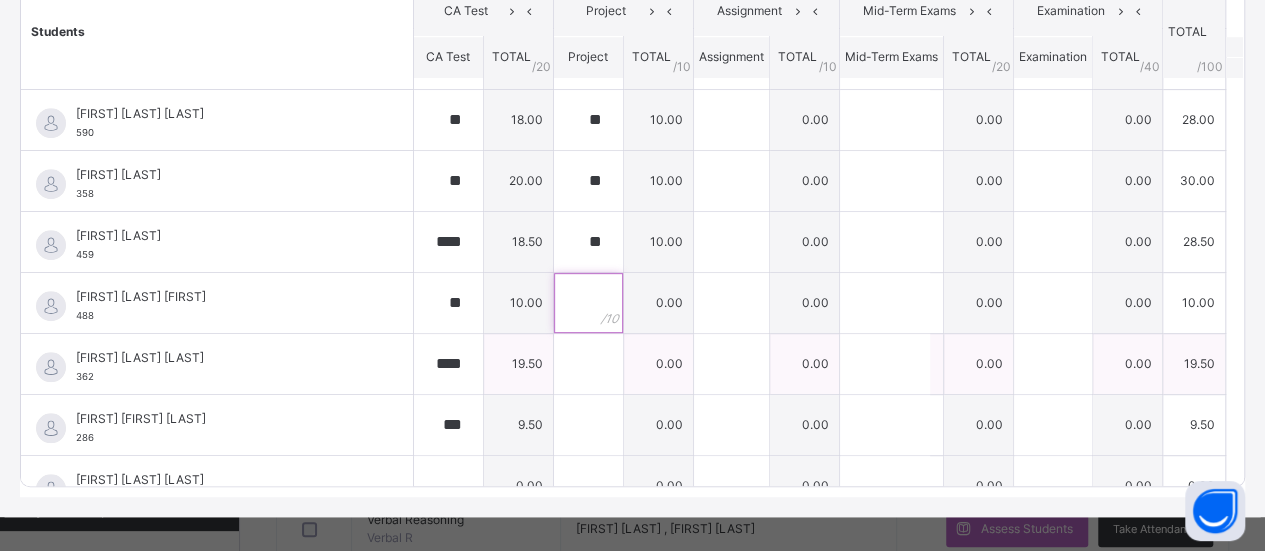type 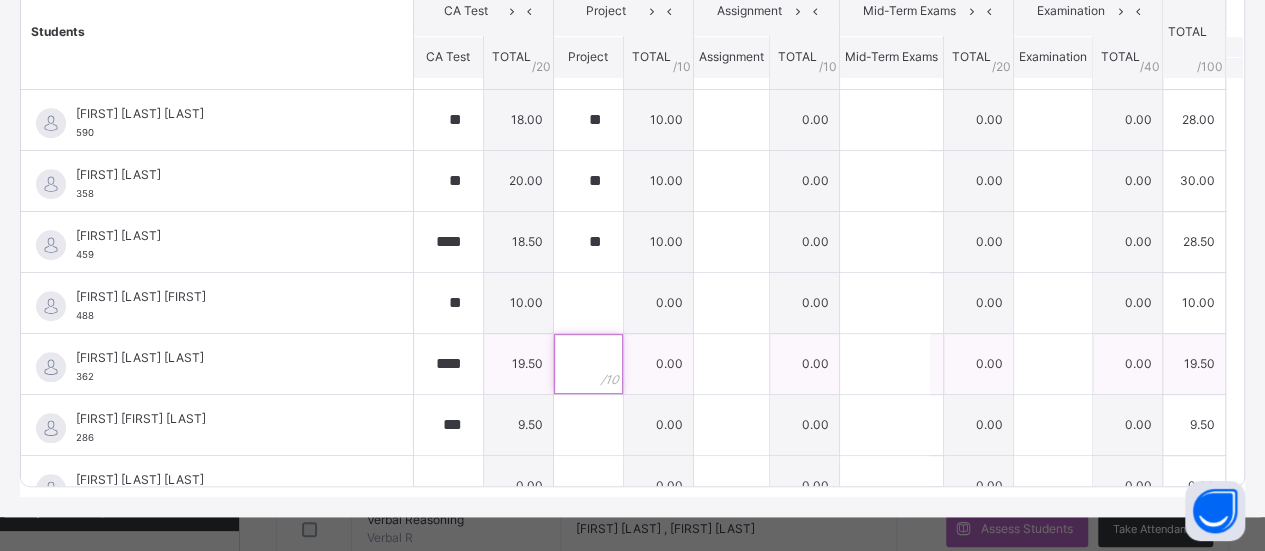 click at bounding box center [588, 364] 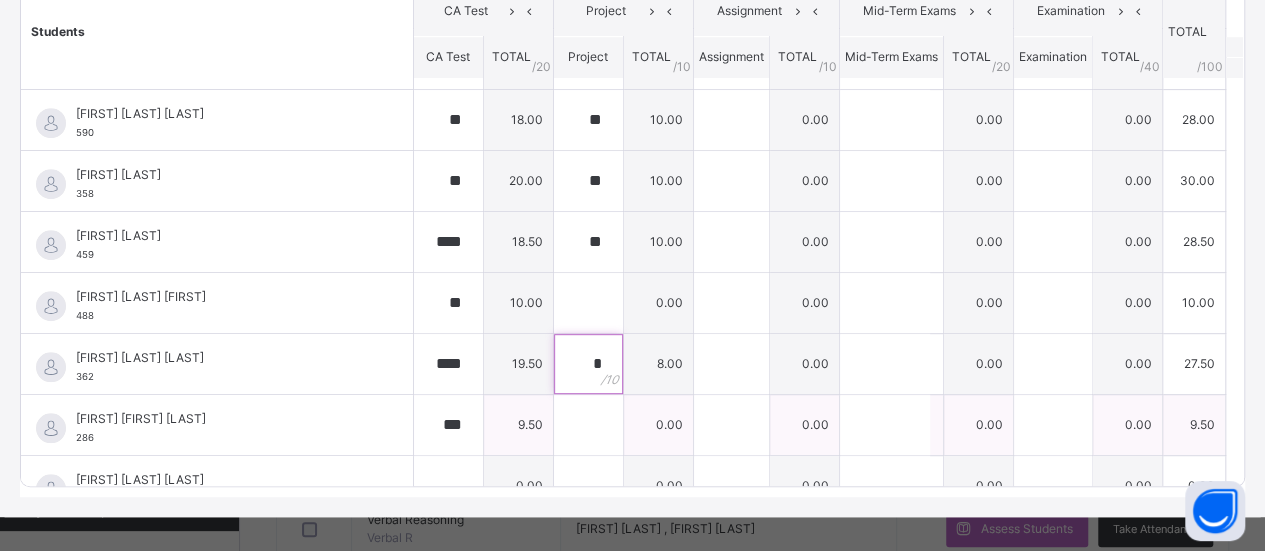 type on "*" 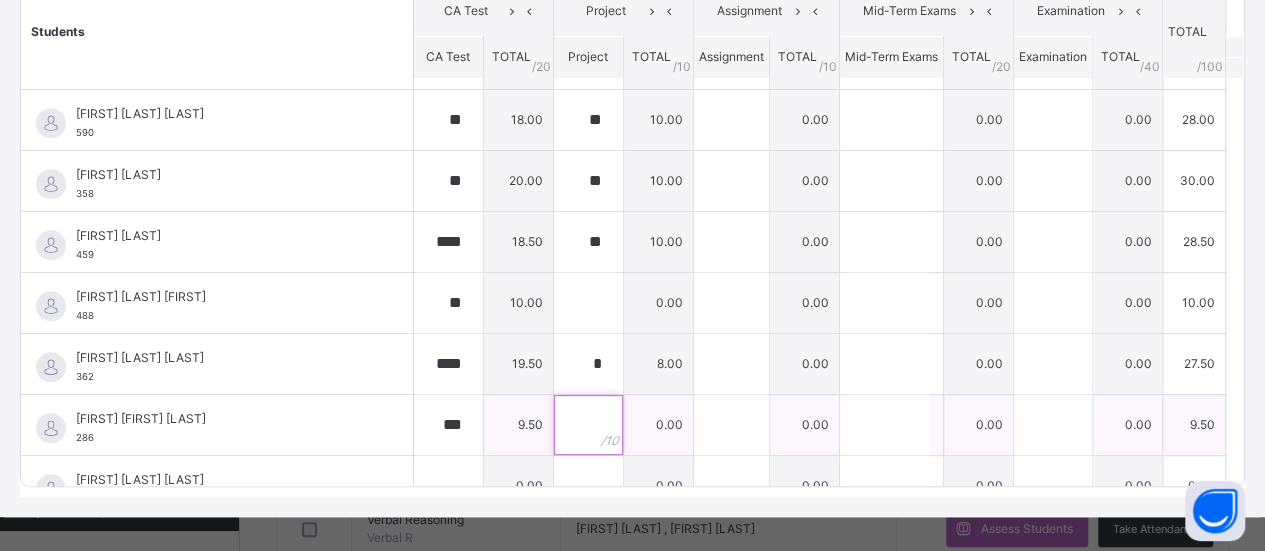 click at bounding box center (588, 425) 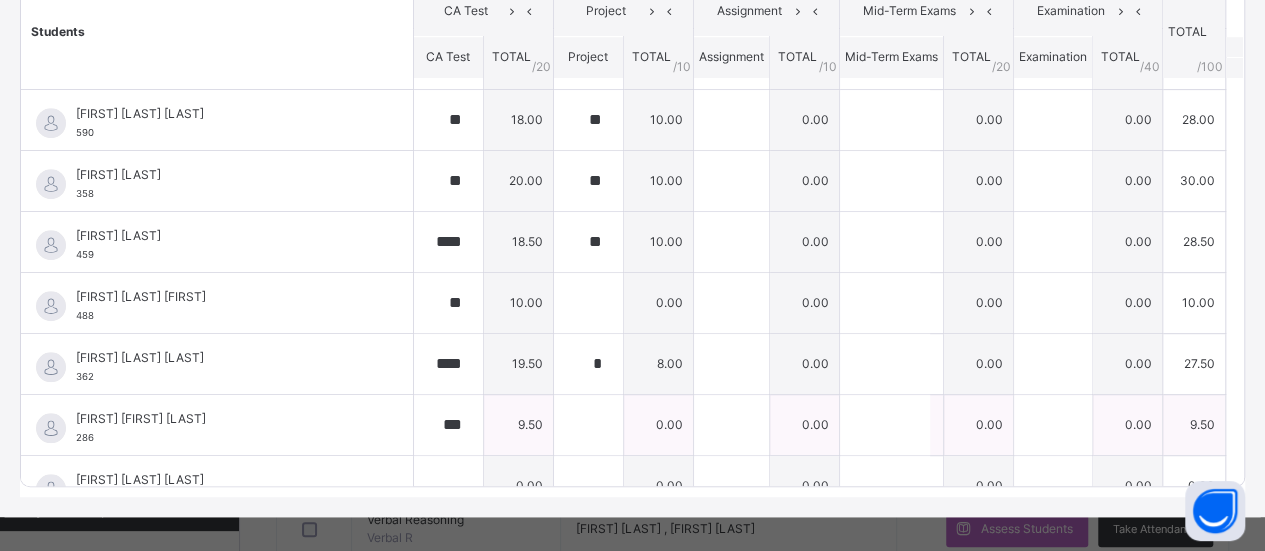 click at bounding box center (588, 425) 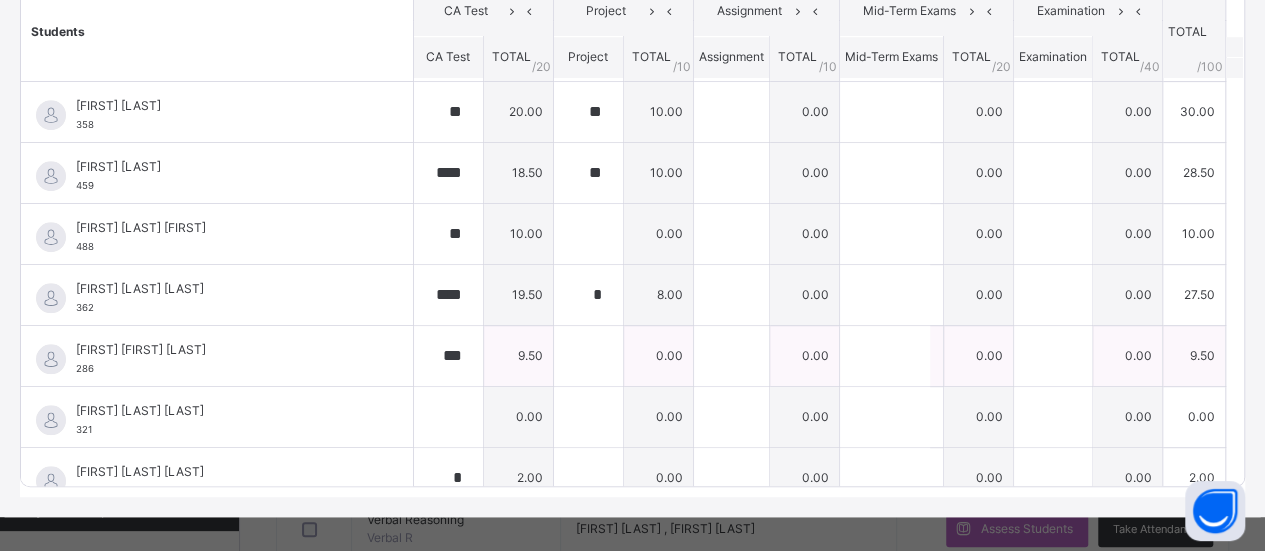 scroll, scrollTop: 772, scrollLeft: 0, axis: vertical 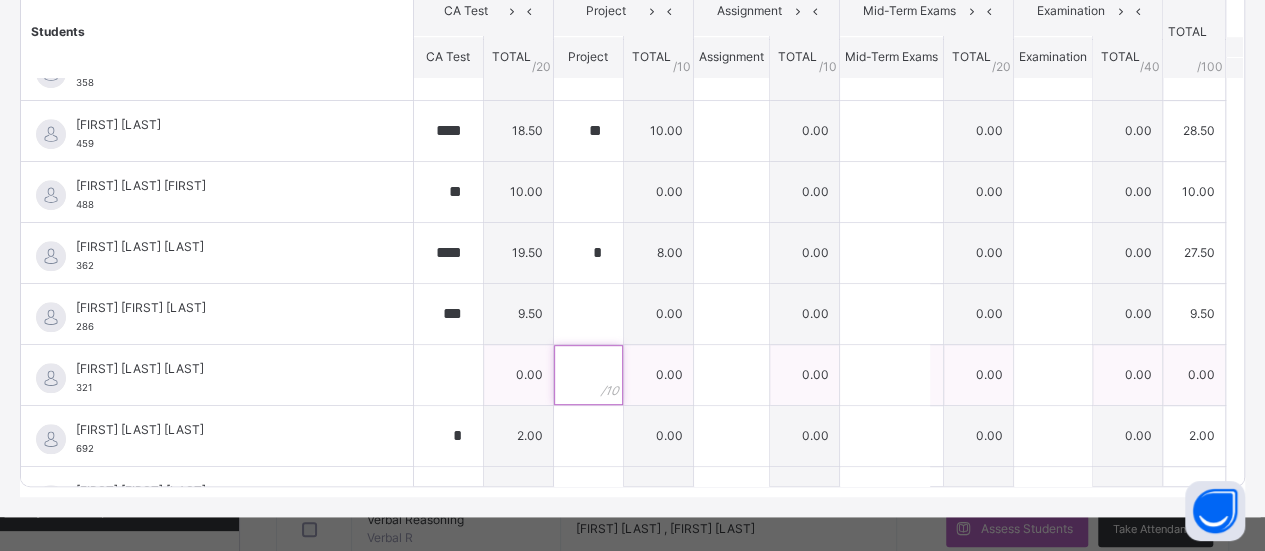 click at bounding box center (588, 375) 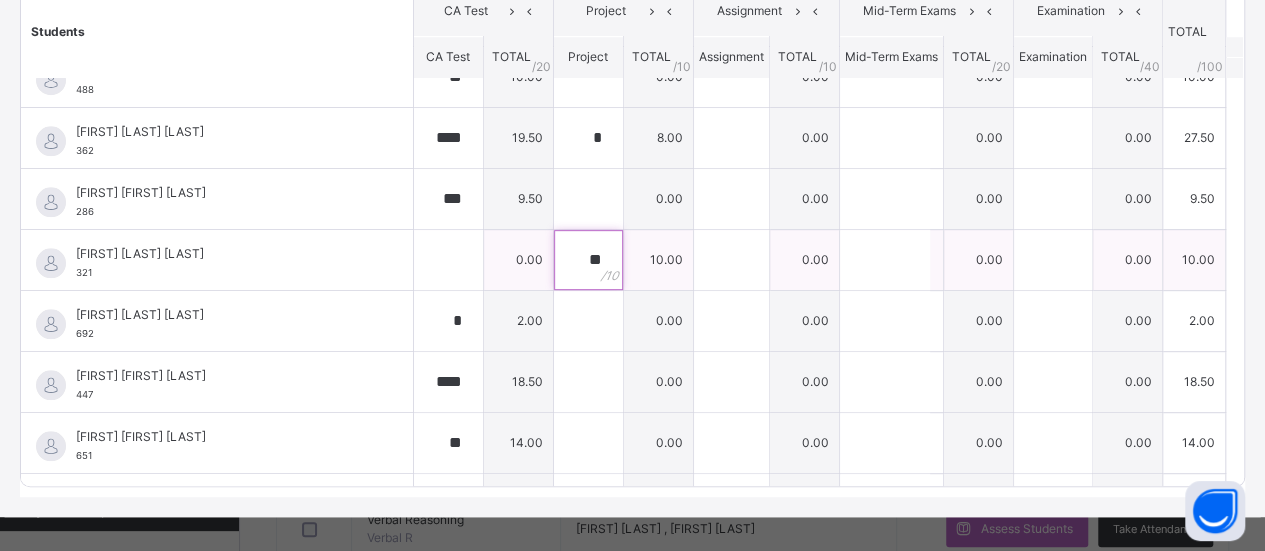 scroll, scrollTop: 926, scrollLeft: 0, axis: vertical 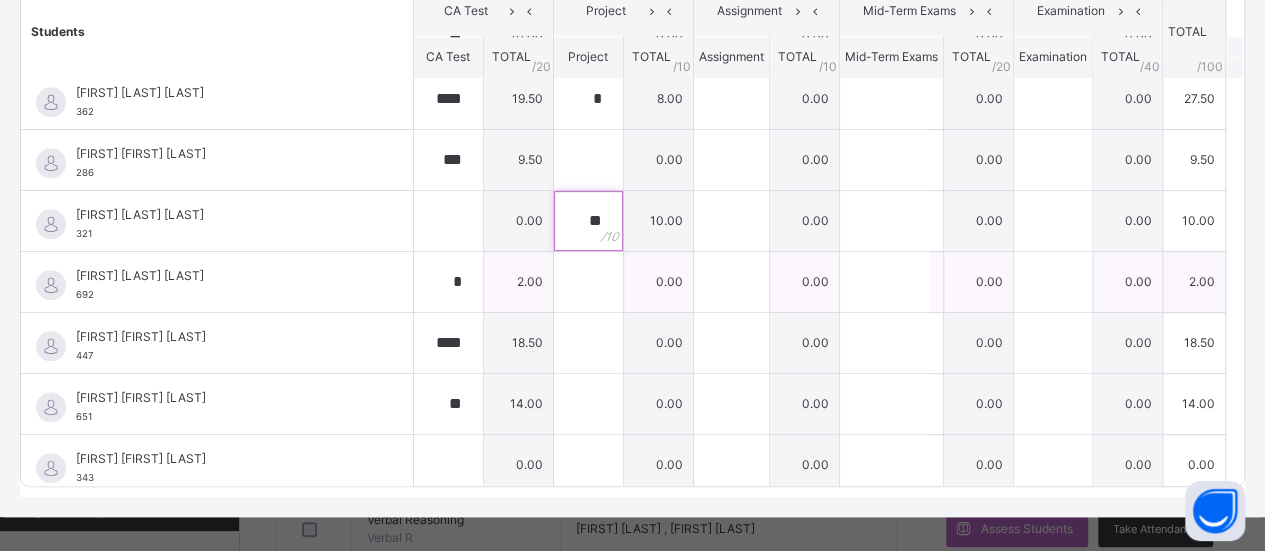 type on "**" 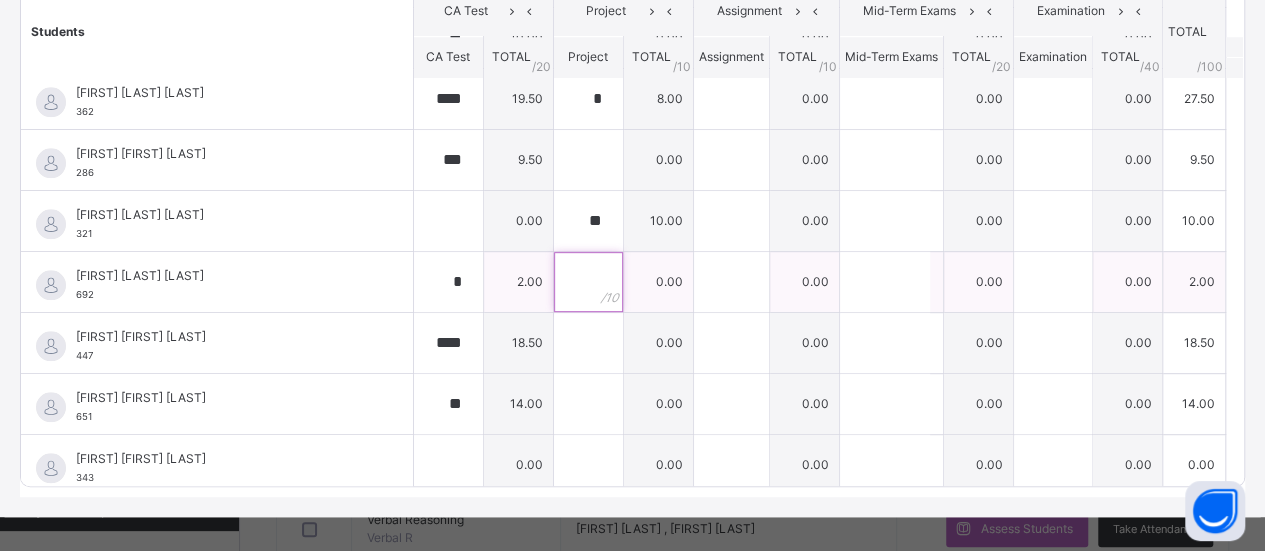 click at bounding box center (588, 282) 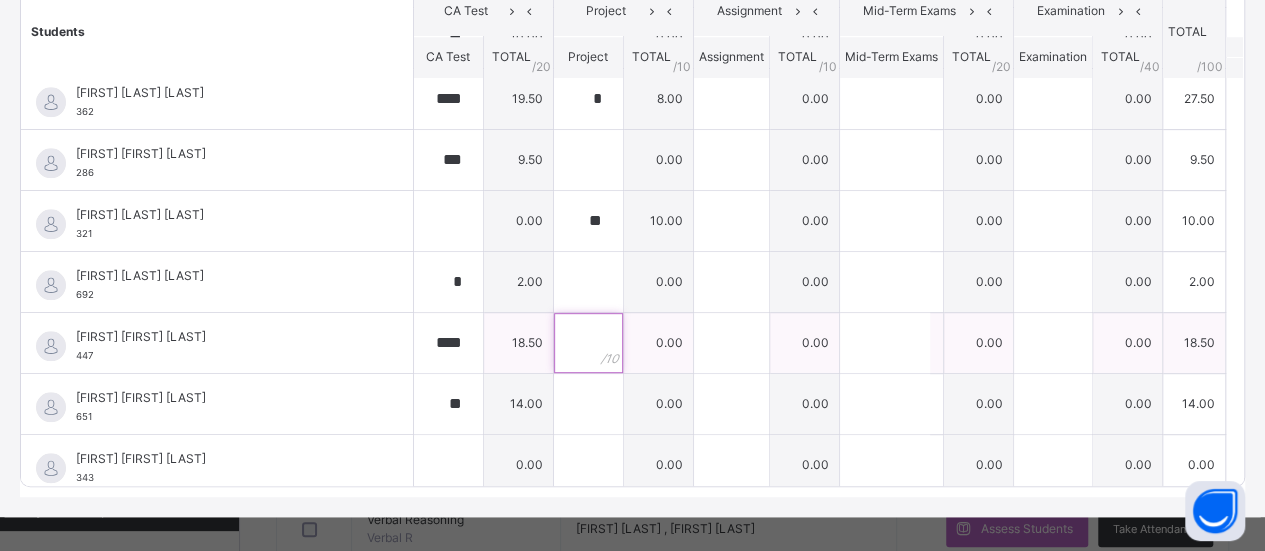 click at bounding box center [588, 343] 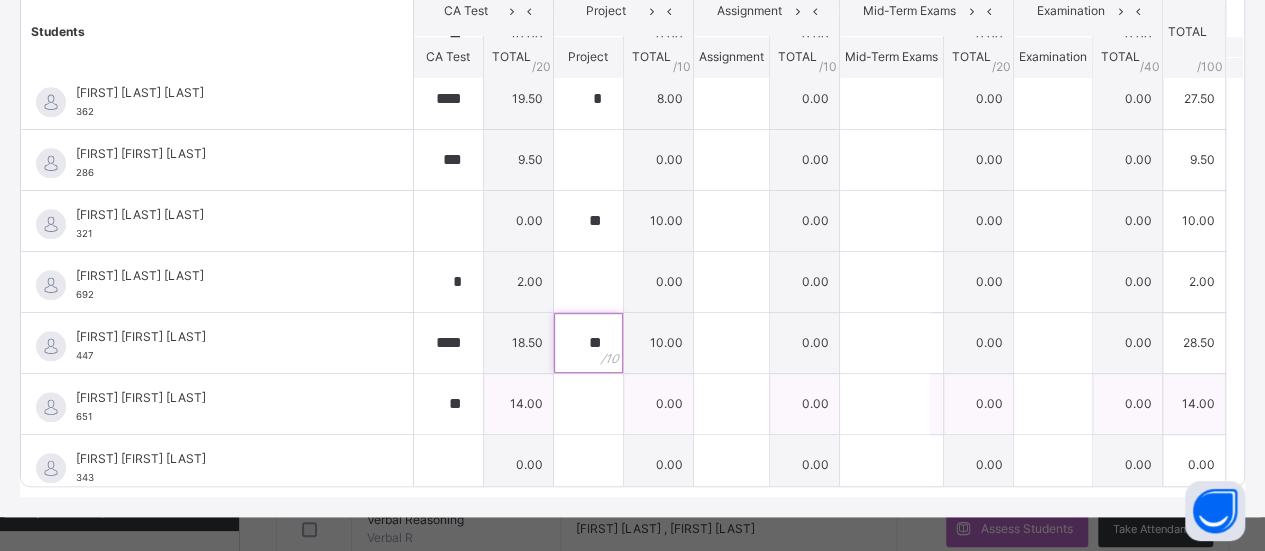 type on "**" 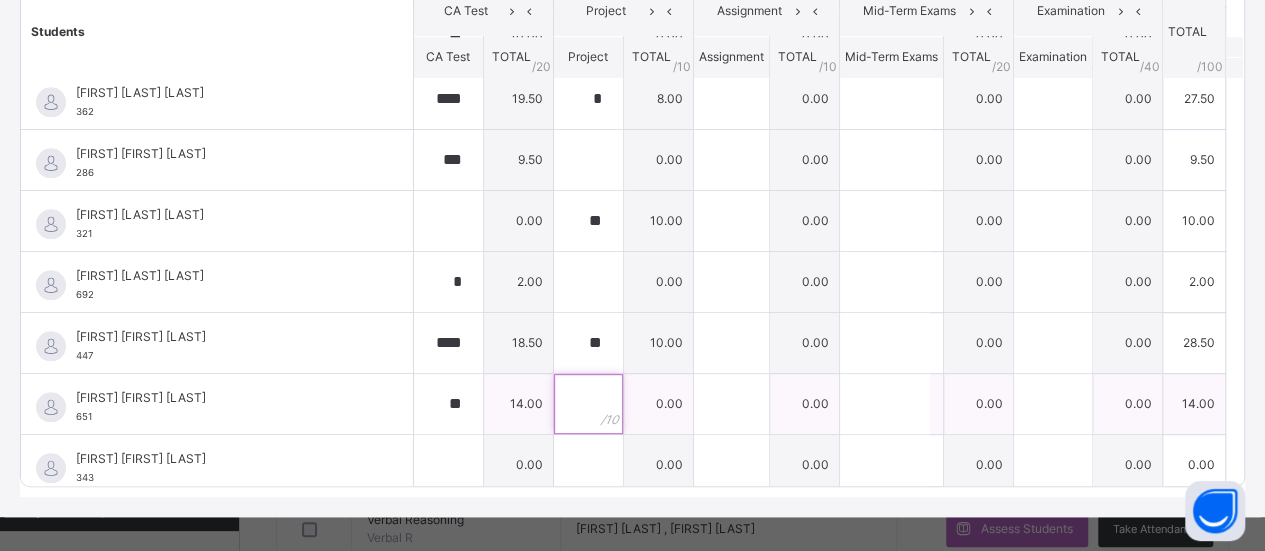 click at bounding box center [588, 404] 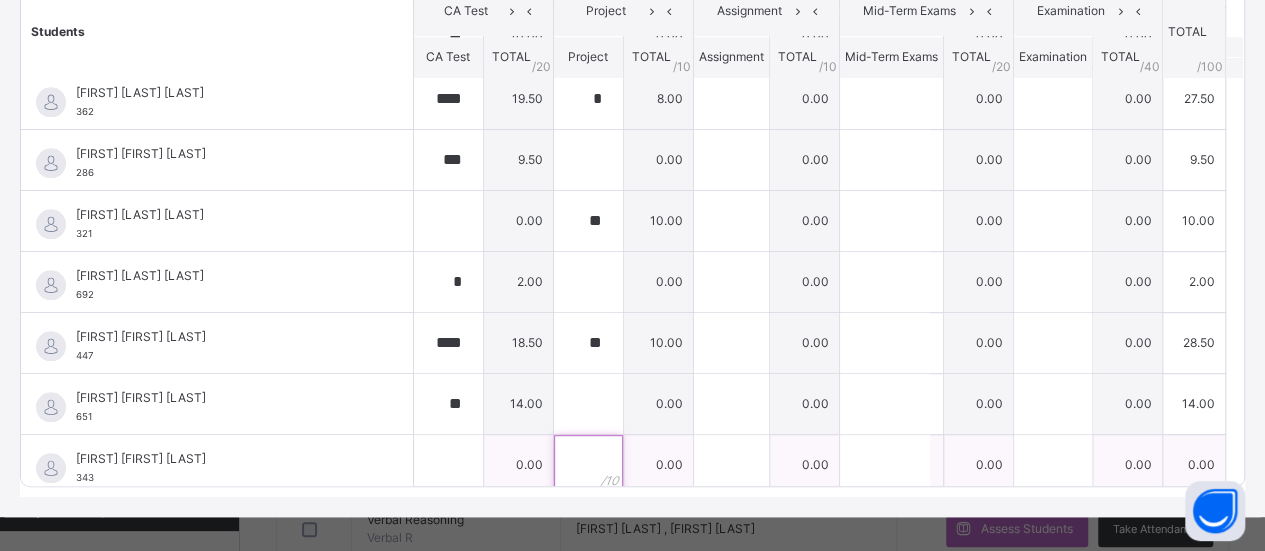 click at bounding box center [588, 465] 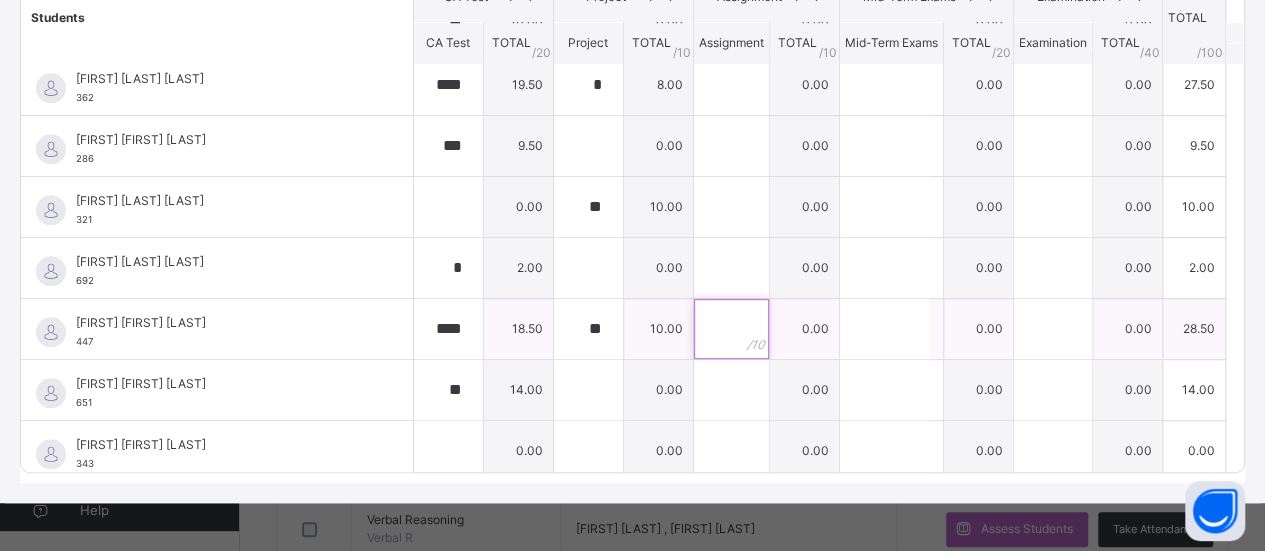 click at bounding box center [731, 329] 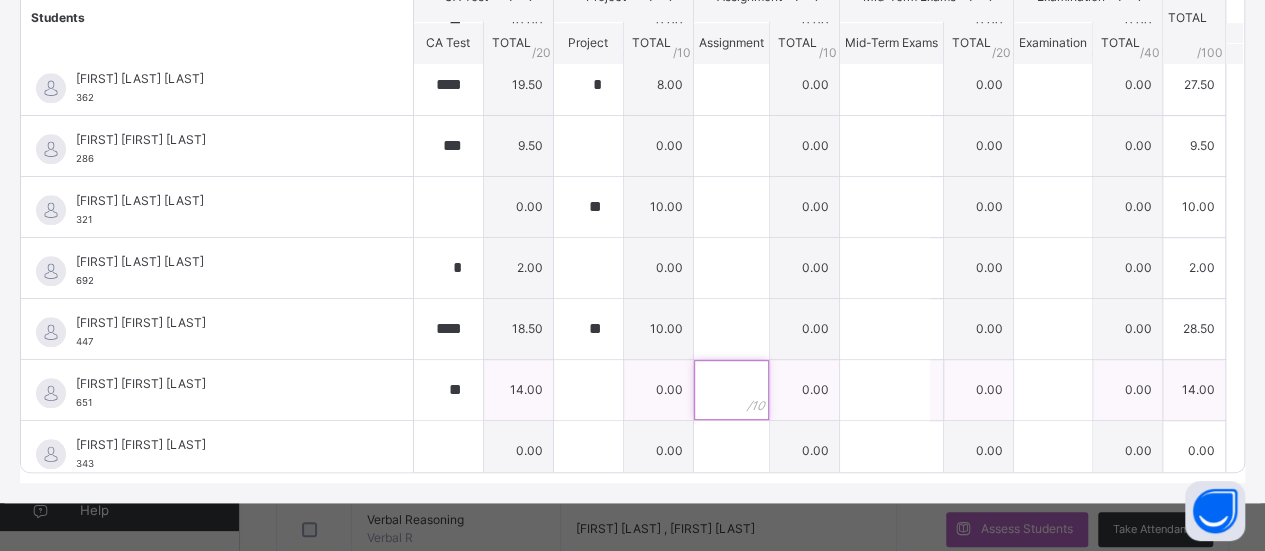 click at bounding box center [731, 390] 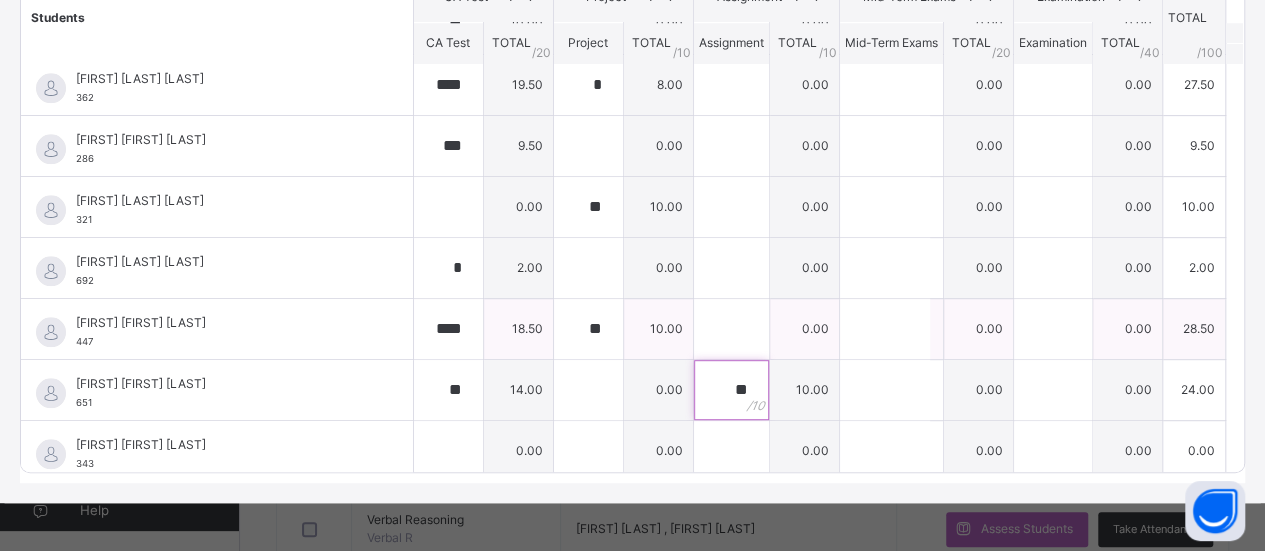type on "**" 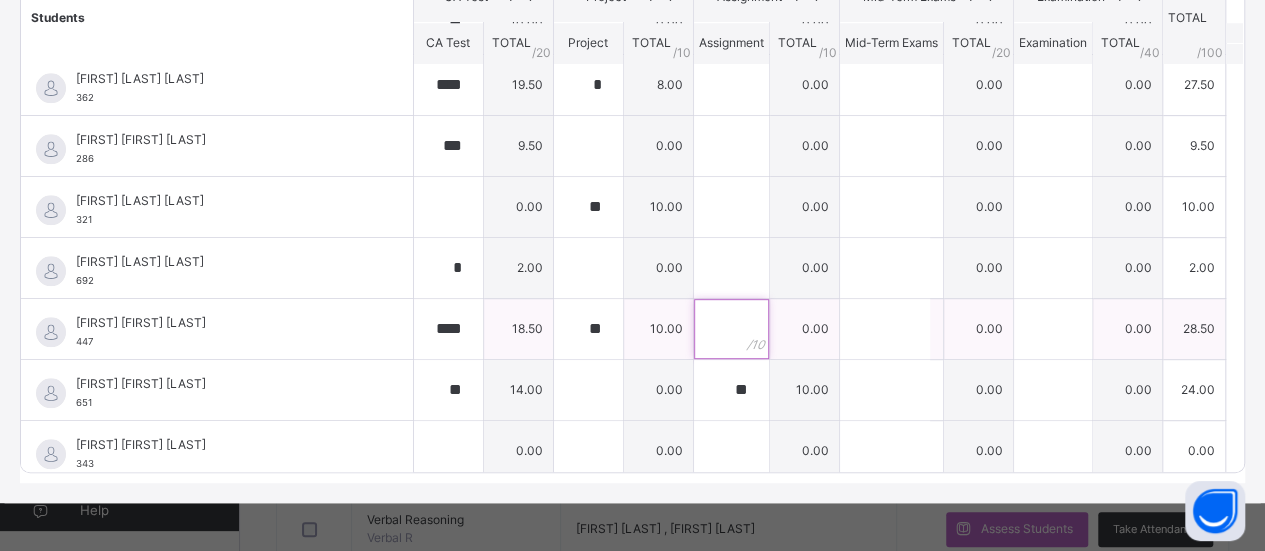 click at bounding box center (731, 329) 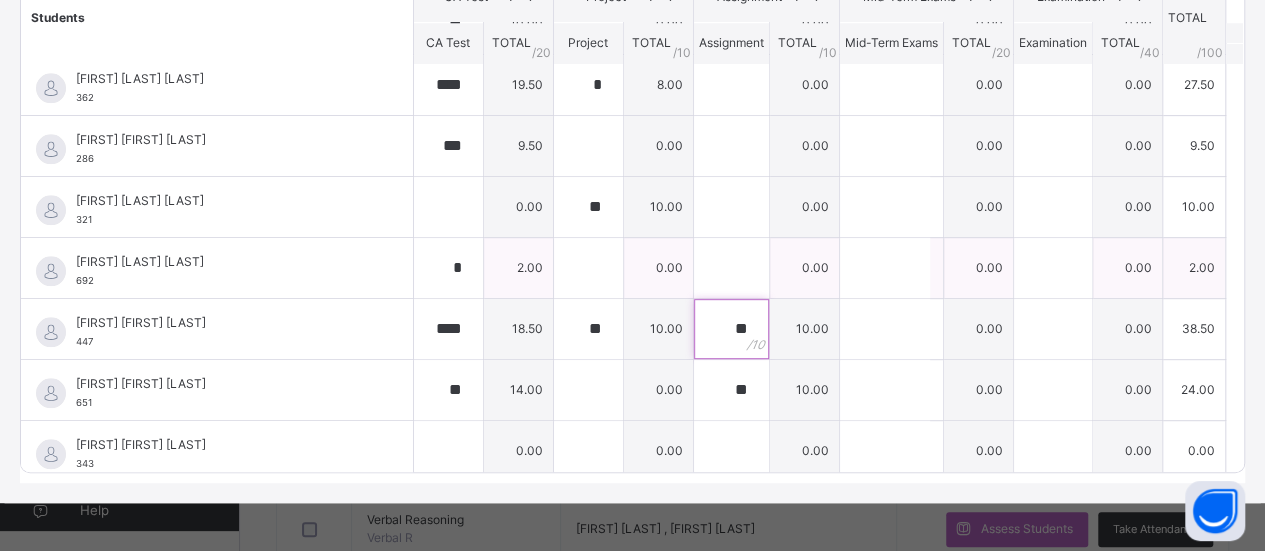 type on "**" 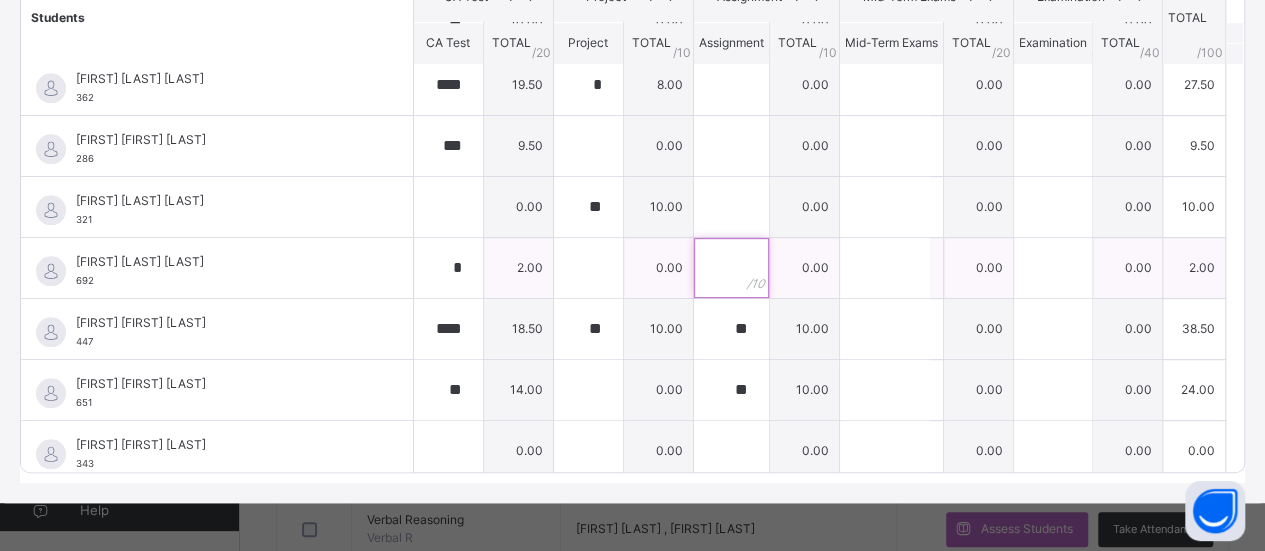 click at bounding box center (731, 268) 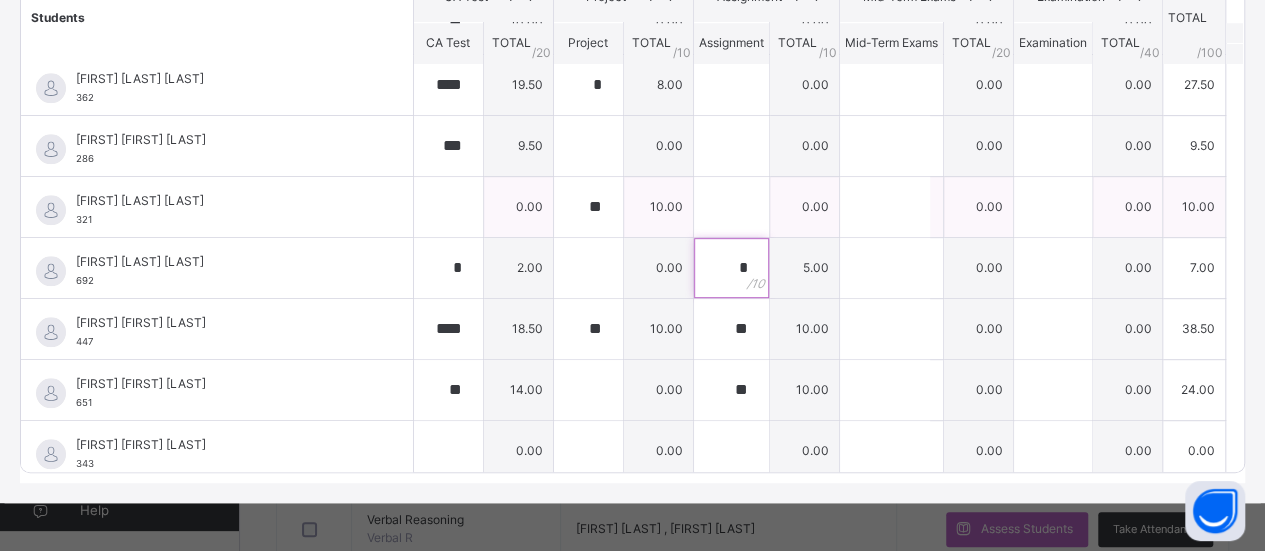 type on "*" 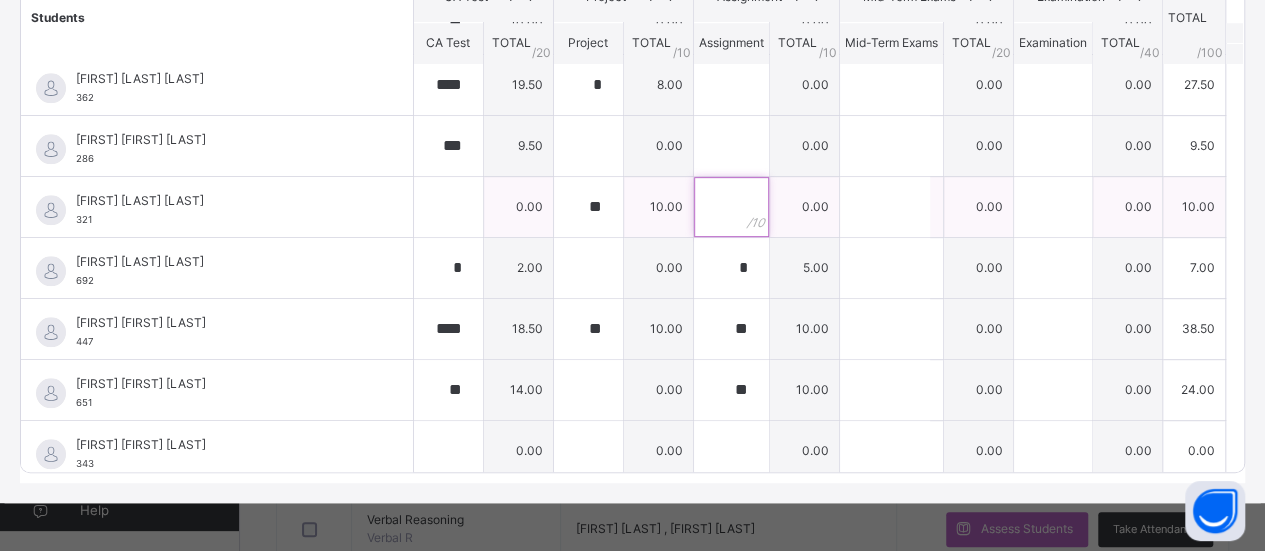 click at bounding box center (731, 207) 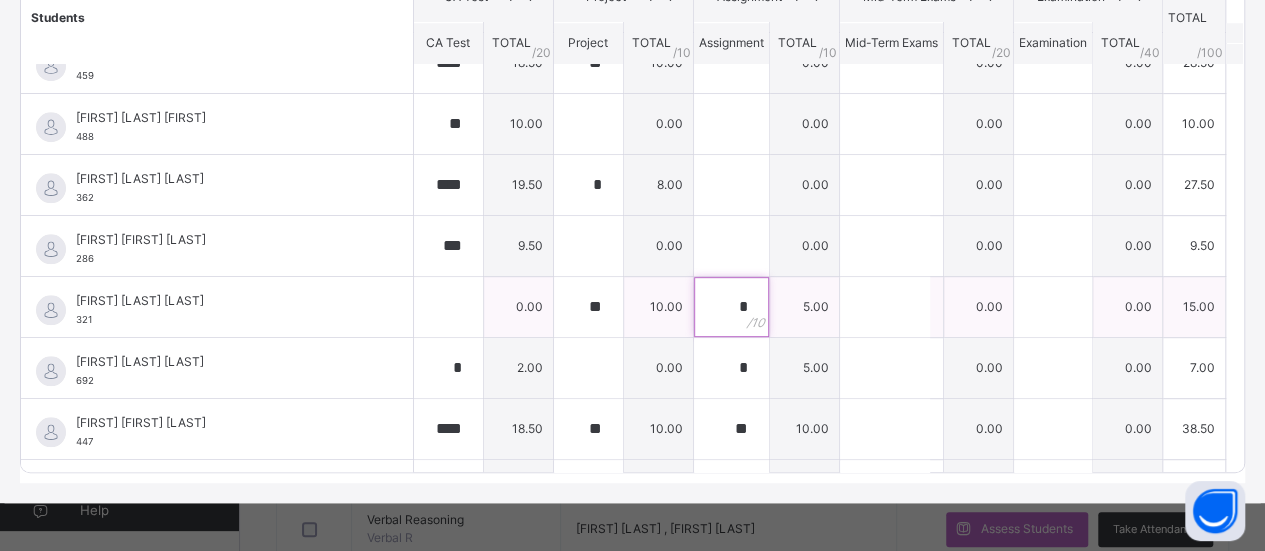 scroll, scrollTop: 824, scrollLeft: 0, axis: vertical 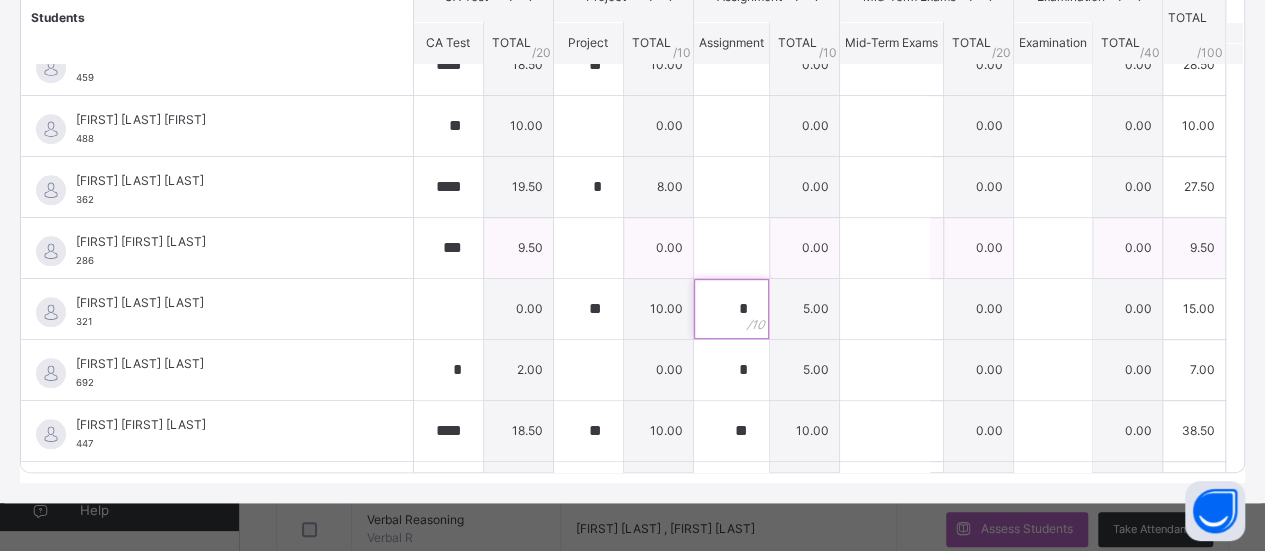 type on "*" 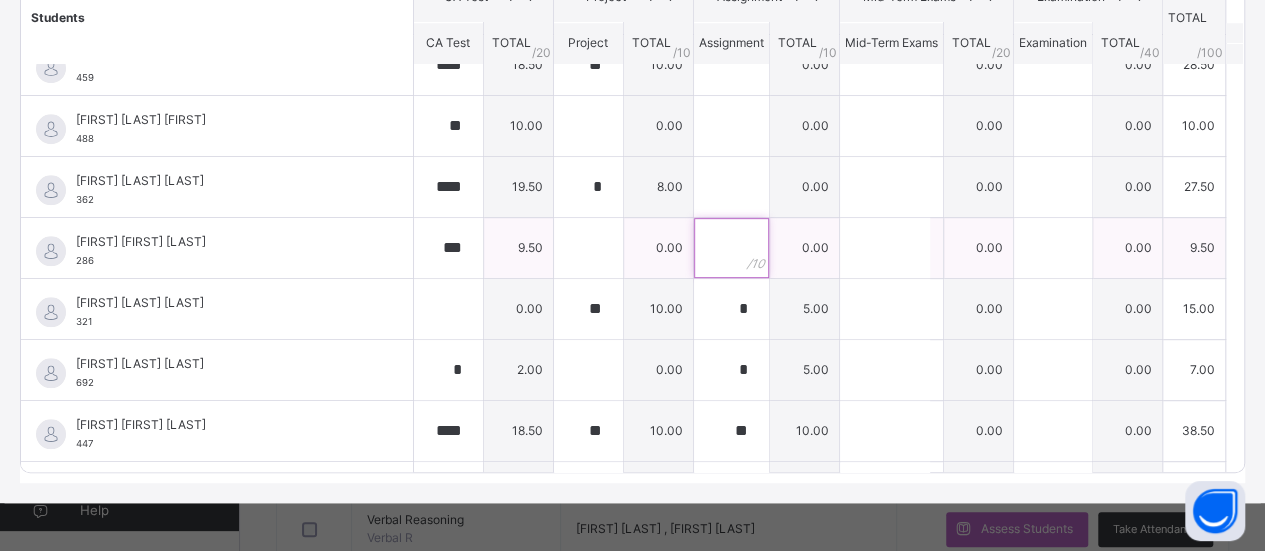 click at bounding box center (731, 248) 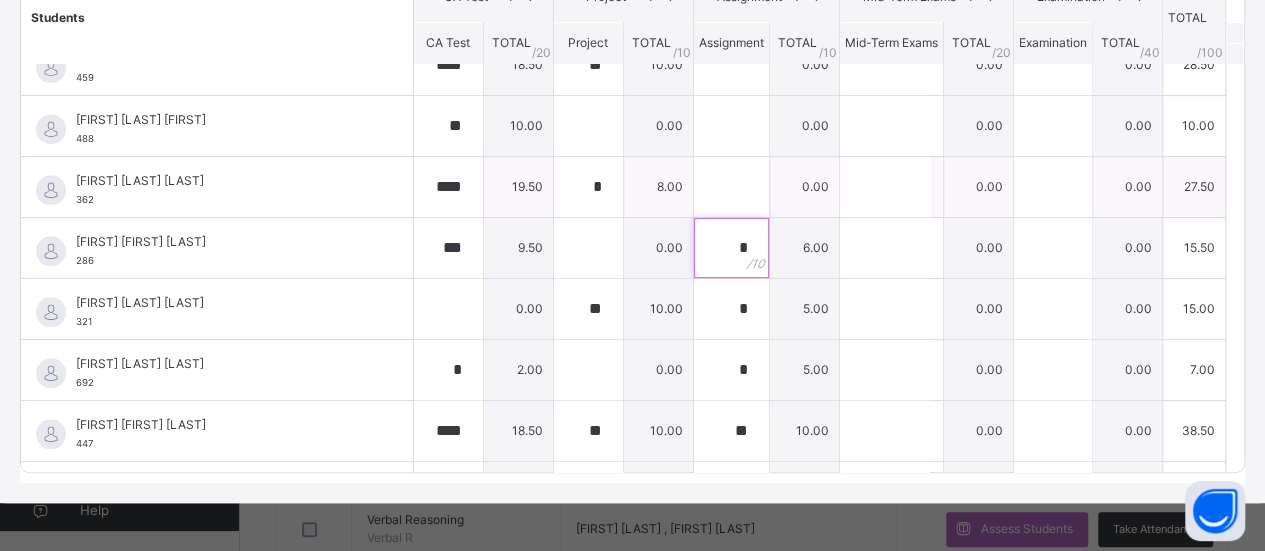type on "*" 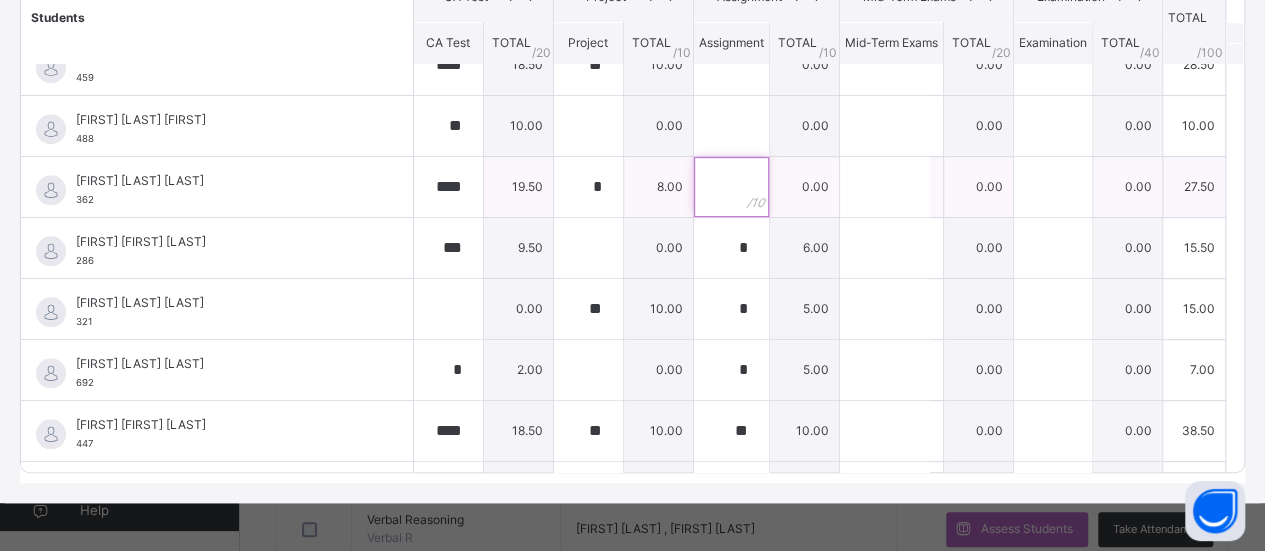 click at bounding box center [731, 187] 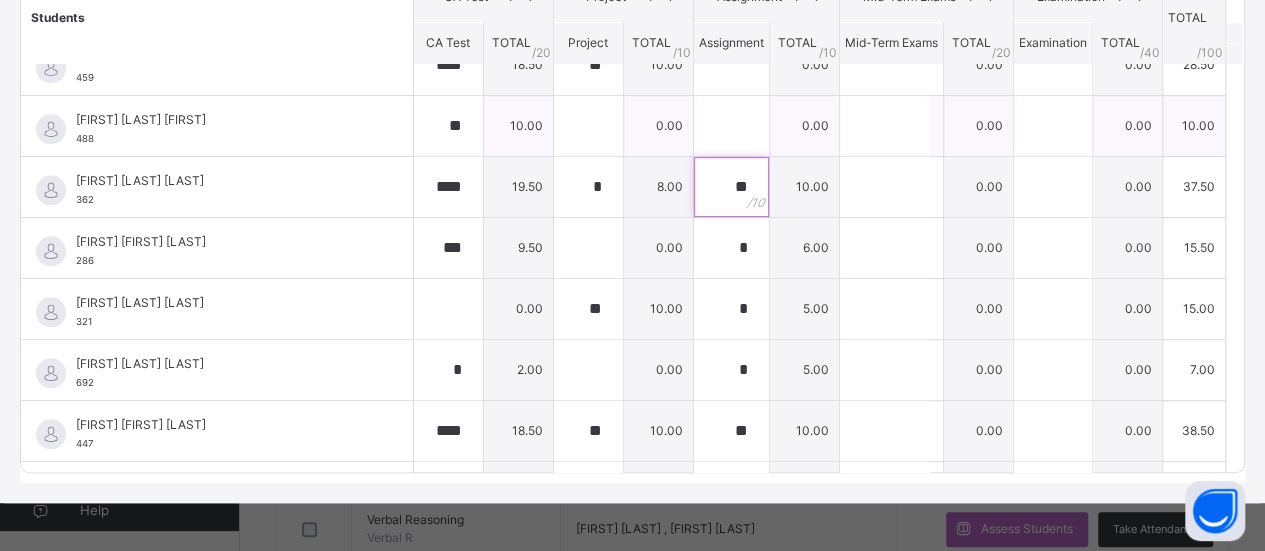 type on "**" 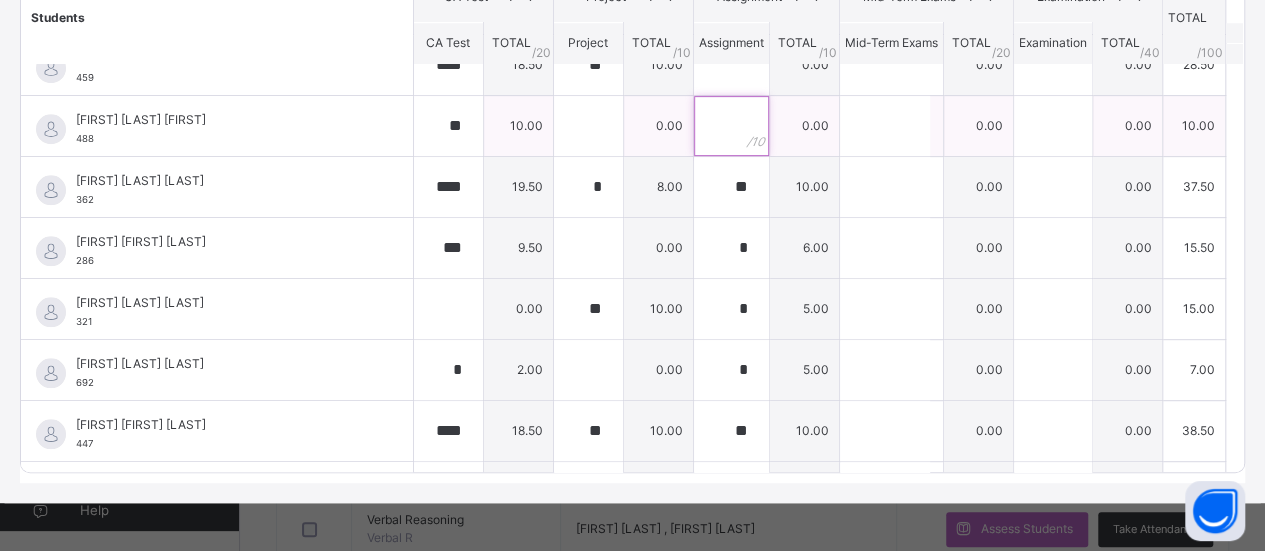 click at bounding box center (731, 126) 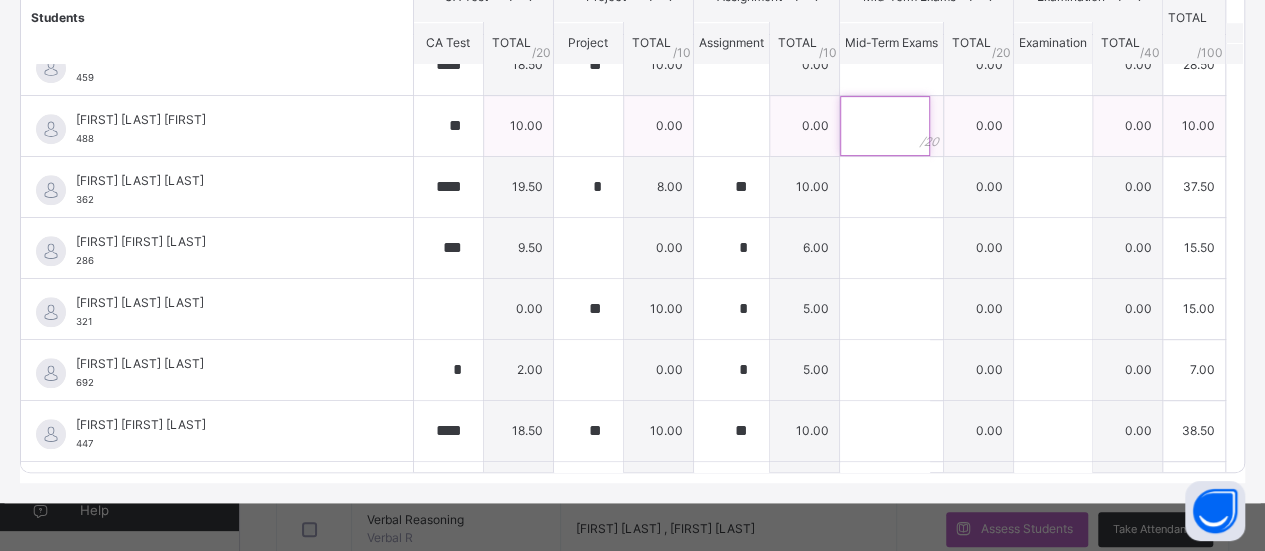 click at bounding box center [885, 126] 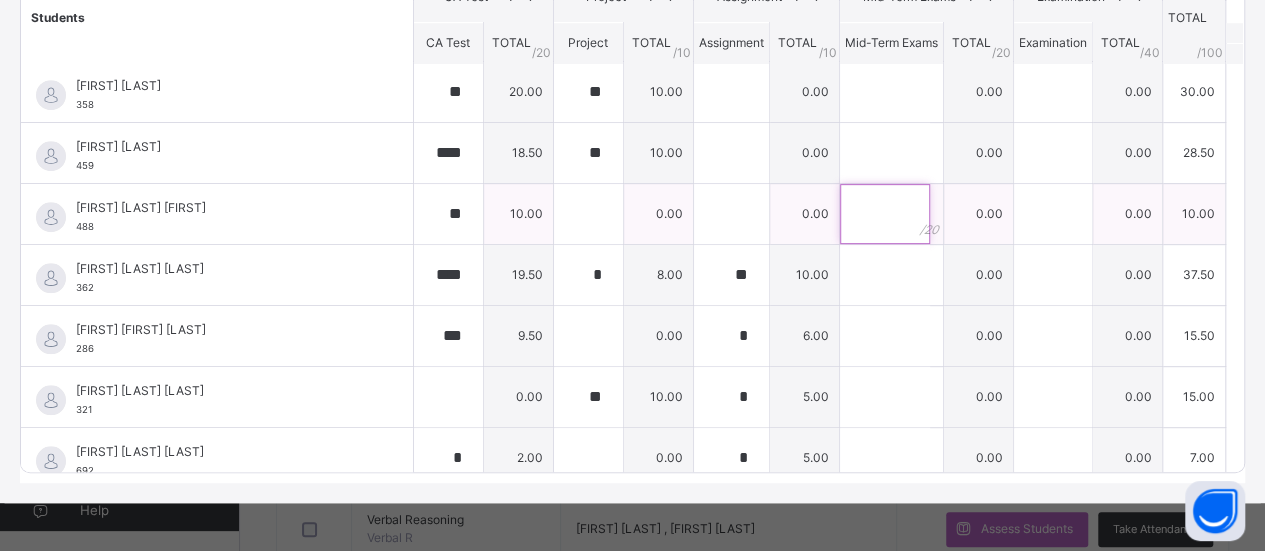 scroll, scrollTop: 736, scrollLeft: 0, axis: vertical 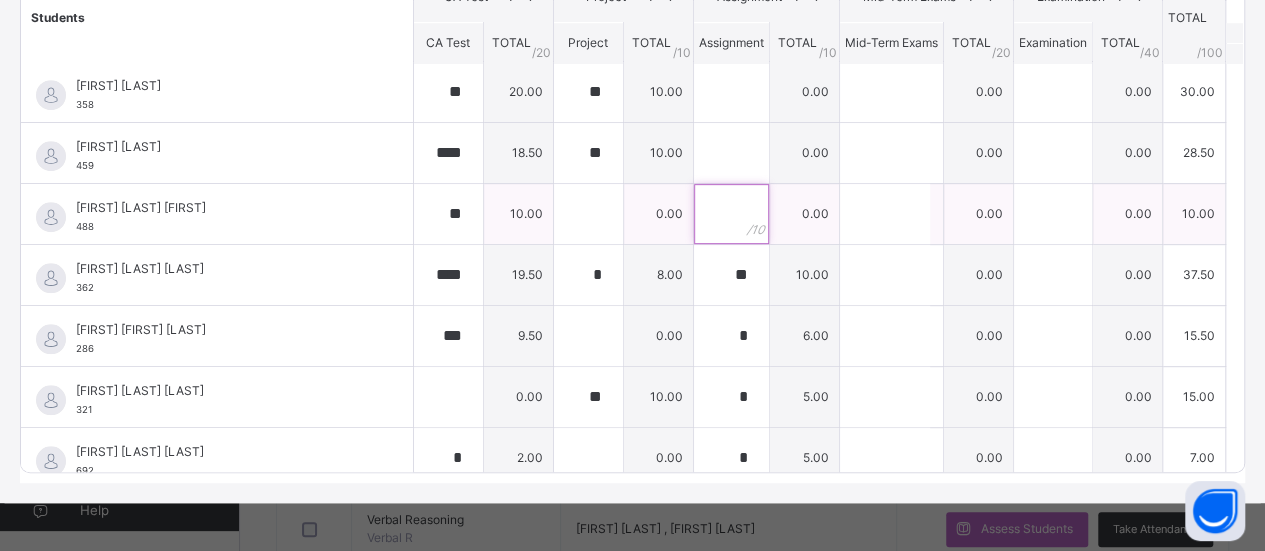 click at bounding box center [731, 214] 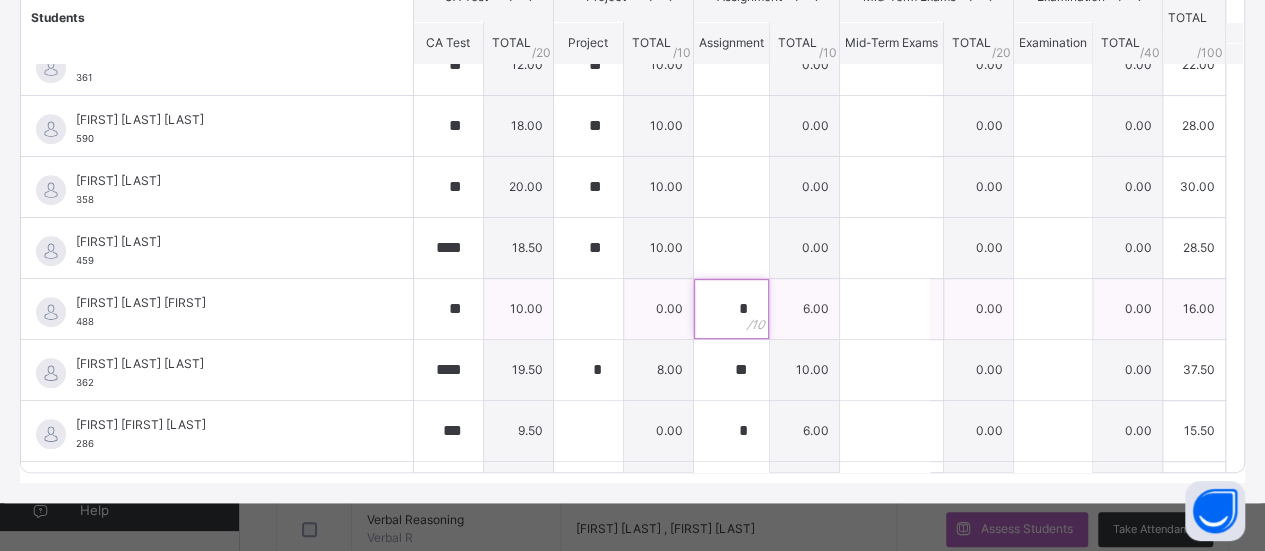scroll, scrollTop: 640, scrollLeft: 0, axis: vertical 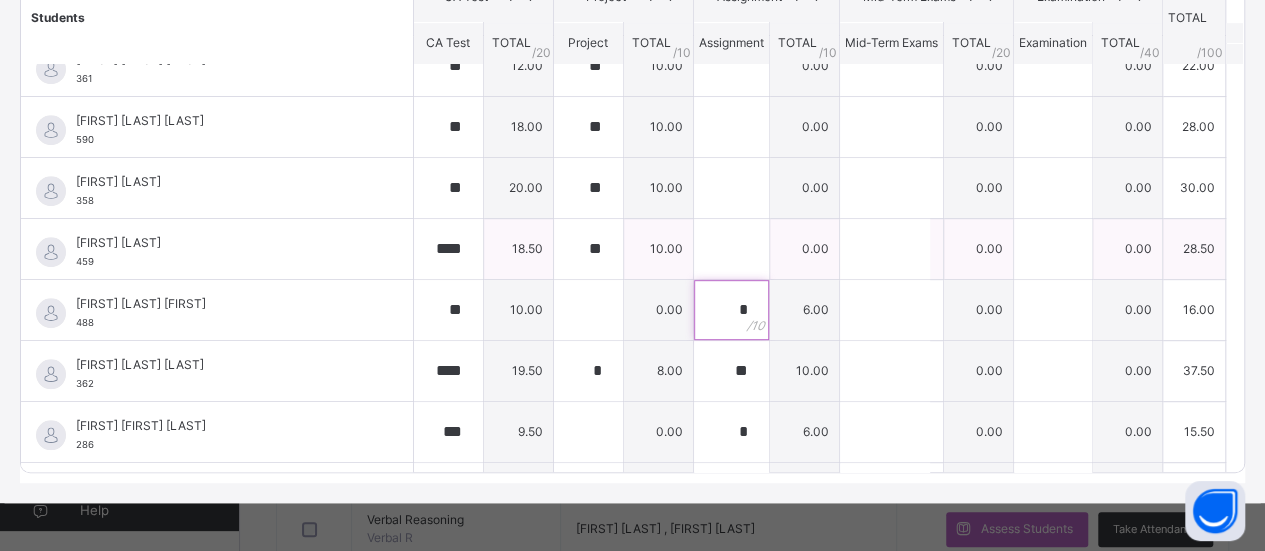 type on "*" 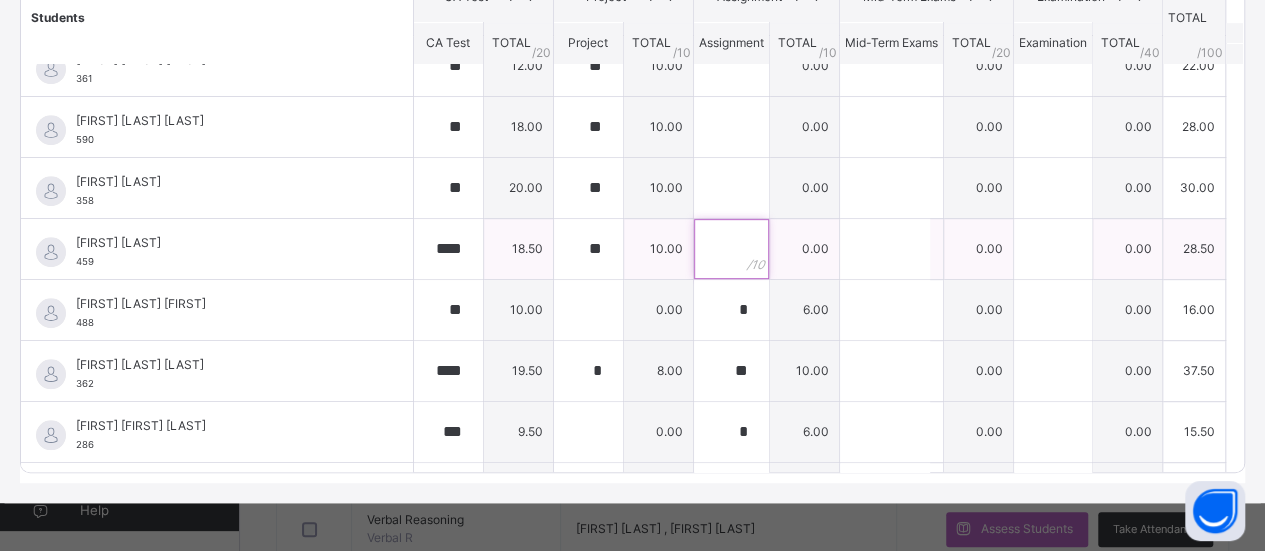 click at bounding box center (731, 249) 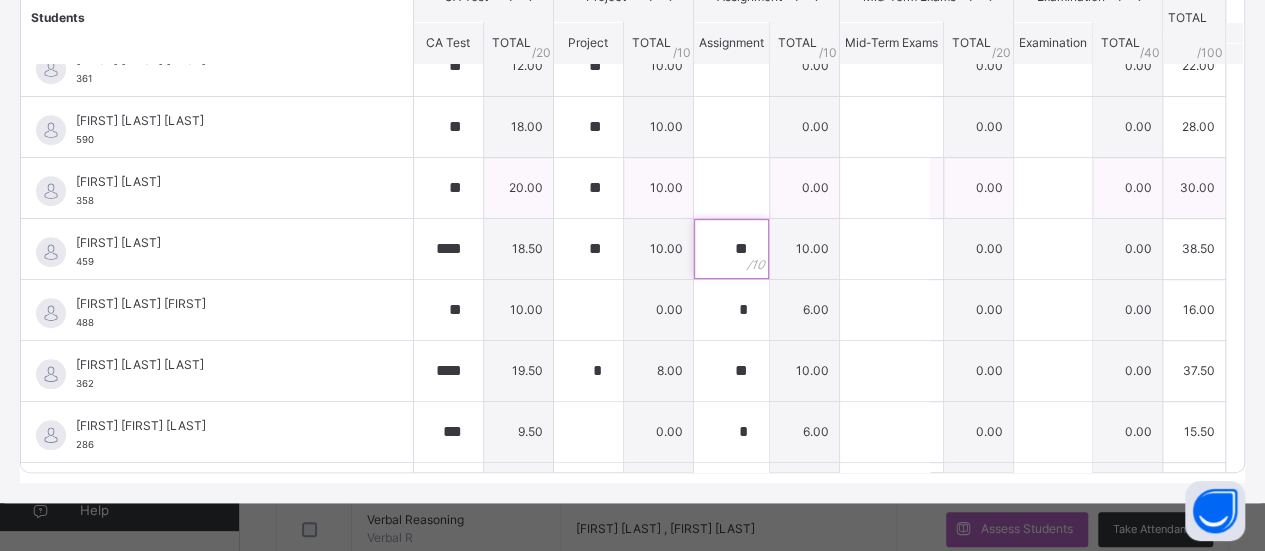 type on "**" 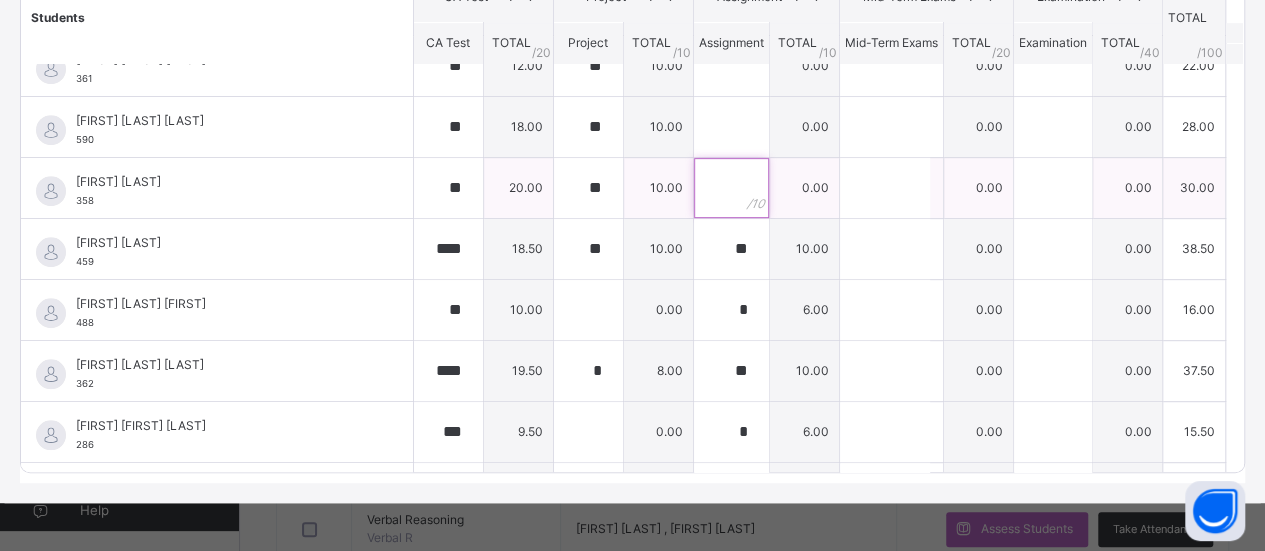 click at bounding box center [731, 188] 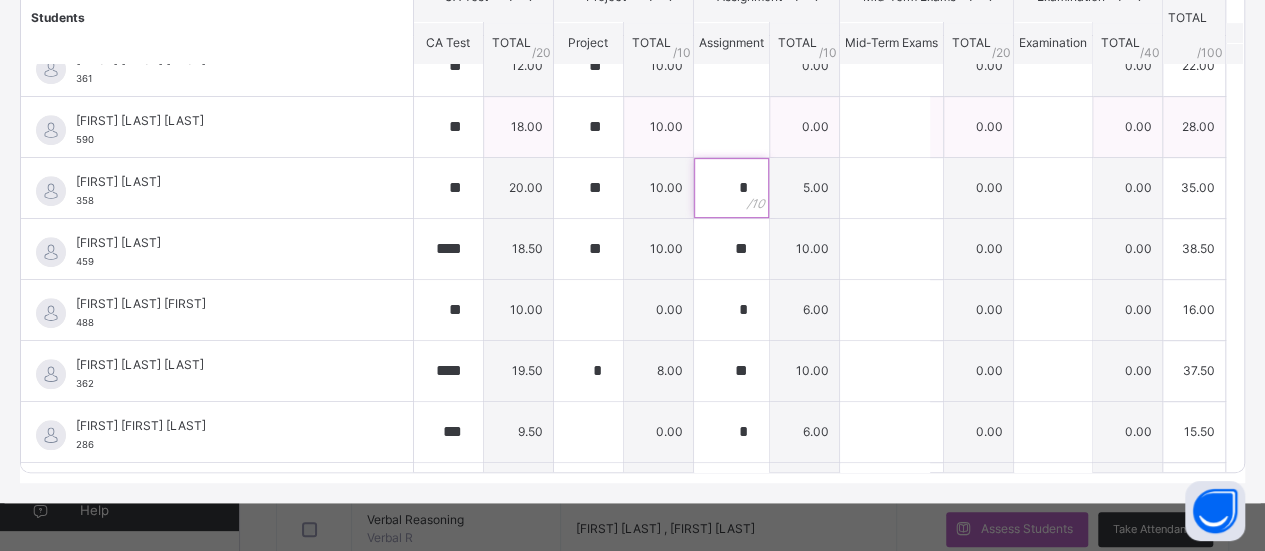 type on "*" 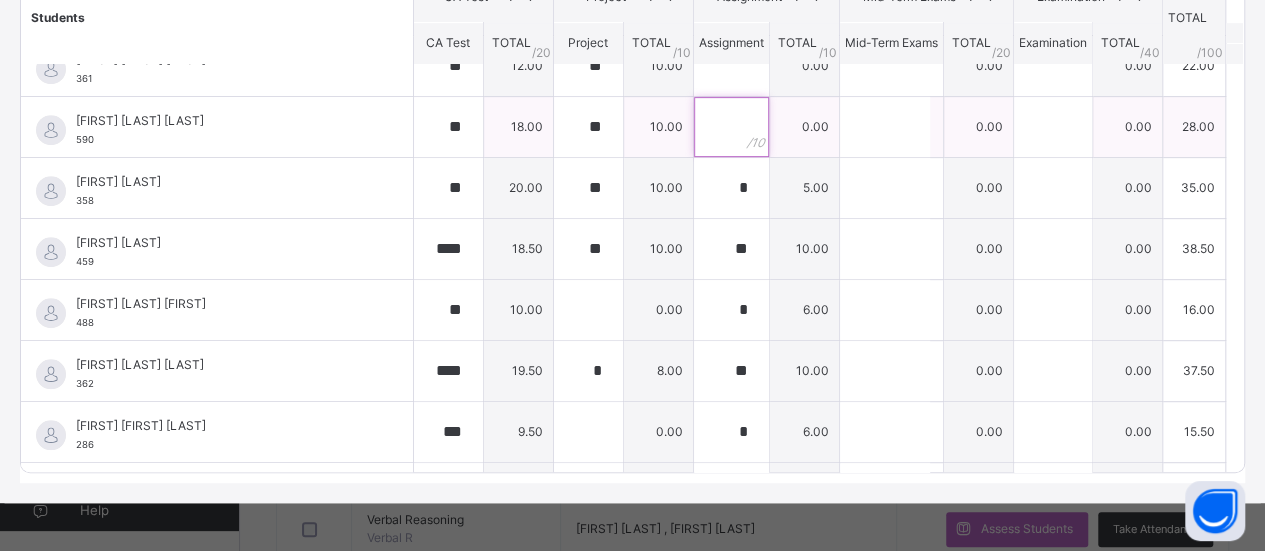 click at bounding box center (731, 127) 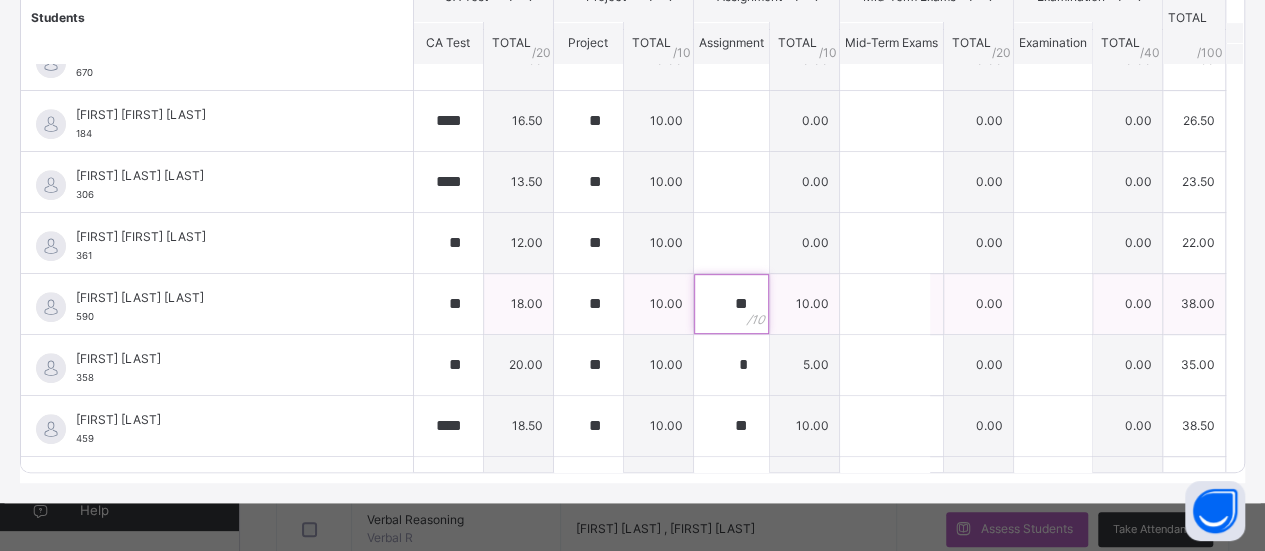 scroll, scrollTop: 459, scrollLeft: 0, axis: vertical 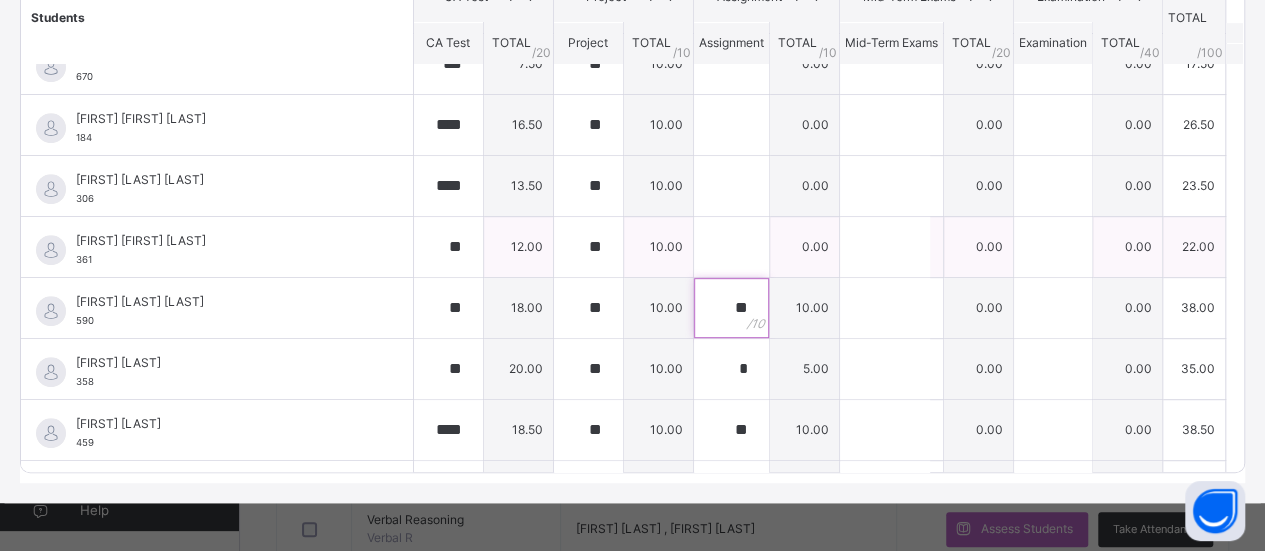 type on "**" 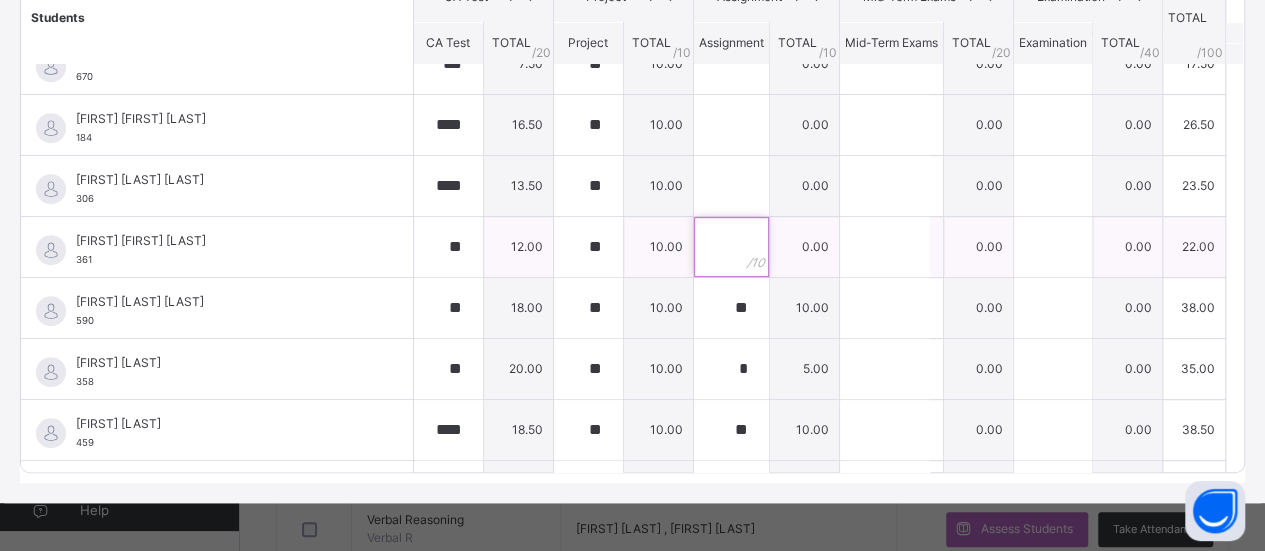 click at bounding box center [731, 247] 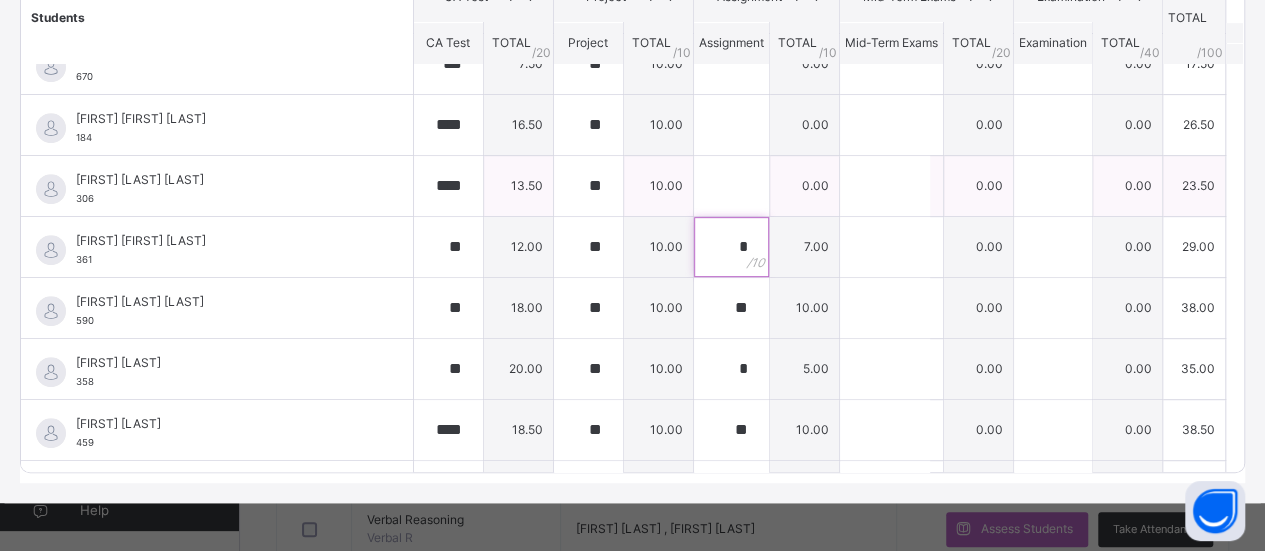 type on "*" 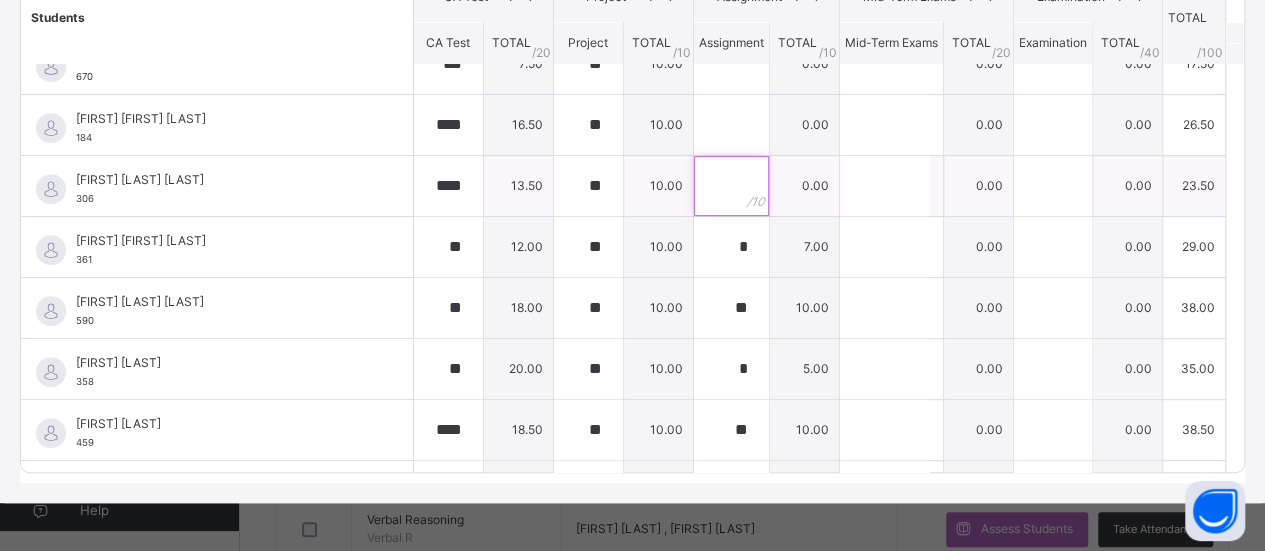 click at bounding box center (731, 186) 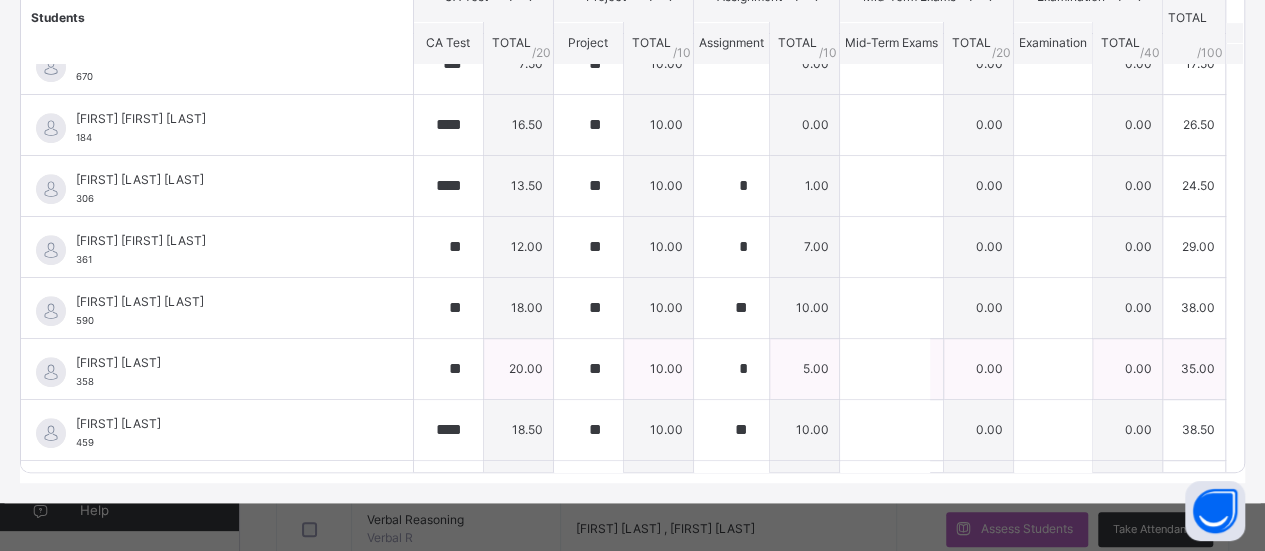 click on "5.00" at bounding box center (804, 368) 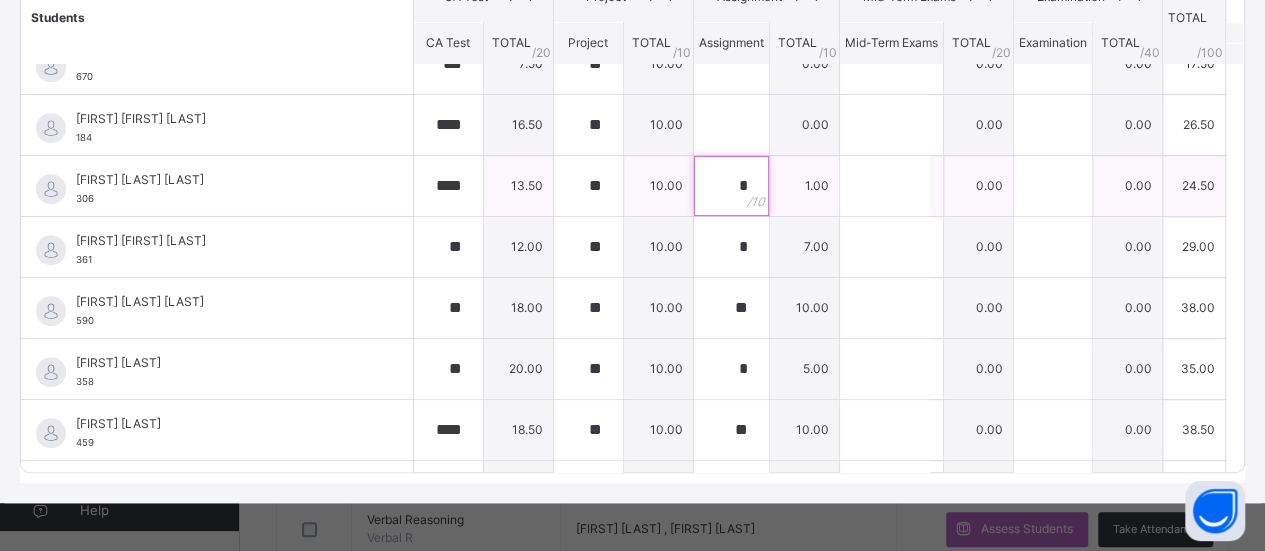 click on "*" at bounding box center [731, 186] 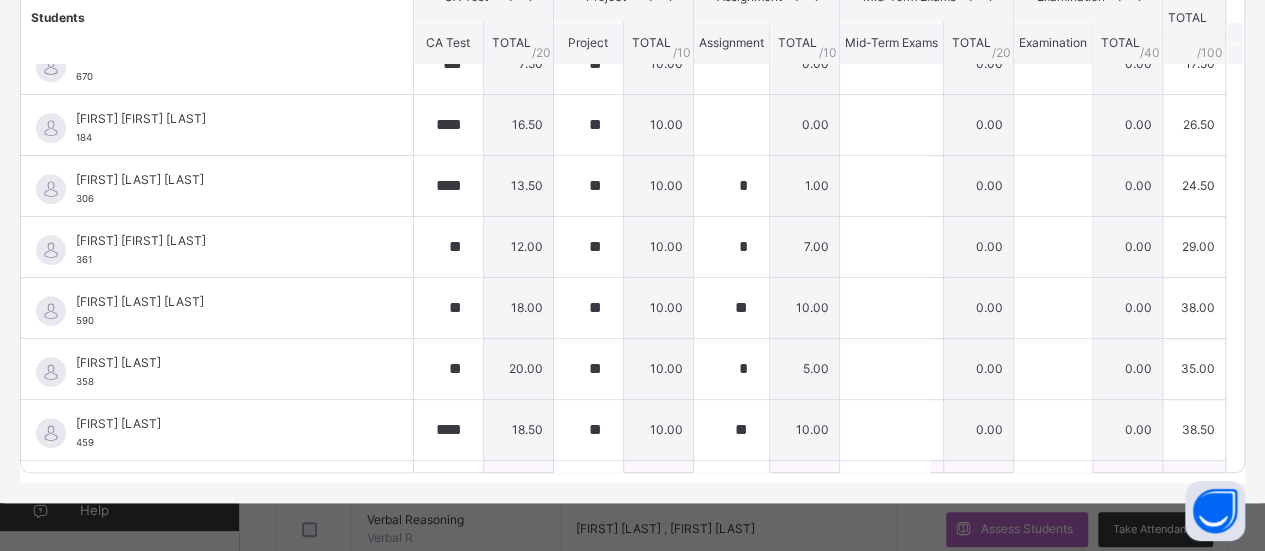 click on "16.00" at bounding box center [1193, 490] 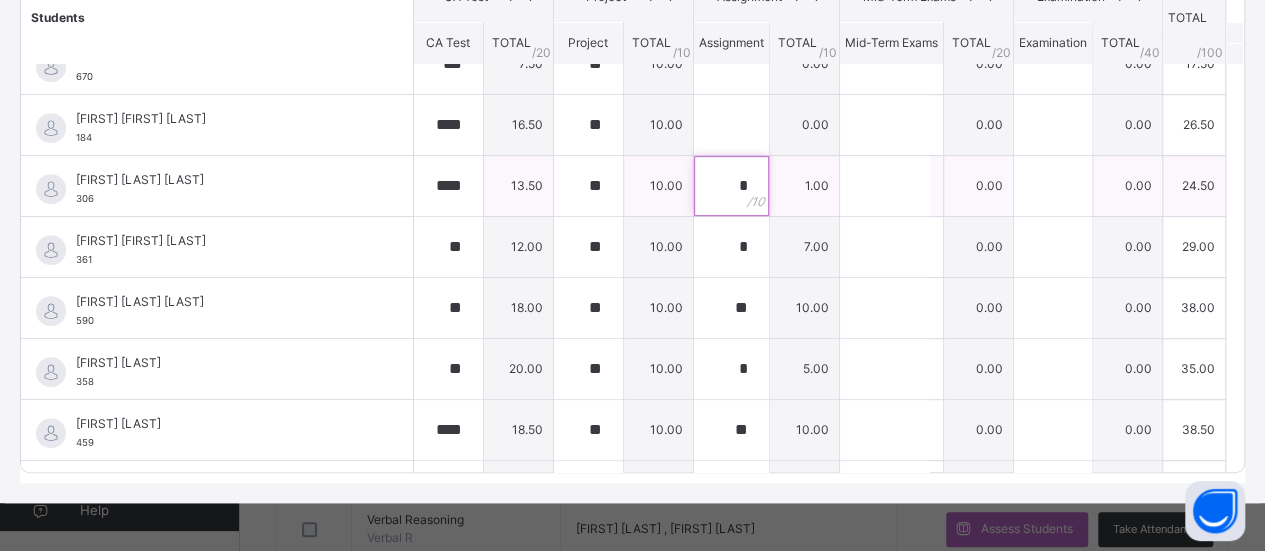 click on "*" at bounding box center [731, 186] 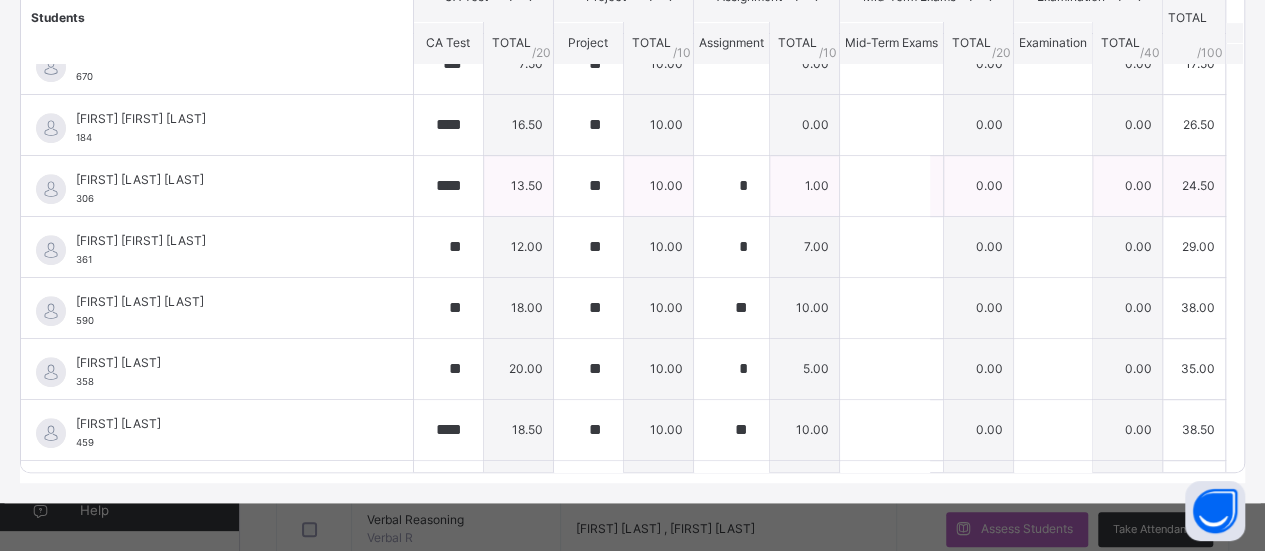 click on "*" at bounding box center (731, 186) 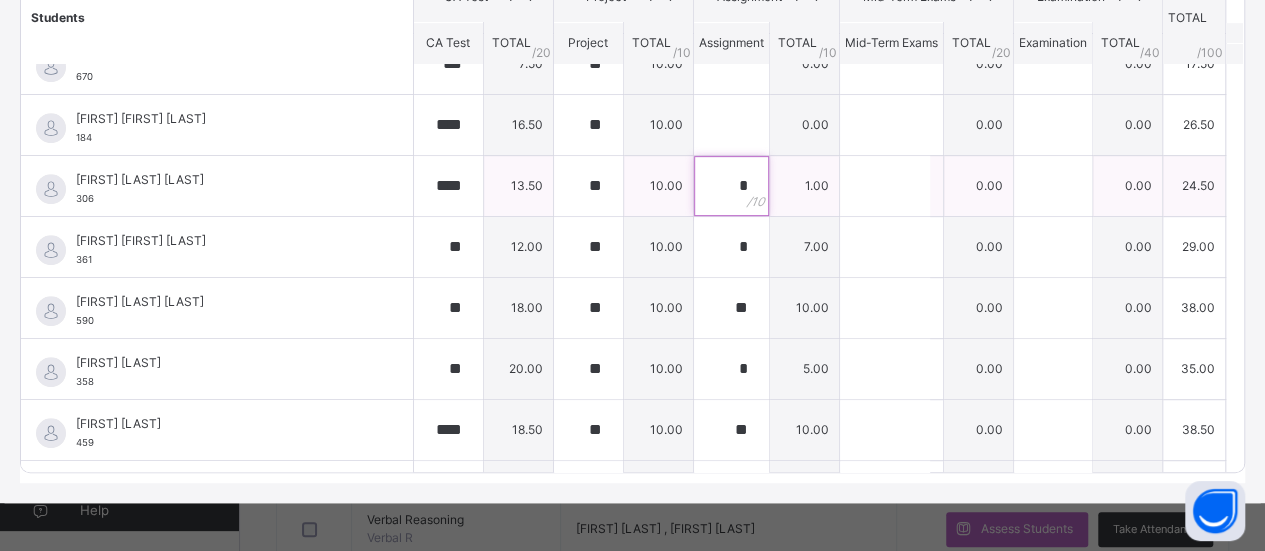 click on "*" at bounding box center (731, 186) 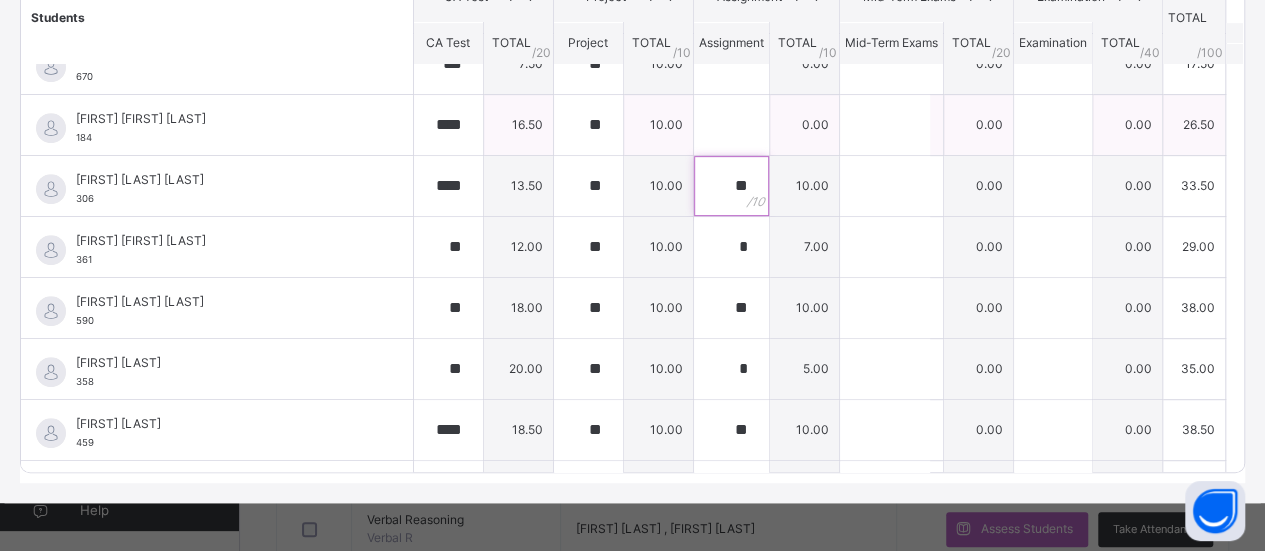 type on "**" 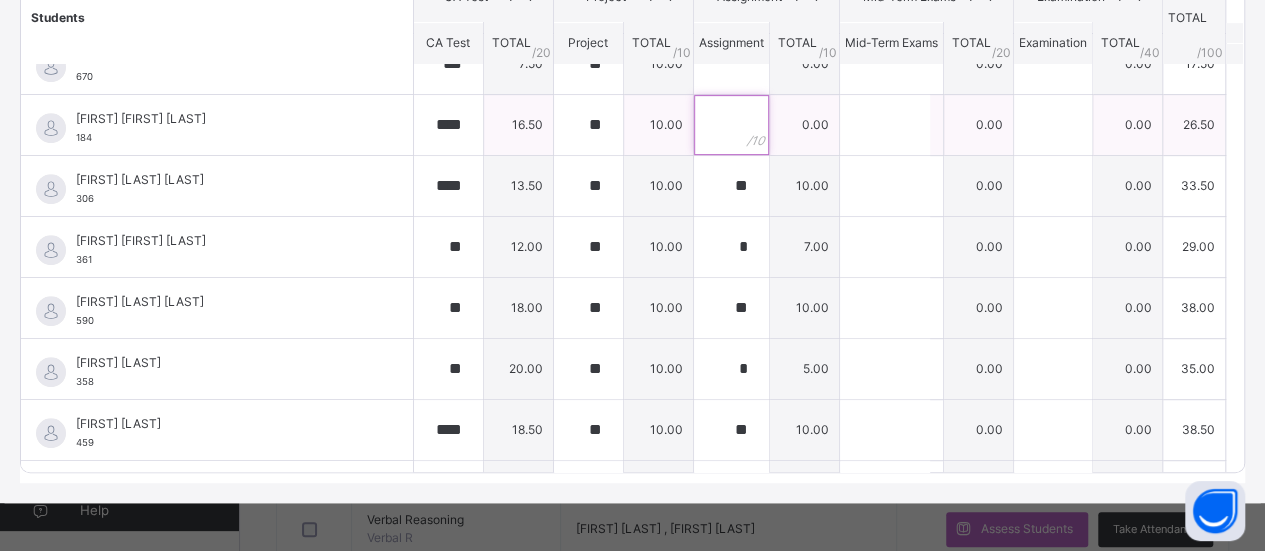 click at bounding box center [731, 125] 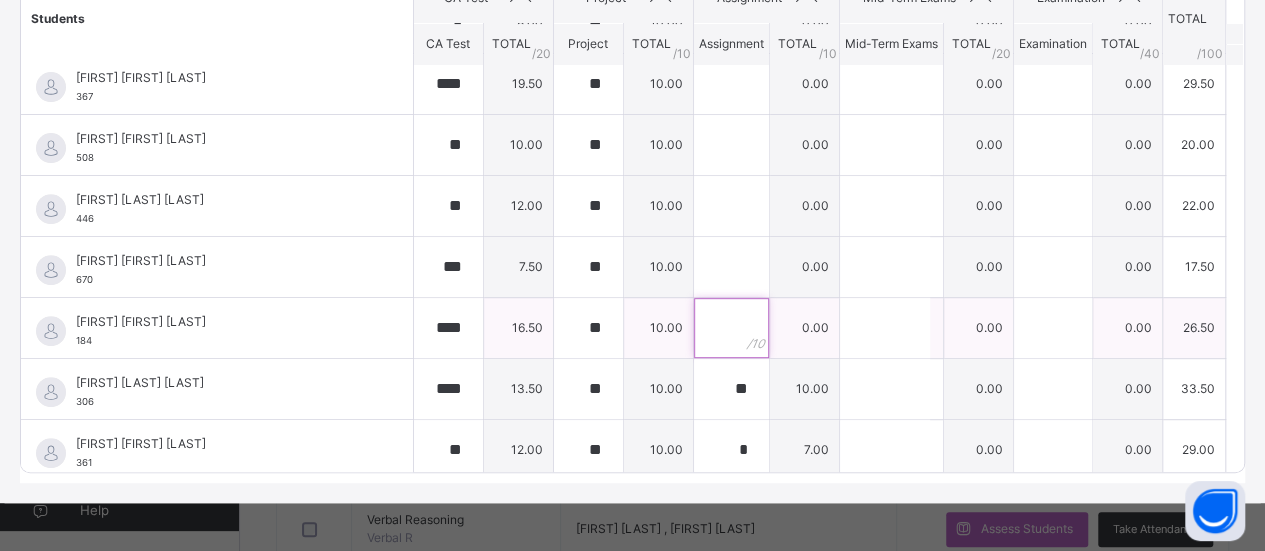 scroll, scrollTop: 256, scrollLeft: 0, axis: vertical 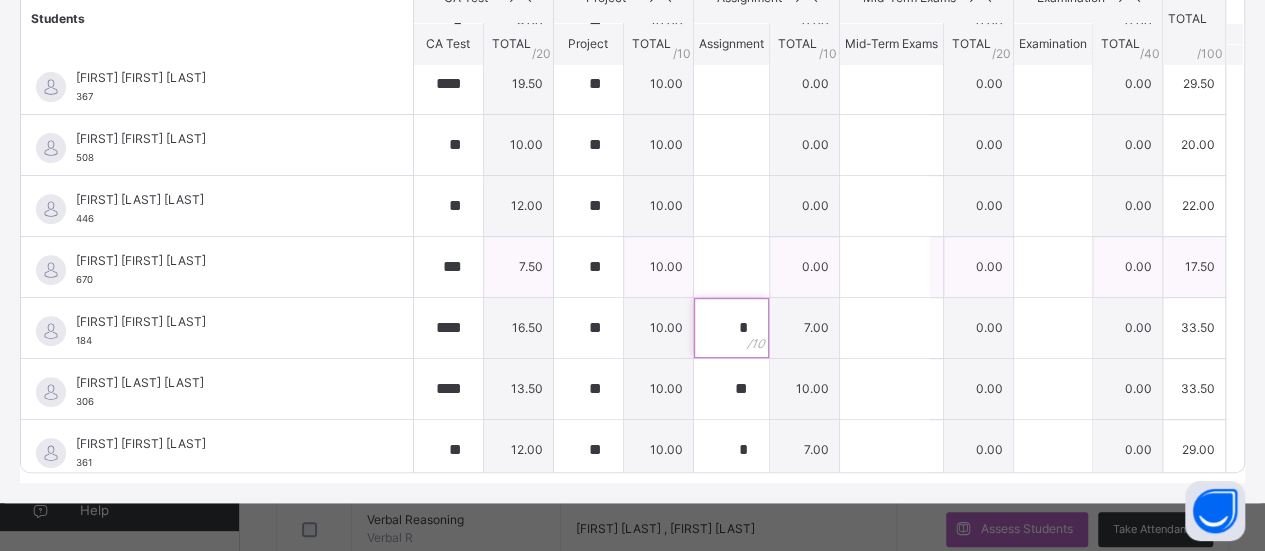 type on "*" 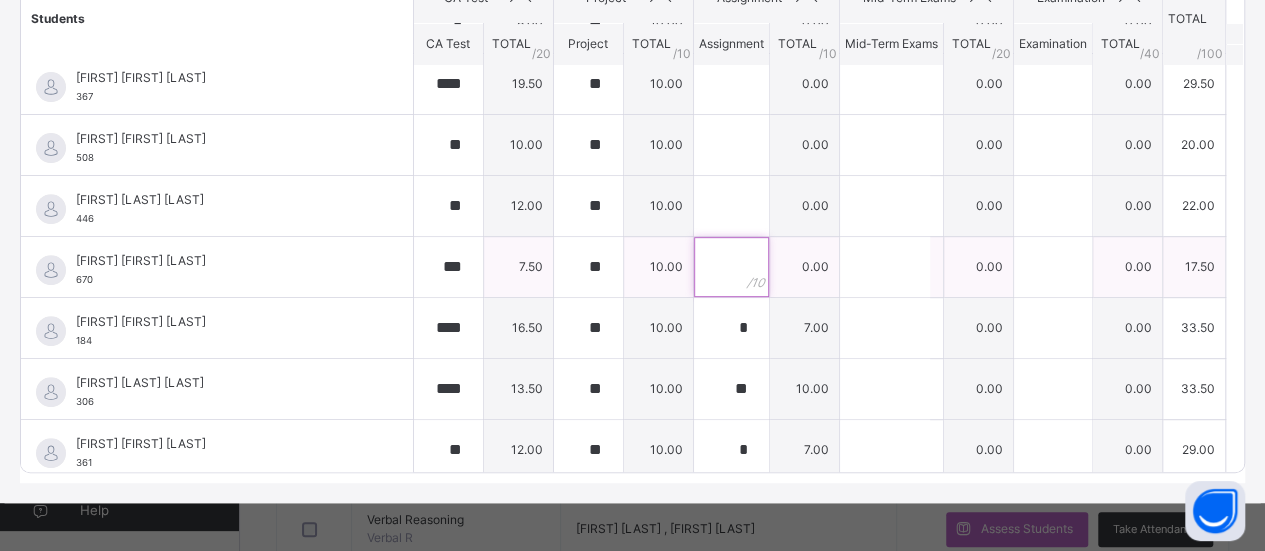 click at bounding box center [731, 267] 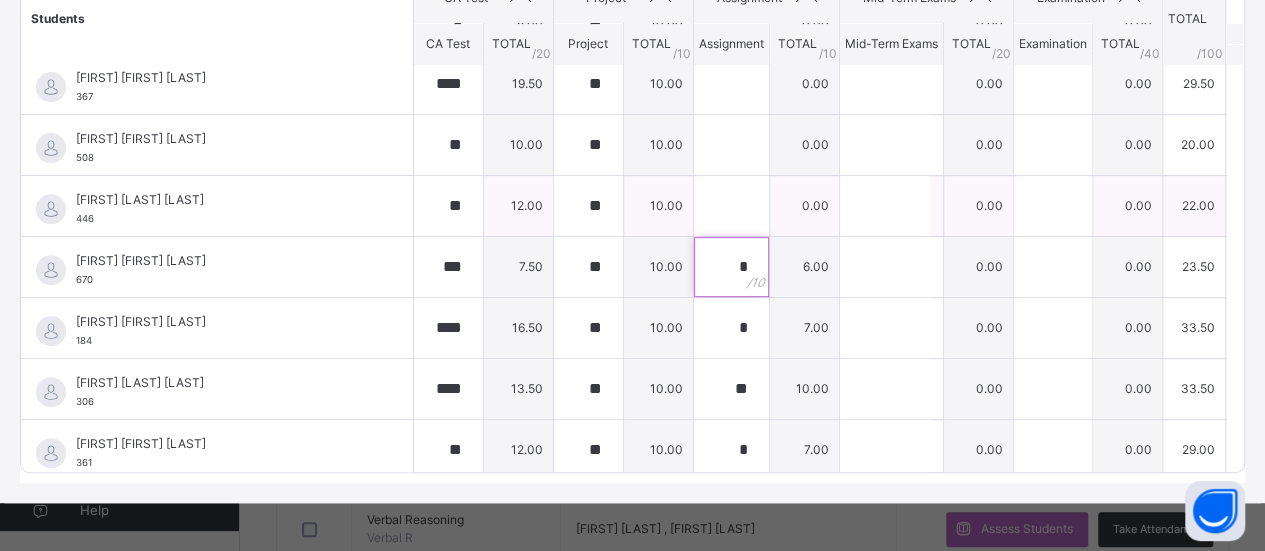 type on "*" 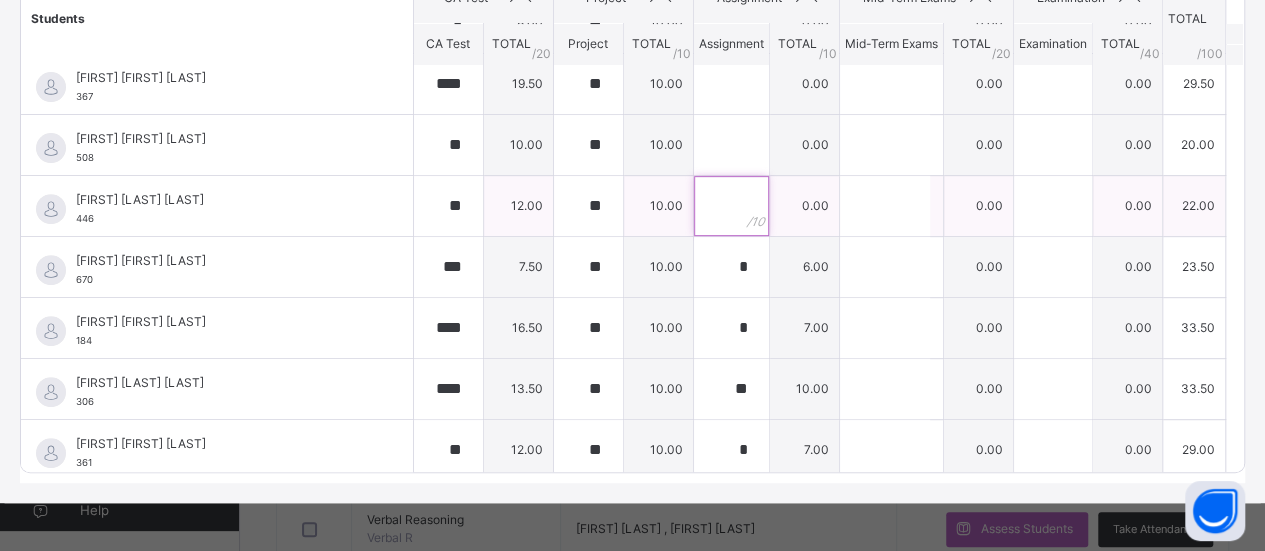 click at bounding box center [731, 206] 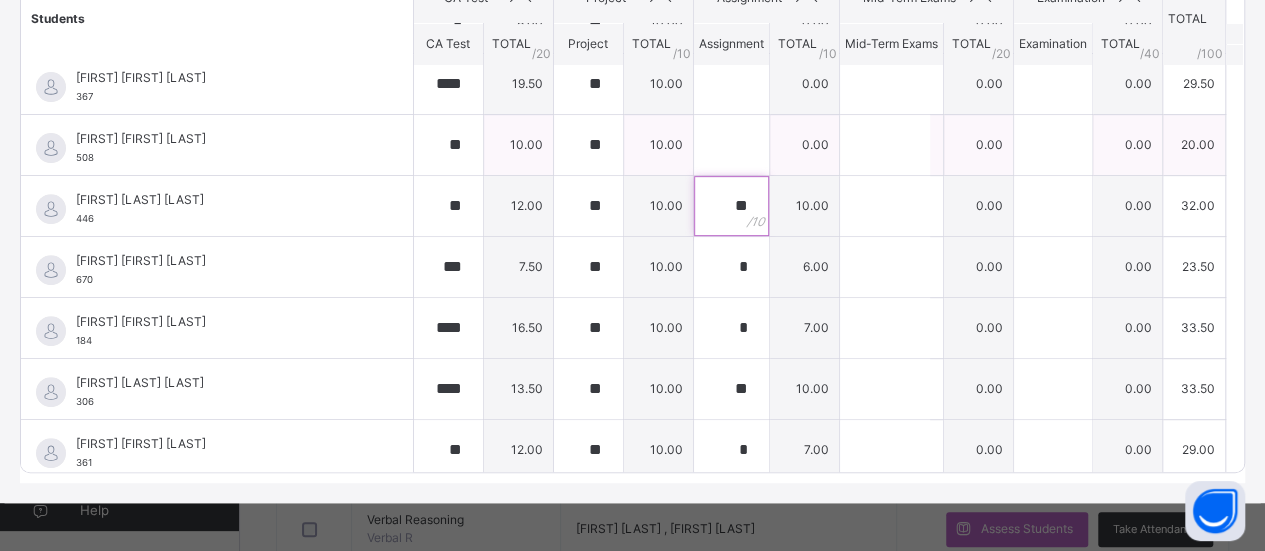 type on "**" 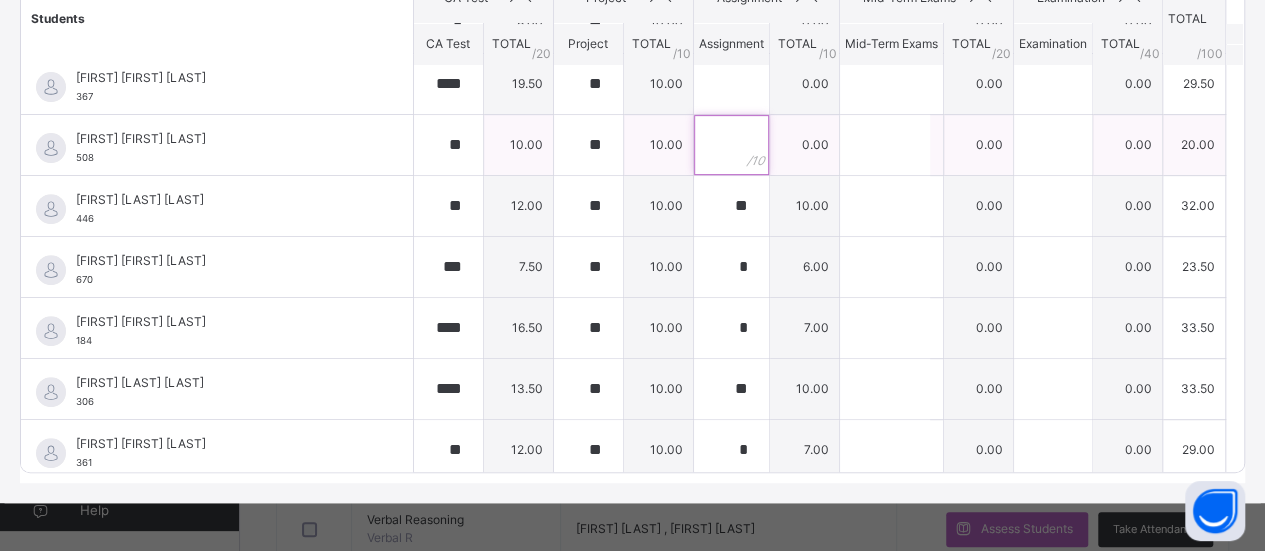 click at bounding box center [731, 145] 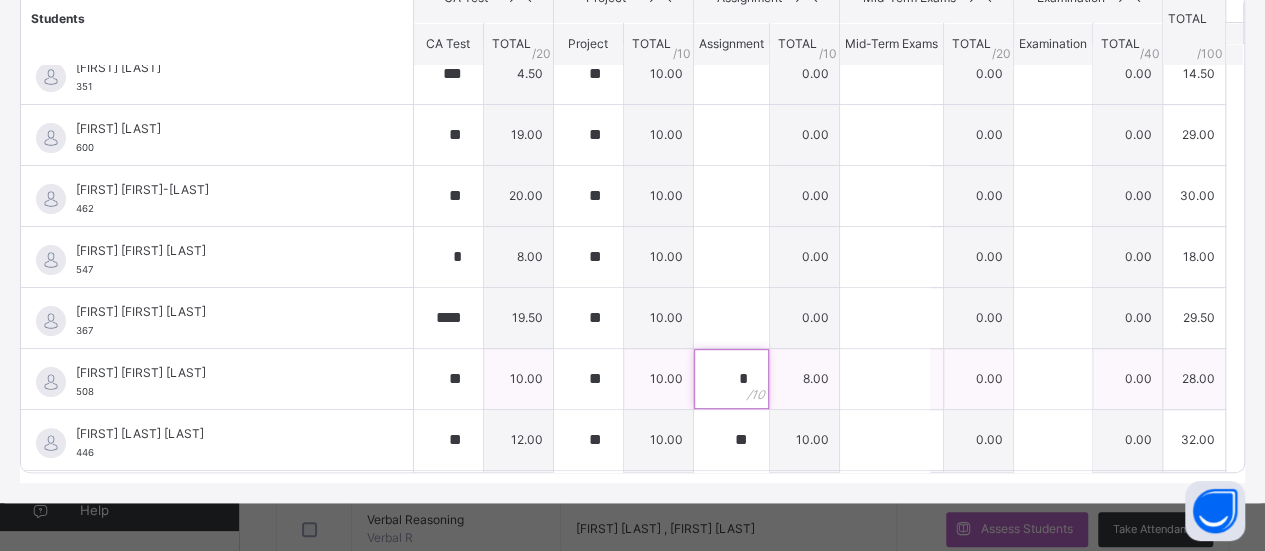 scroll, scrollTop: 21, scrollLeft: 0, axis: vertical 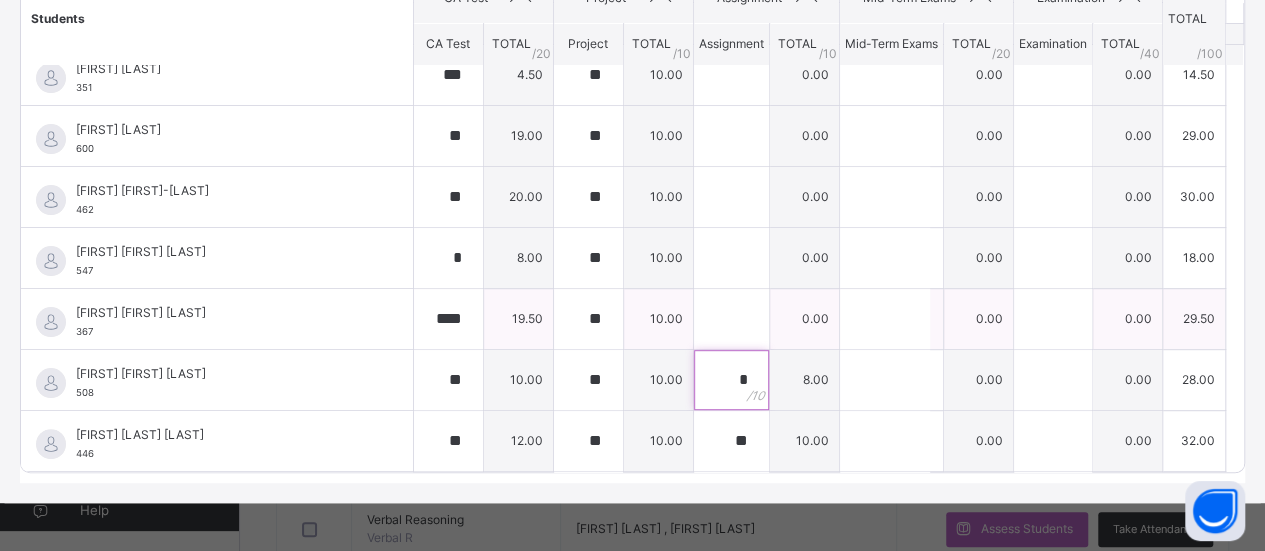 type on "*" 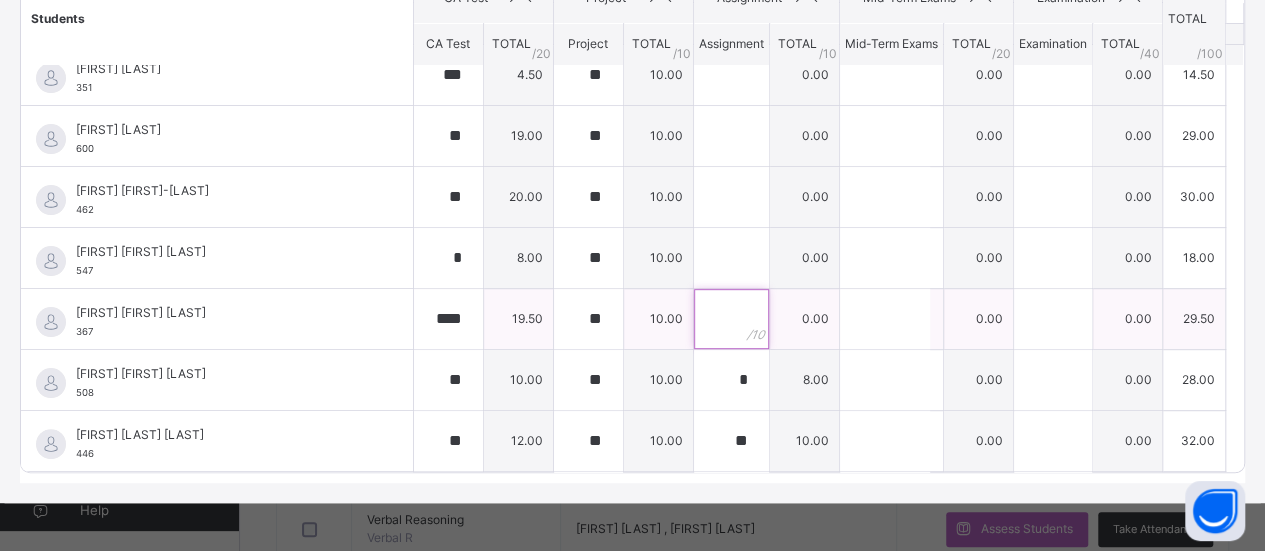 click at bounding box center [731, 319] 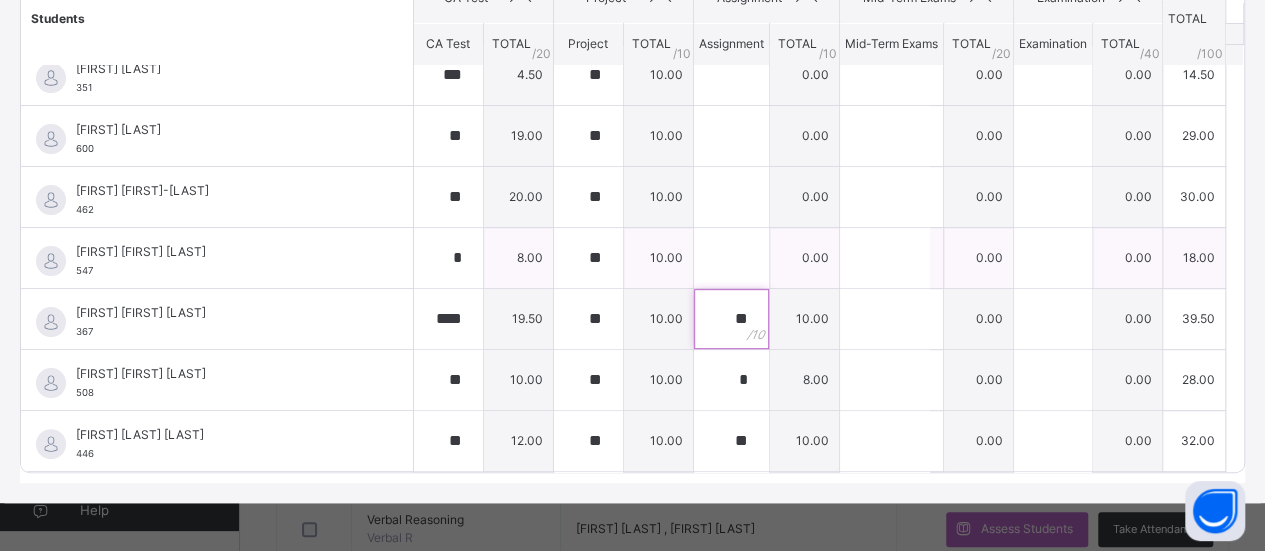 type on "**" 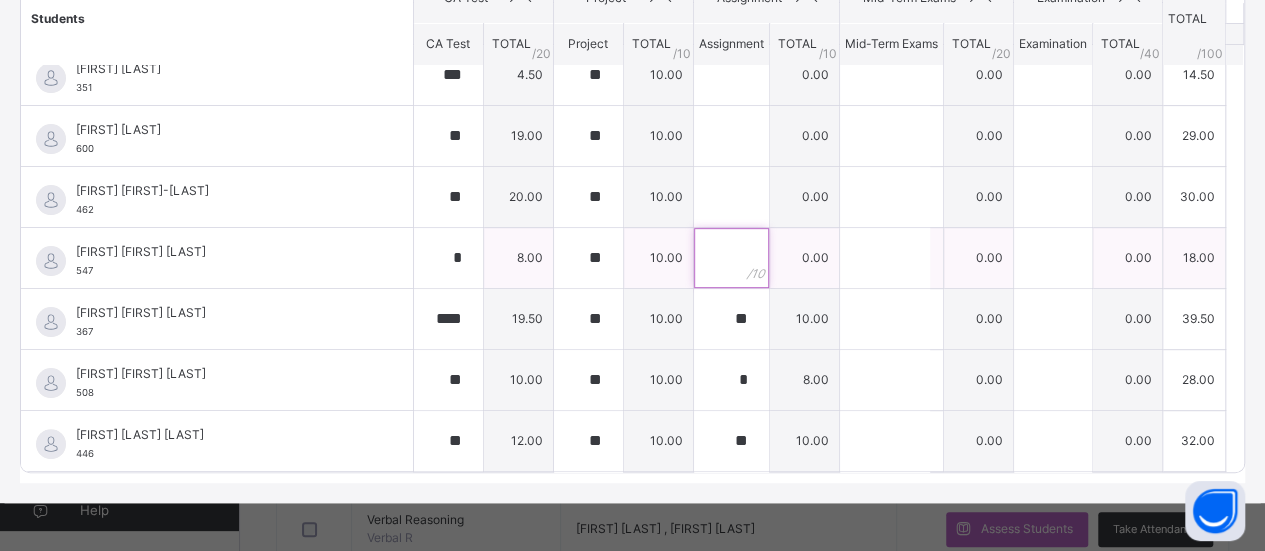 click at bounding box center (731, 258) 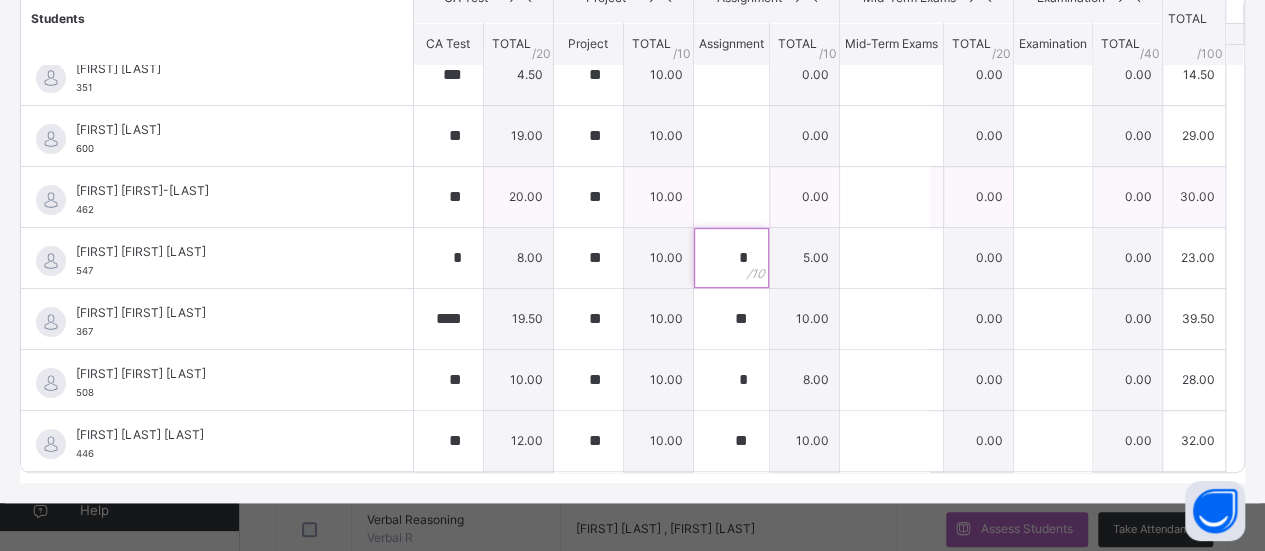 type on "*" 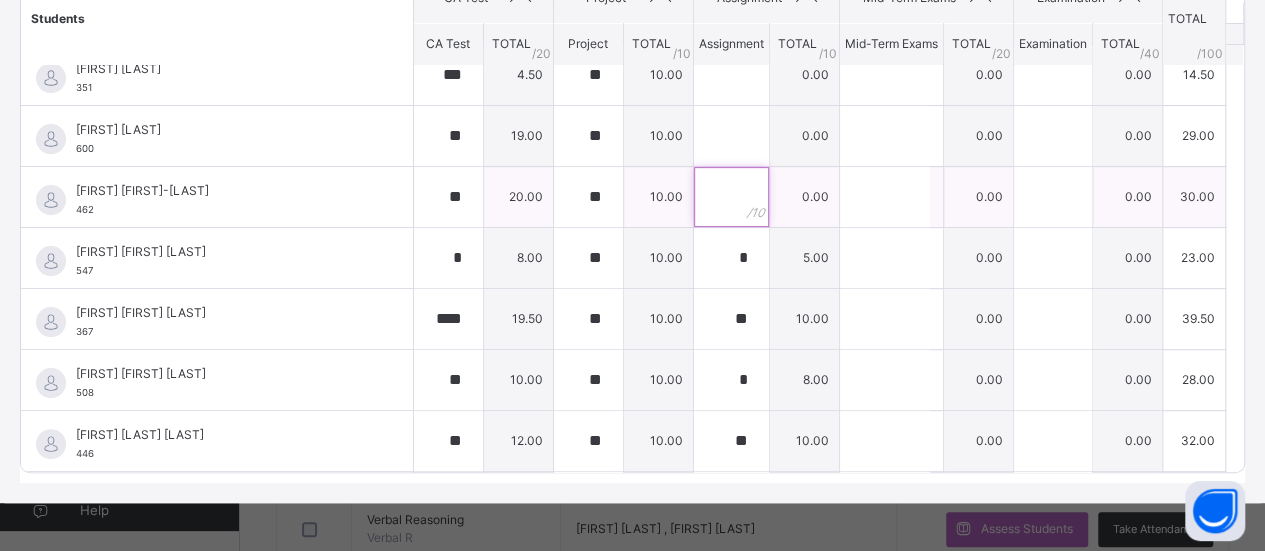 click at bounding box center (731, 197) 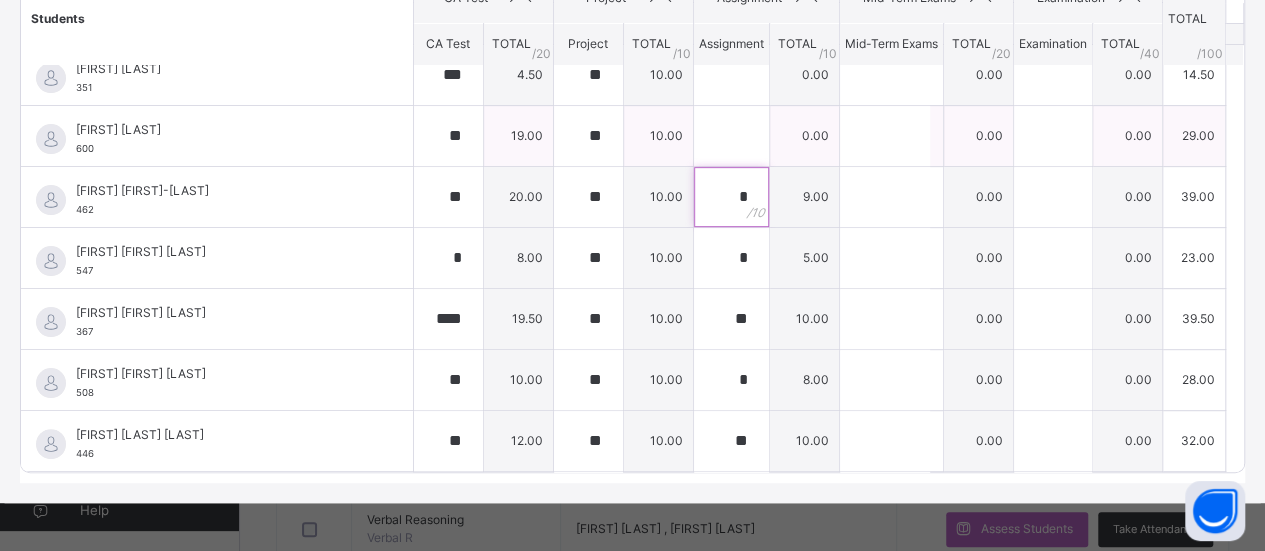 type on "*" 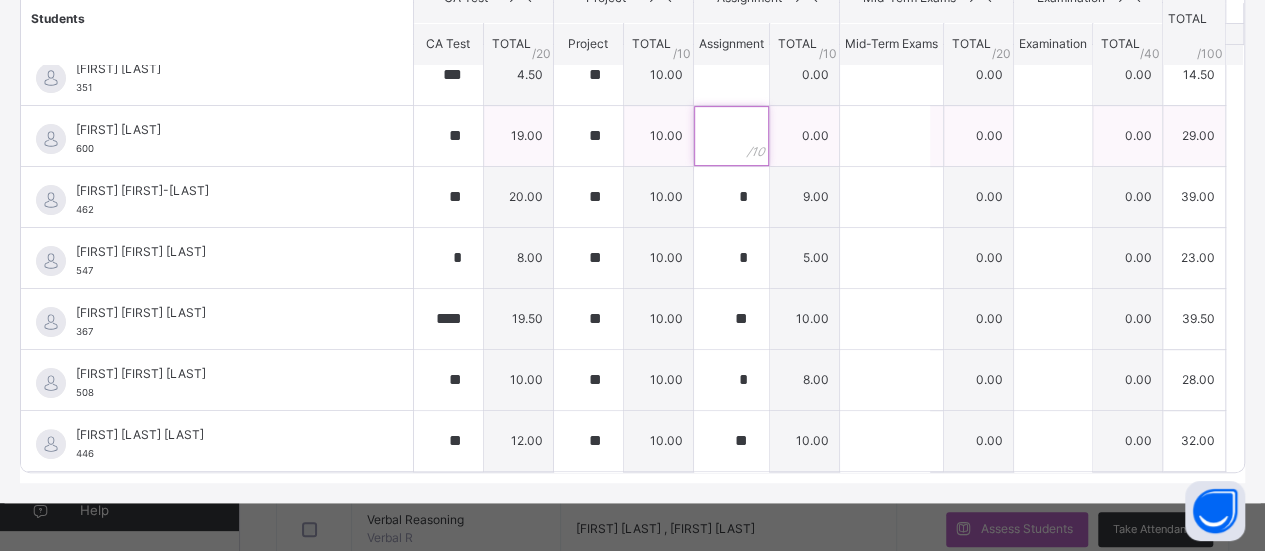 click at bounding box center (731, 136) 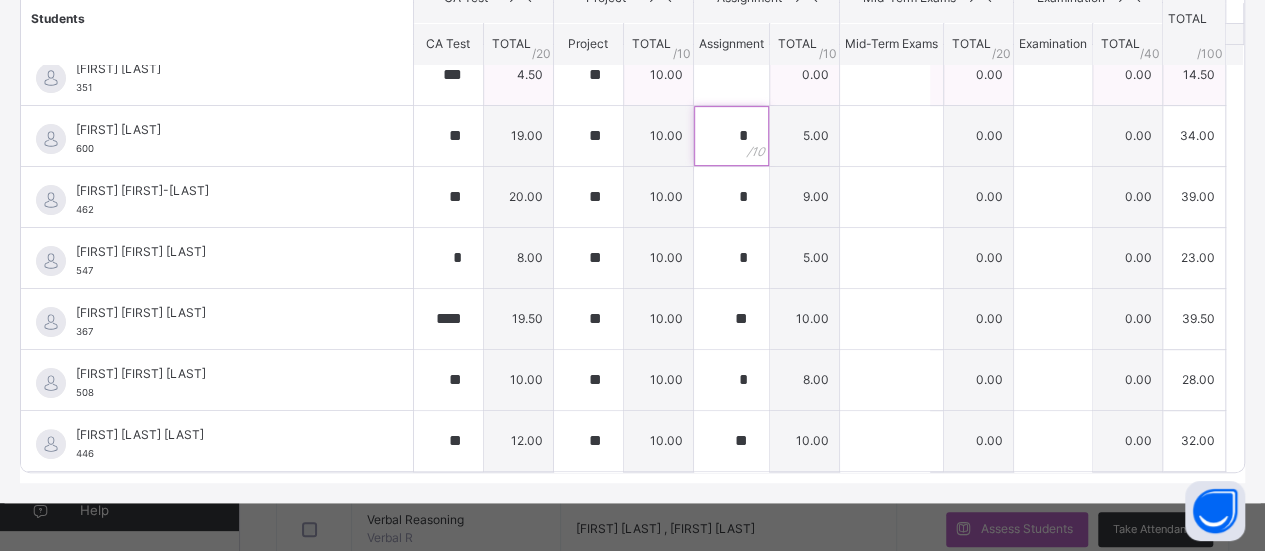 type on "*" 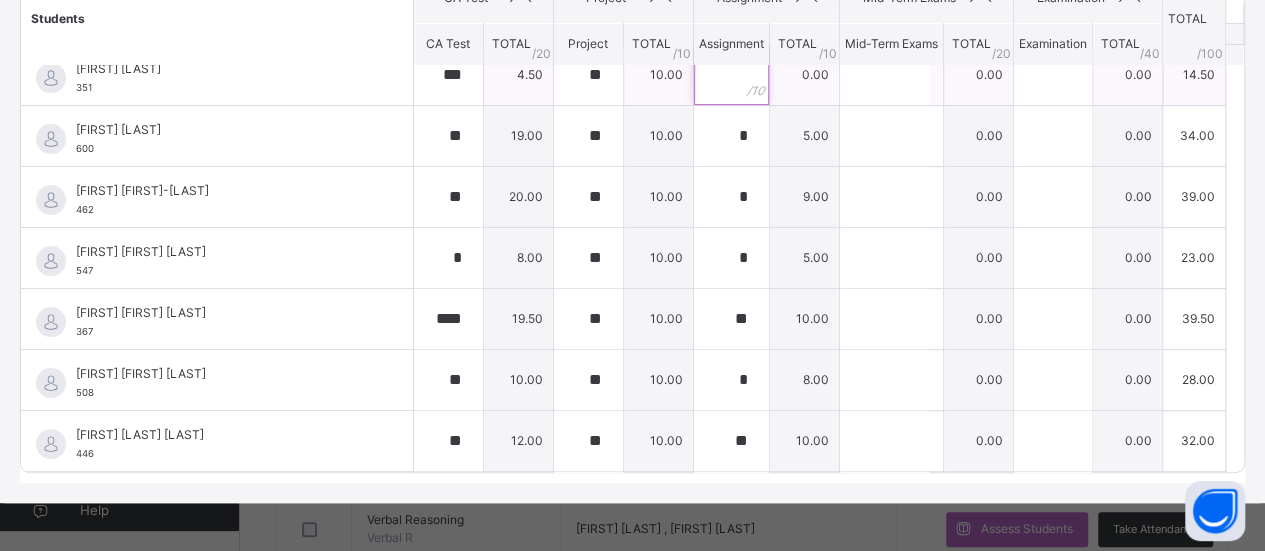 click at bounding box center (731, 75) 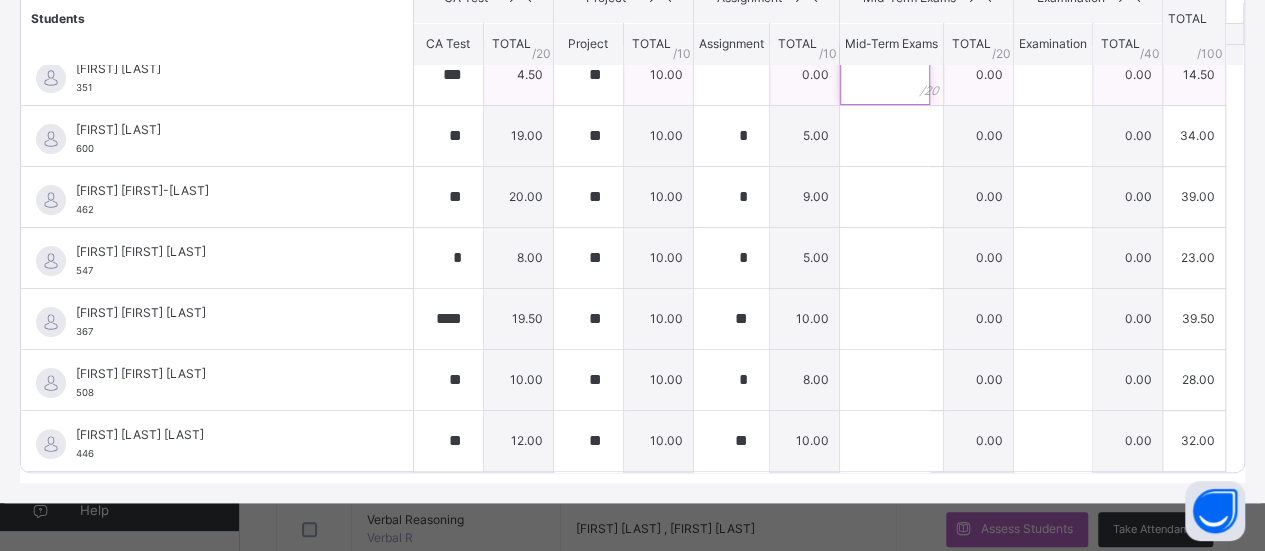 click at bounding box center [885, 75] 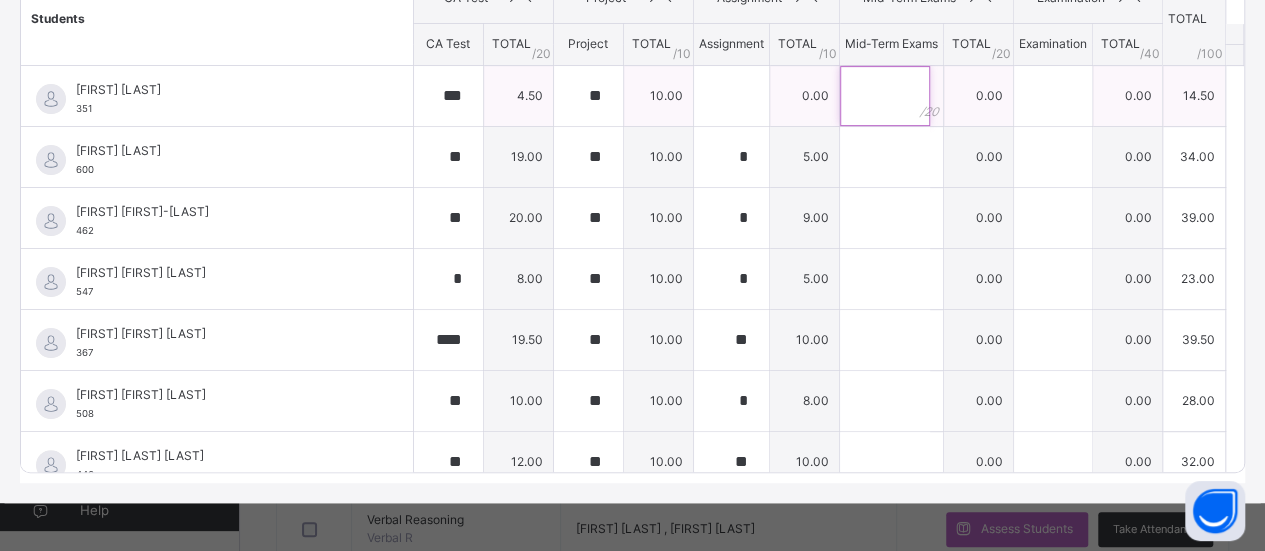 type on "*" 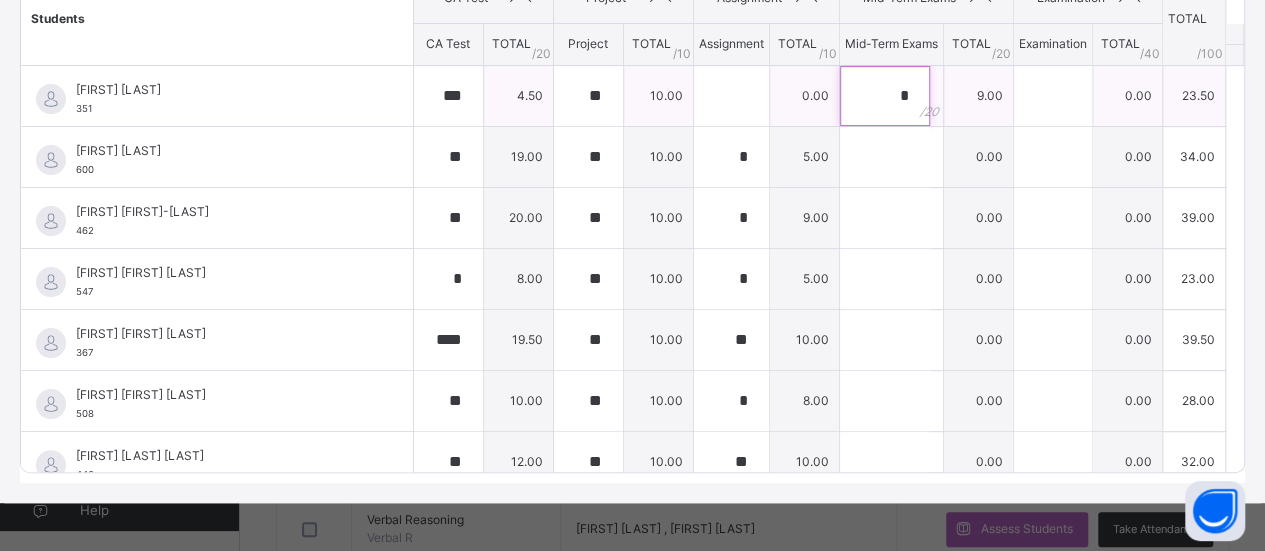 type 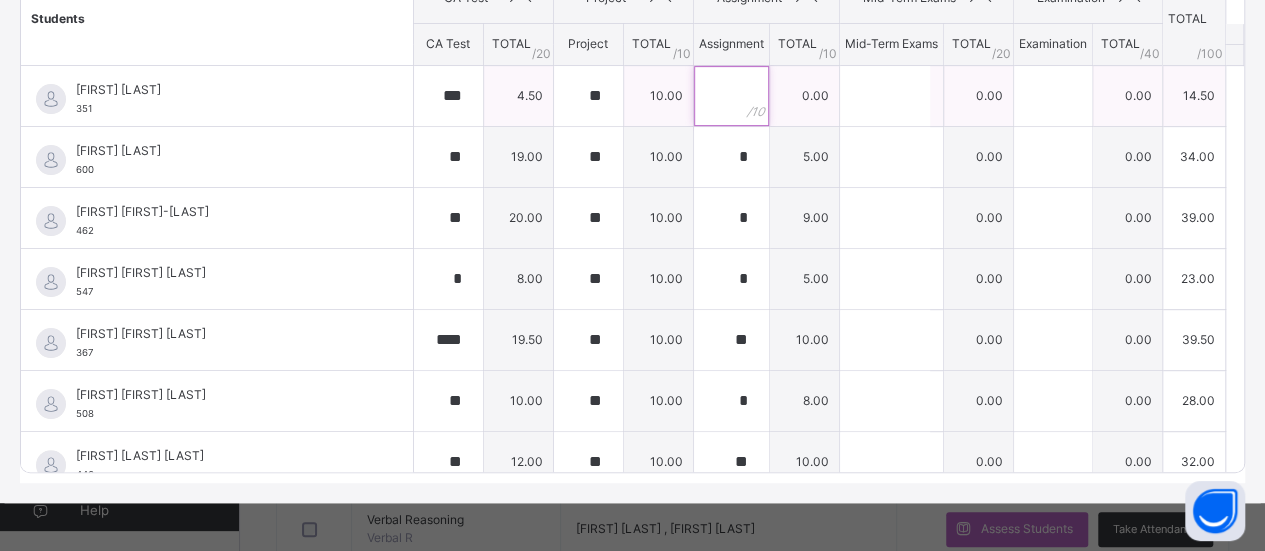 click at bounding box center [731, 96] 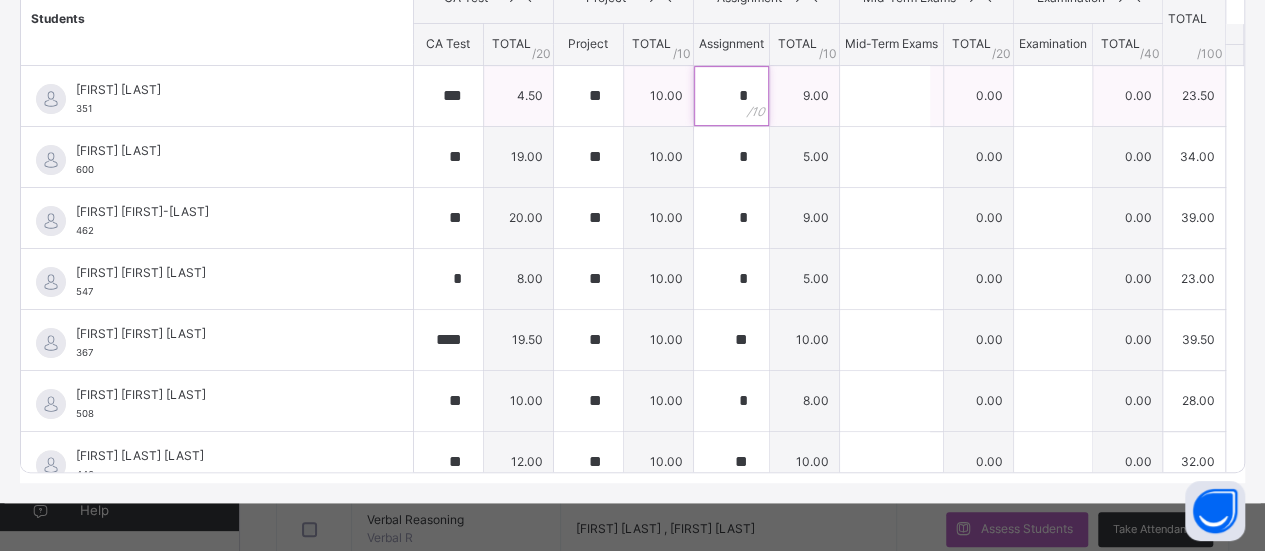 type on "*" 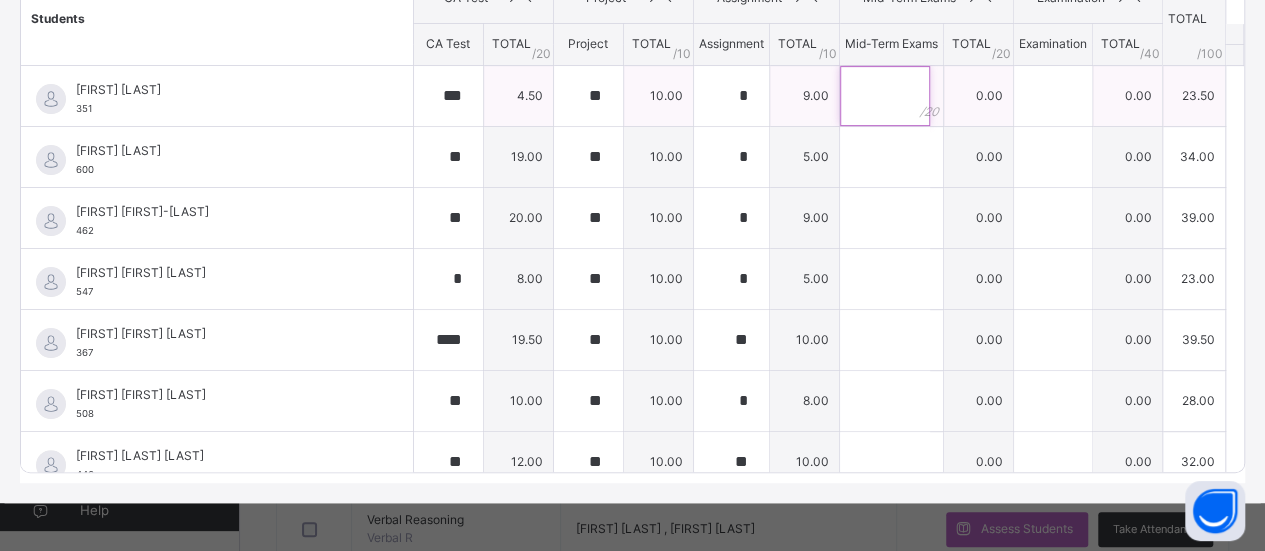click at bounding box center [885, 96] 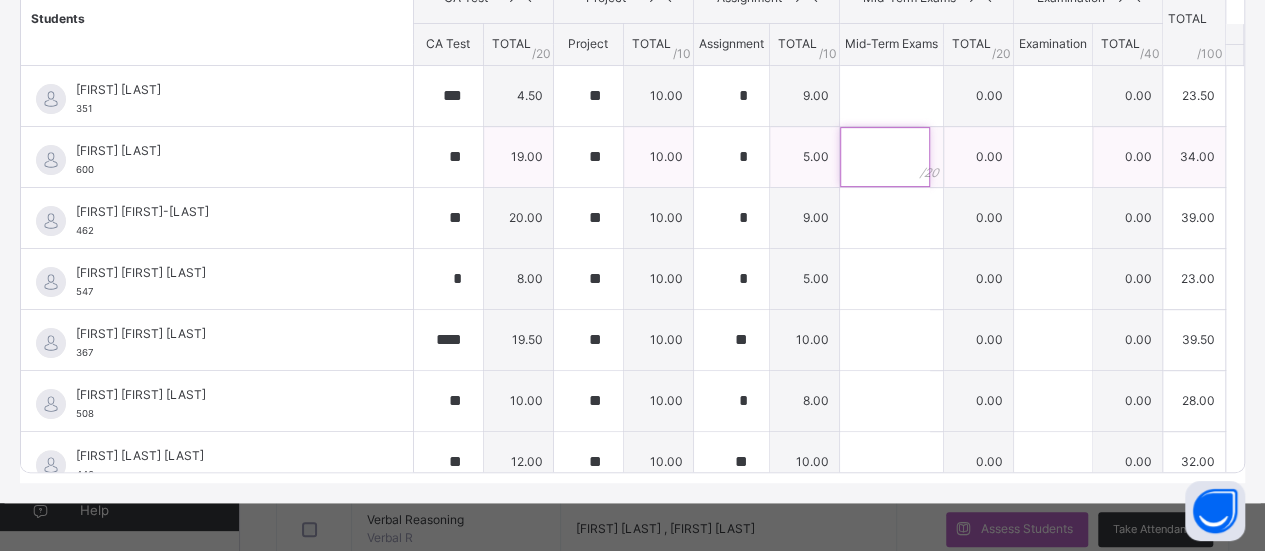 click at bounding box center (885, 157) 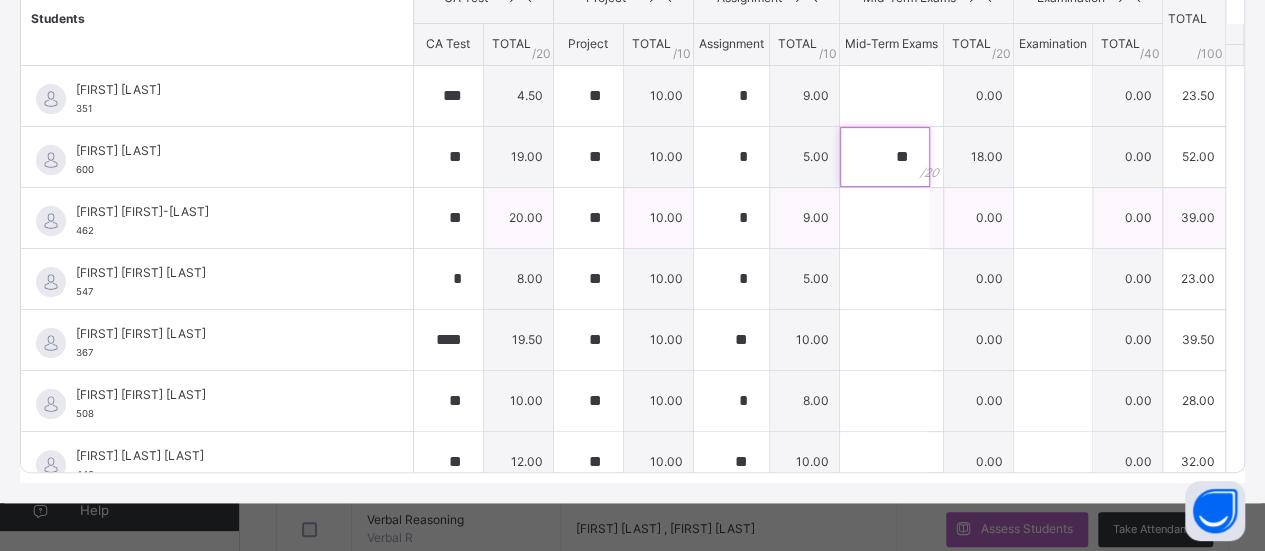 type on "**" 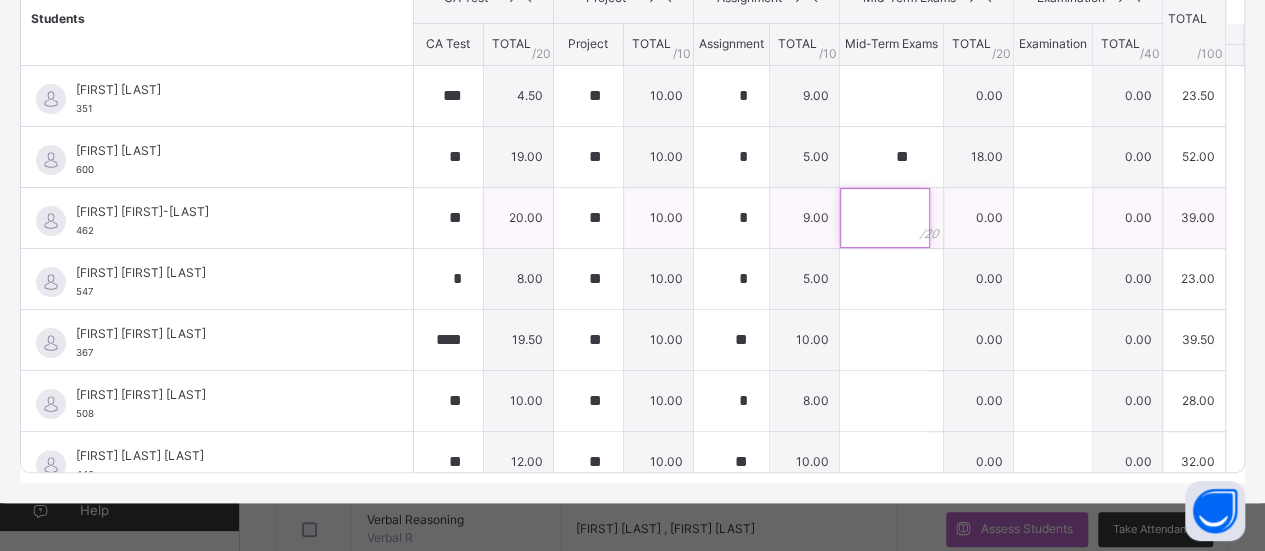 click at bounding box center [885, 218] 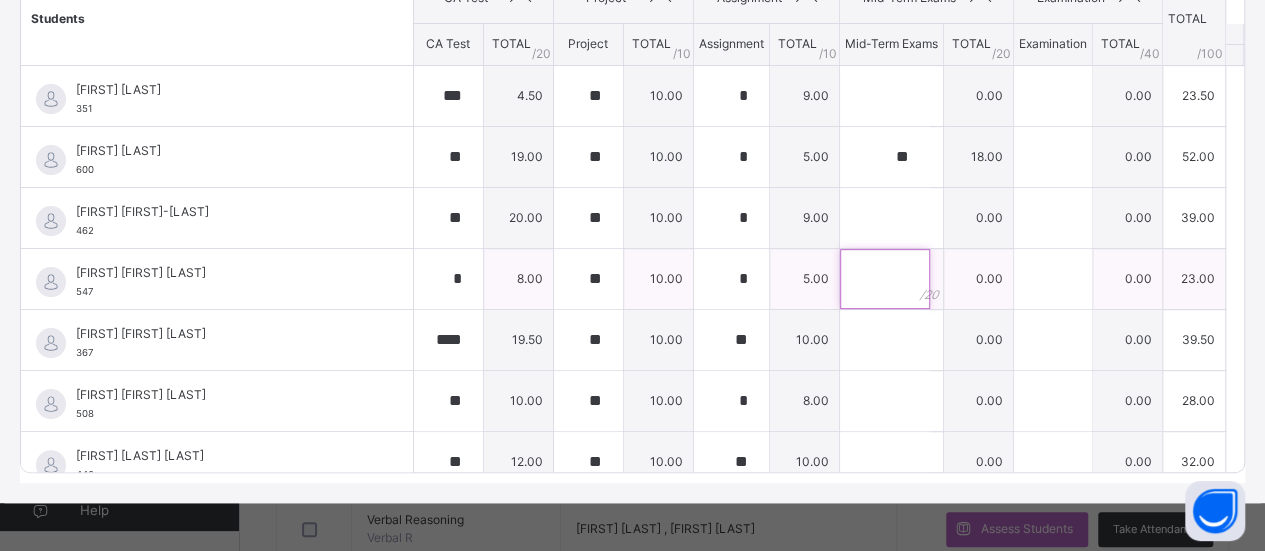 click at bounding box center (885, 279) 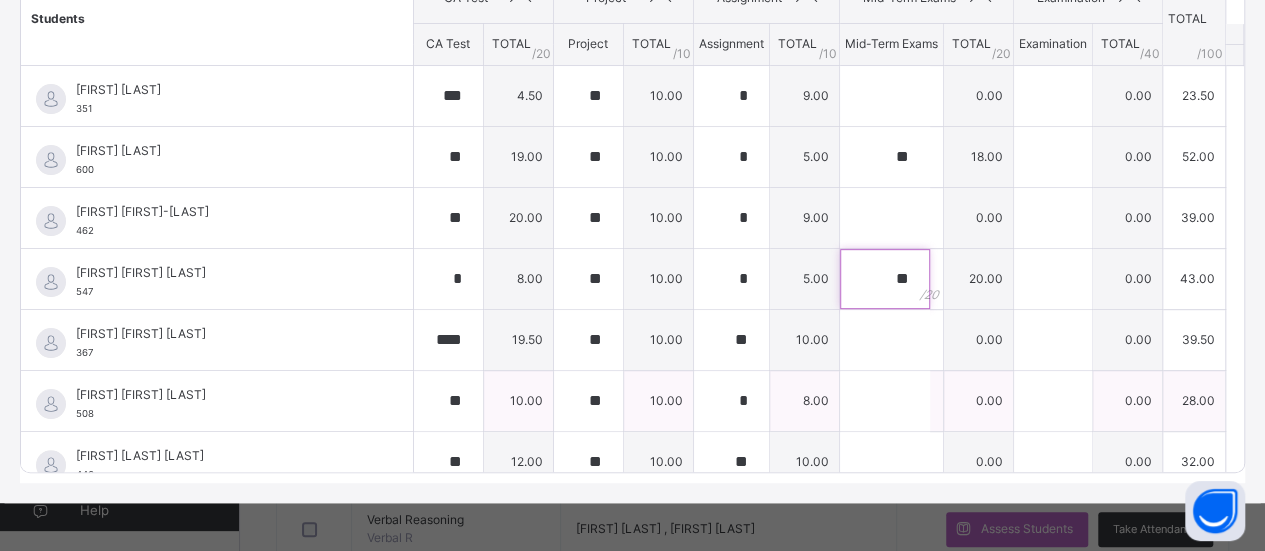 type on "**" 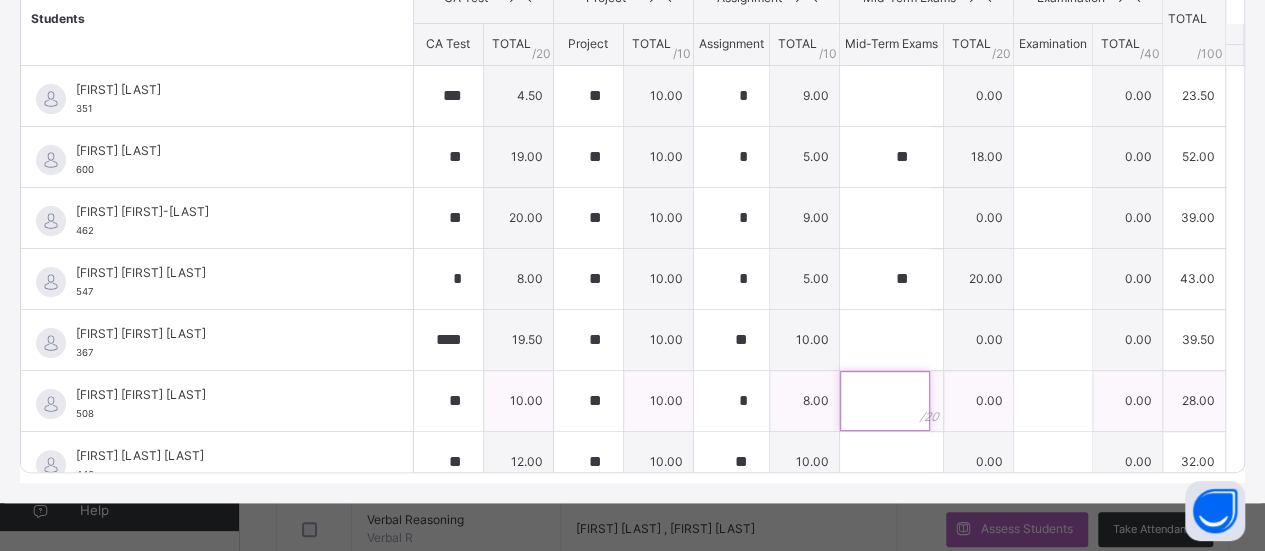 click at bounding box center [885, 401] 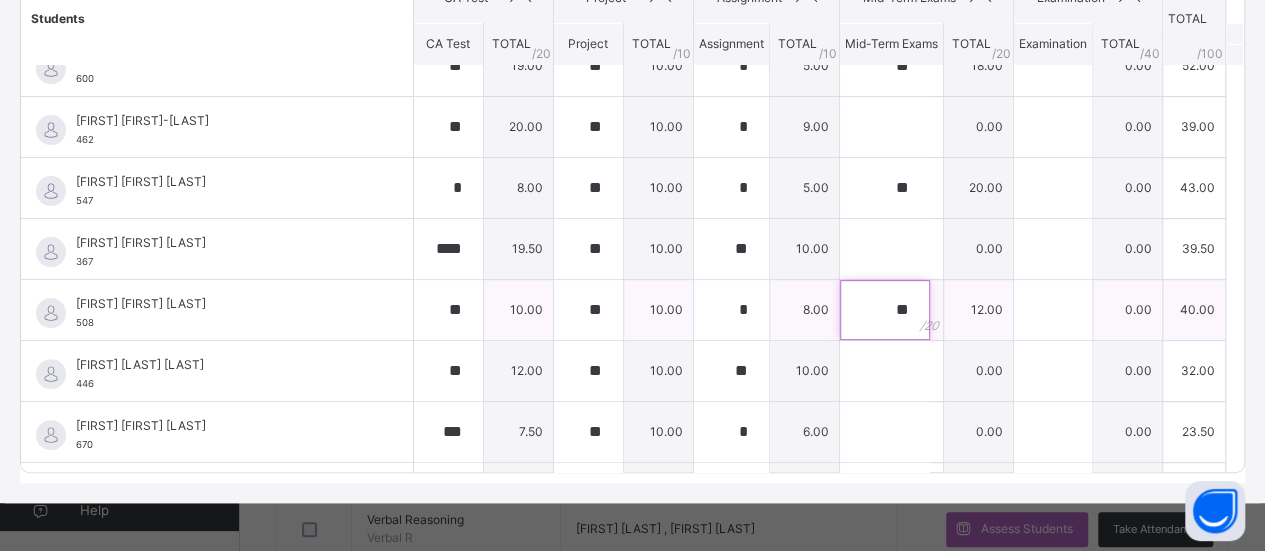 scroll, scrollTop: 92, scrollLeft: 0, axis: vertical 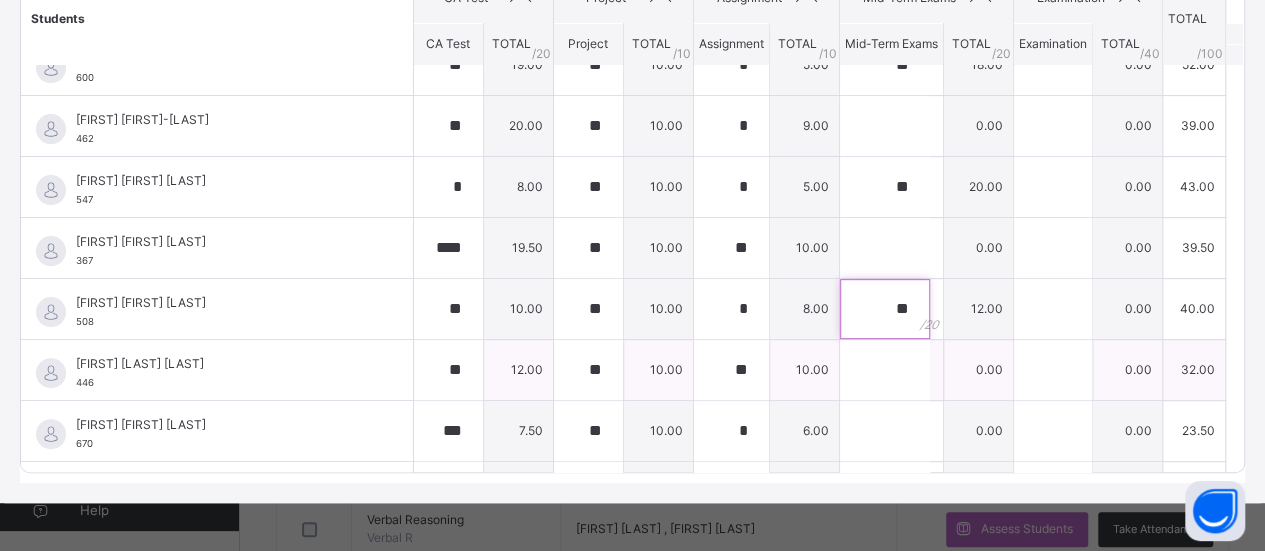 type on "**" 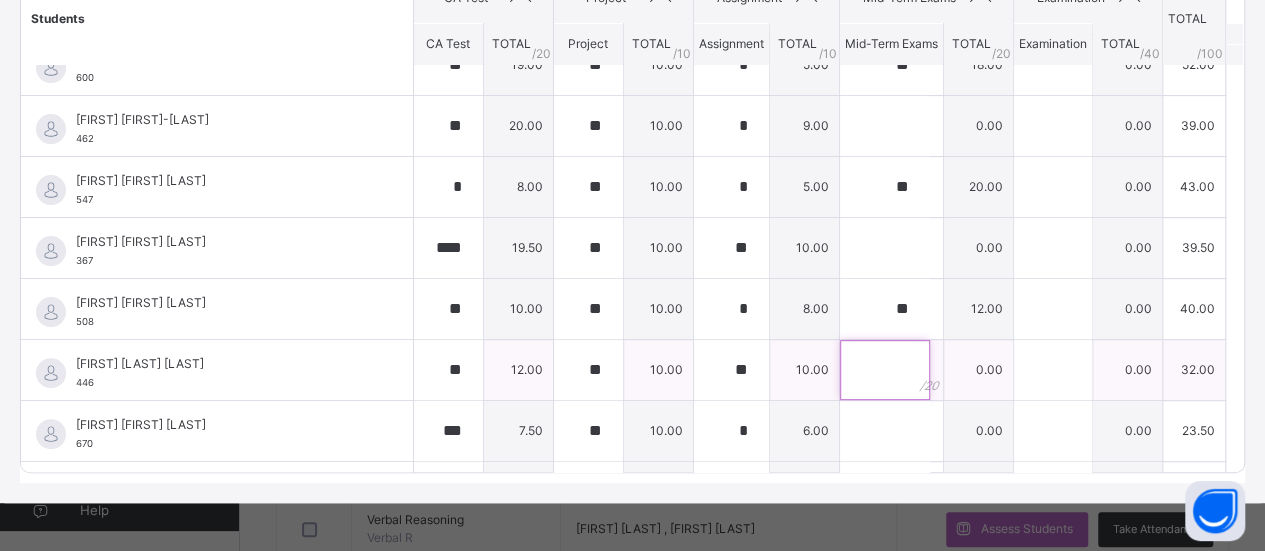 click at bounding box center (885, 370) 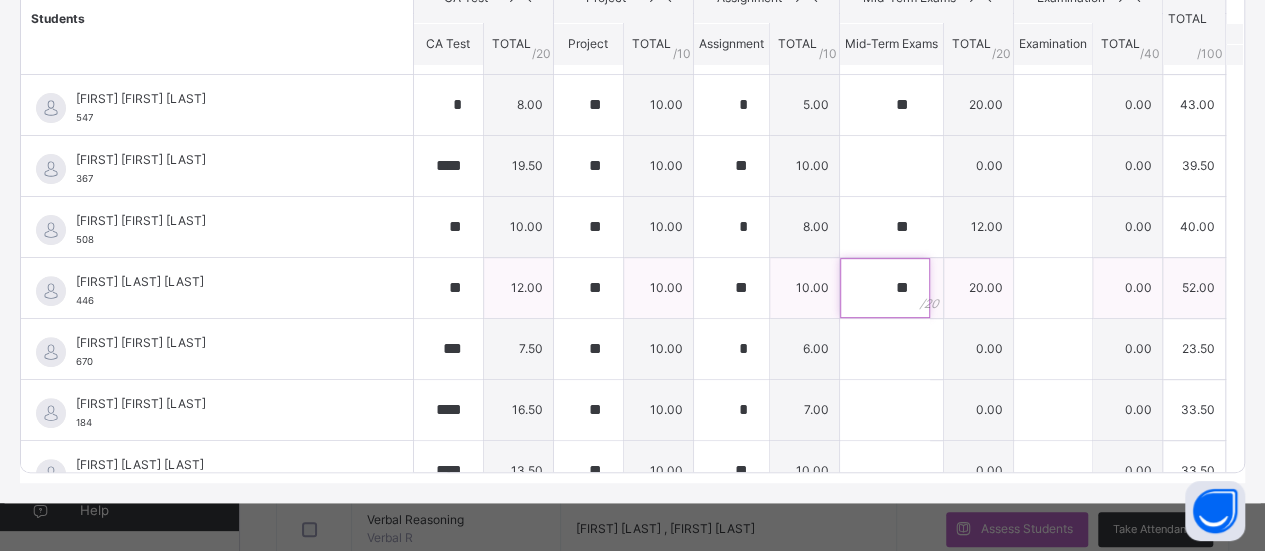 scroll, scrollTop: 174, scrollLeft: 0, axis: vertical 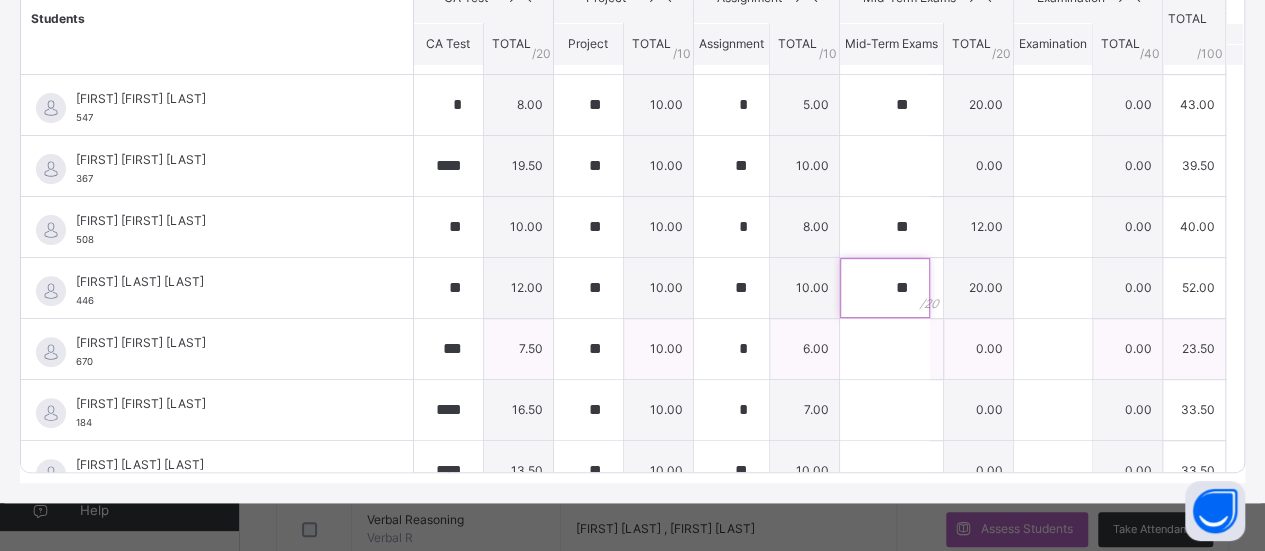 type on "**" 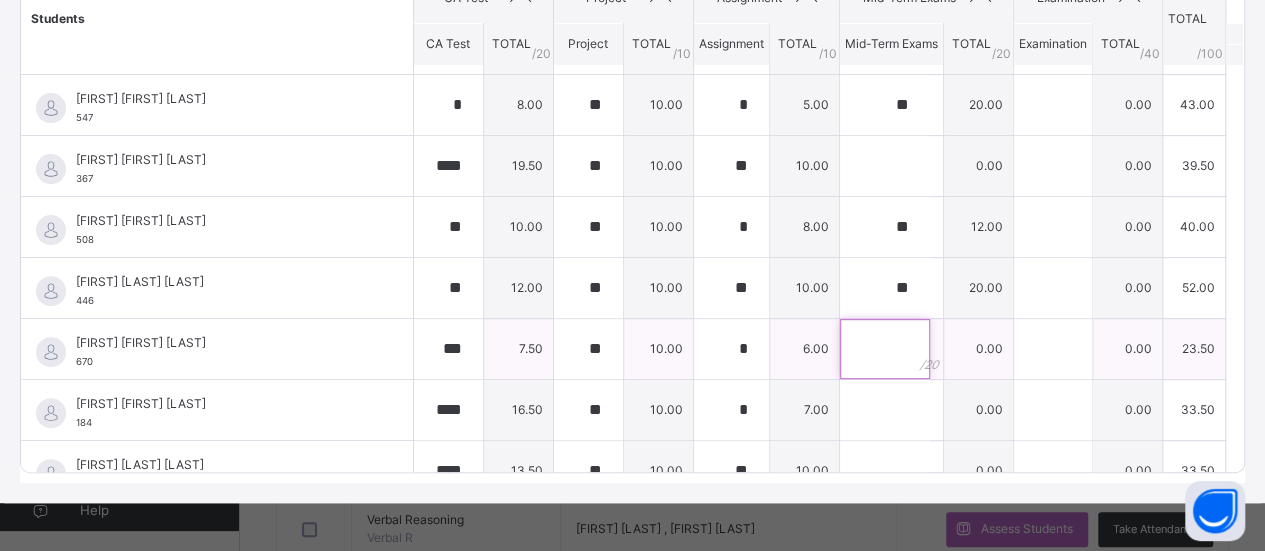 click at bounding box center [885, 349] 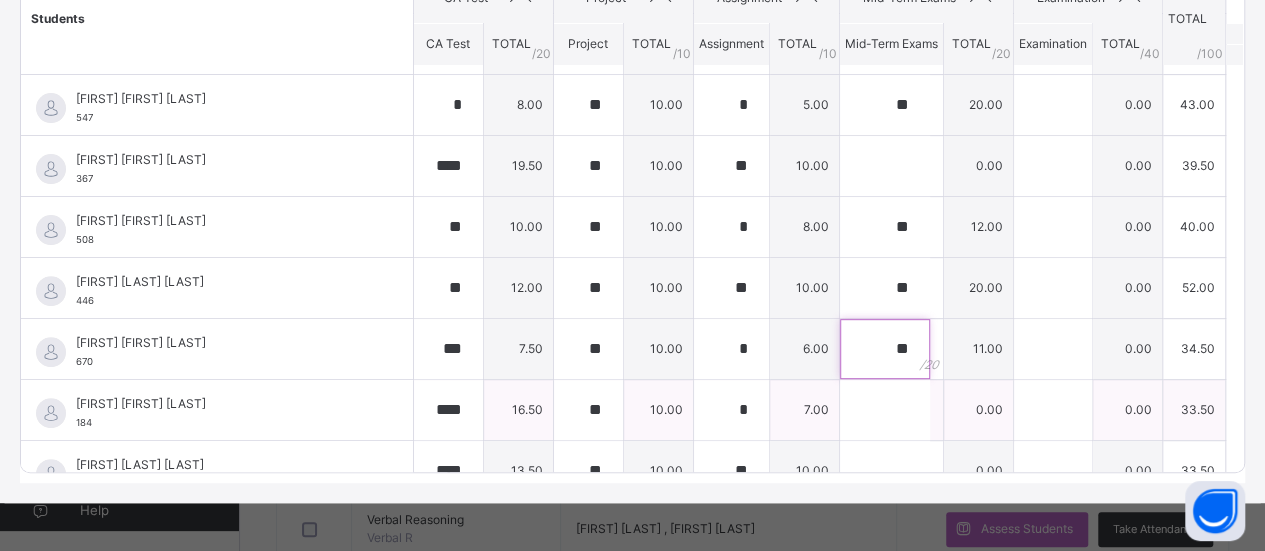 type on "**" 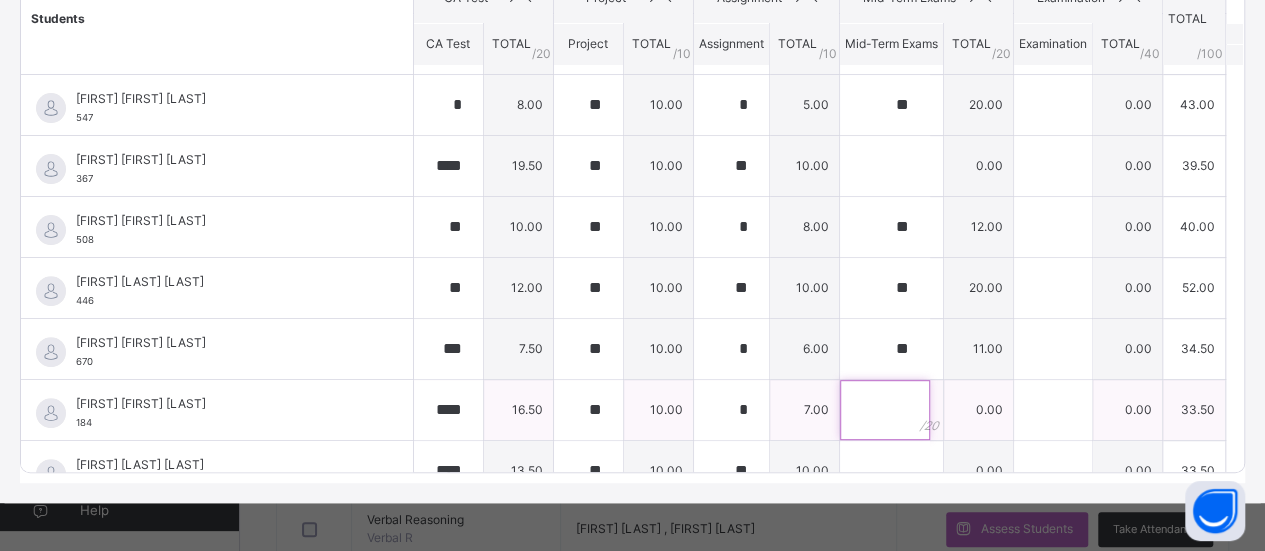 click at bounding box center [885, 410] 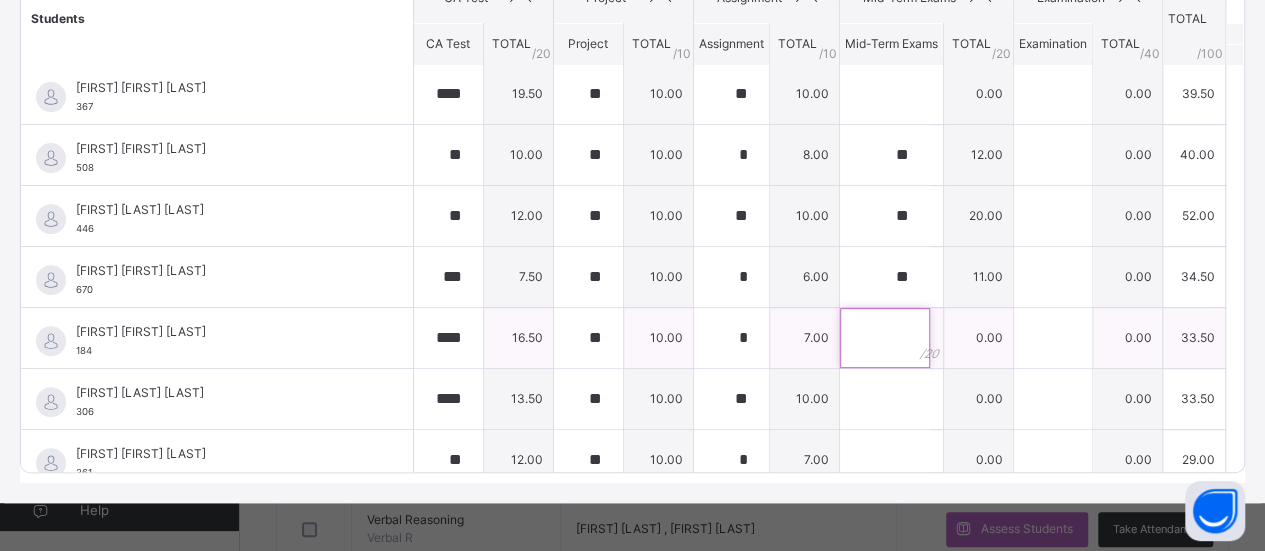 scroll, scrollTop: 247, scrollLeft: 0, axis: vertical 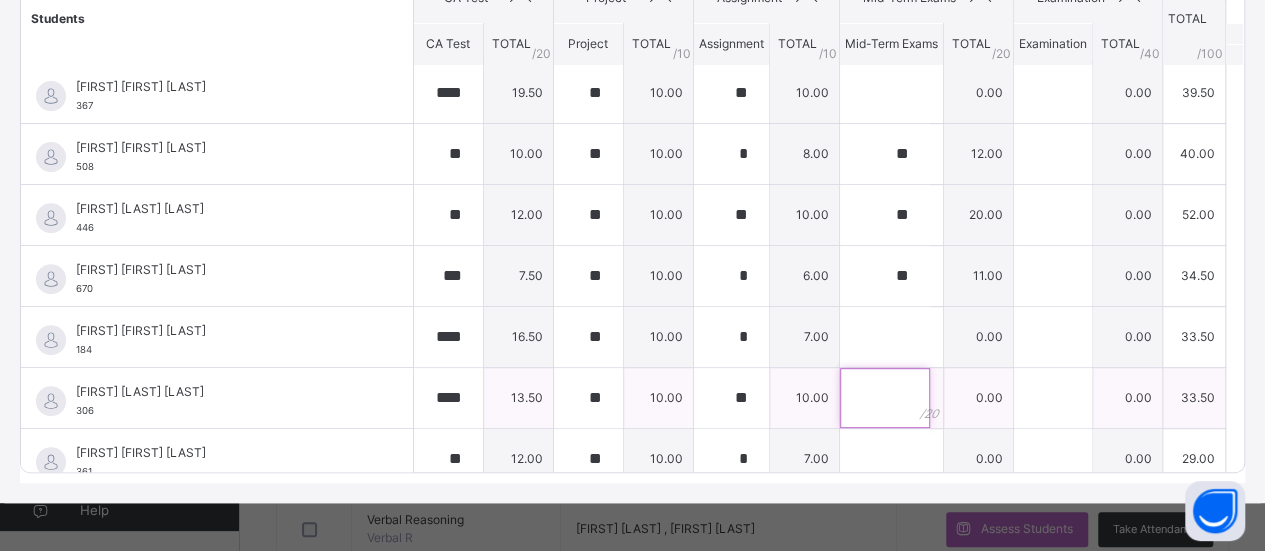 click at bounding box center (891, 398) 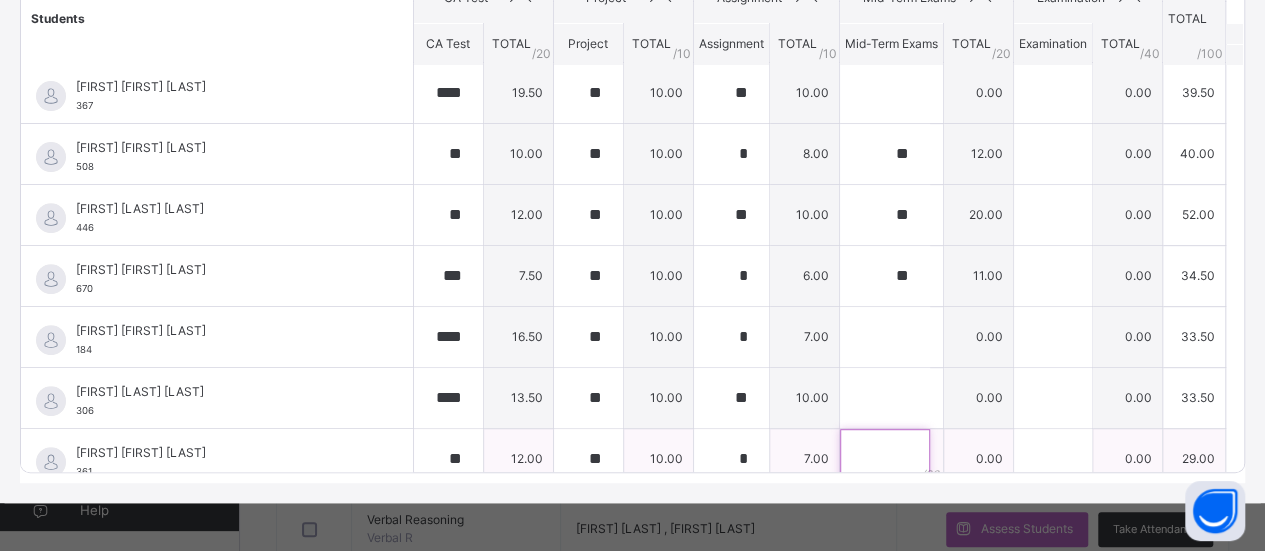 click at bounding box center (891, 459) 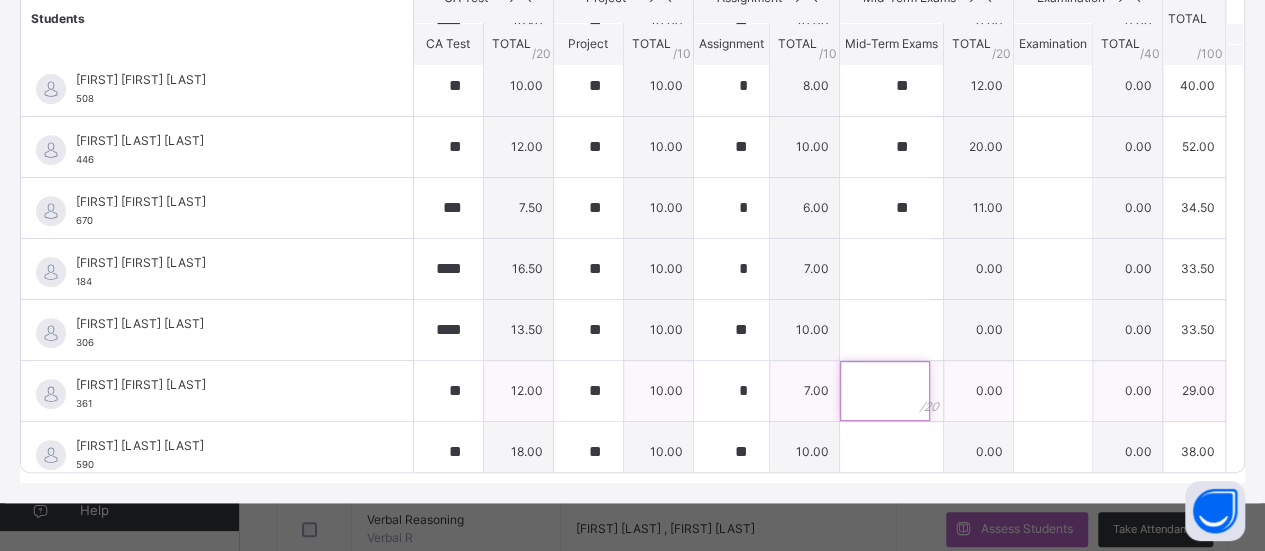 scroll, scrollTop: 321, scrollLeft: 0, axis: vertical 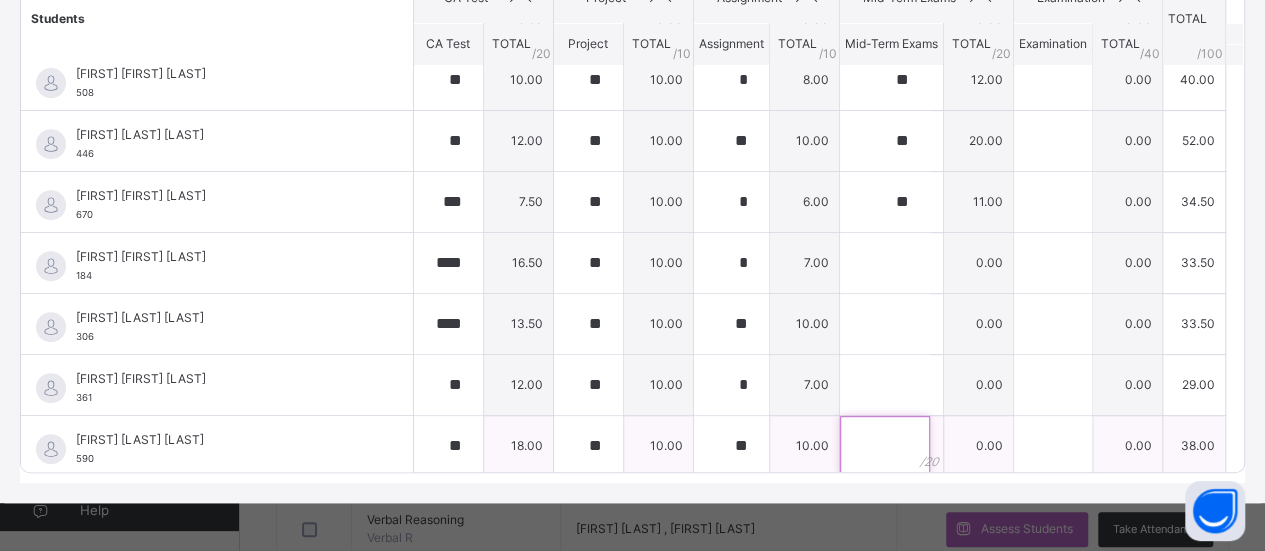 click at bounding box center [885, 446] 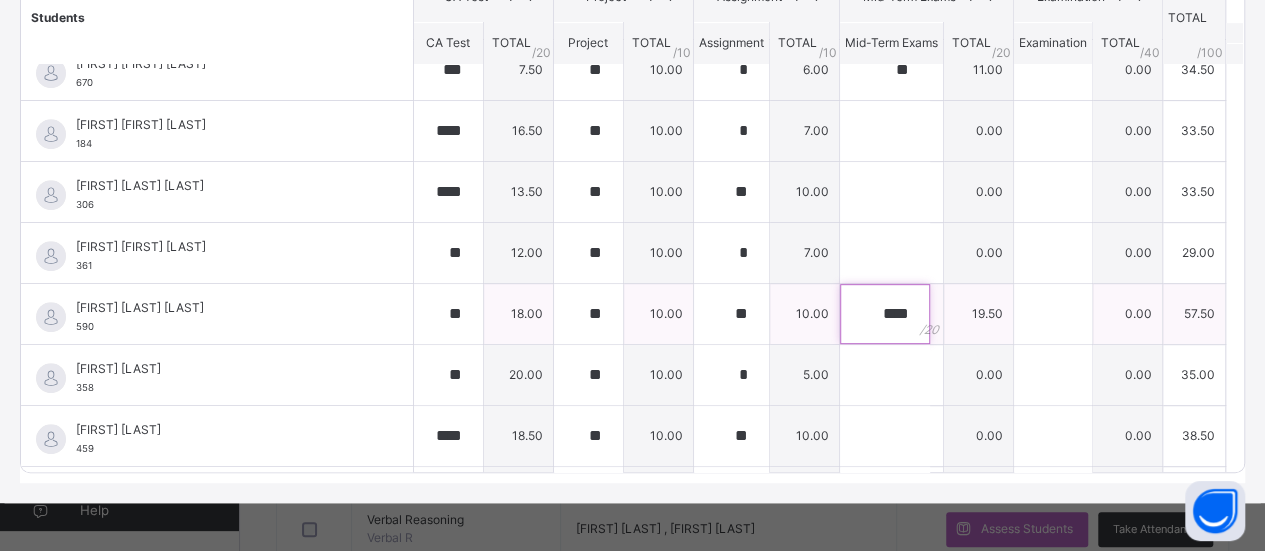 scroll, scrollTop: 454, scrollLeft: 0, axis: vertical 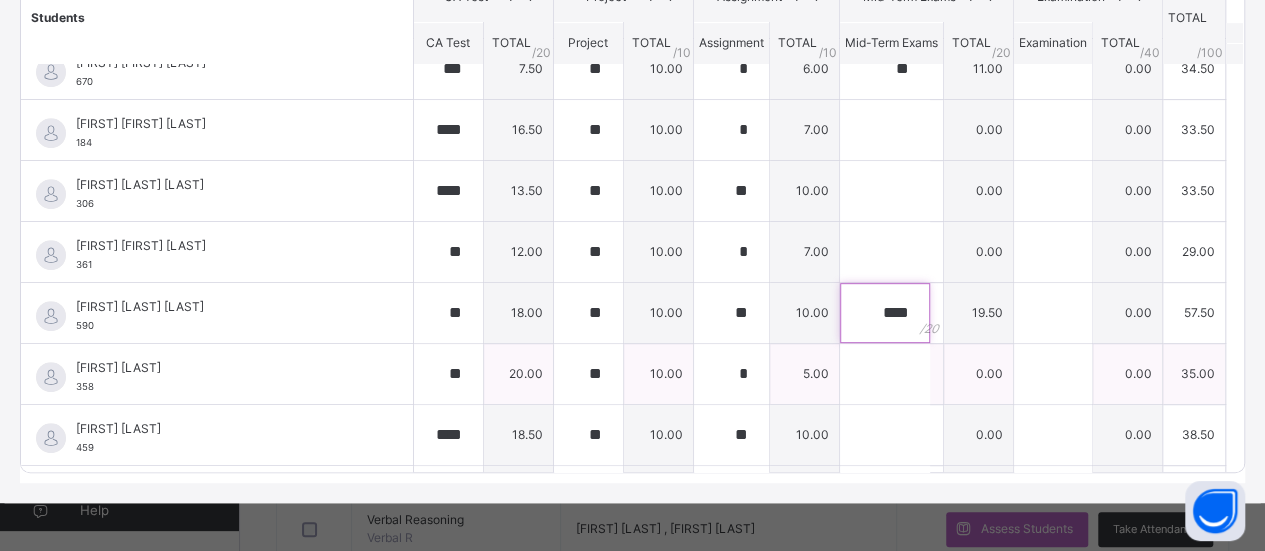 type on "****" 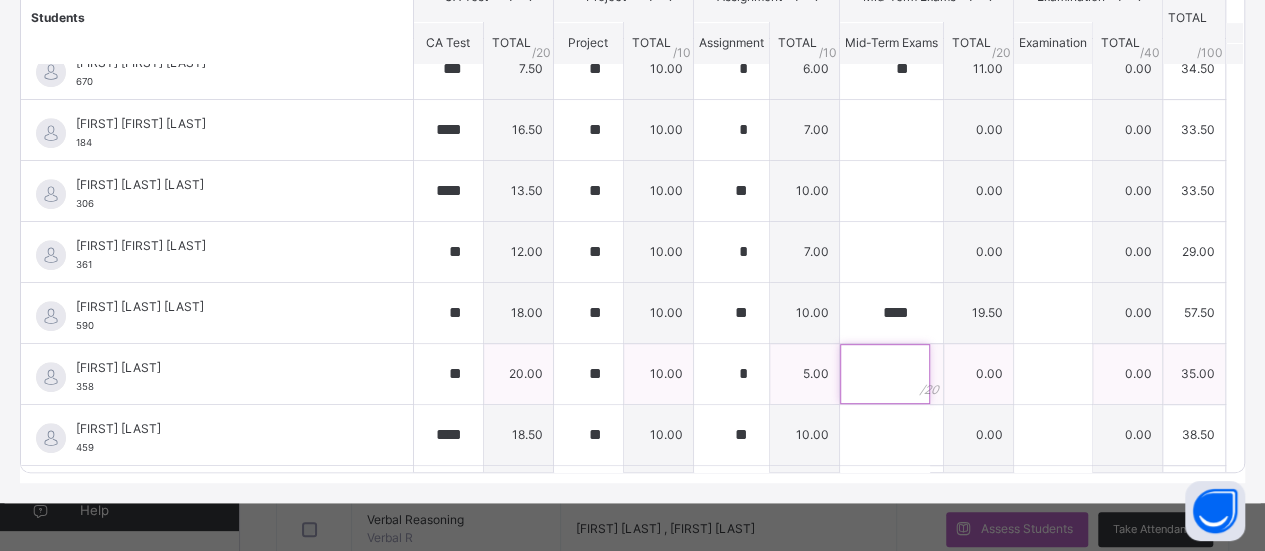 click at bounding box center [885, 374] 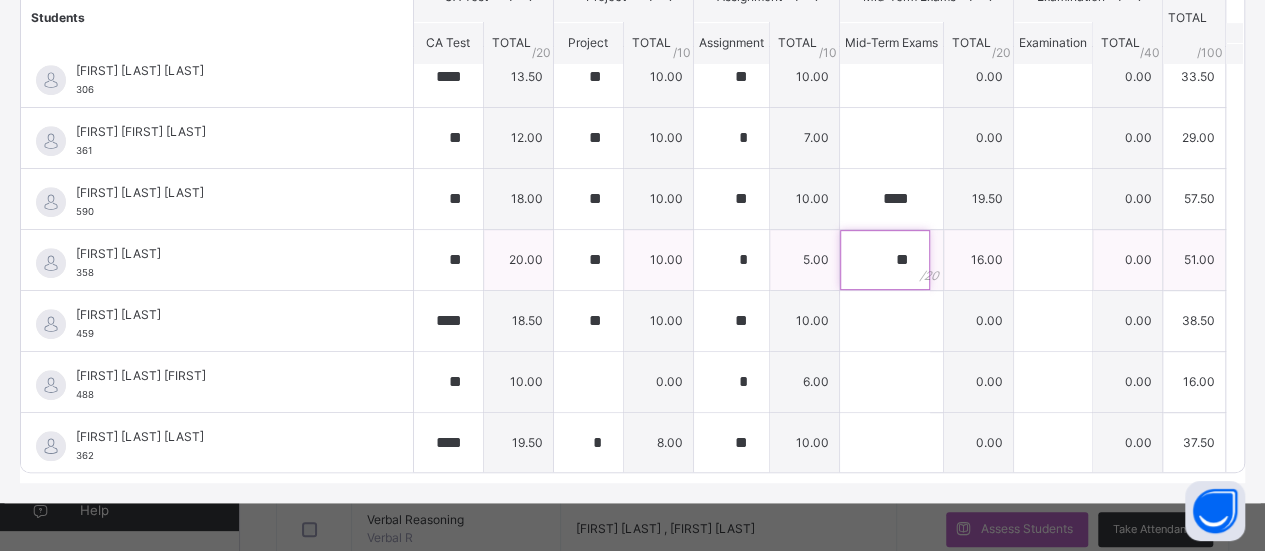 scroll, scrollTop: 604, scrollLeft: 0, axis: vertical 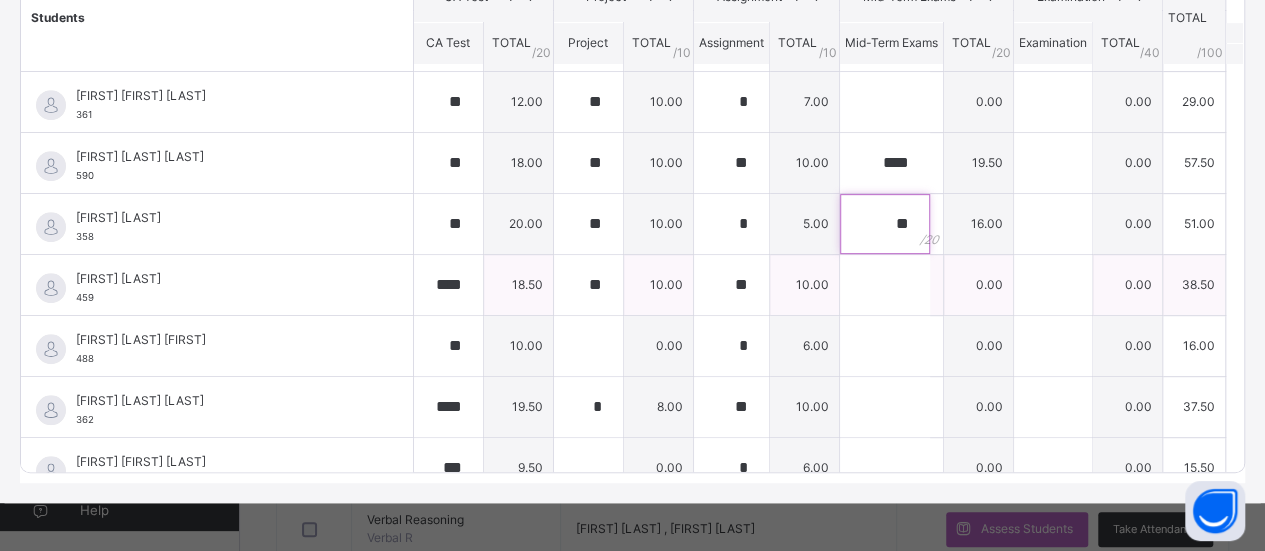 type on "**" 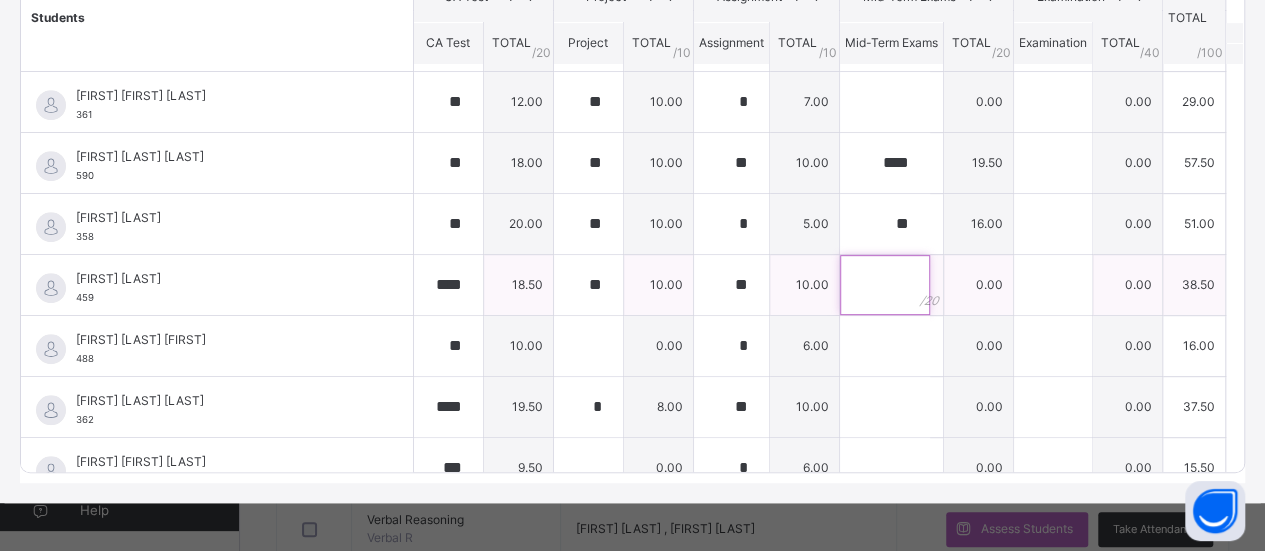 click at bounding box center (885, 285) 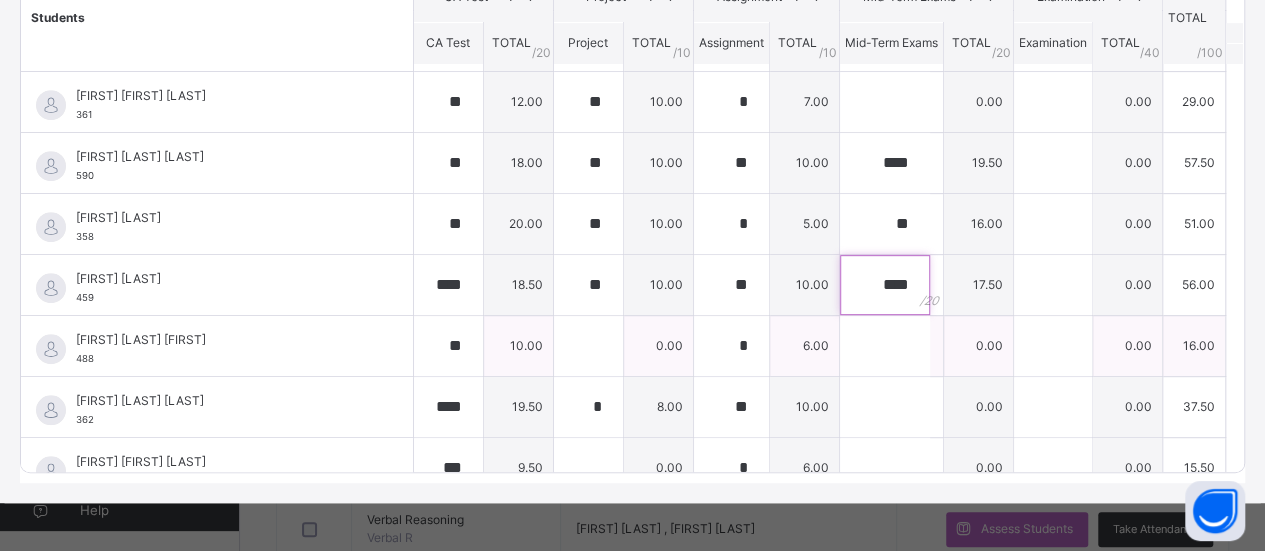 type on "****" 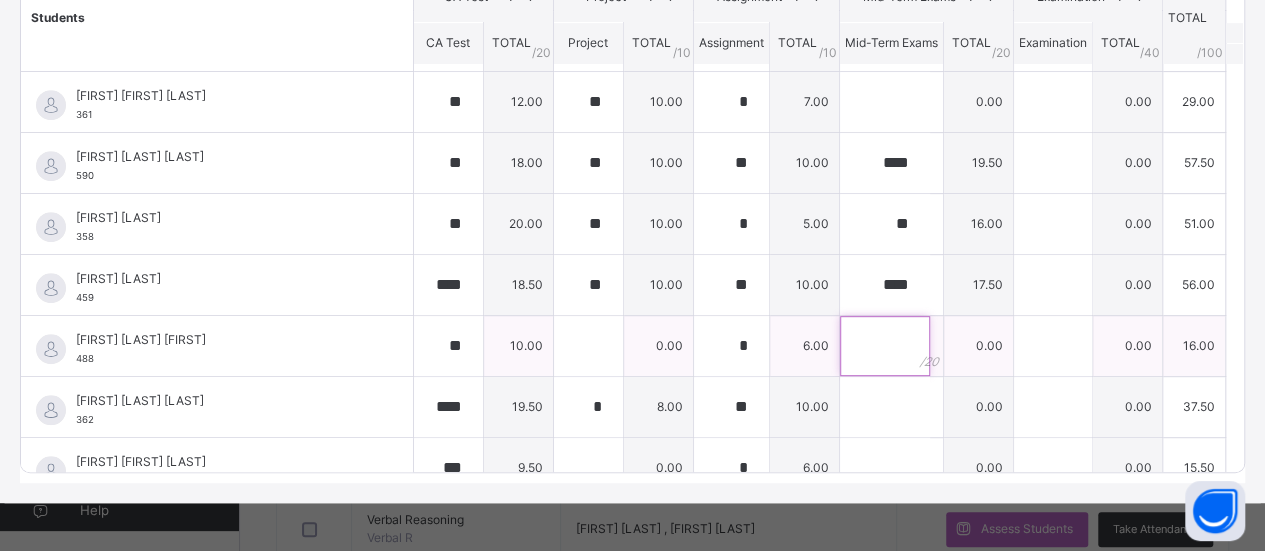 click at bounding box center (885, 346) 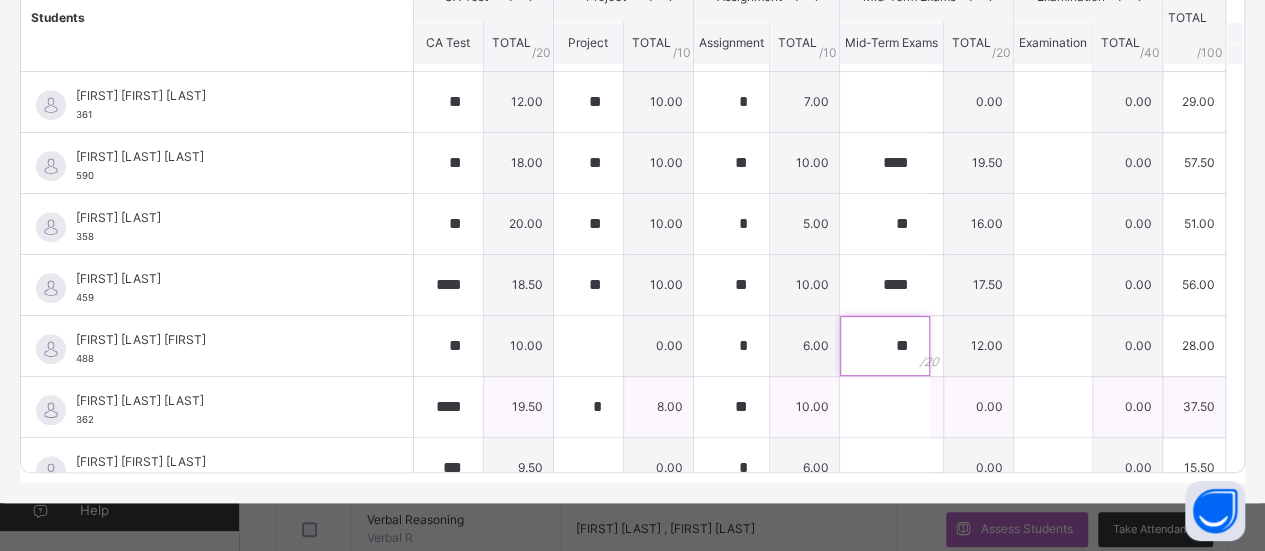 type on "**" 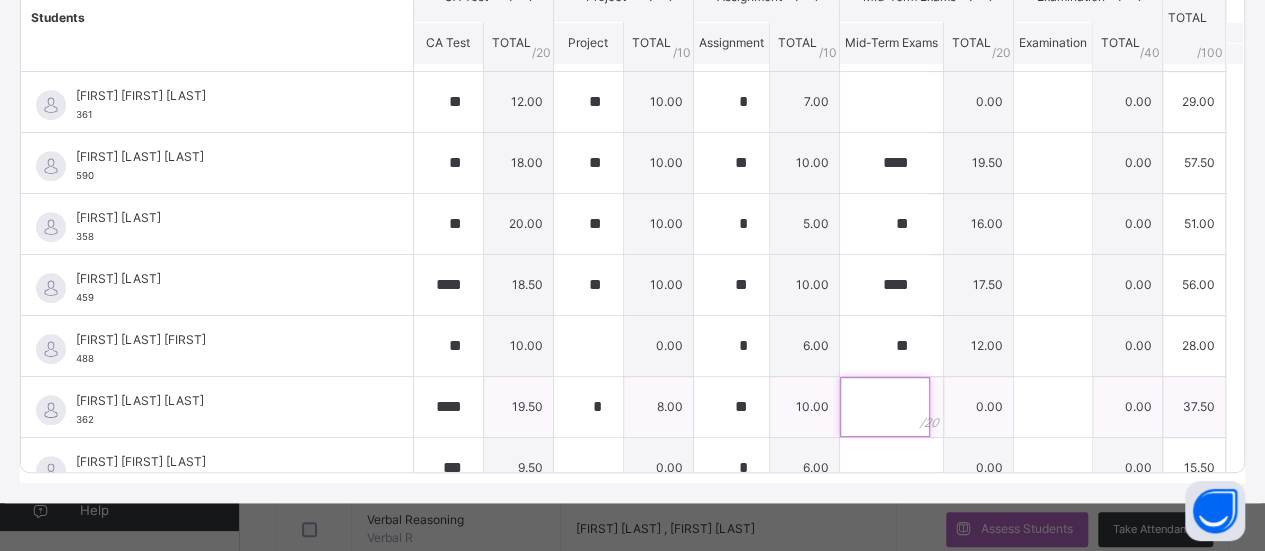 click at bounding box center [885, 407] 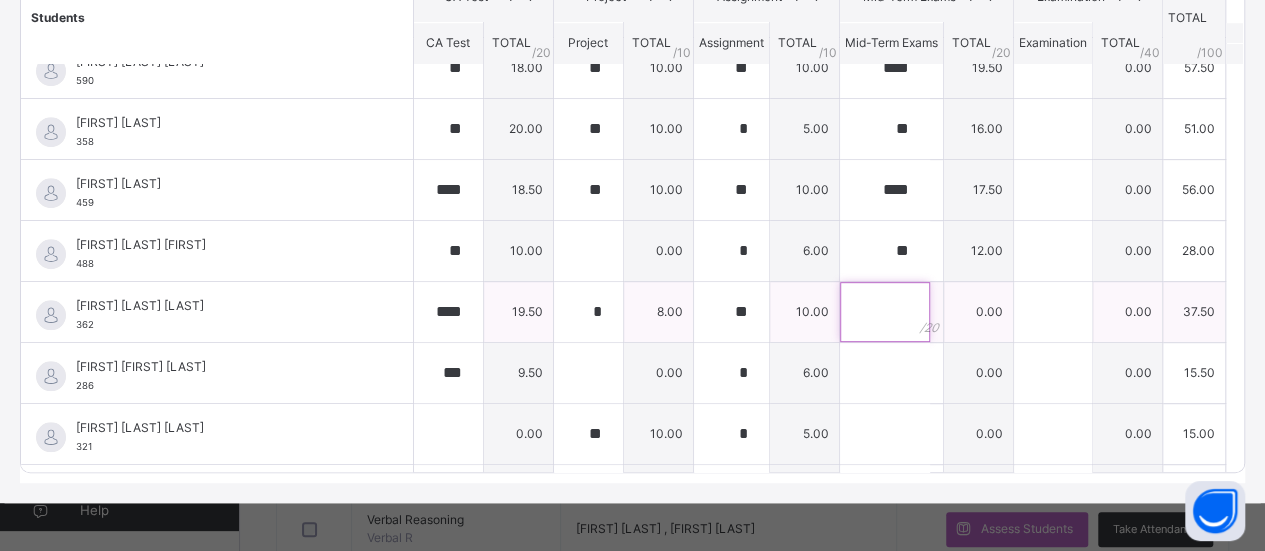 scroll, scrollTop: 706, scrollLeft: 0, axis: vertical 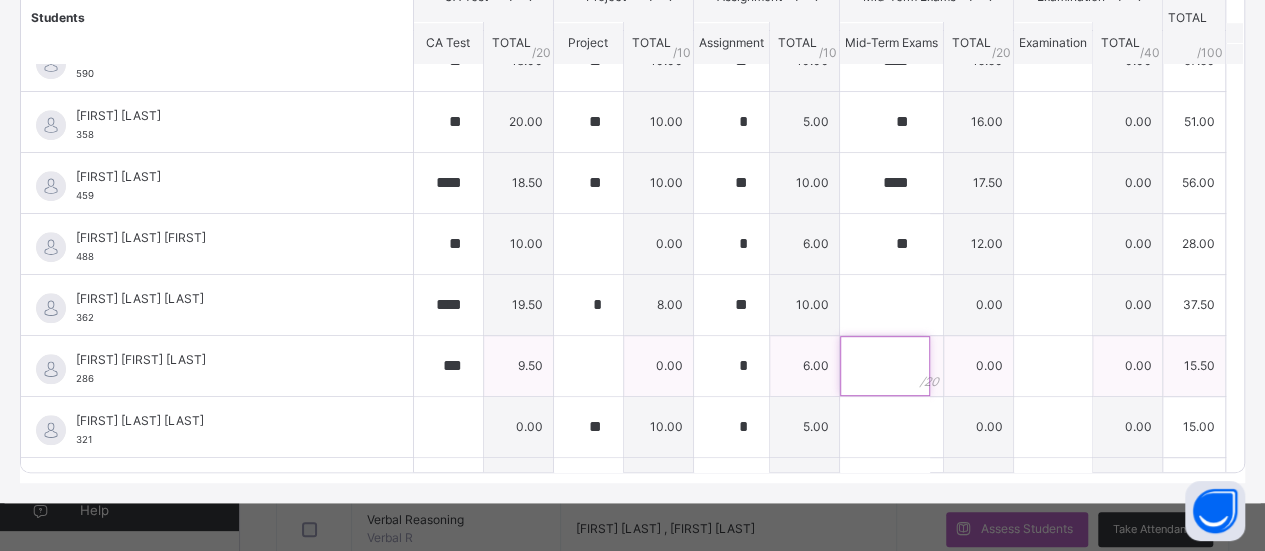 click at bounding box center (885, 366) 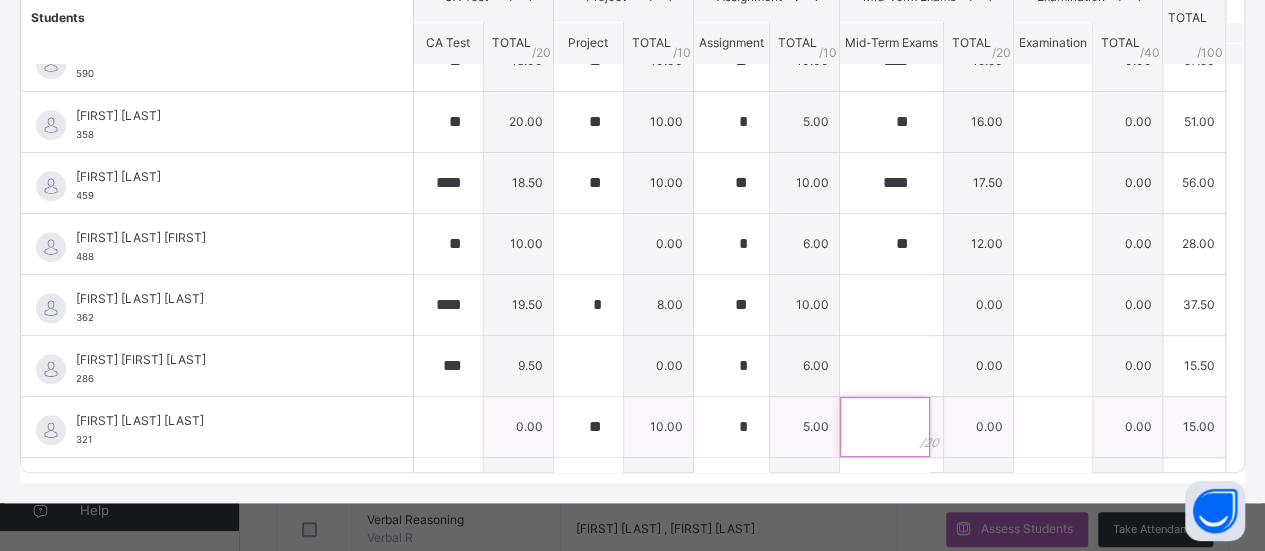 click at bounding box center (885, 427) 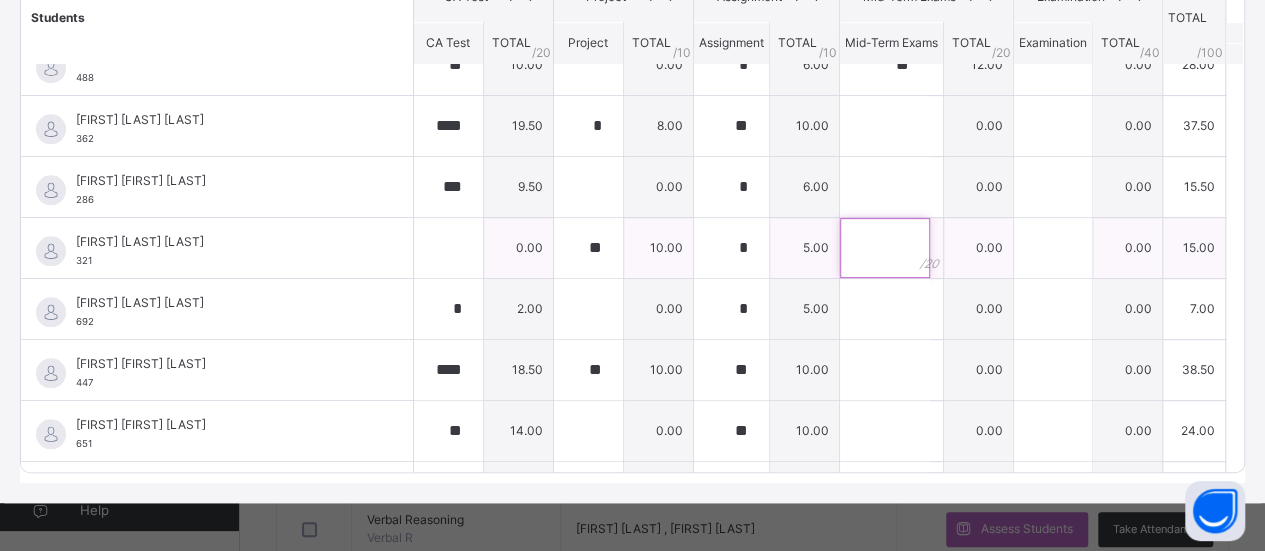 scroll, scrollTop: 887, scrollLeft: 0, axis: vertical 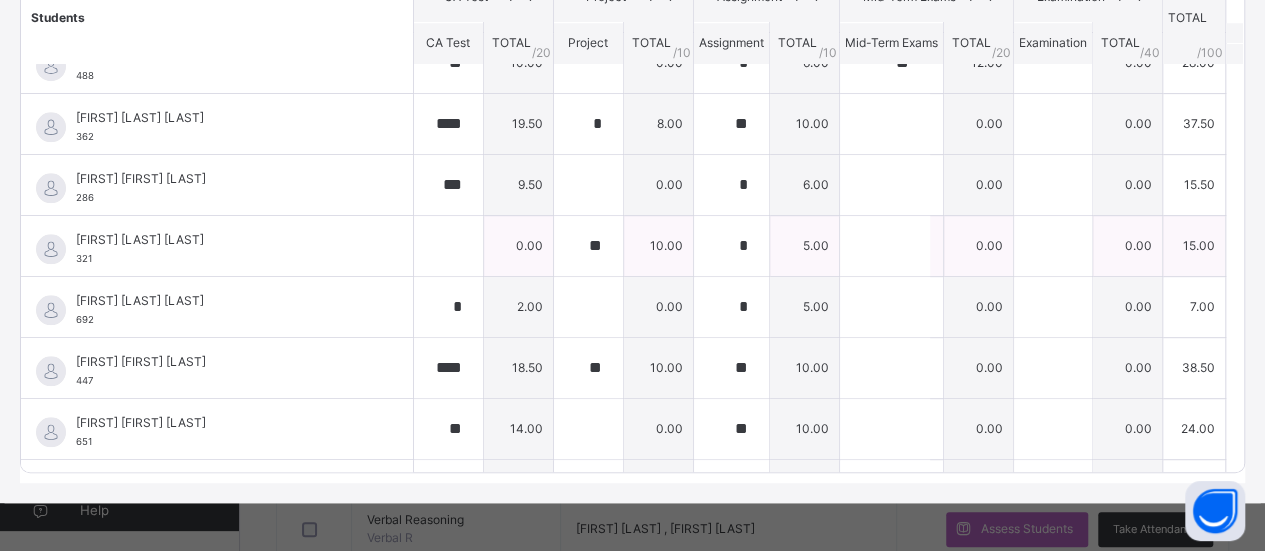 click at bounding box center [891, 246] 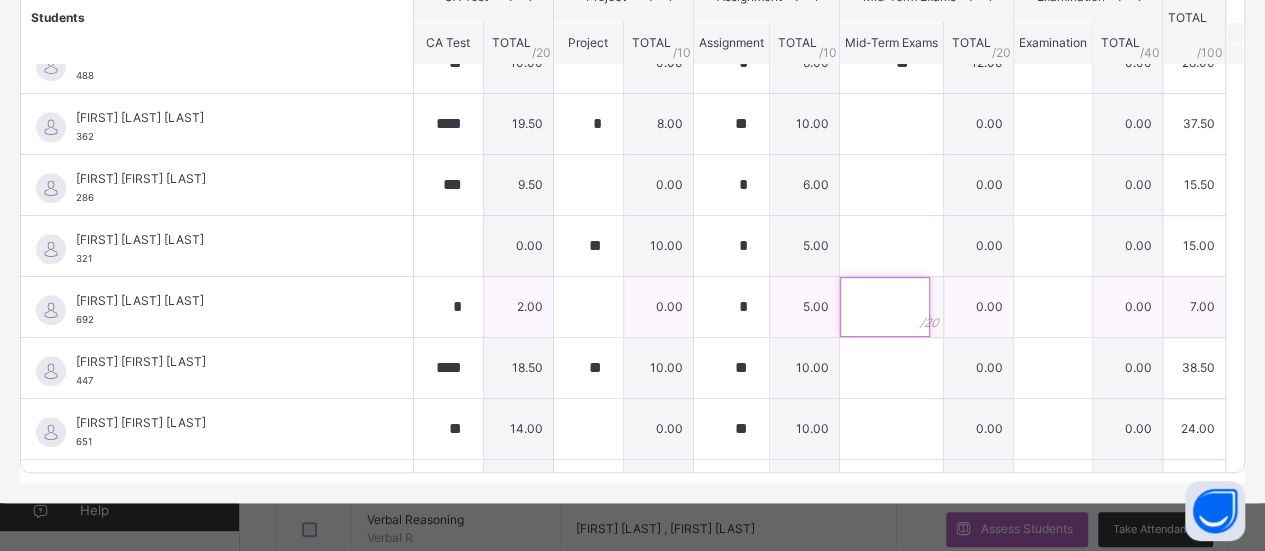 click at bounding box center [885, 307] 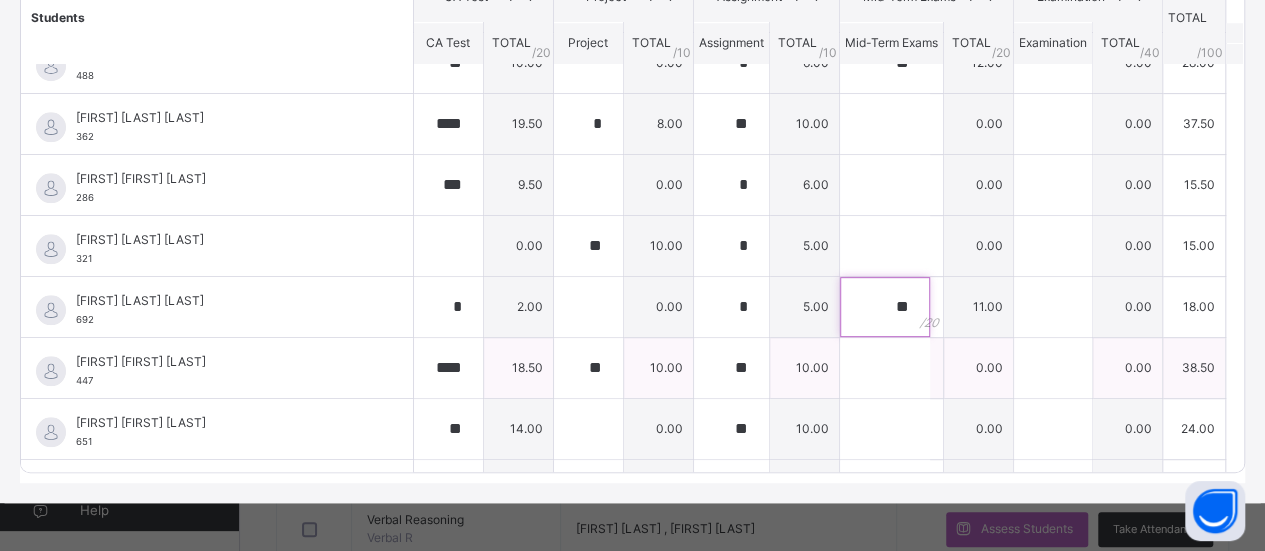 type on "**" 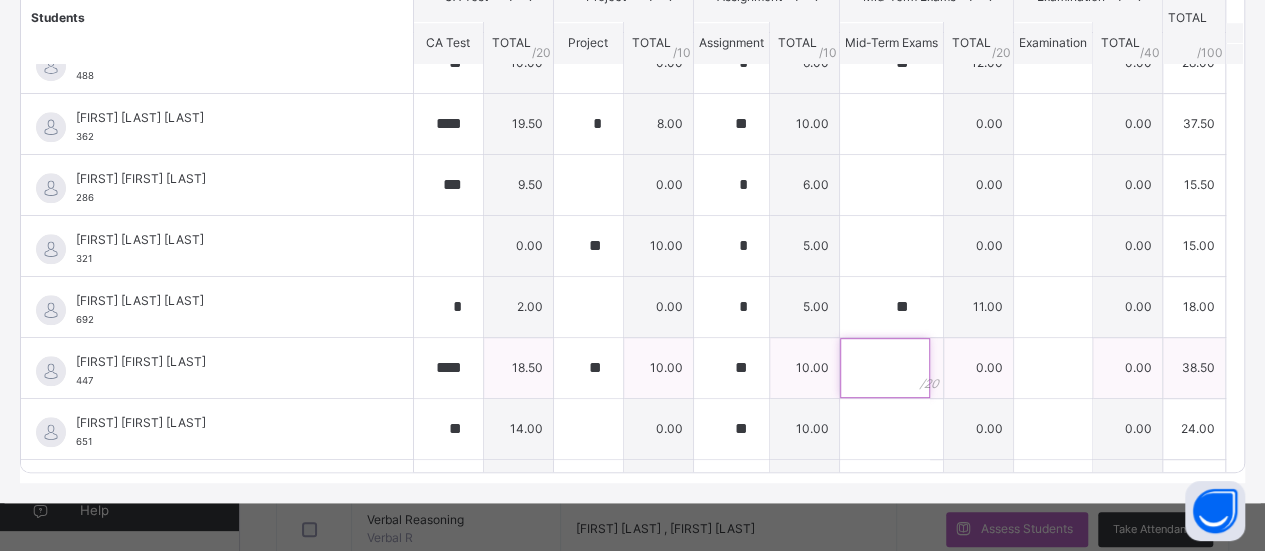 click at bounding box center (885, 368) 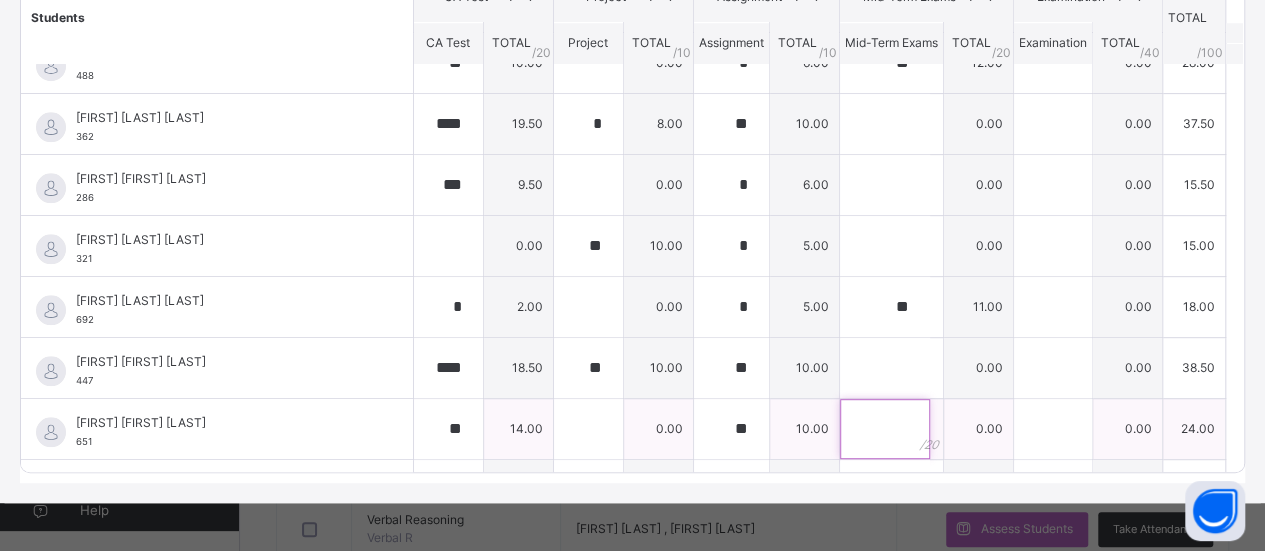 click at bounding box center (885, 429) 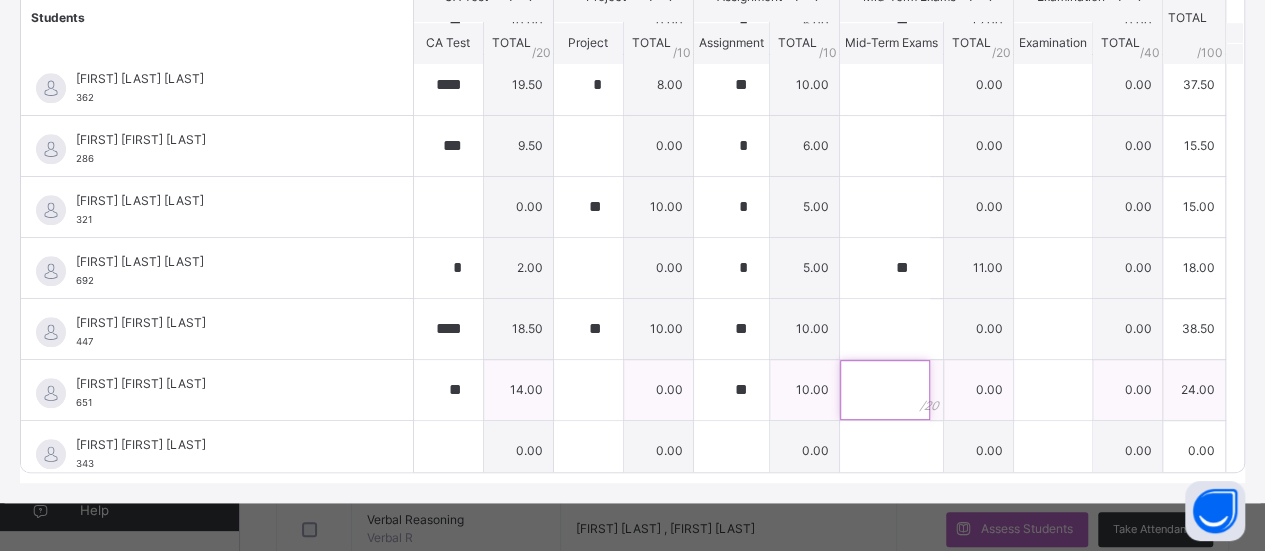 scroll, scrollTop: 926, scrollLeft: 0, axis: vertical 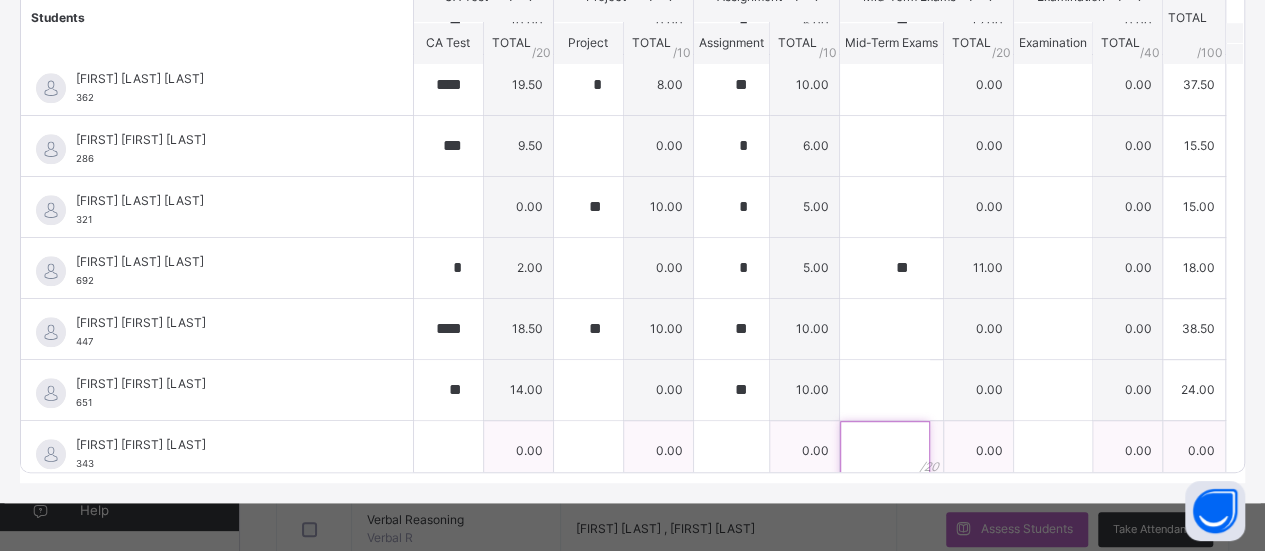 click at bounding box center (885, 451) 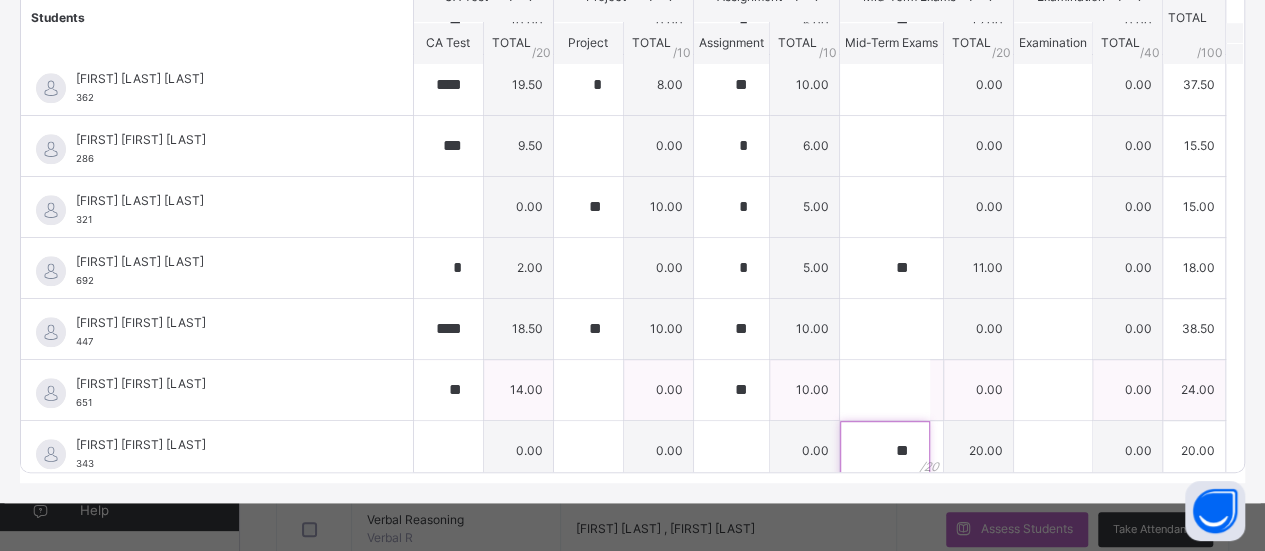type on "**" 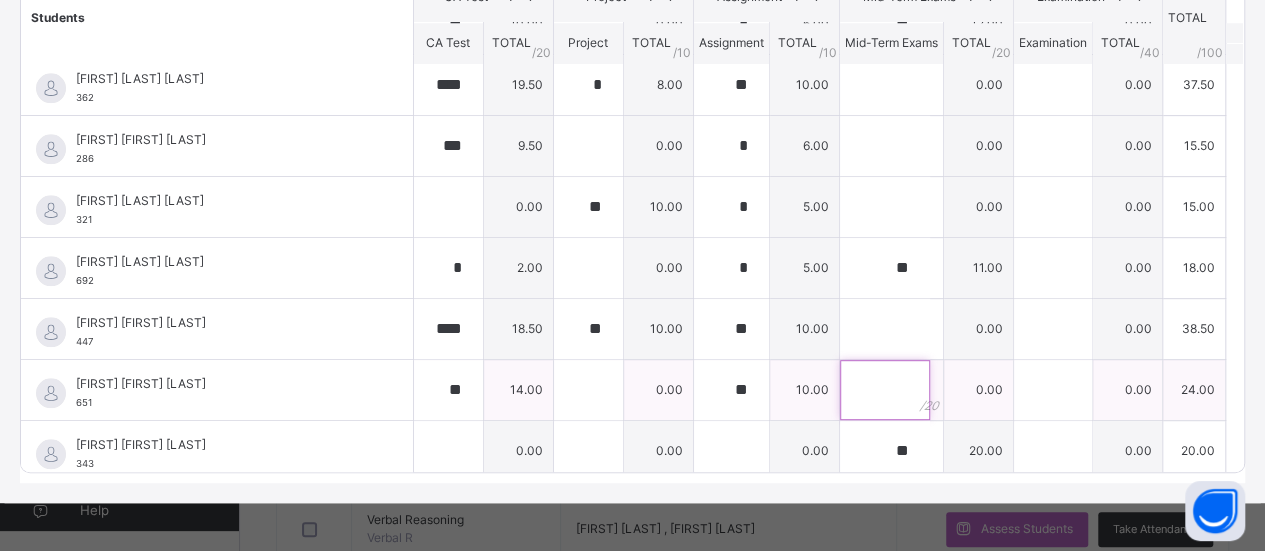 click at bounding box center (885, 390) 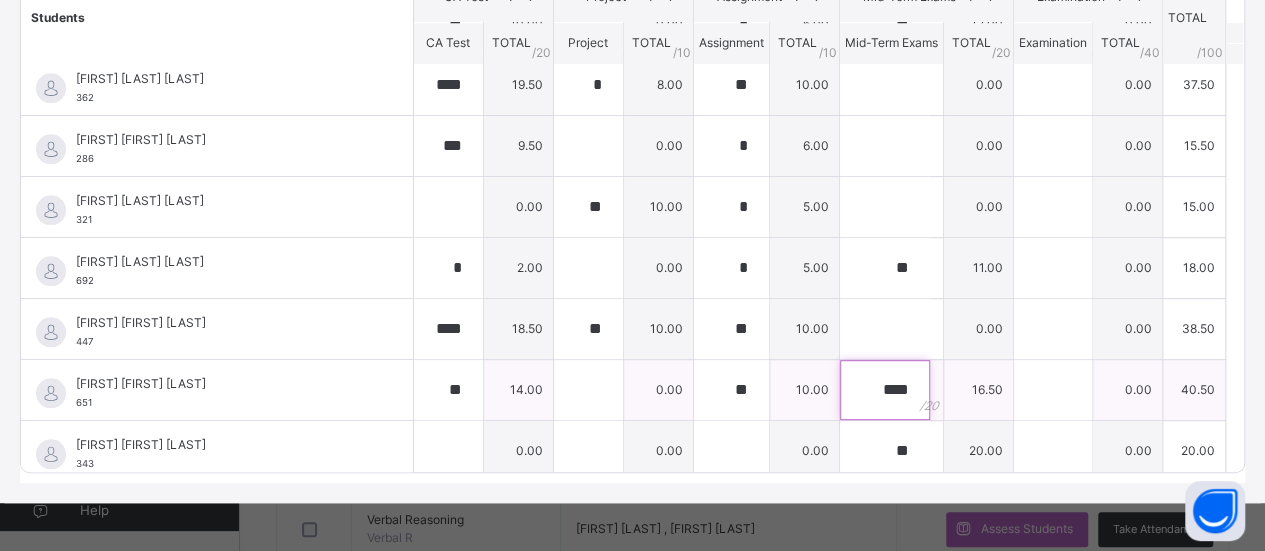 click on "****" at bounding box center (885, 390) 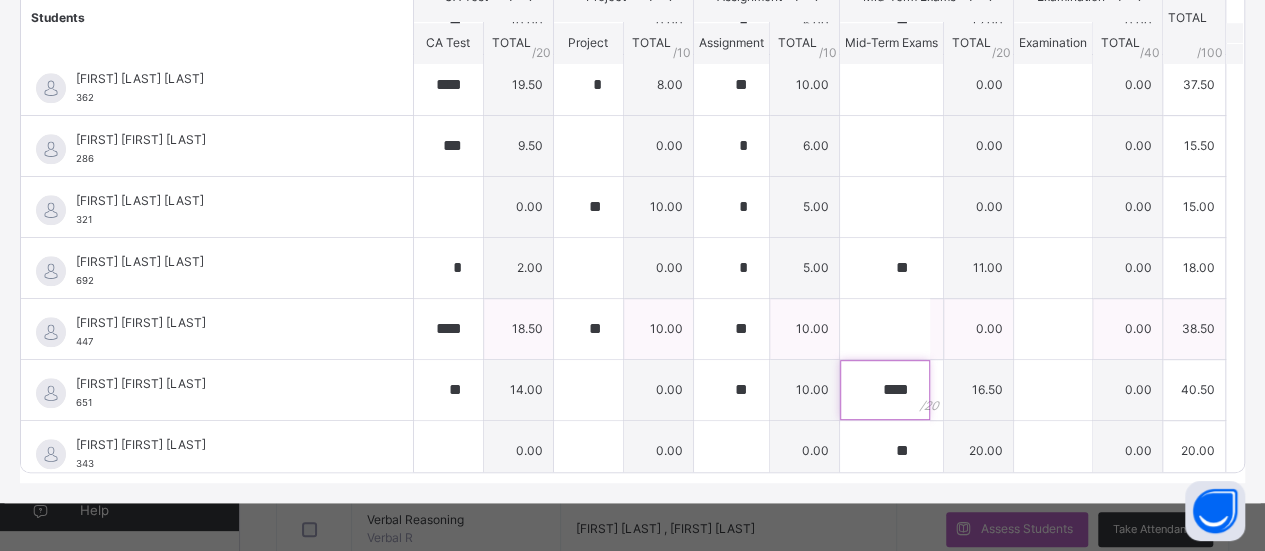 type on "****" 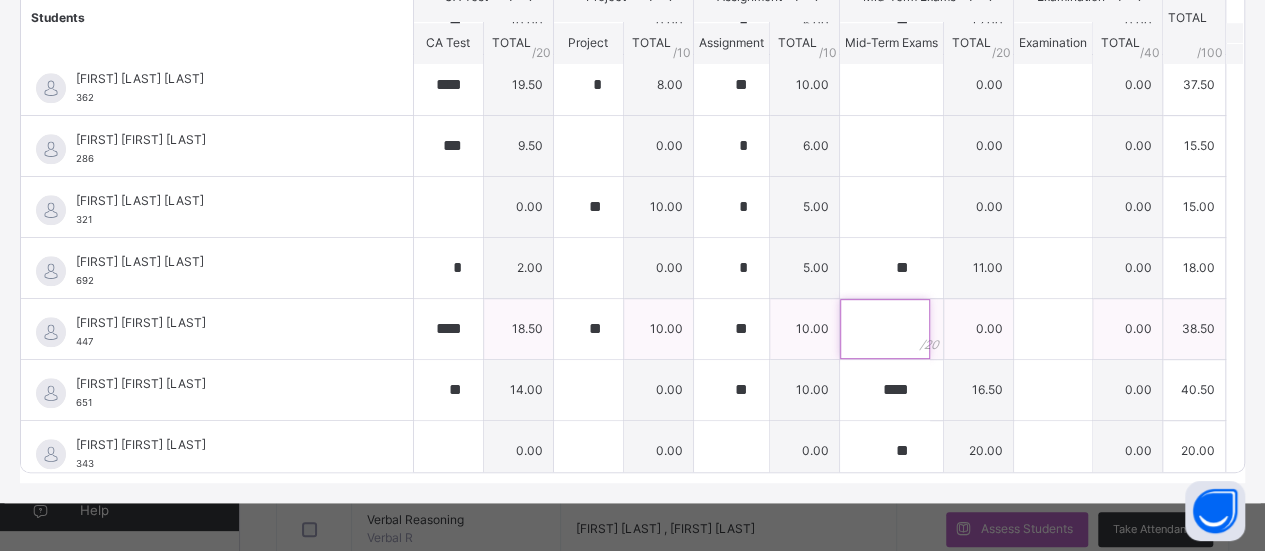 click at bounding box center [885, 329] 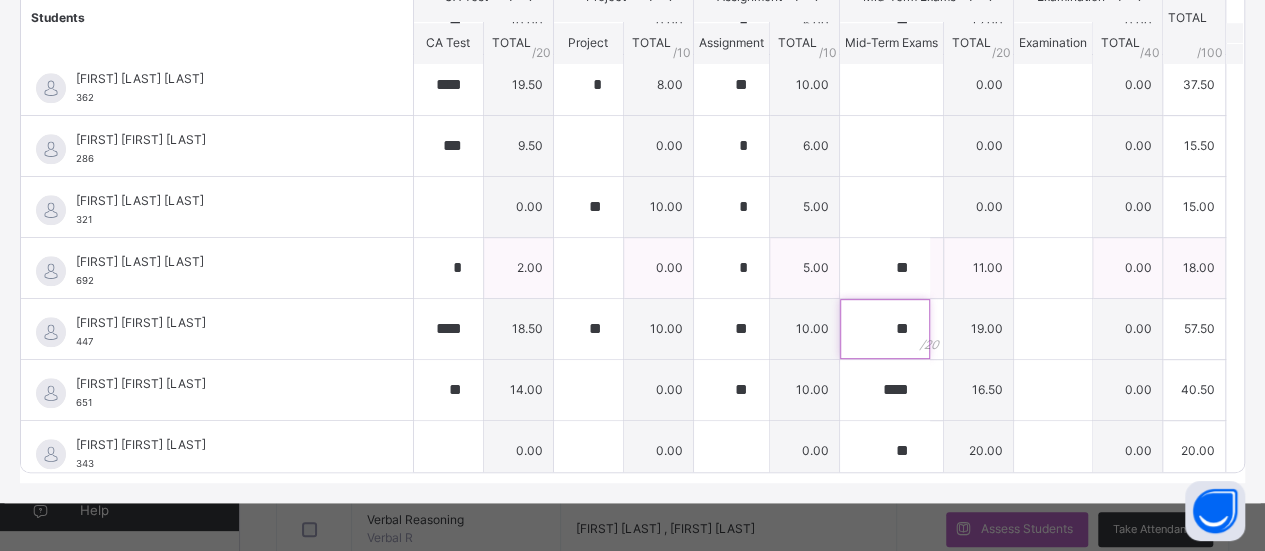 type on "**" 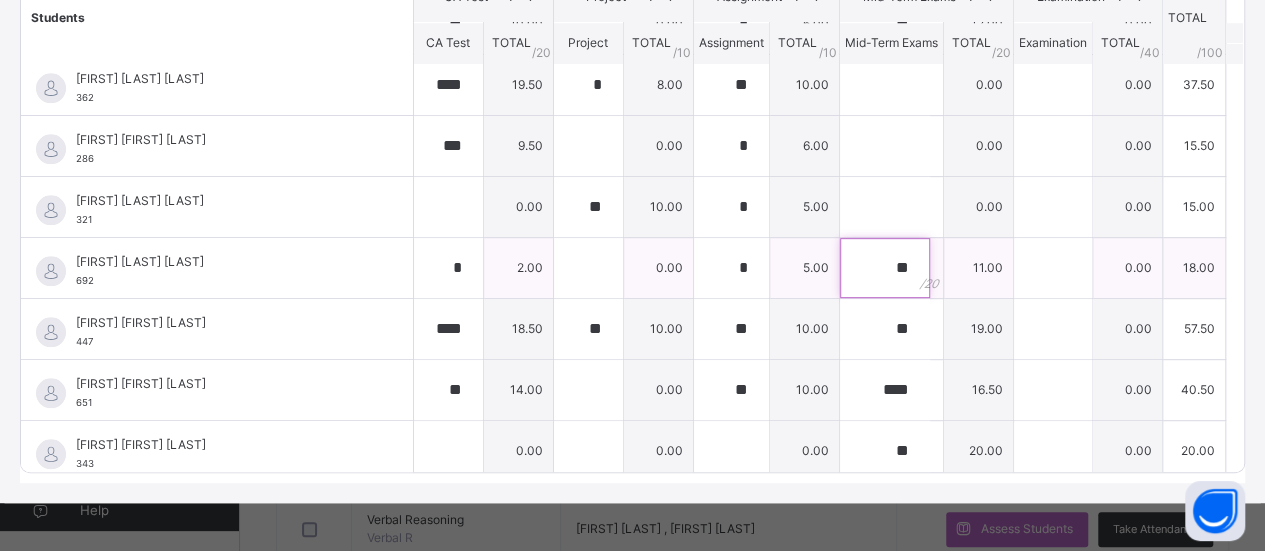 click on "**" at bounding box center [885, 268] 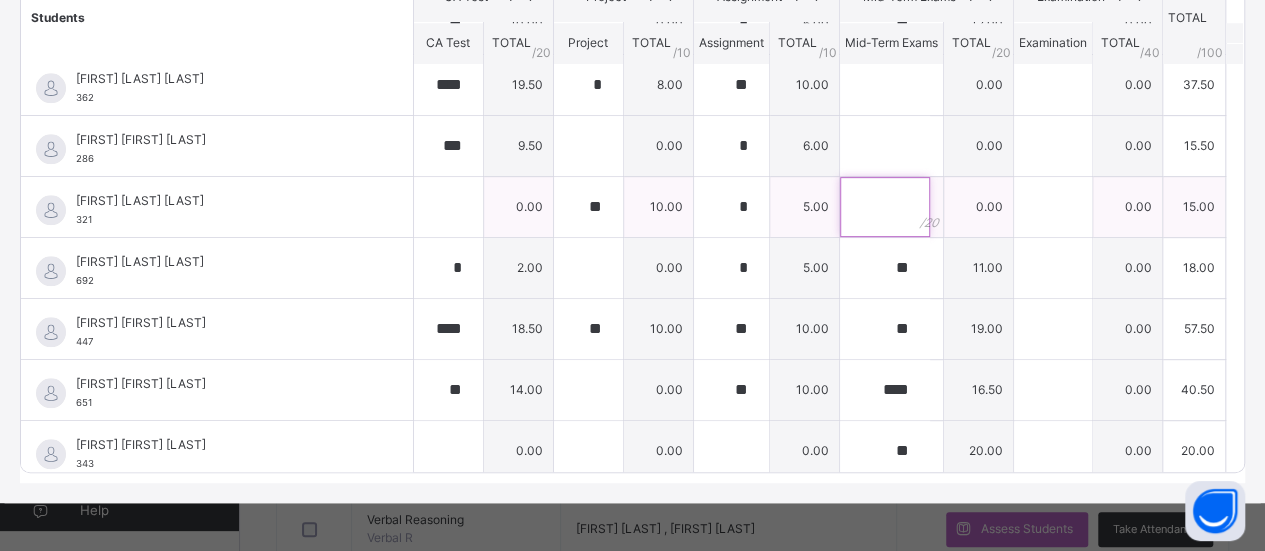 click at bounding box center [885, 207] 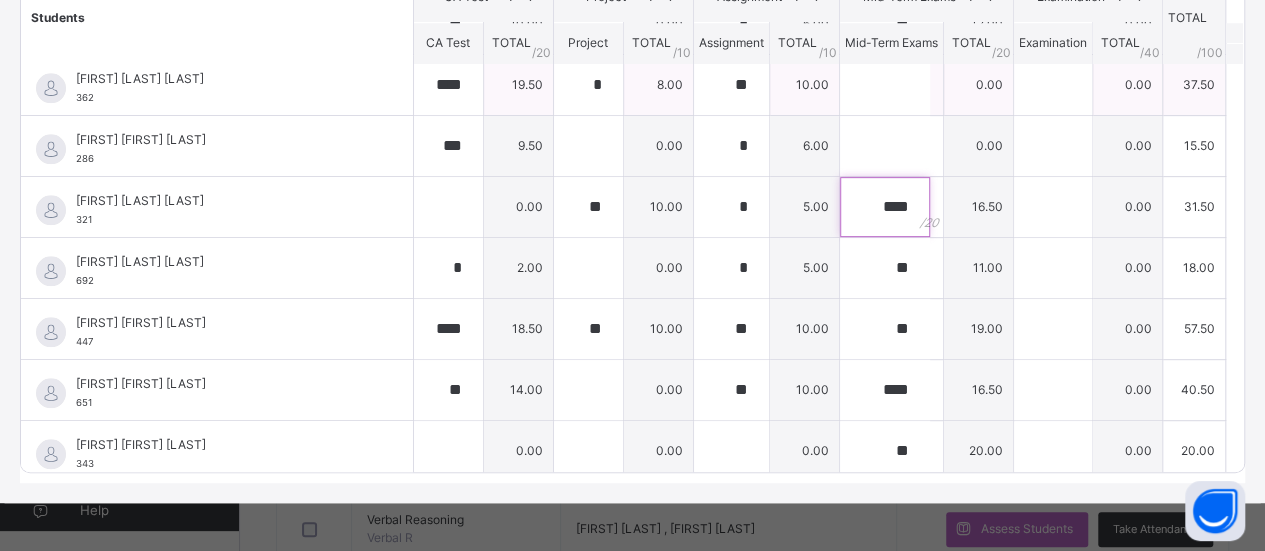 type on "****" 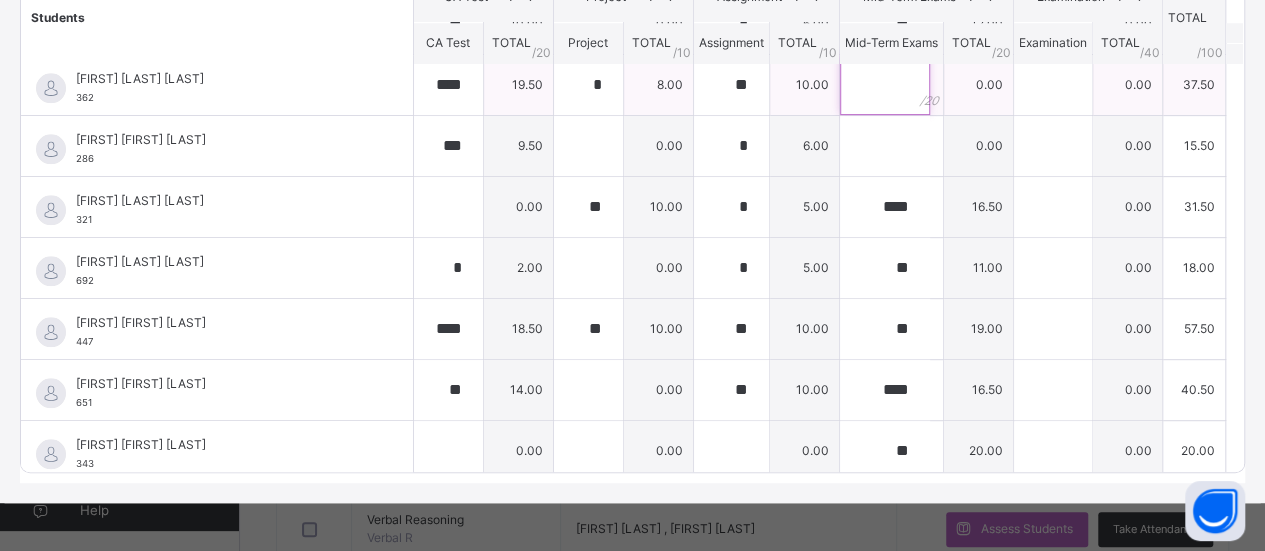 click at bounding box center [885, 85] 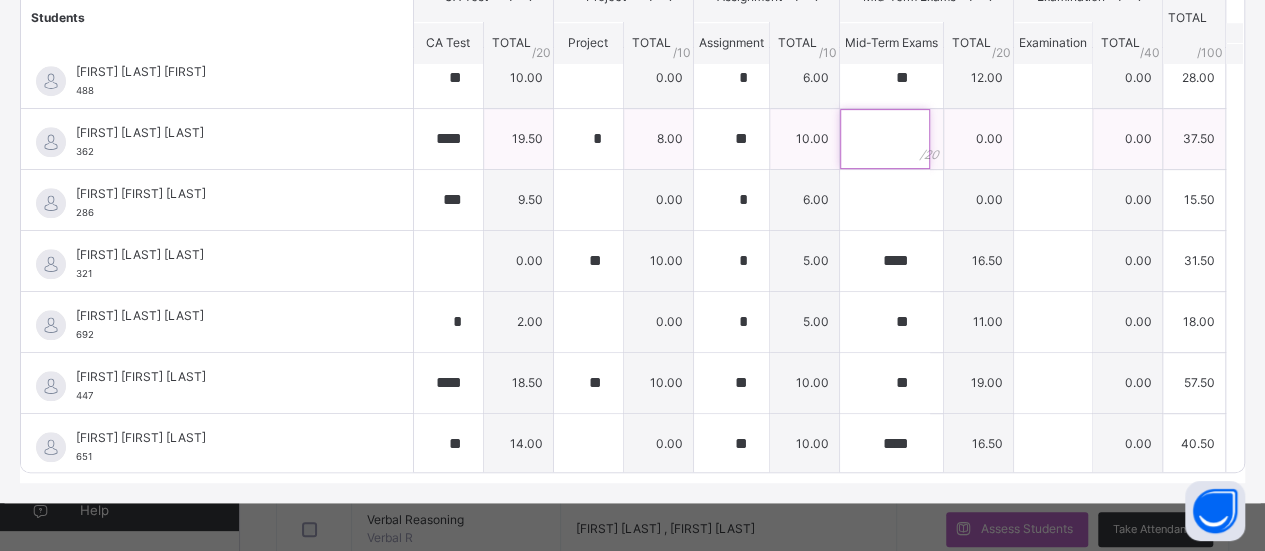 scroll, scrollTop: 868, scrollLeft: 0, axis: vertical 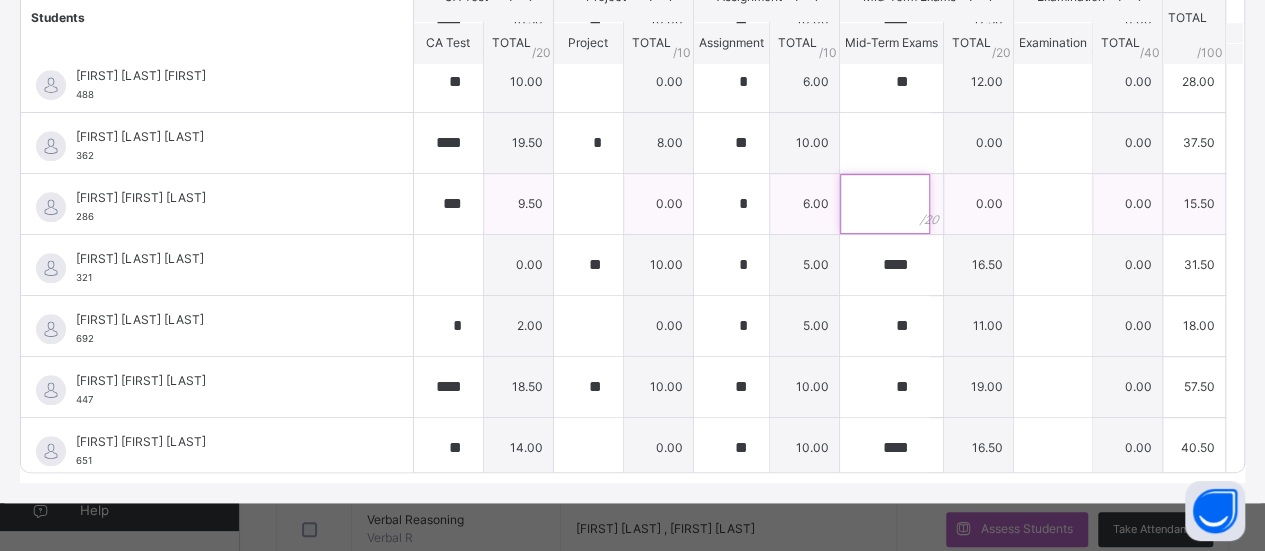 click at bounding box center [885, 204] 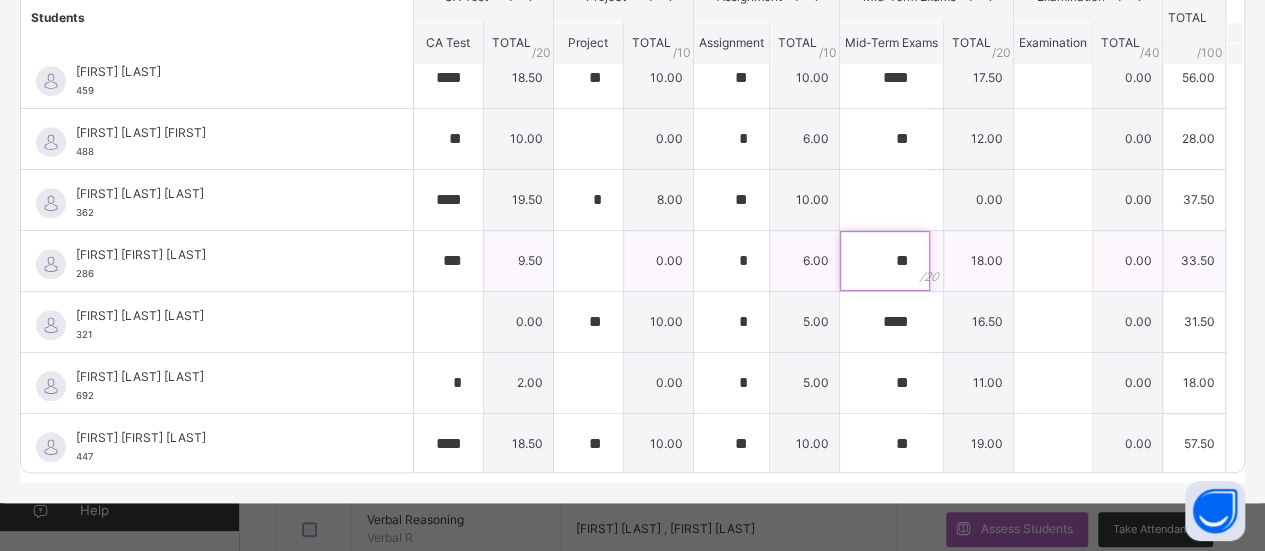 scroll, scrollTop: 805, scrollLeft: 0, axis: vertical 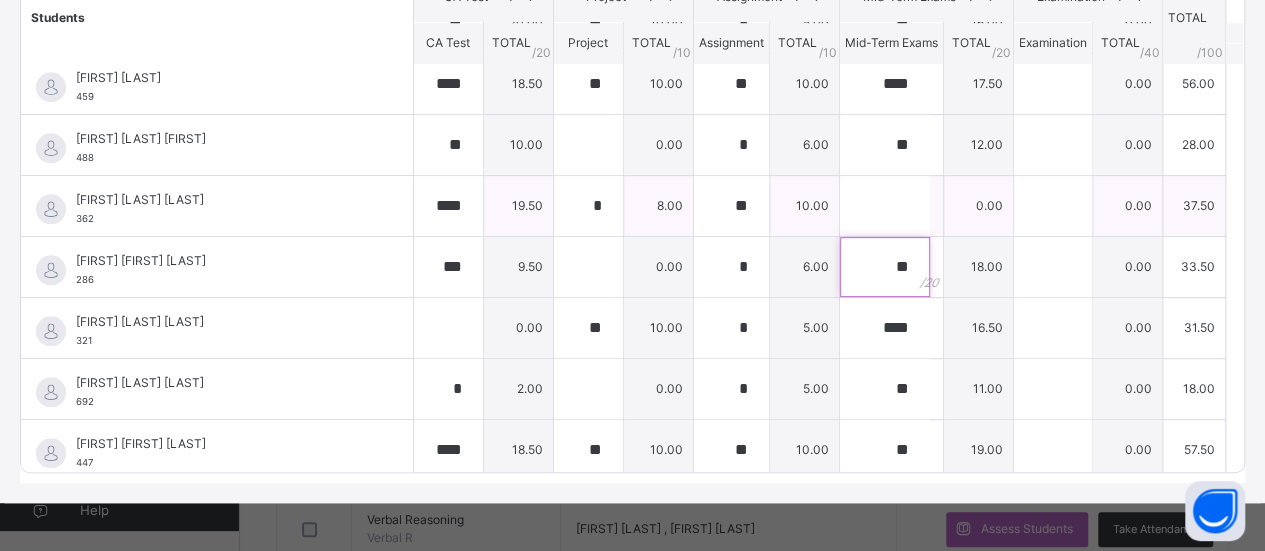 type on "**" 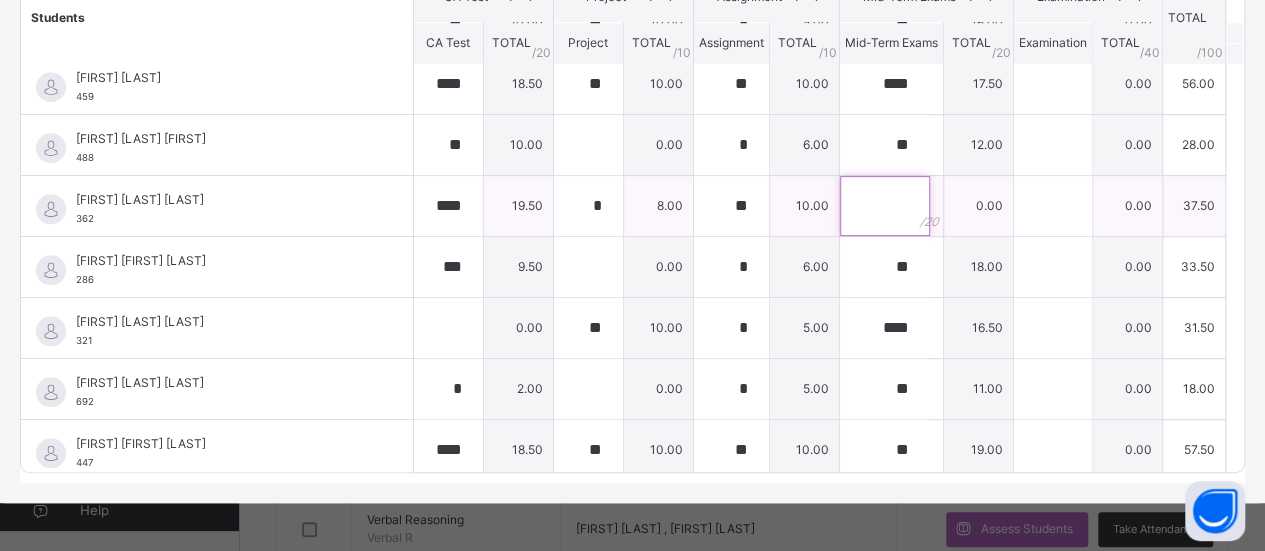 click at bounding box center (885, 206) 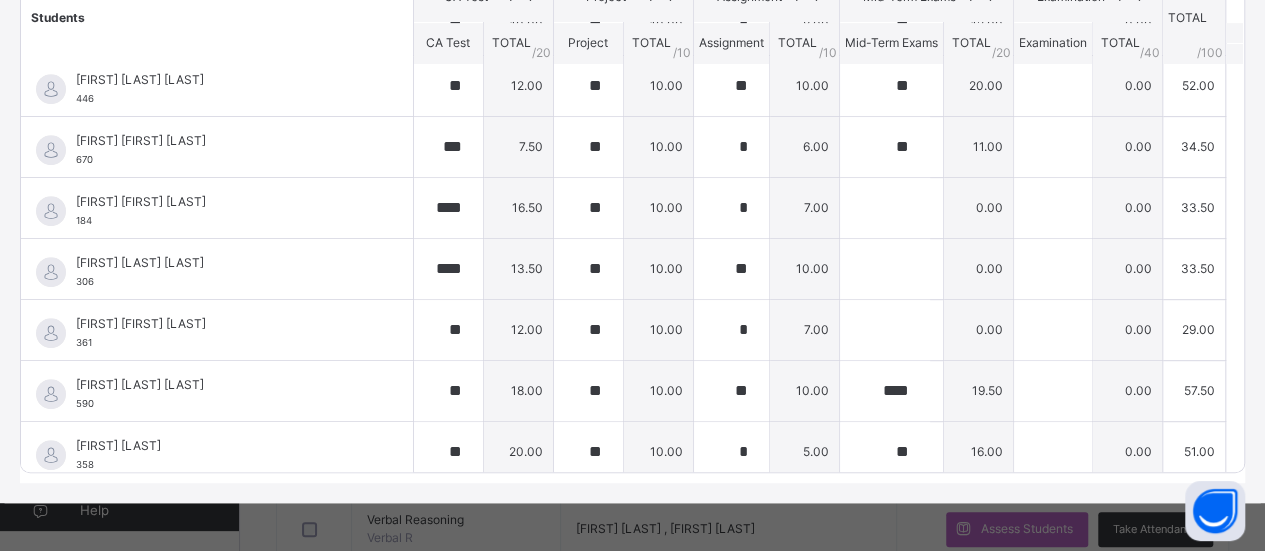 scroll, scrollTop: 351, scrollLeft: 0, axis: vertical 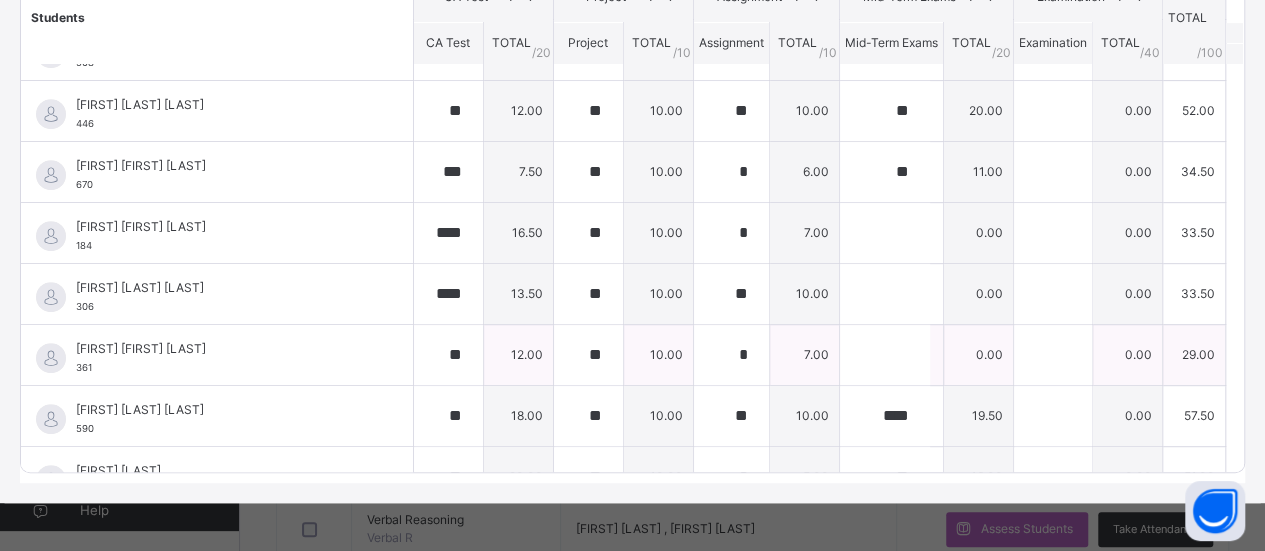 type on "****" 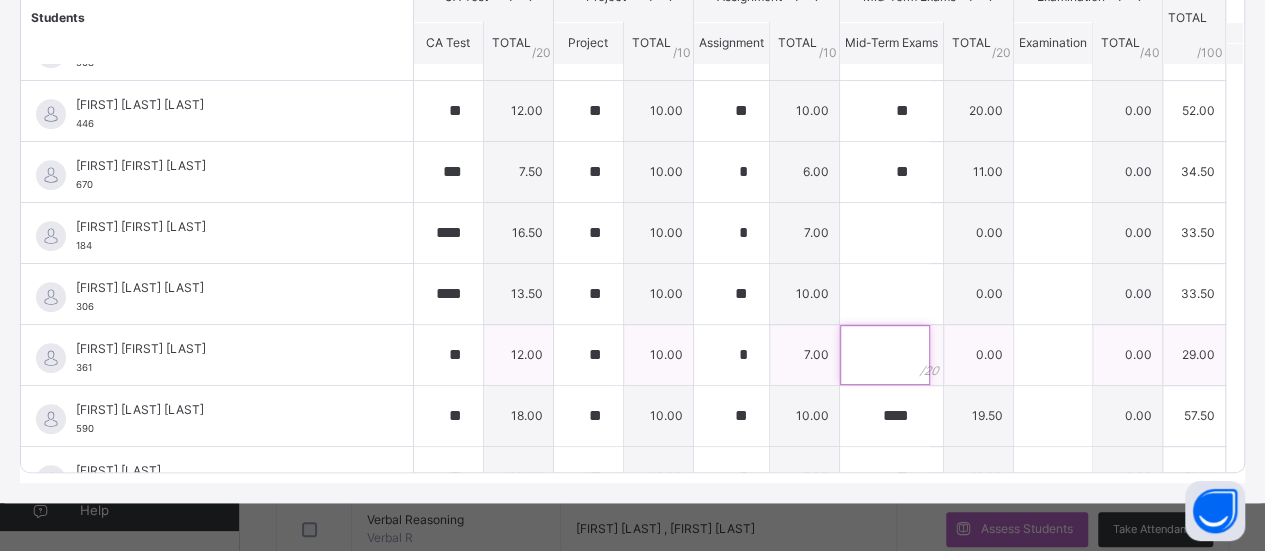 click at bounding box center [885, 355] 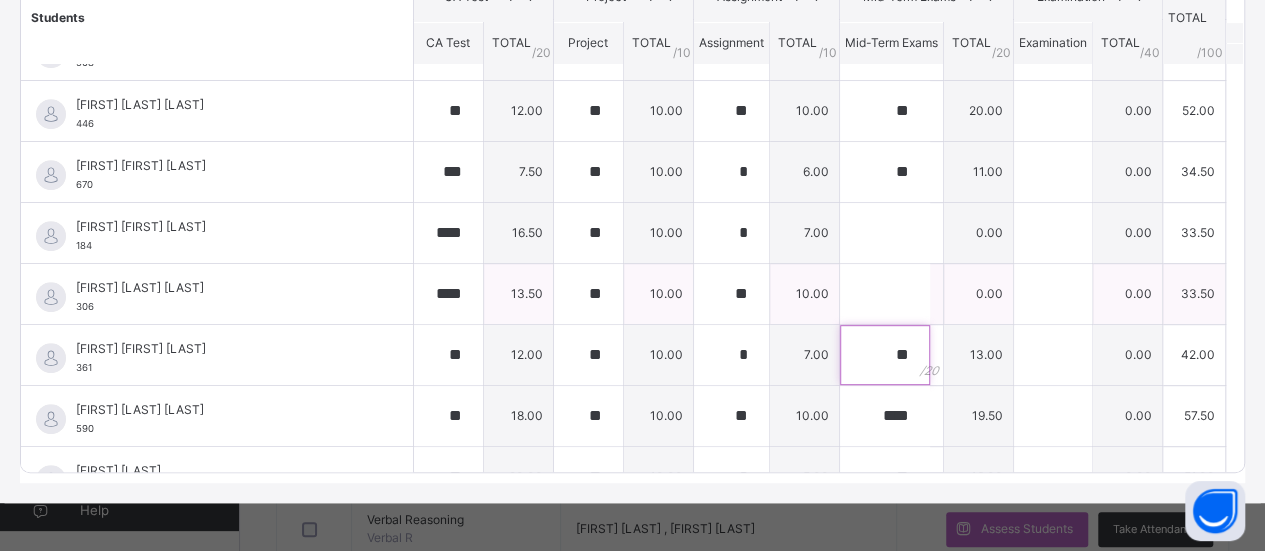 type on "**" 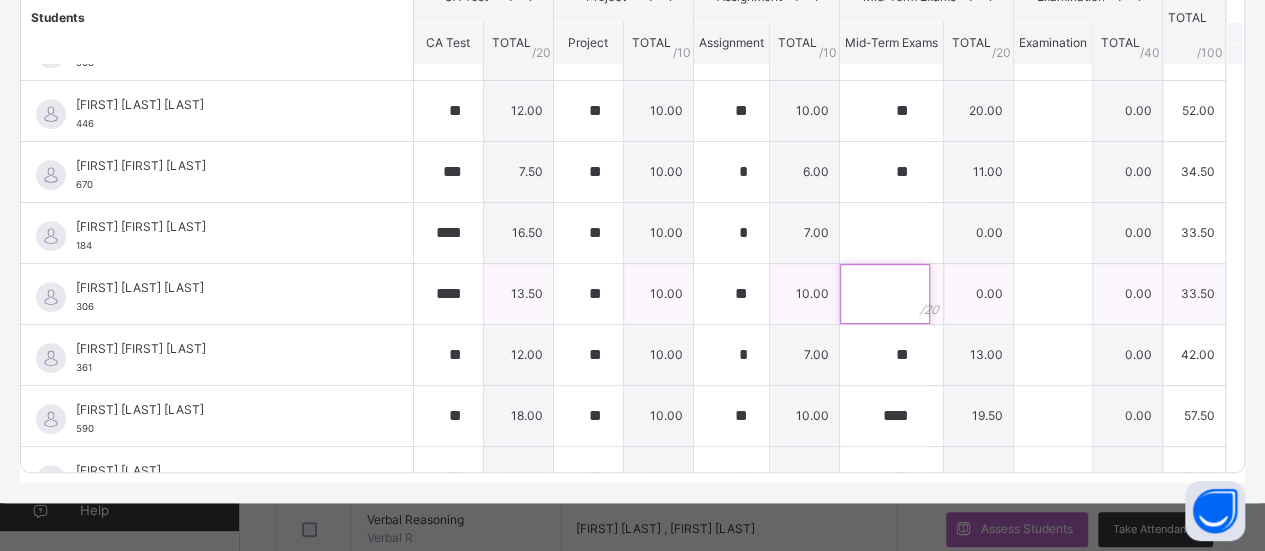 click at bounding box center (885, 294) 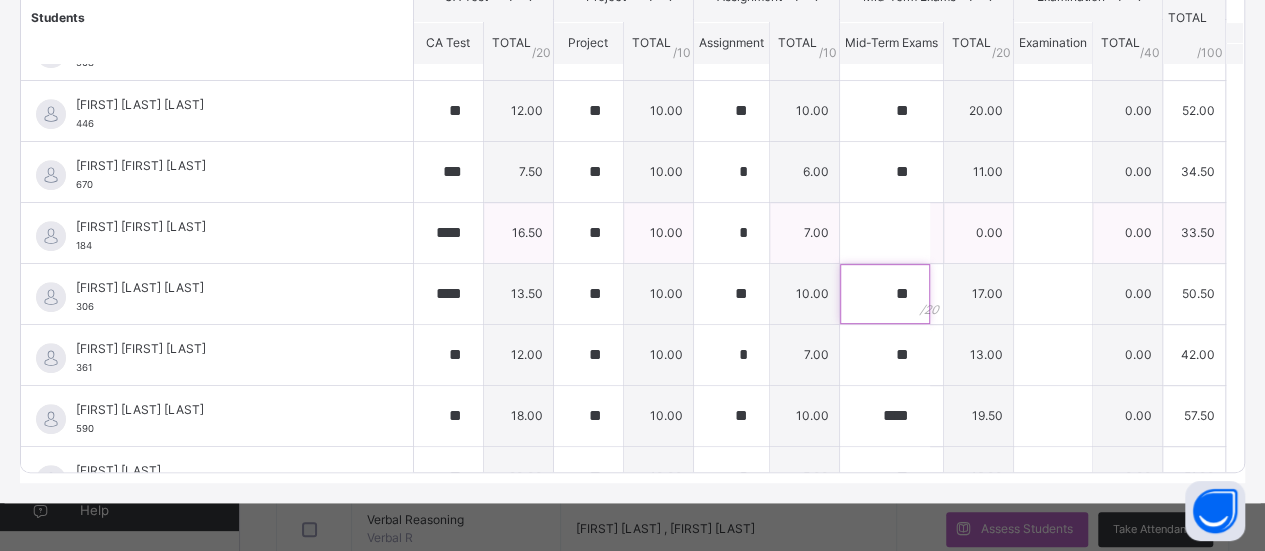 type on "**" 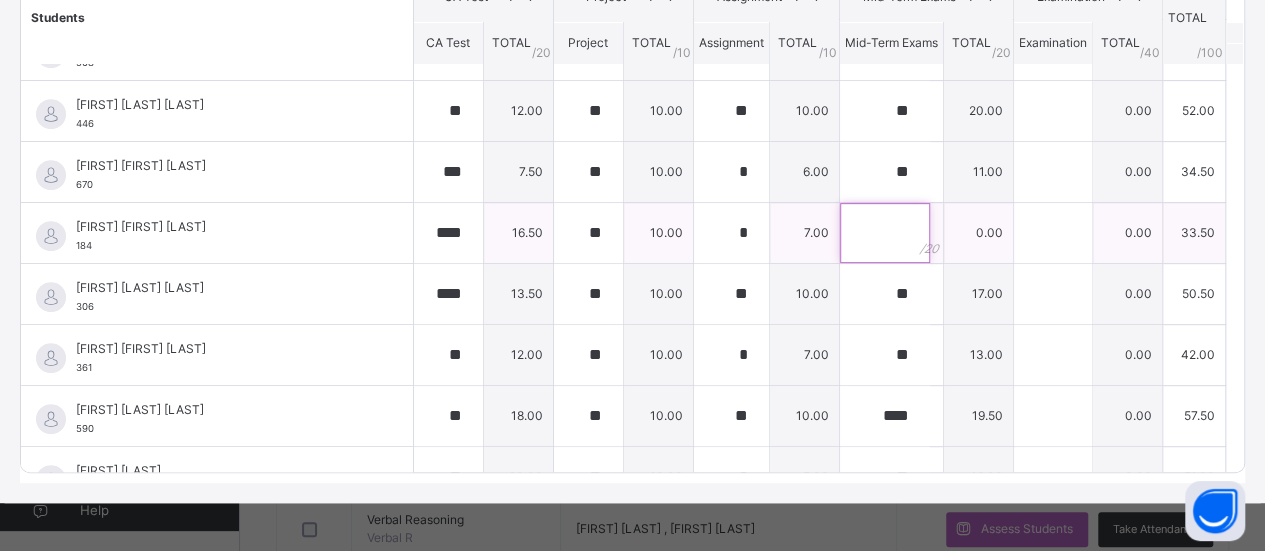 click at bounding box center (885, 233) 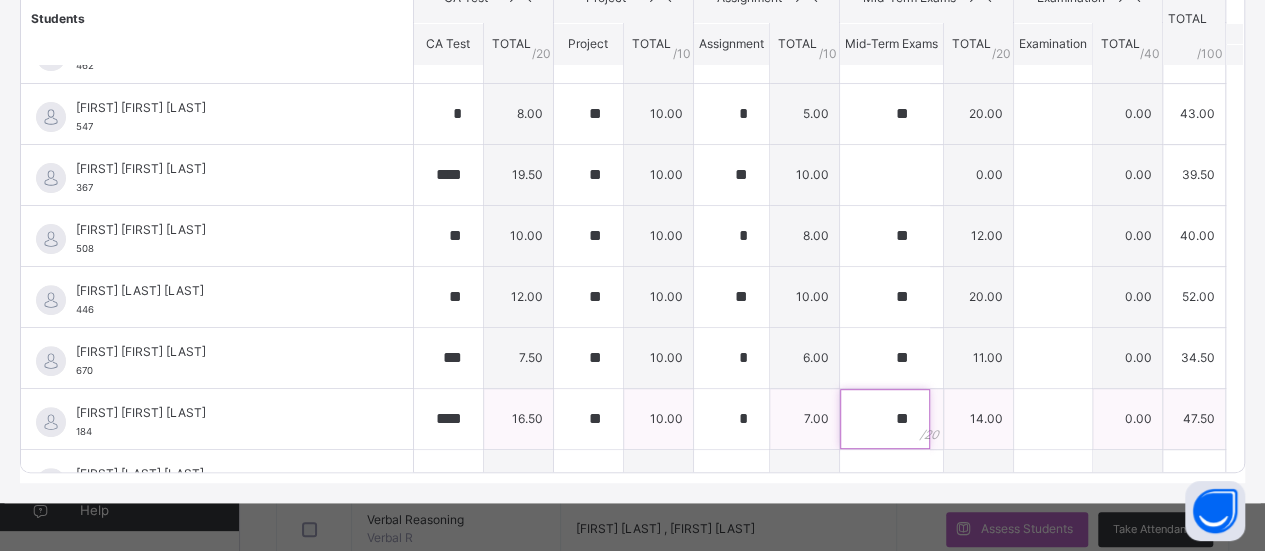 scroll, scrollTop: 162, scrollLeft: 0, axis: vertical 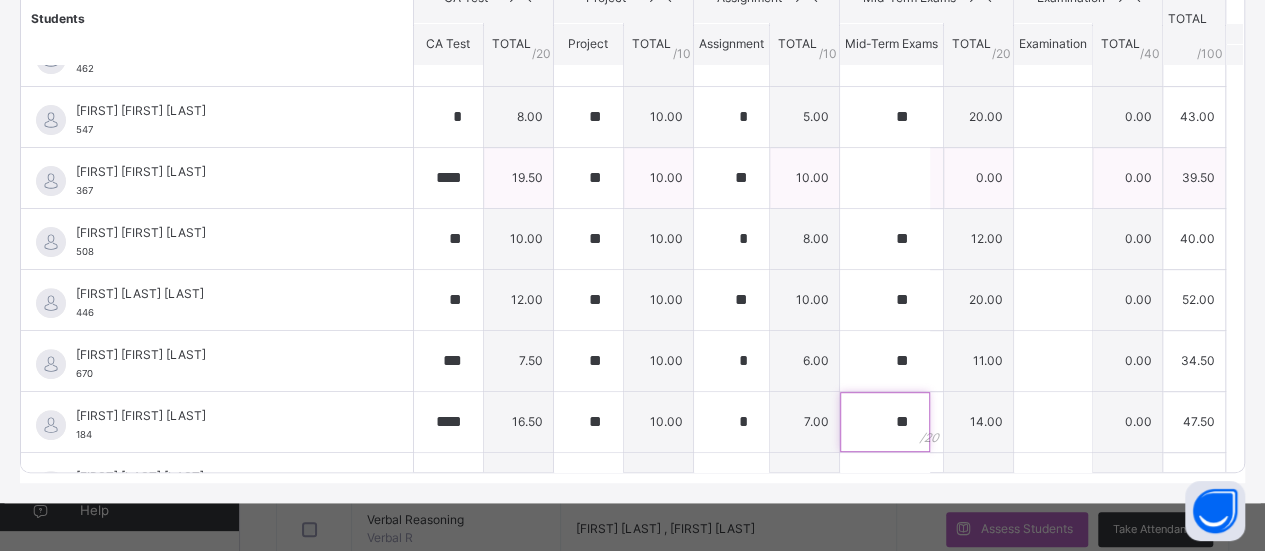 type on "**" 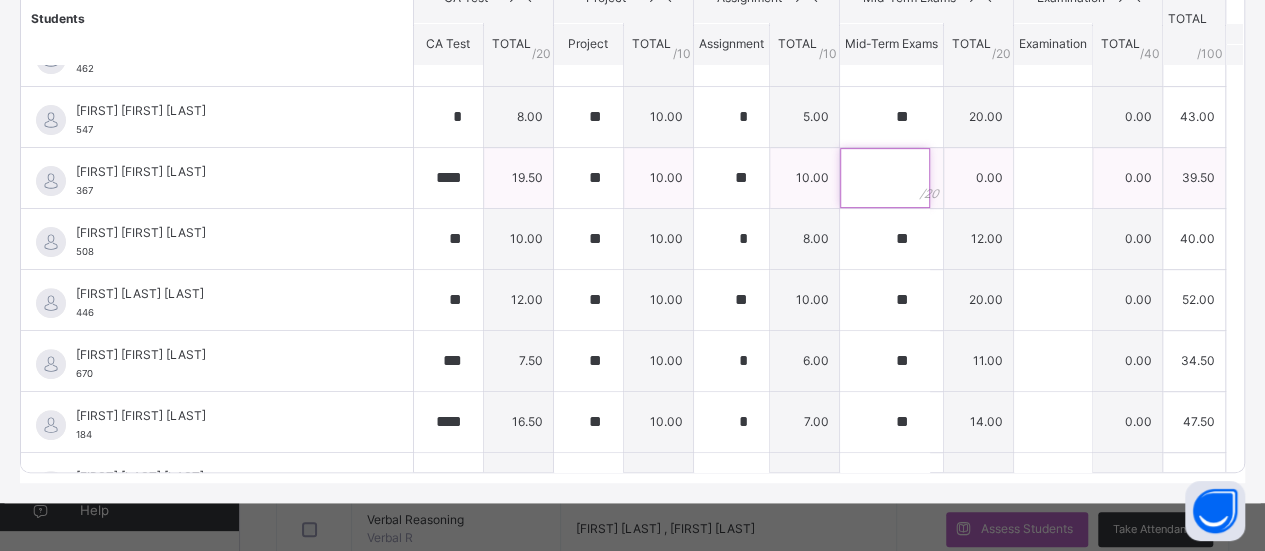 click at bounding box center (885, 178) 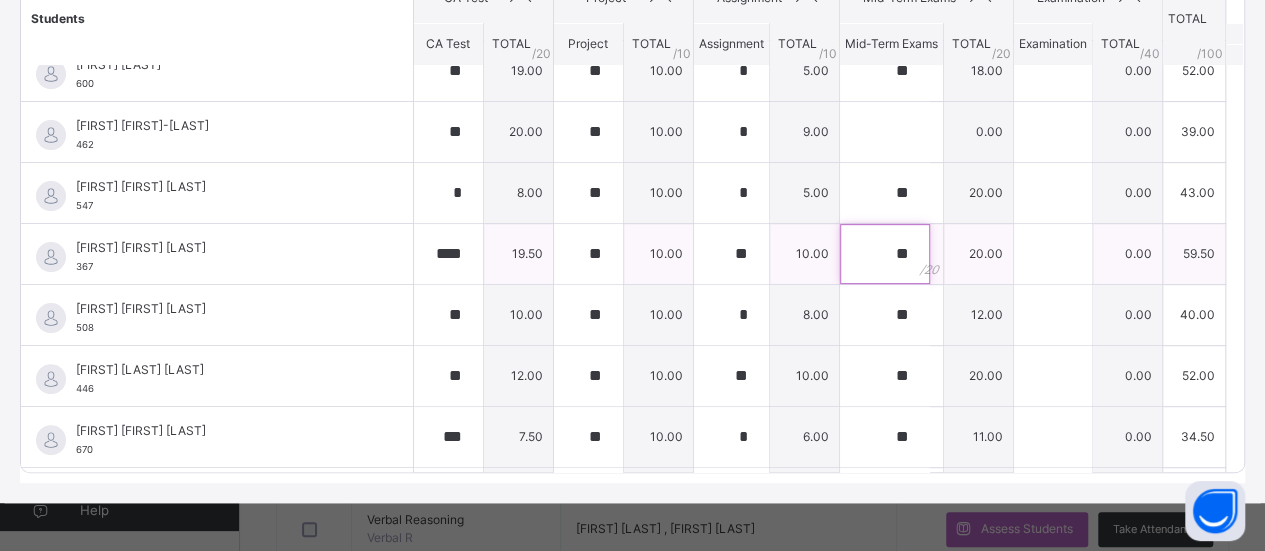 scroll, scrollTop: 0, scrollLeft: 0, axis: both 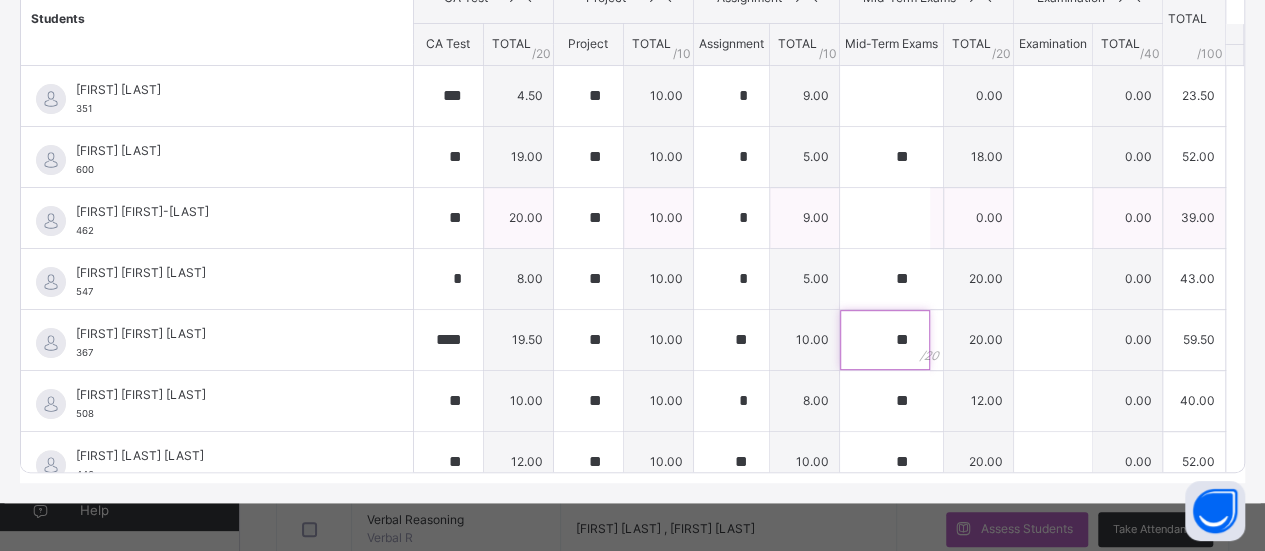 type on "**" 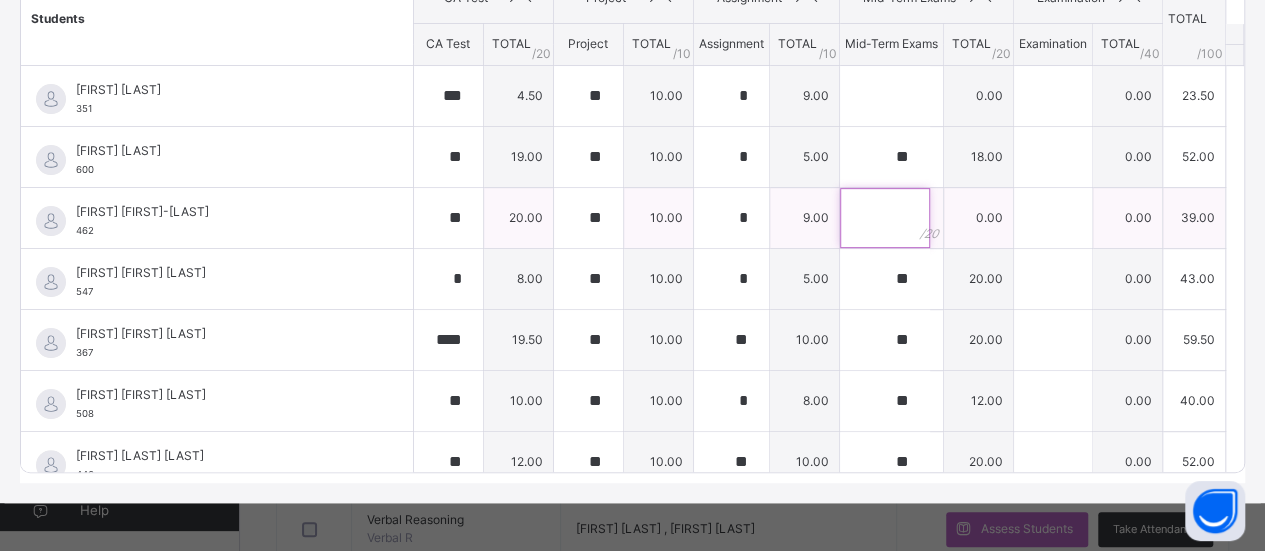 click at bounding box center [885, 218] 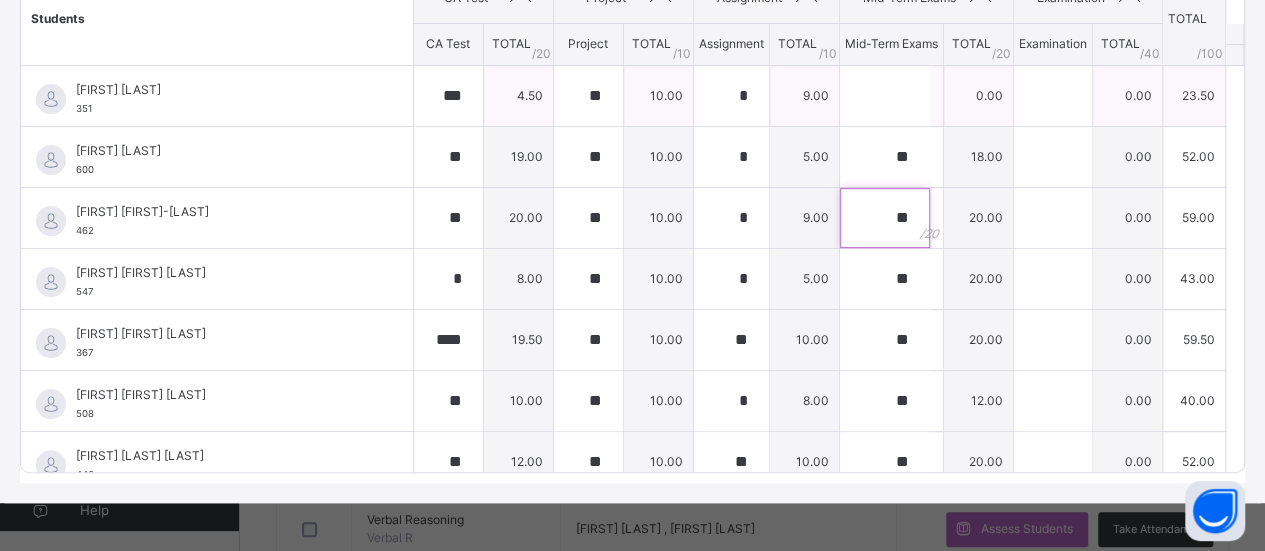 type on "**" 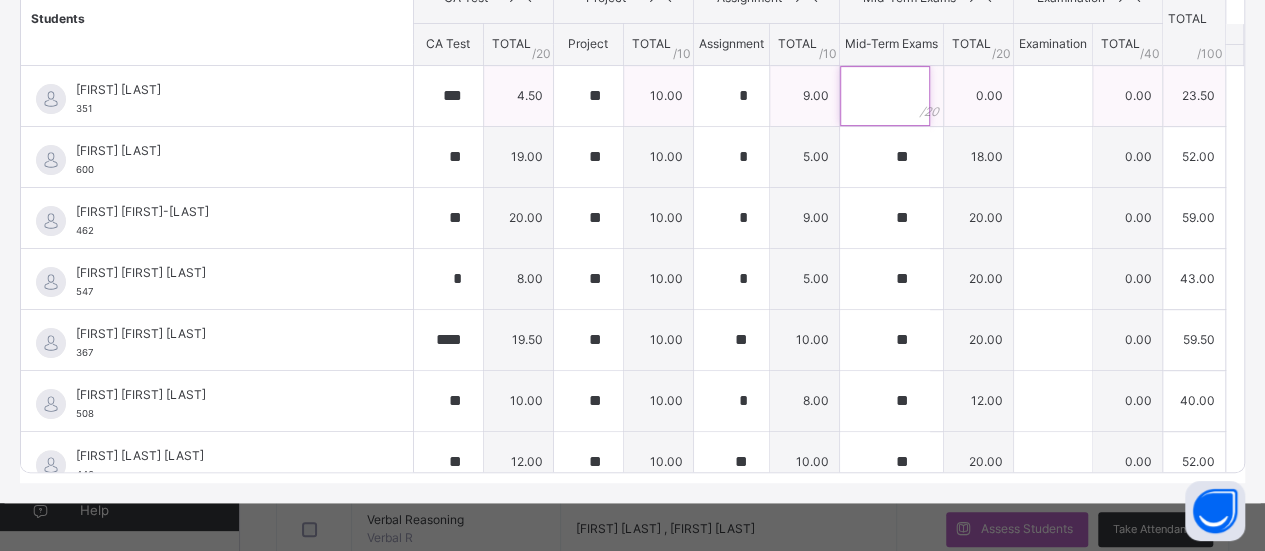 click at bounding box center (885, 96) 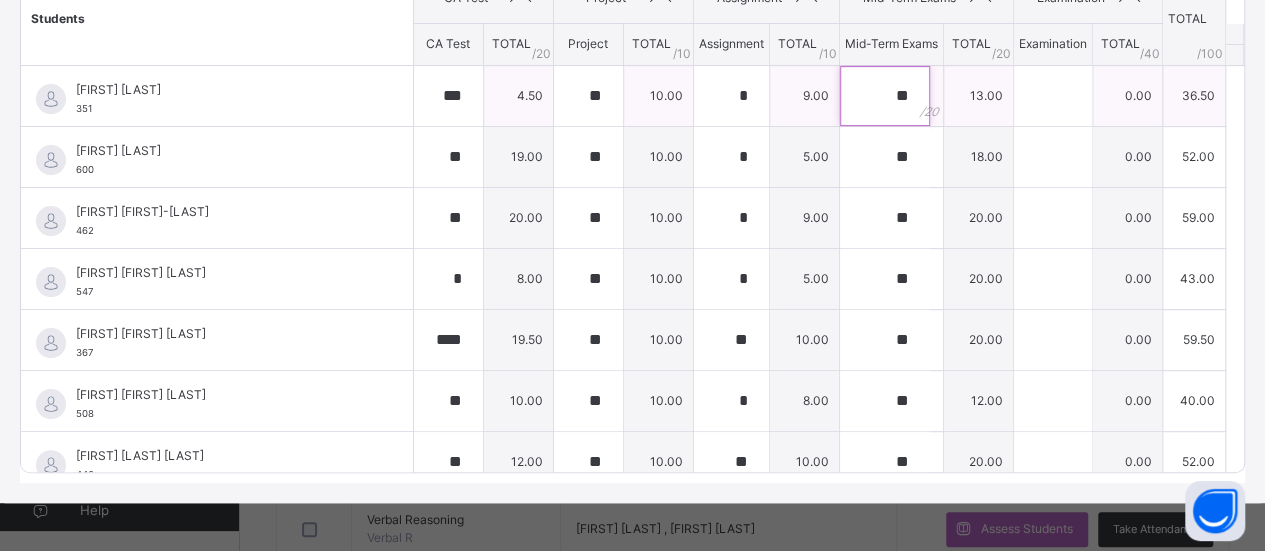 type on "**" 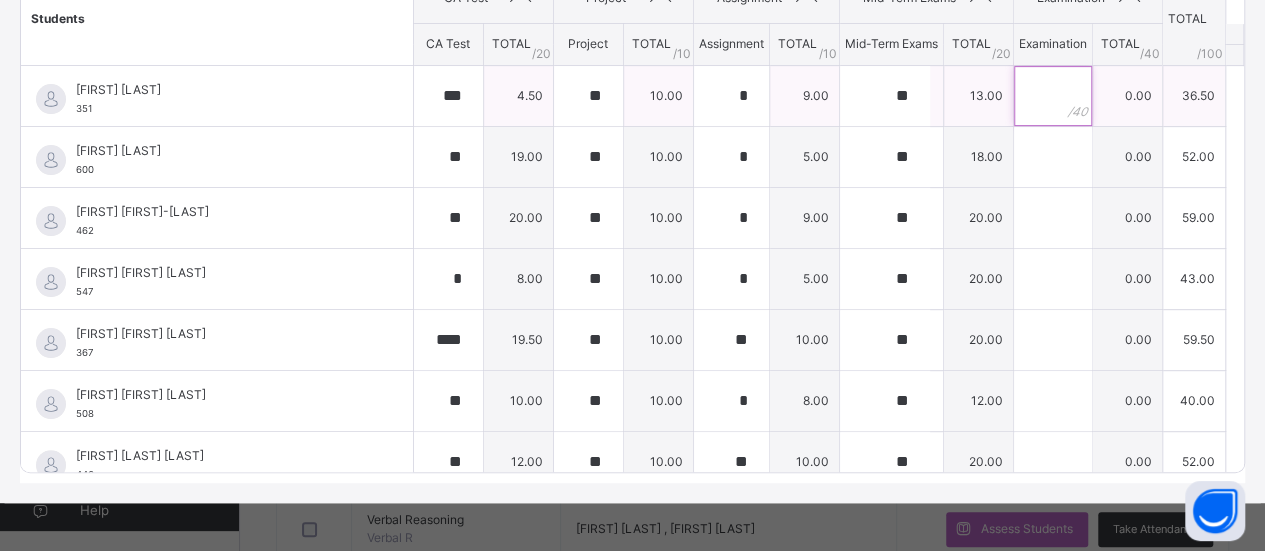 click at bounding box center (1053, 96) 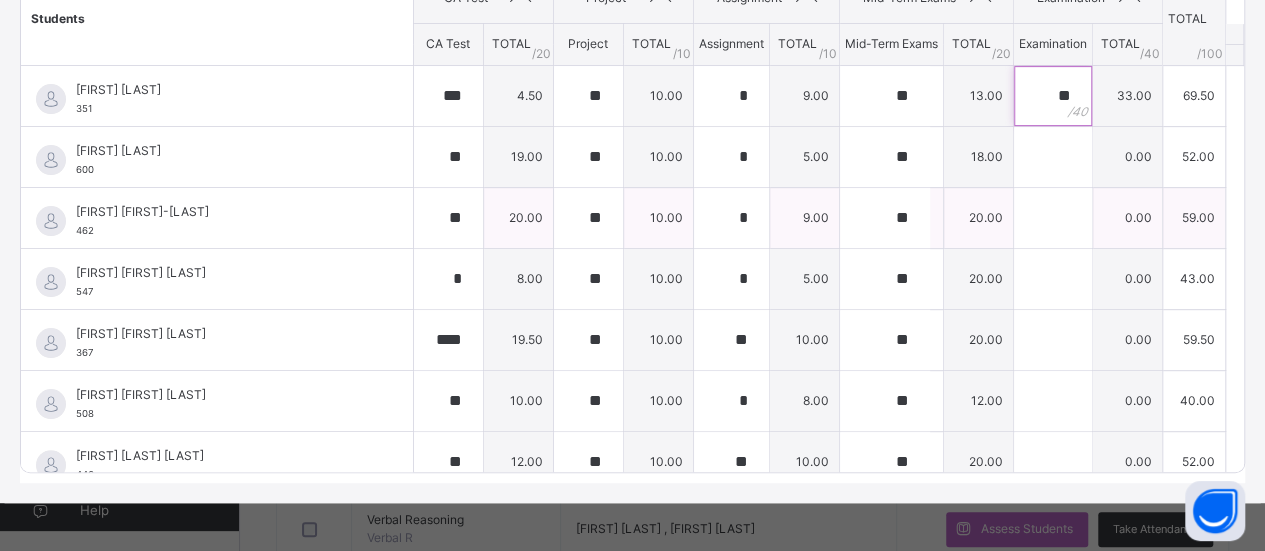 type on "**" 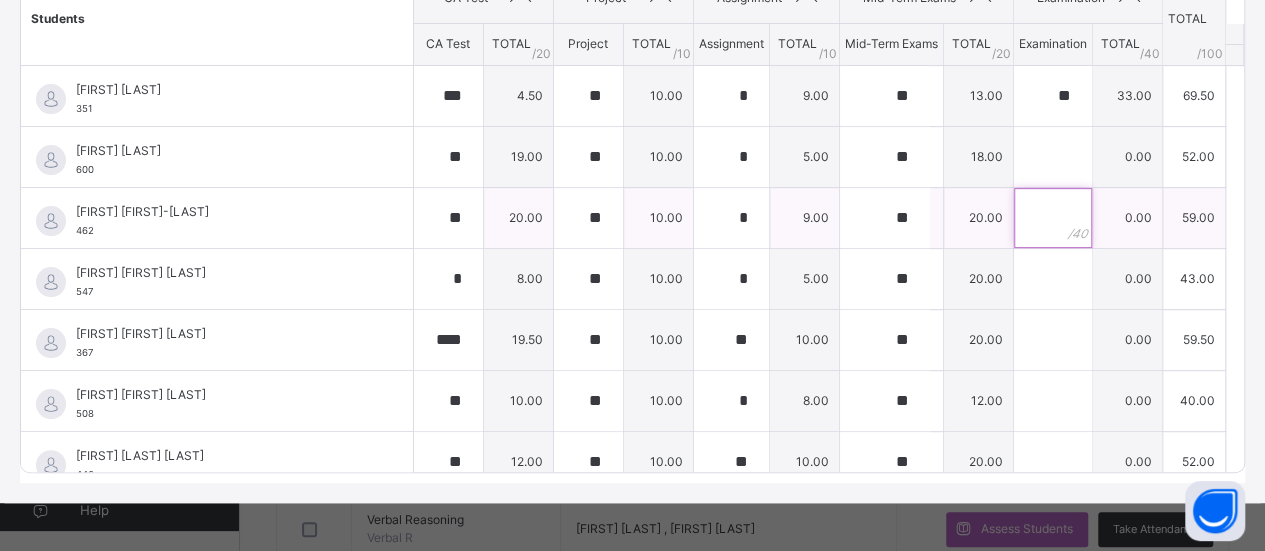 click at bounding box center [1053, 218] 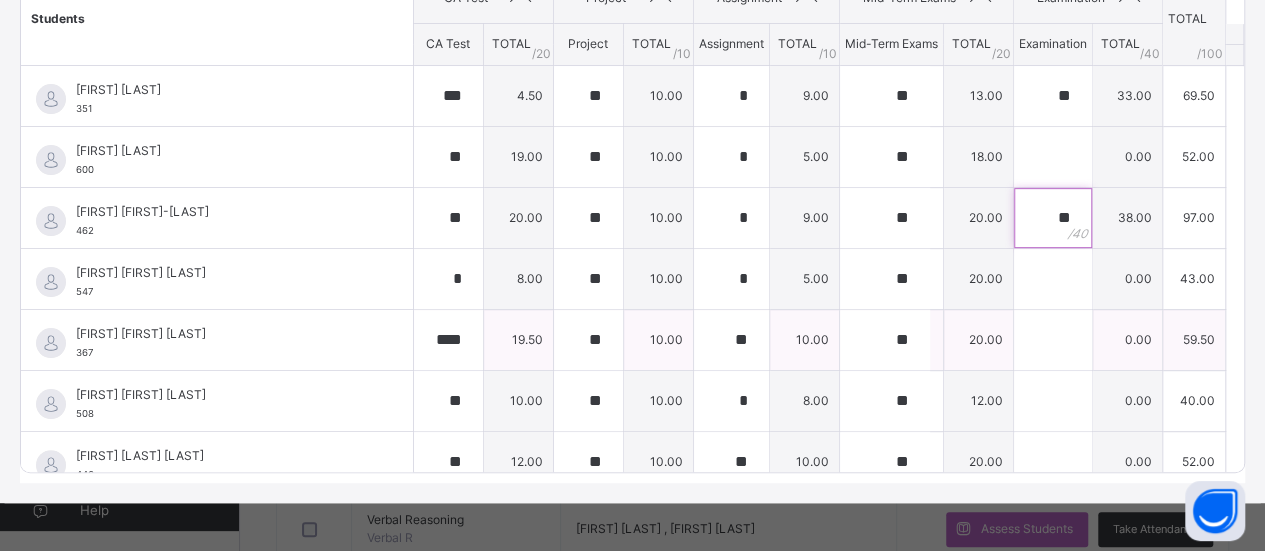 type on "**" 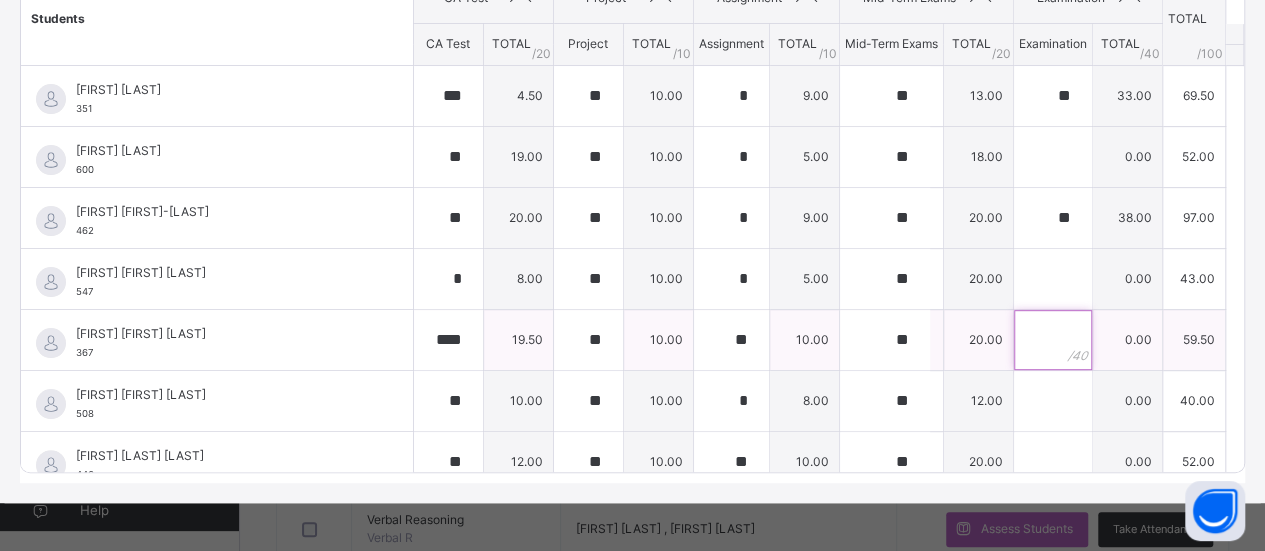 click at bounding box center [1053, 340] 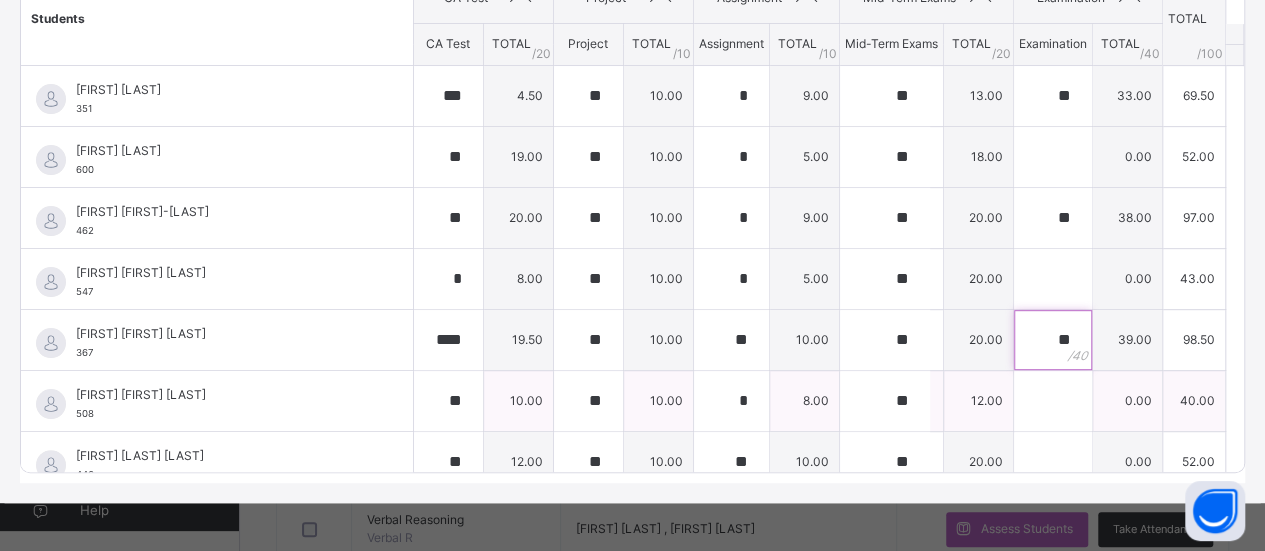 type on "**" 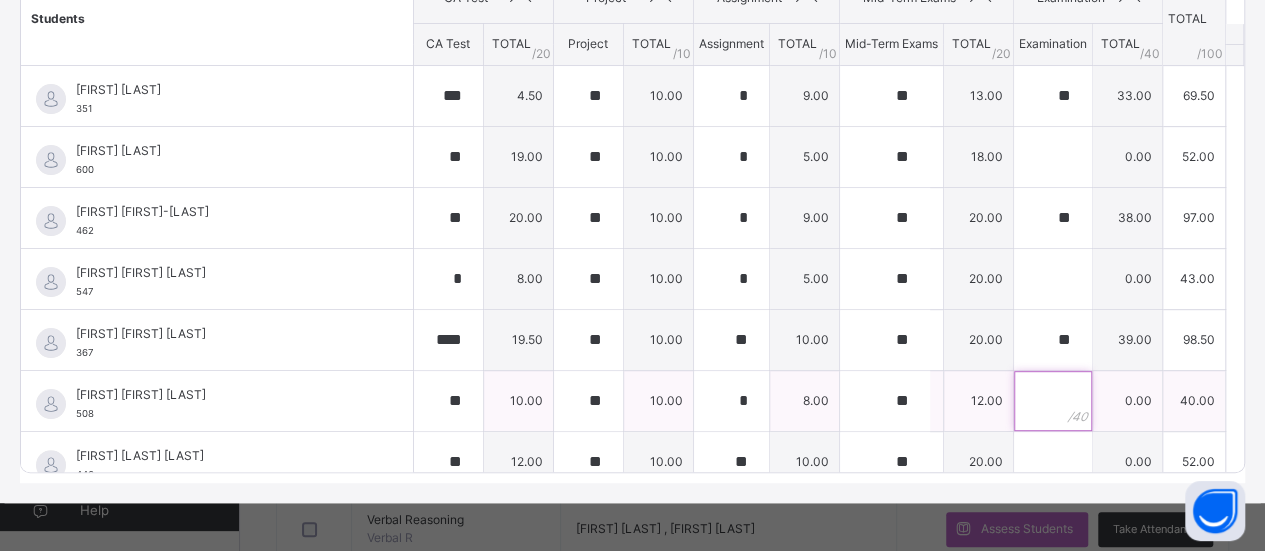 click at bounding box center [1053, 401] 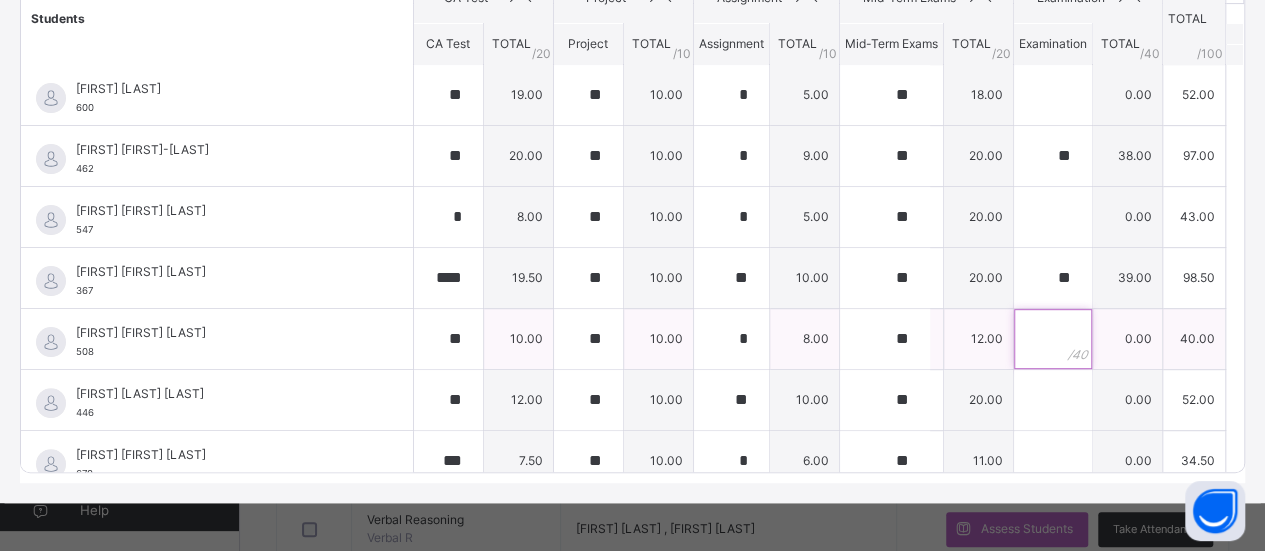 scroll, scrollTop: 62, scrollLeft: 0, axis: vertical 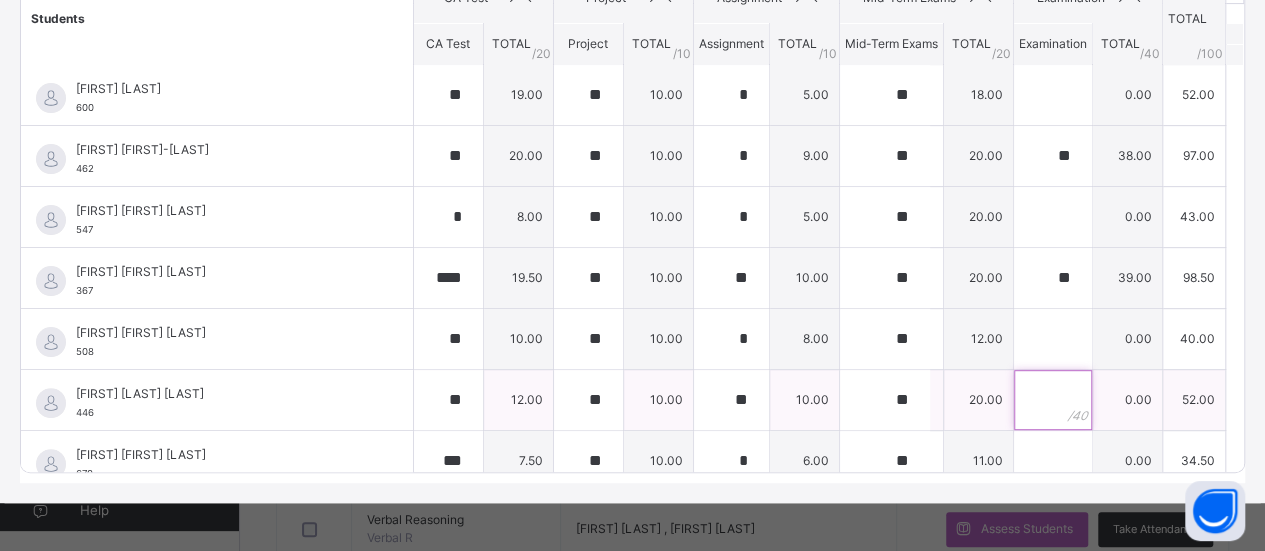 click at bounding box center (1053, 400) 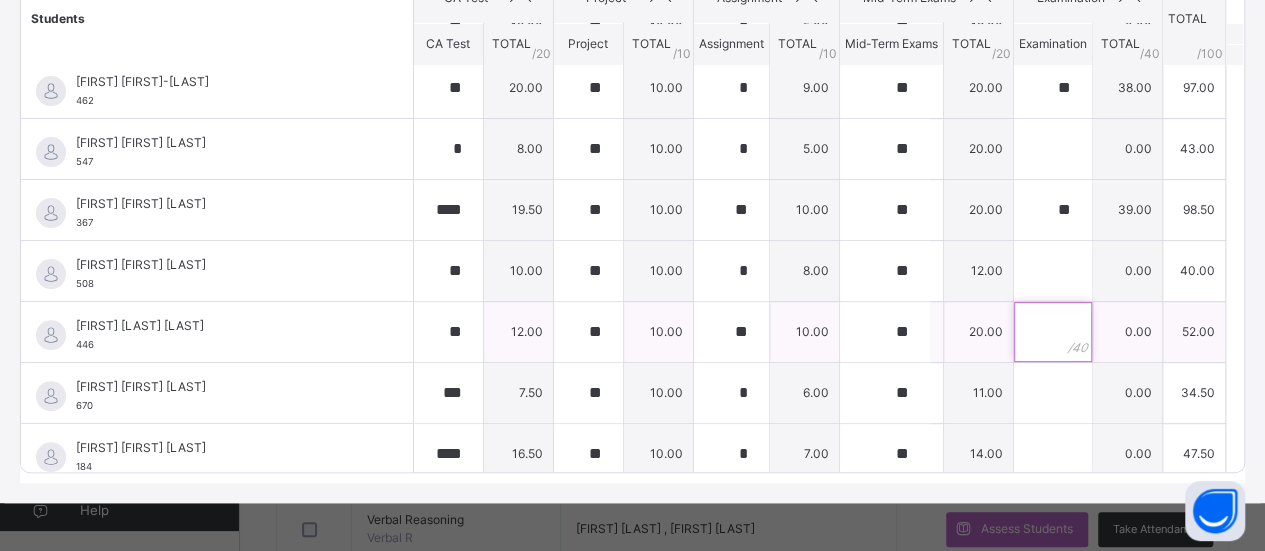 scroll, scrollTop: 138, scrollLeft: 0, axis: vertical 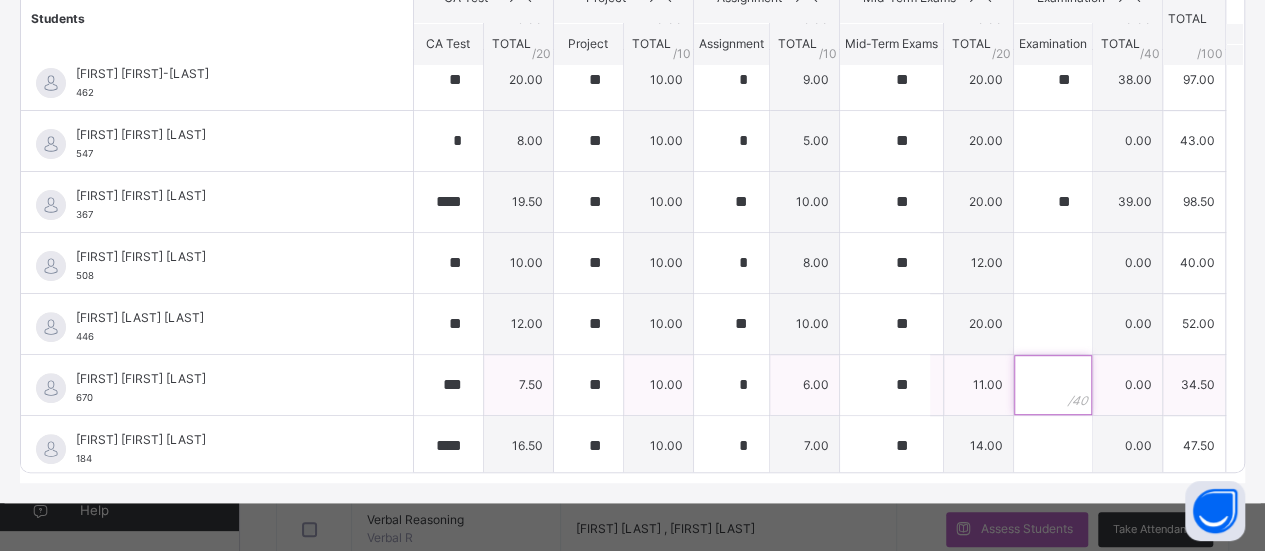 click at bounding box center [1053, 385] 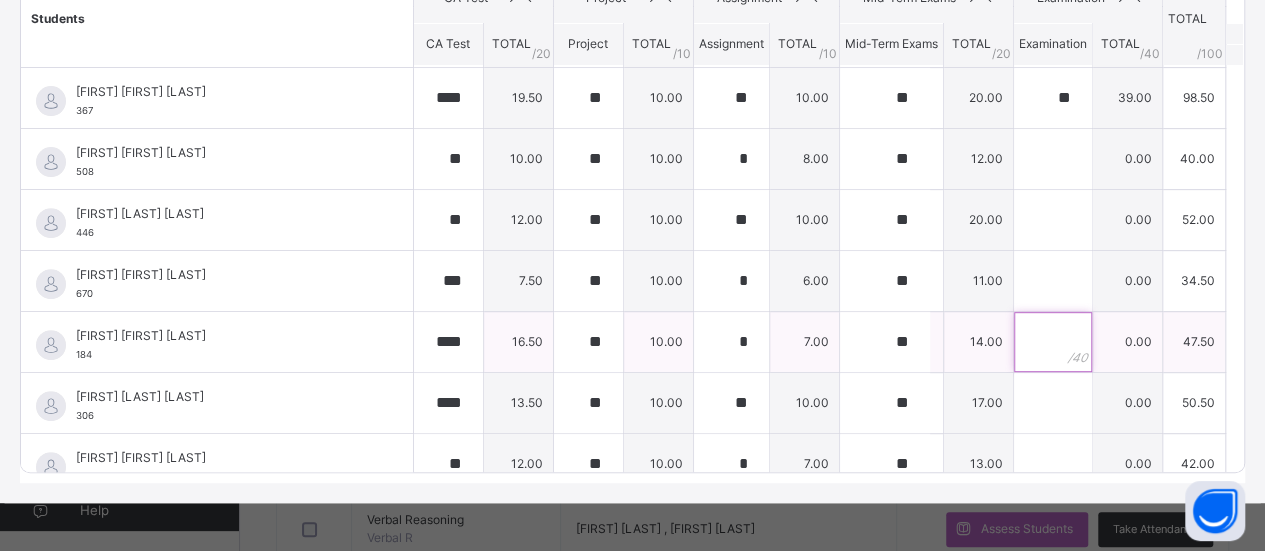 click at bounding box center (1053, 342) 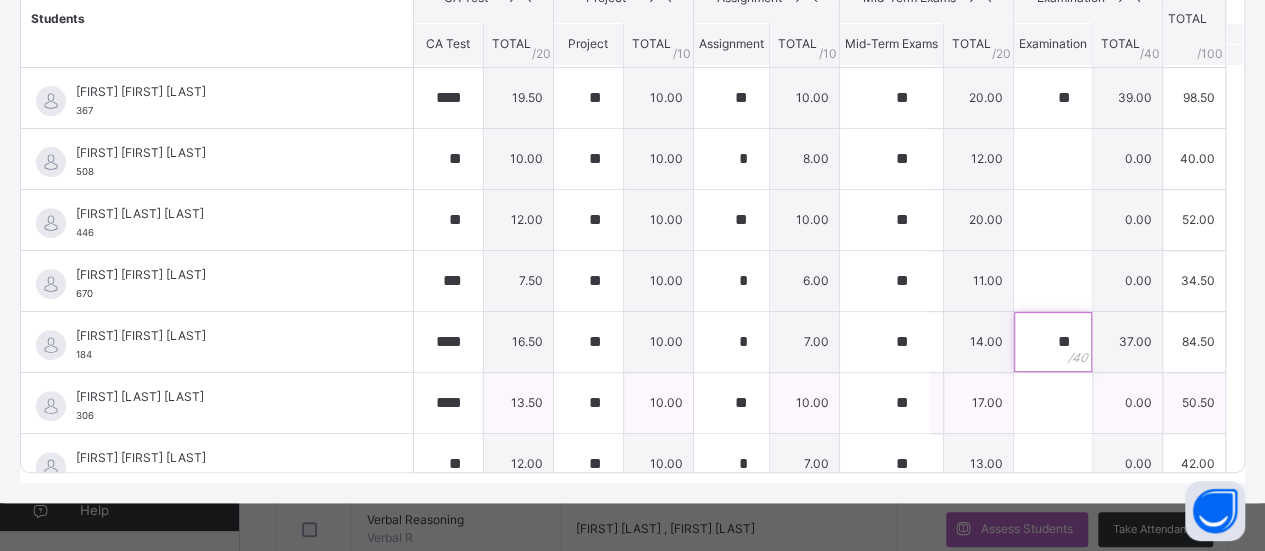 type on "**" 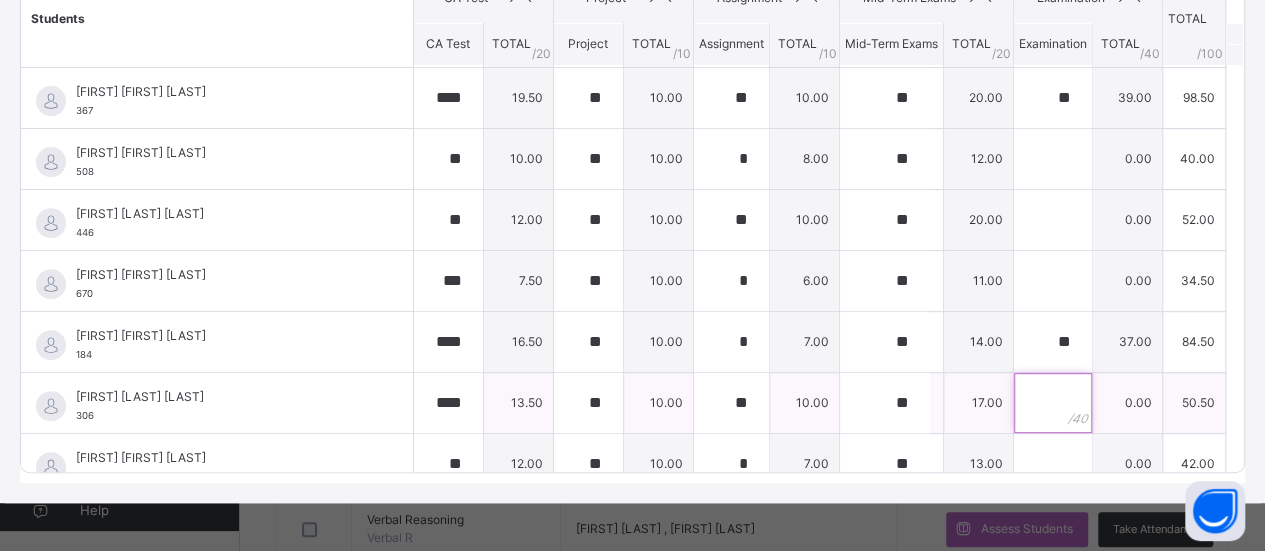 click at bounding box center [1053, 403] 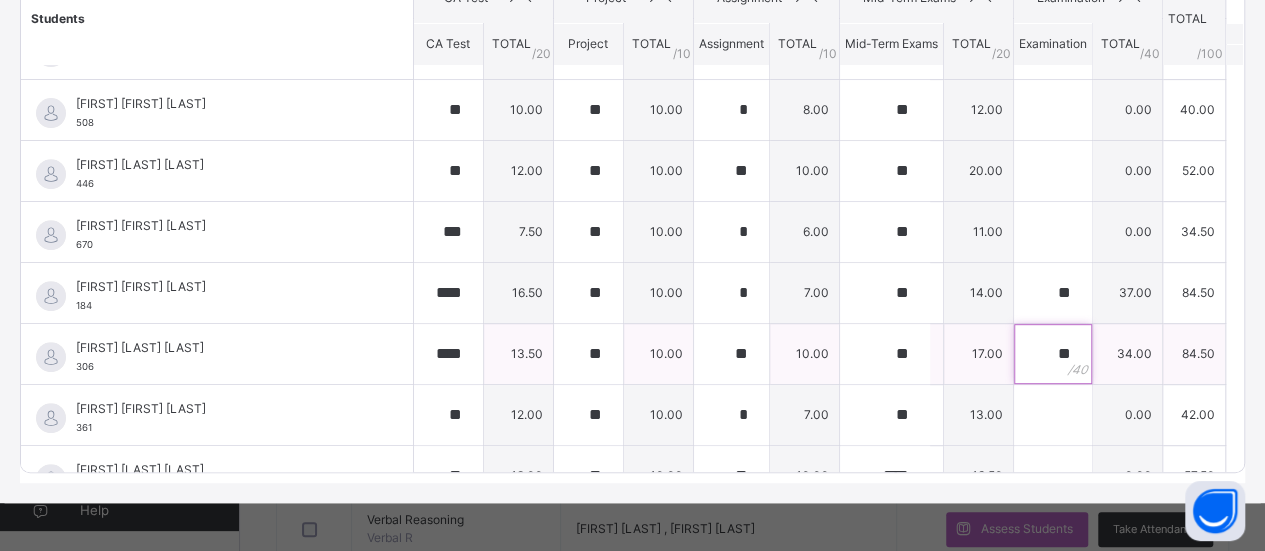 scroll, scrollTop: 318, scrollLeft: 0, axis: vertical 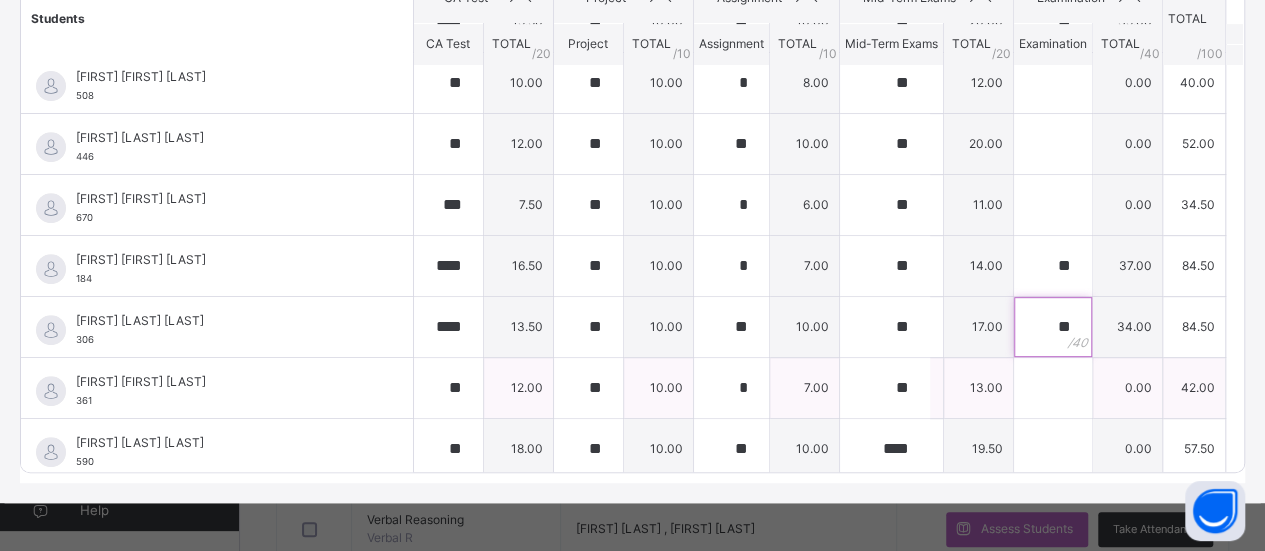 type on "**" 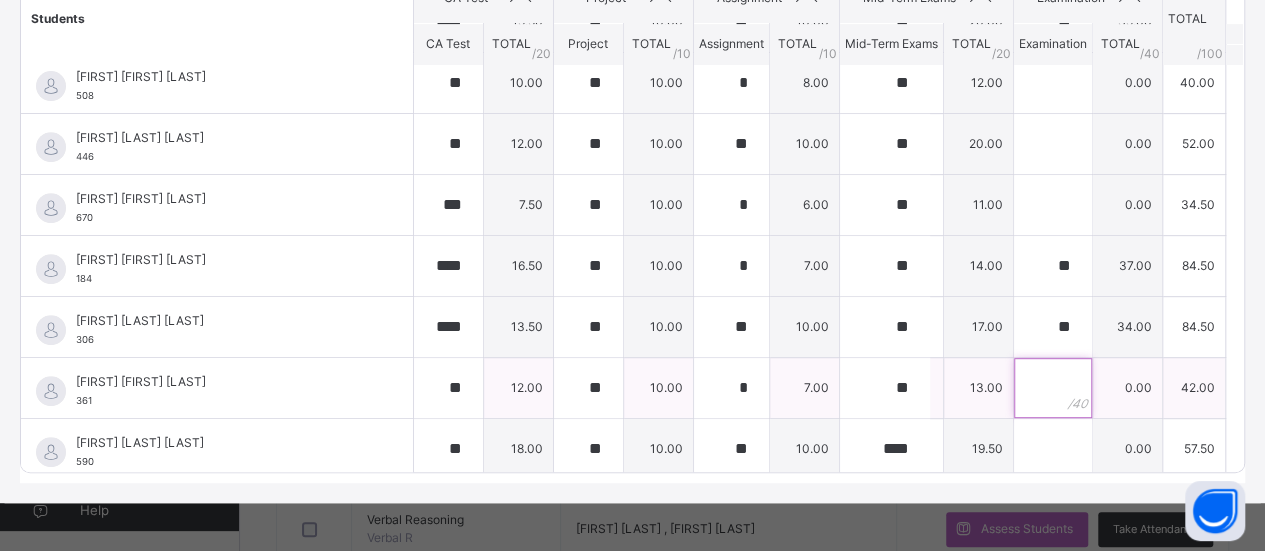 click at bounding box center (1053, 388) 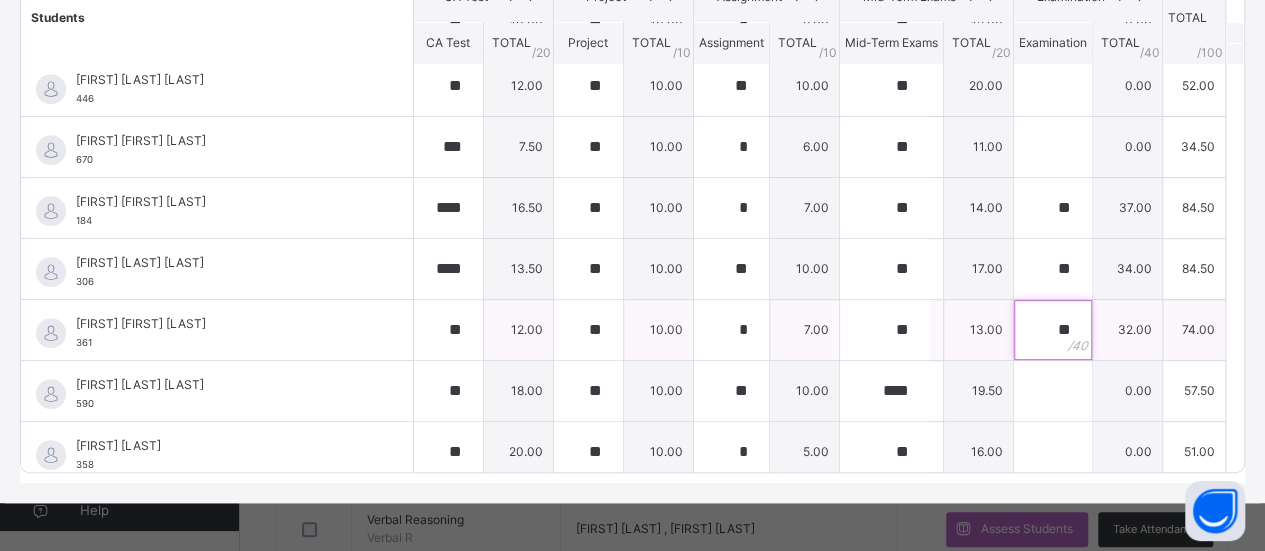 scroll, scrollTop: 381, scrollLeft: 0, axis: vertical 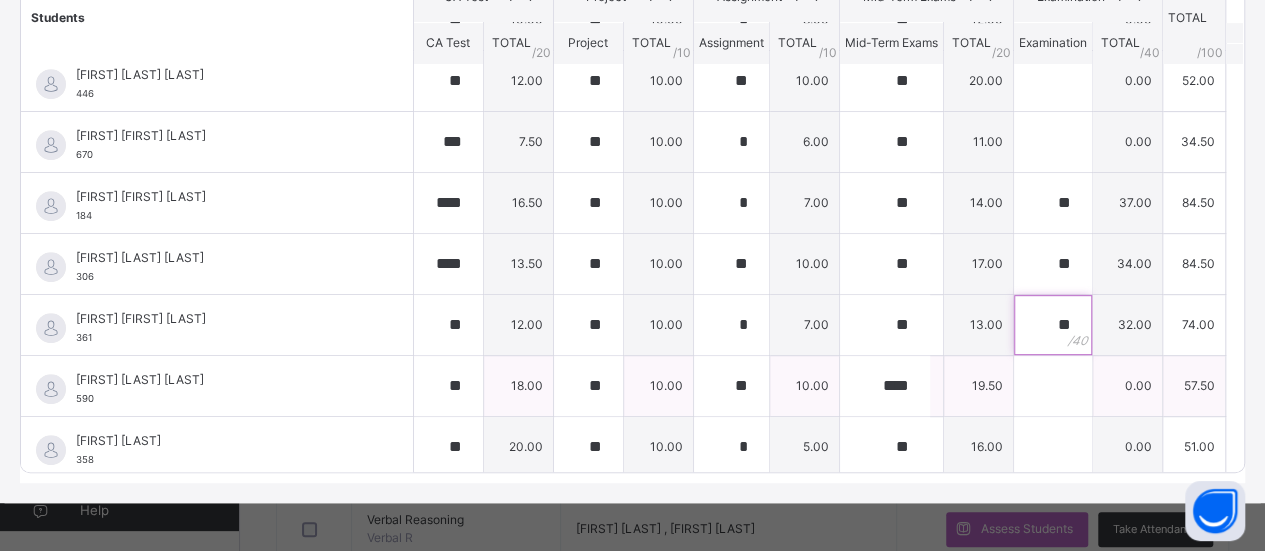 type on "**" 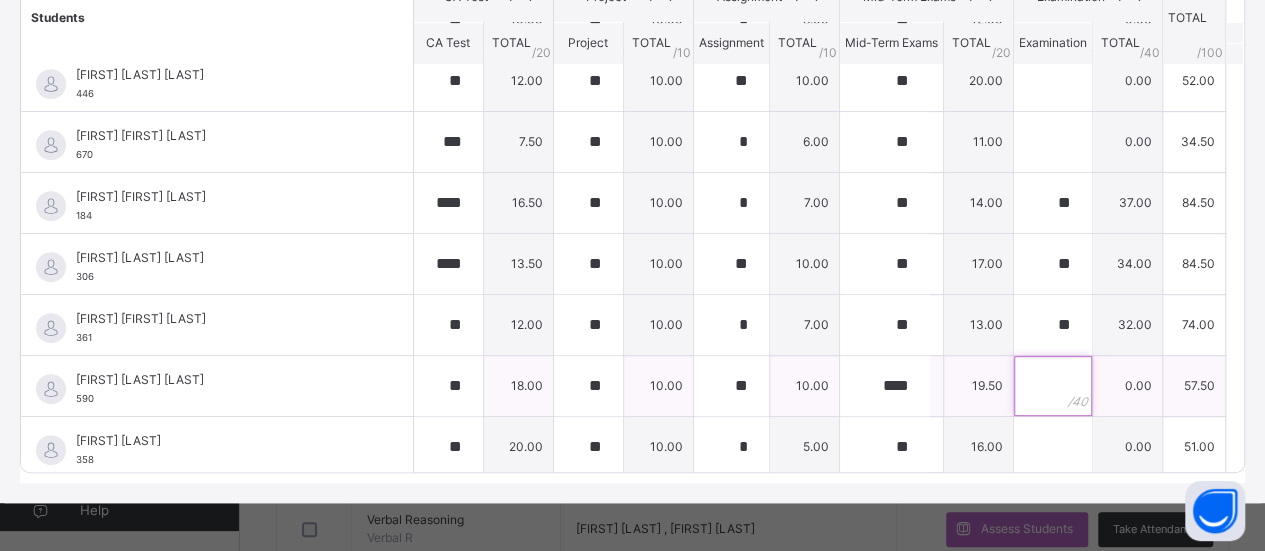 click at bounding box center [1053, 386] 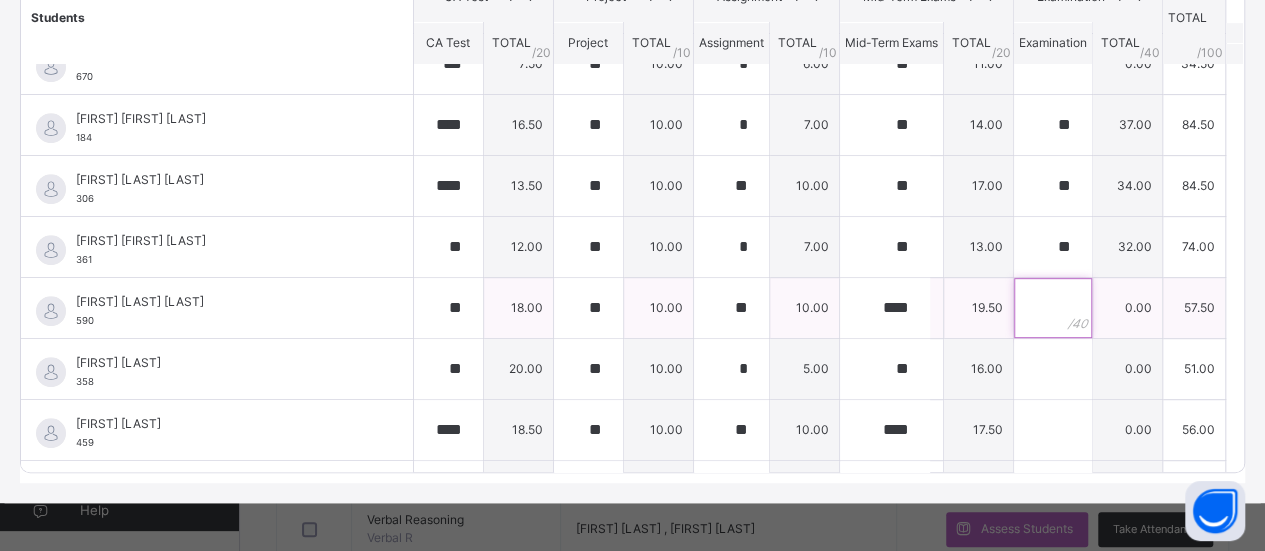 scroll, scrollTop: 461, scrollLeft: 0, axis: vertical 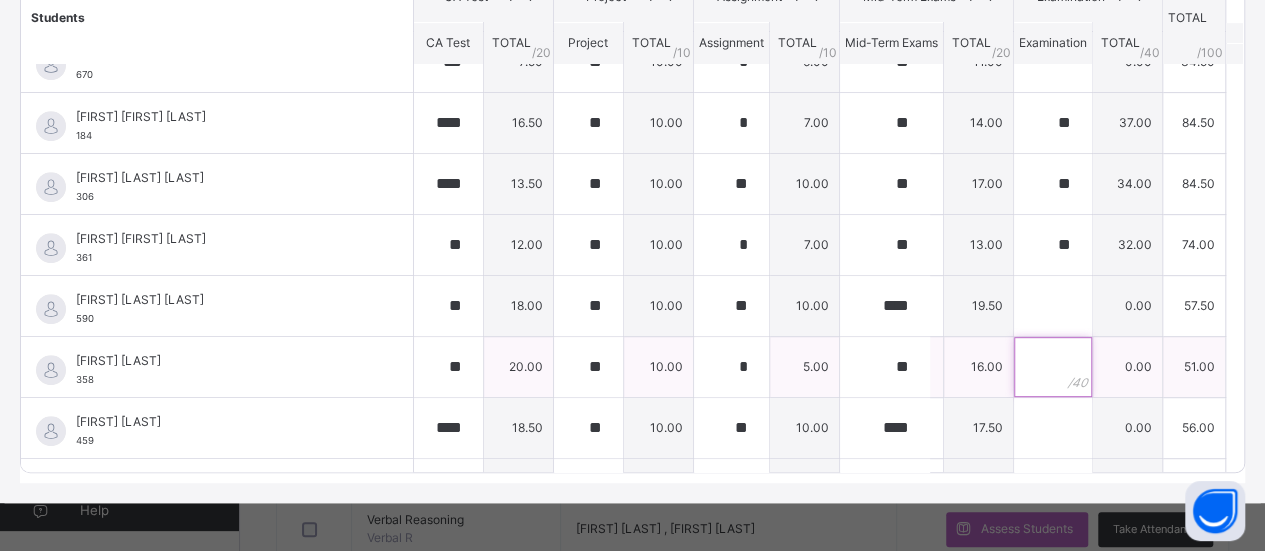 click at bounding box center (1053, 367) 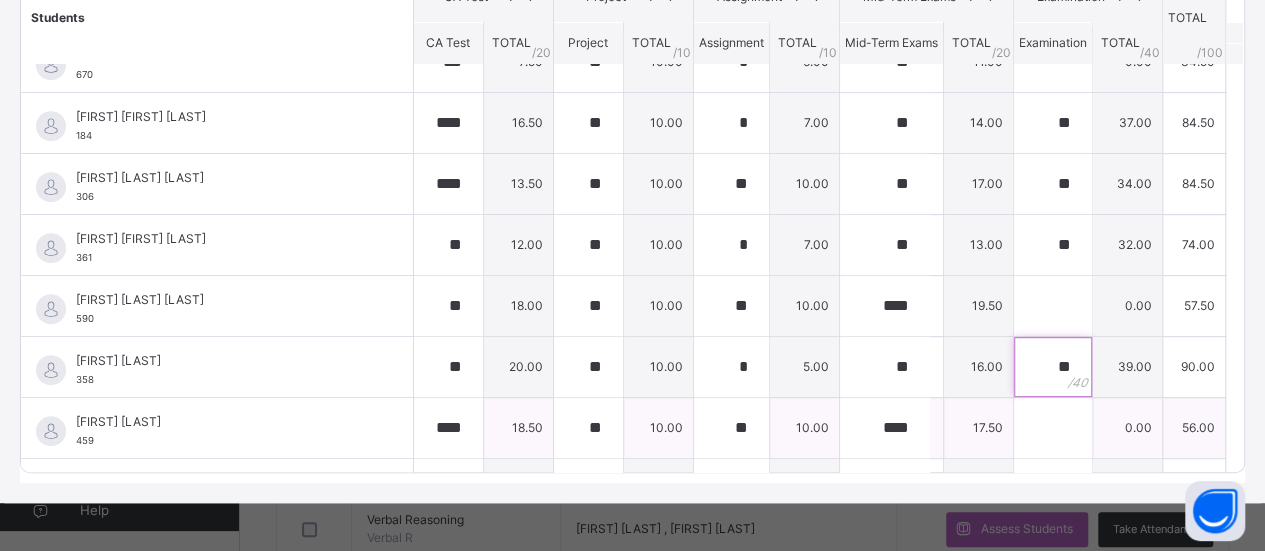 type on "**" 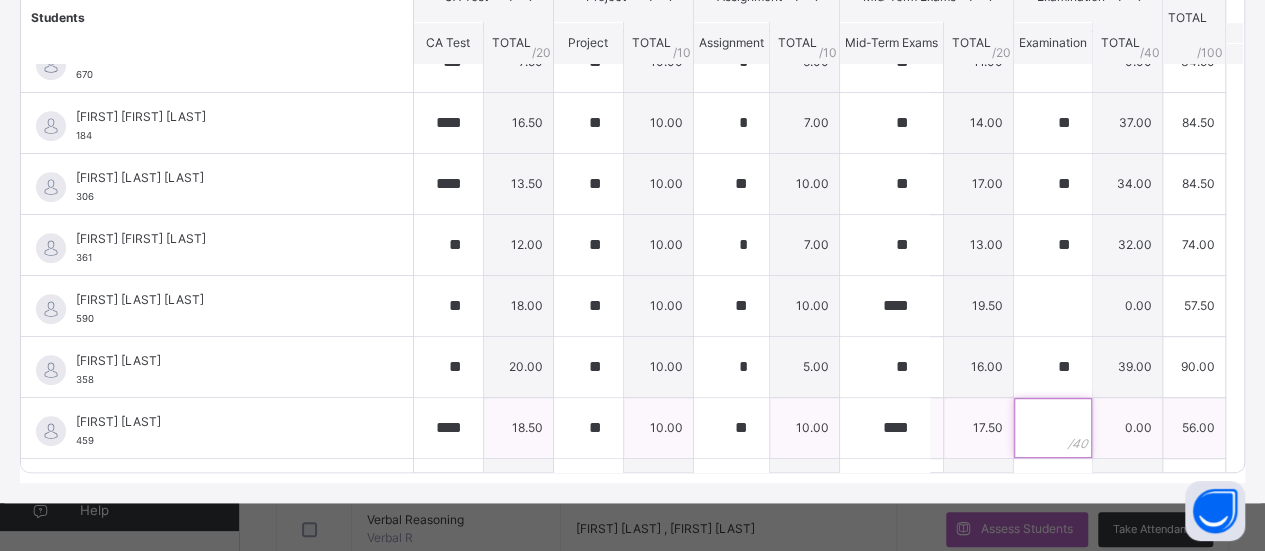 click at bounding box center [1053, 428] 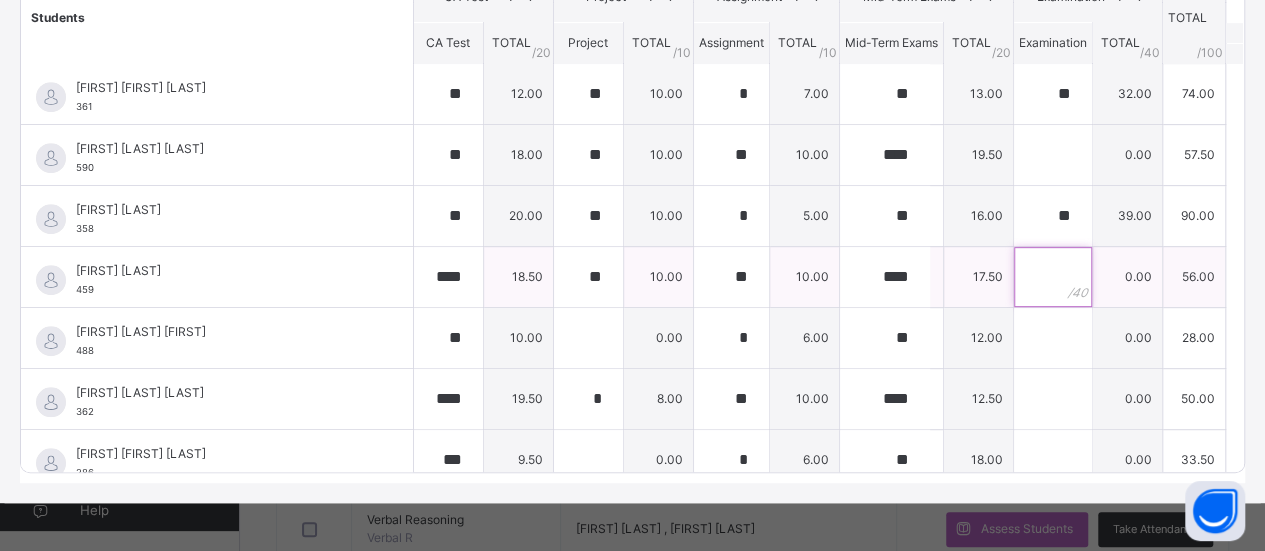 scroll, scrollTop: 612, scrollLeft: 0, axis: vertical 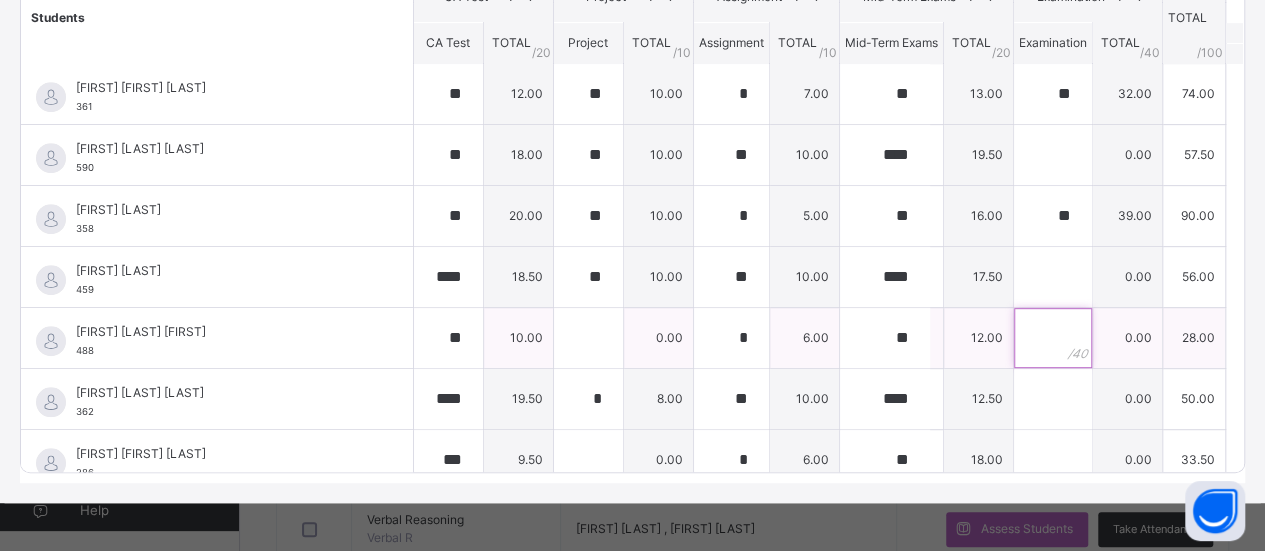 click at bounding box center [1053, 338] 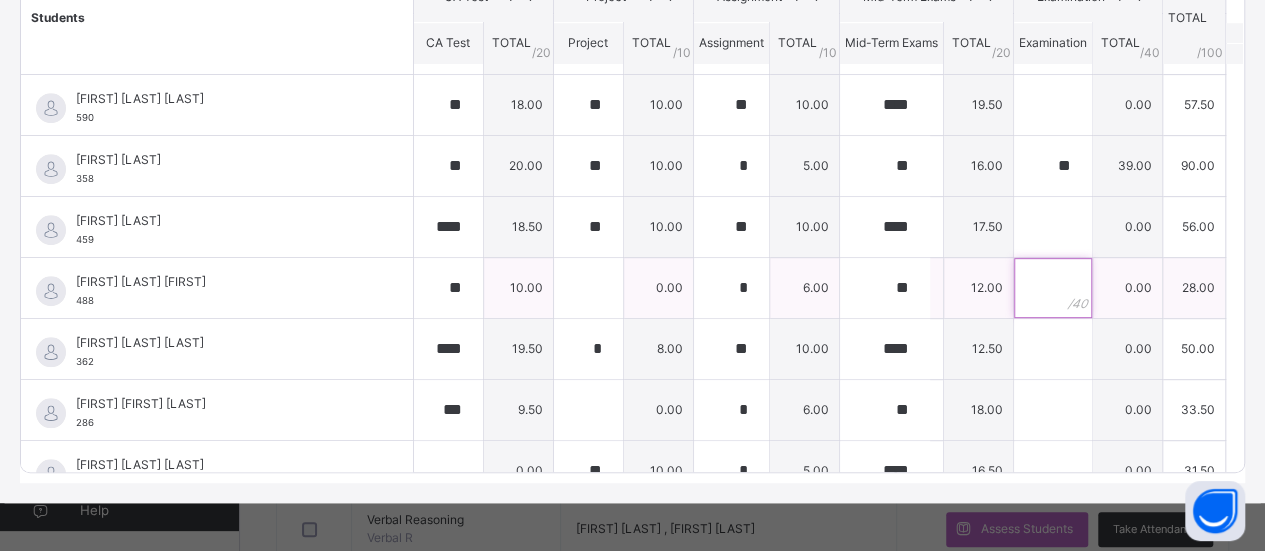 scroll, scrollTop: 681, scrollLeft: 0, axis: vertical 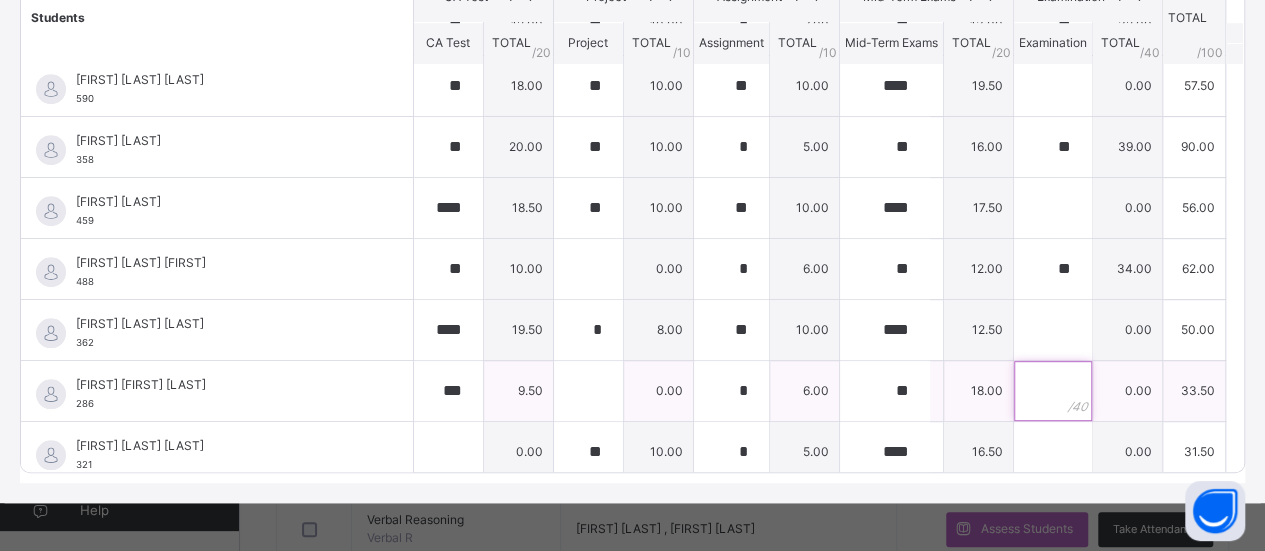 click at bounding box center (1053, 391) 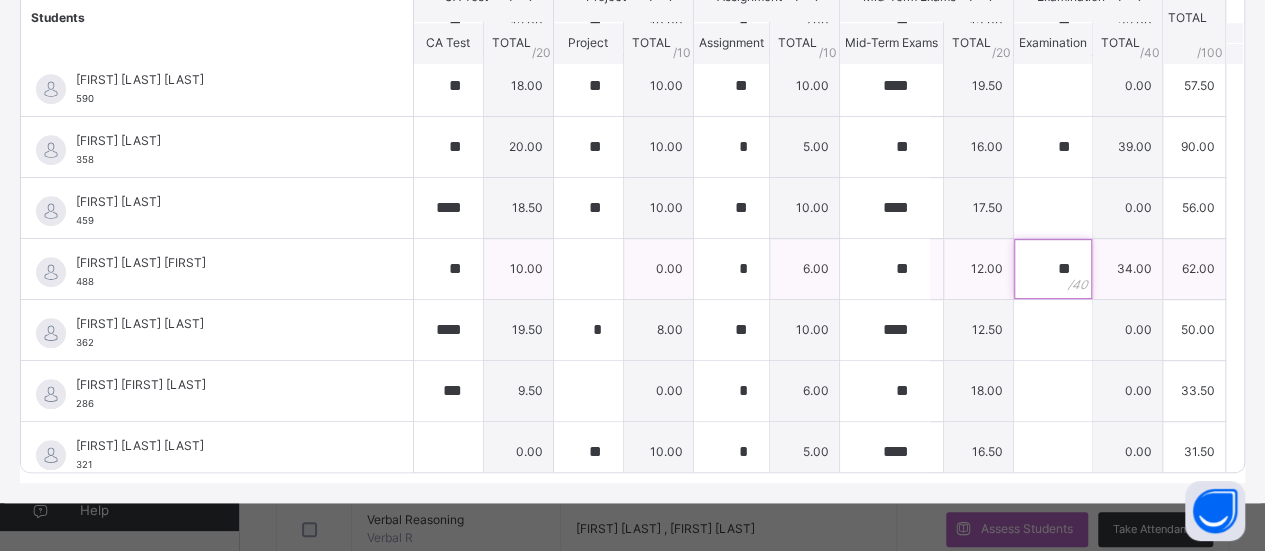 click on "**" at bounding box center [1053, 269] 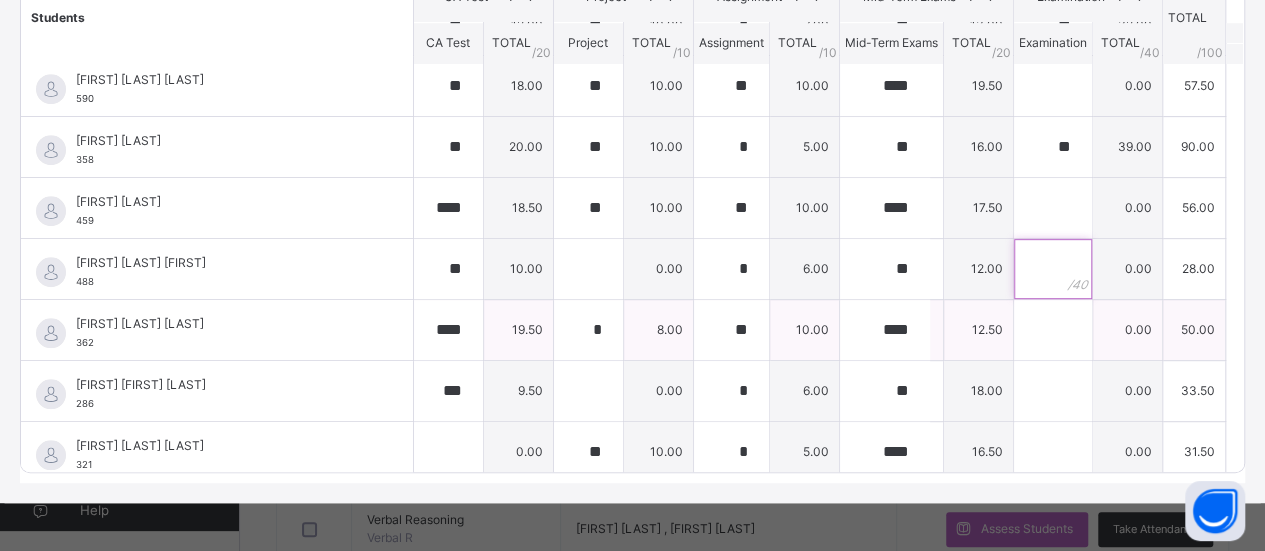 type 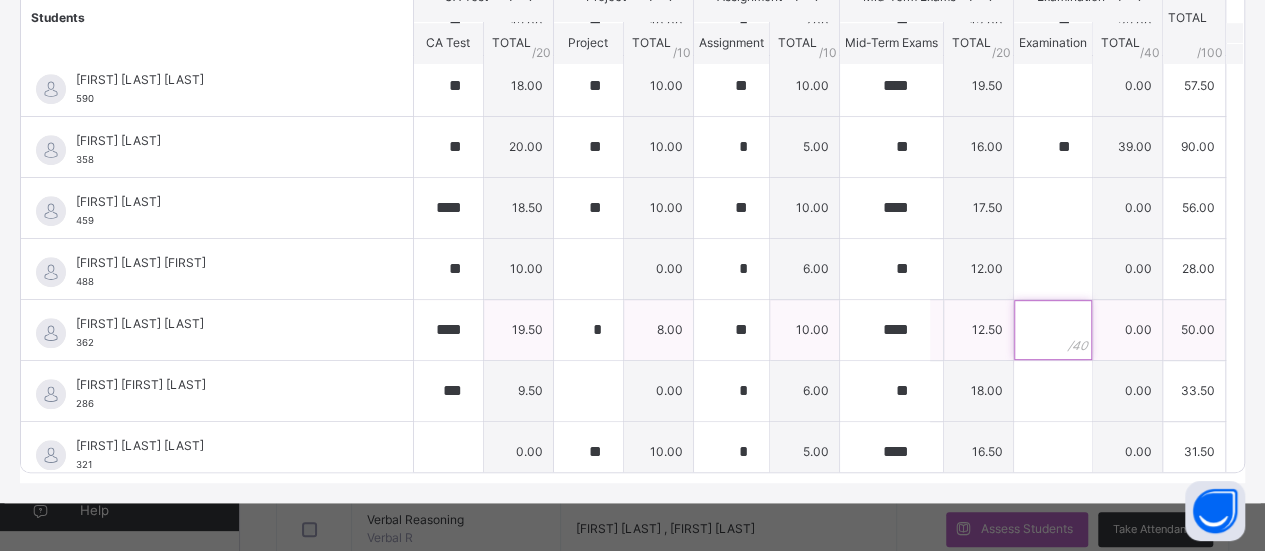 click at bounding box center (1053, 330) 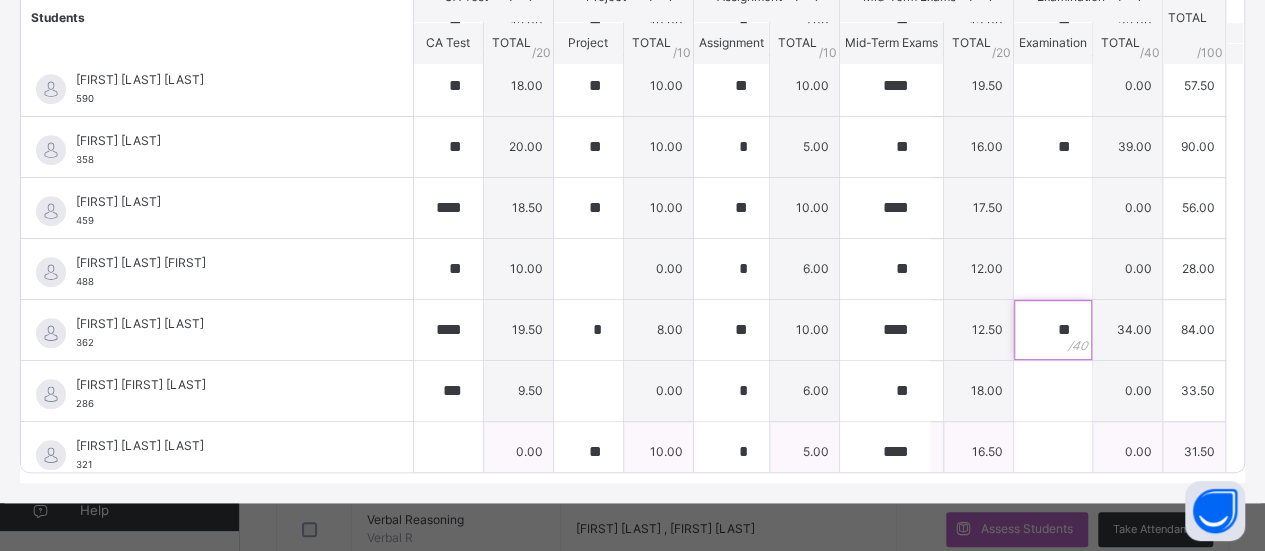 type on "**" 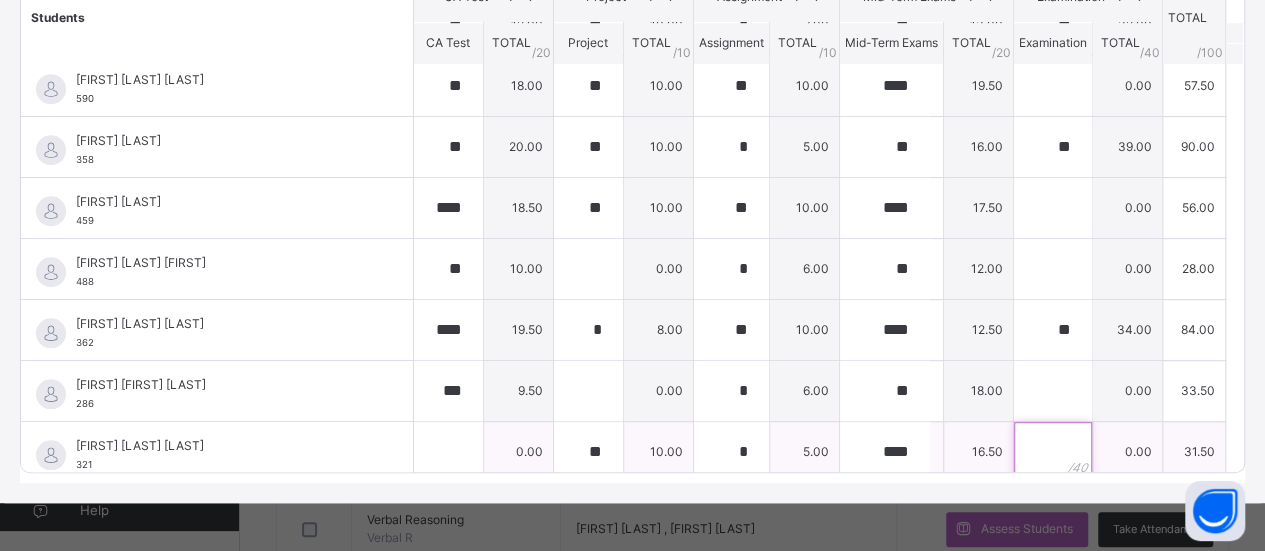 click at bounding box center [1053, 452] 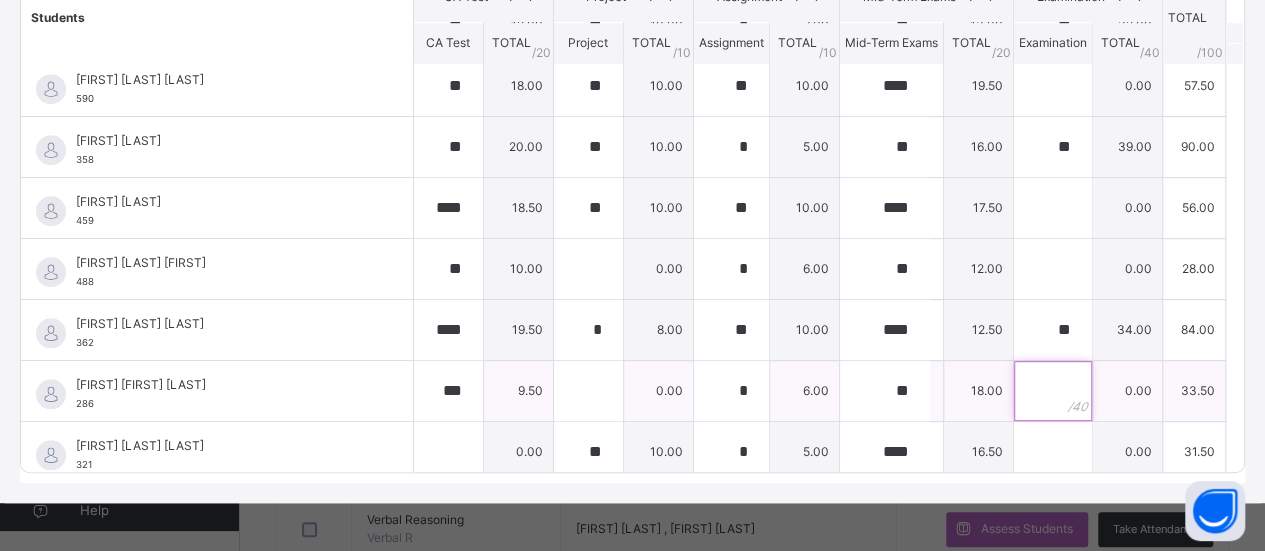 click at bounding box center (1053, 391) 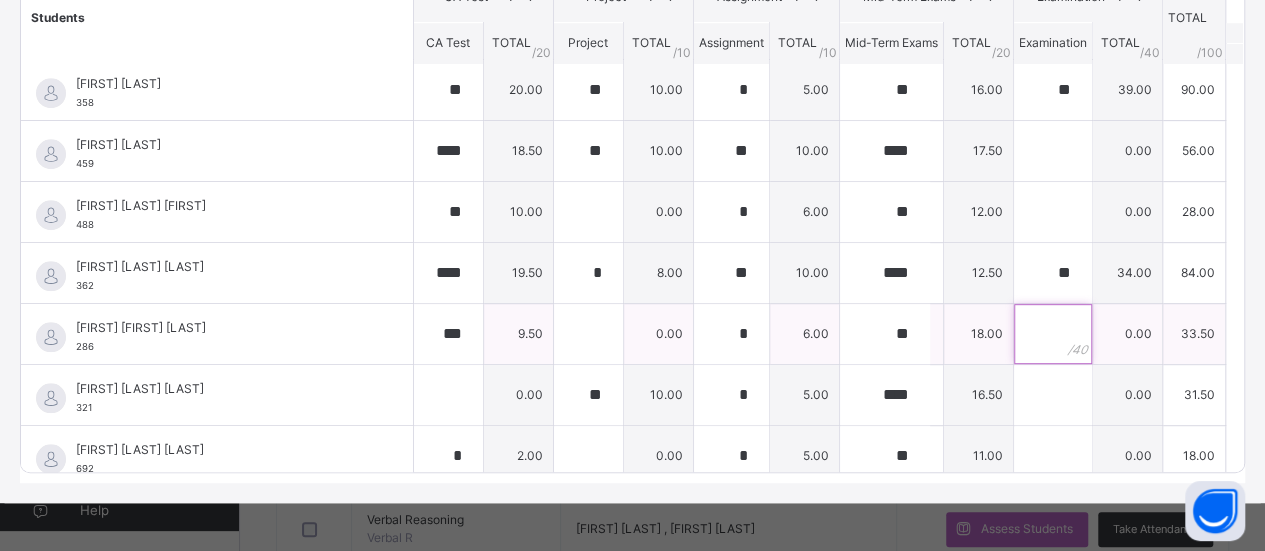 scroll, scrollTop: 748, scrollLeft: 0, axis: vertical 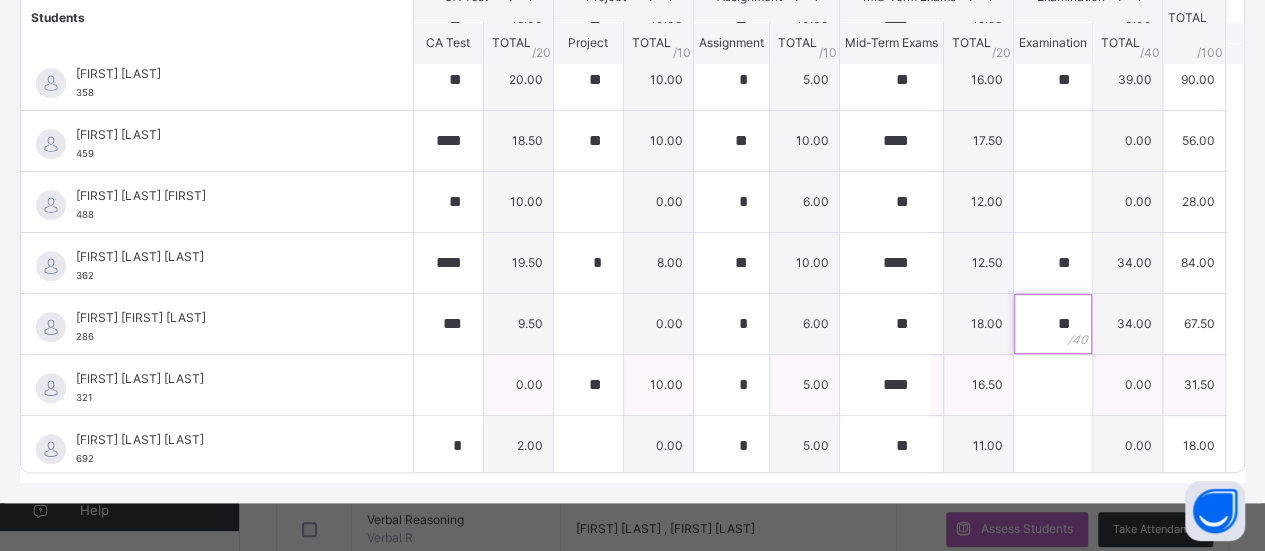 type on "**" 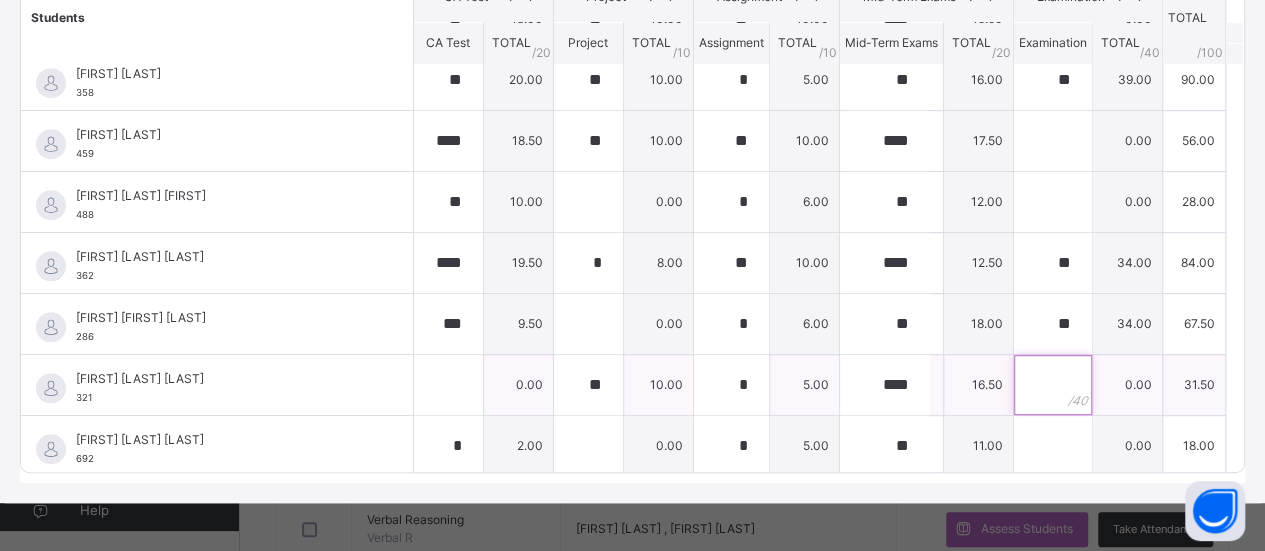click at bounding box center [1053, 385] 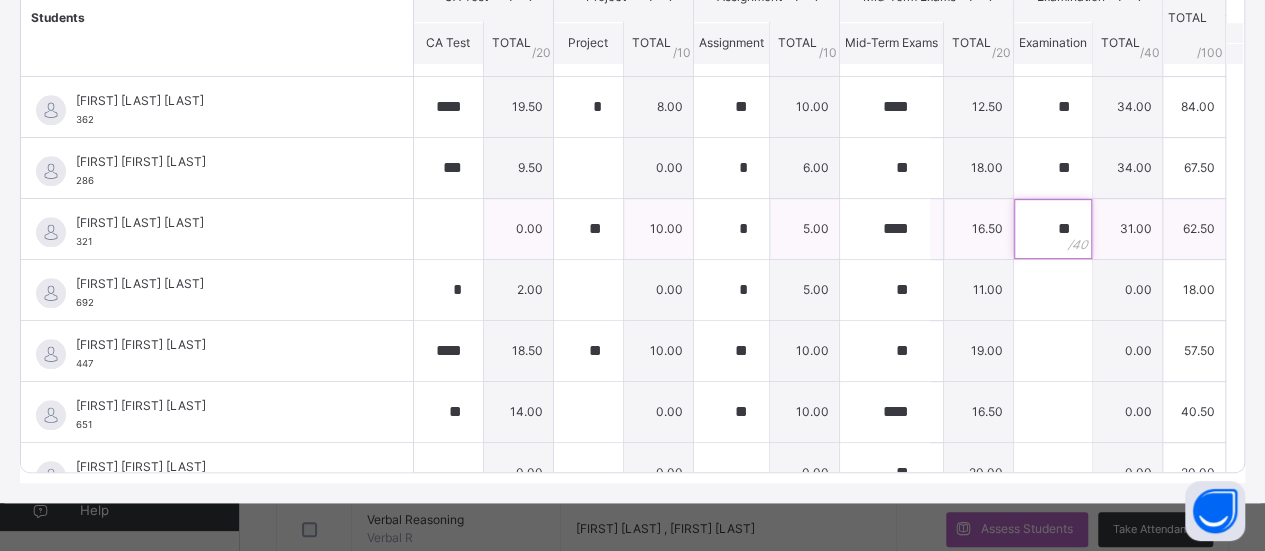 scroll, scrollTop: 926, scrollLeft: 0, axis: vertical 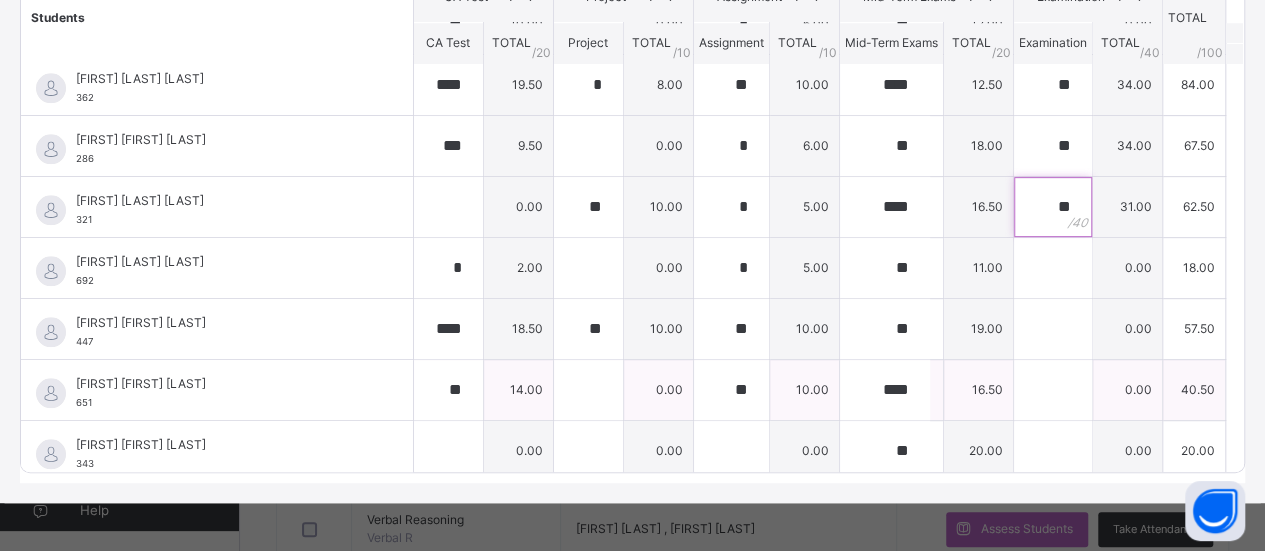type on "**" 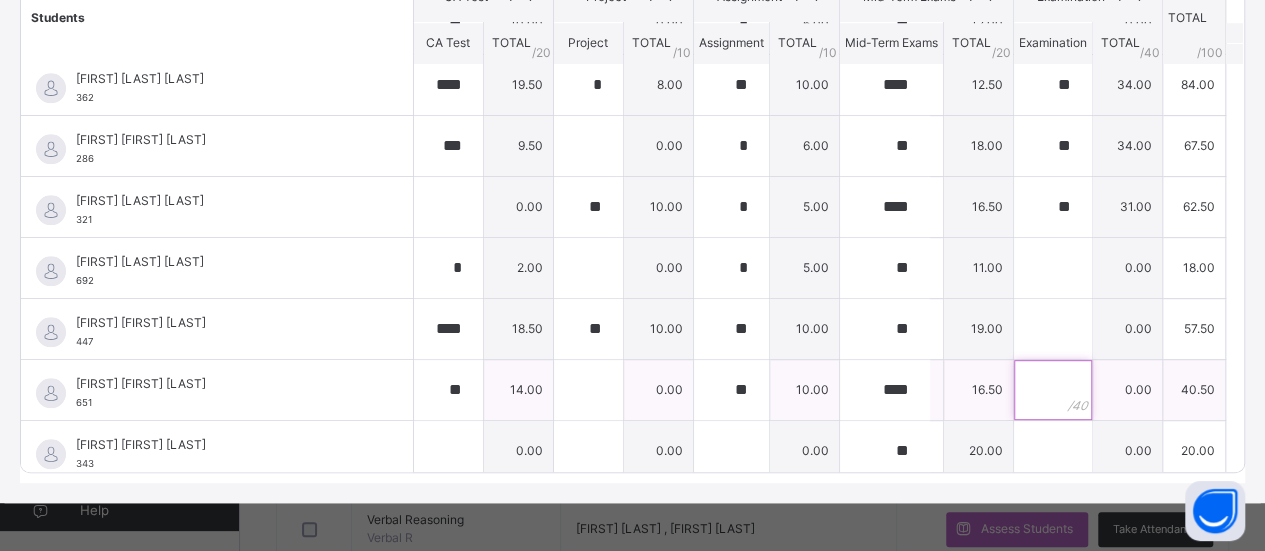 click at bounding box center (1053, 390) 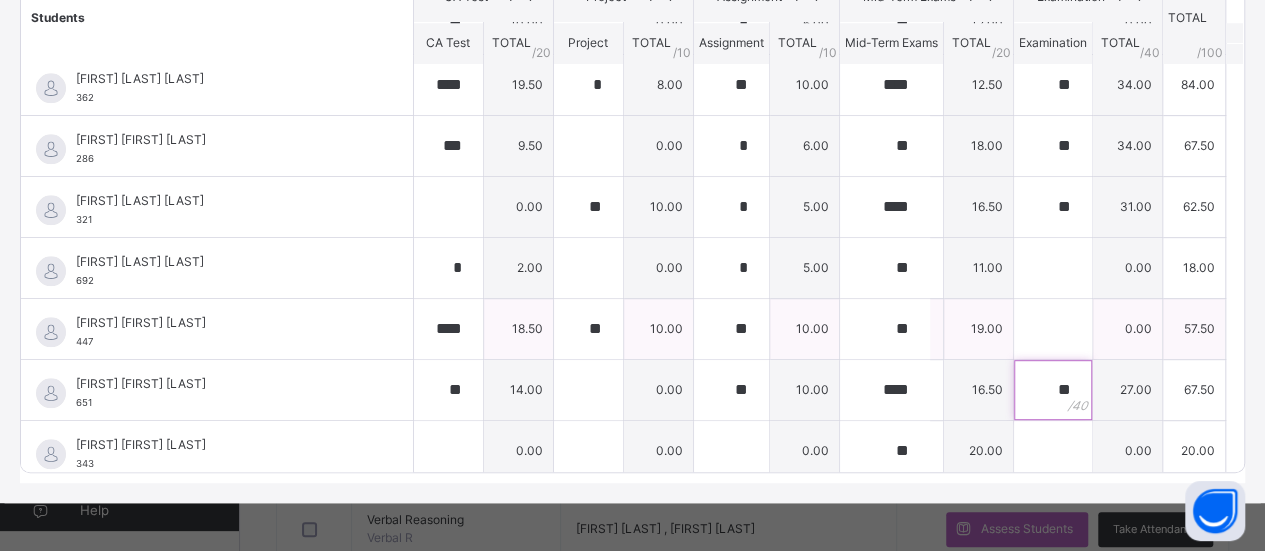 type on "**" 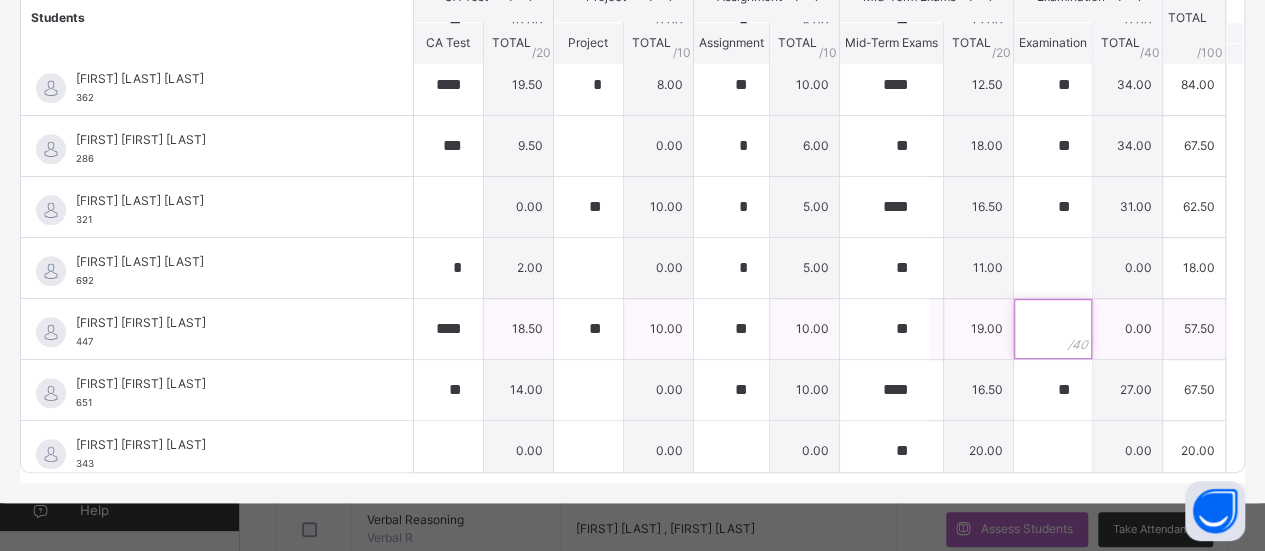 click at bounding box center (1053, 329) 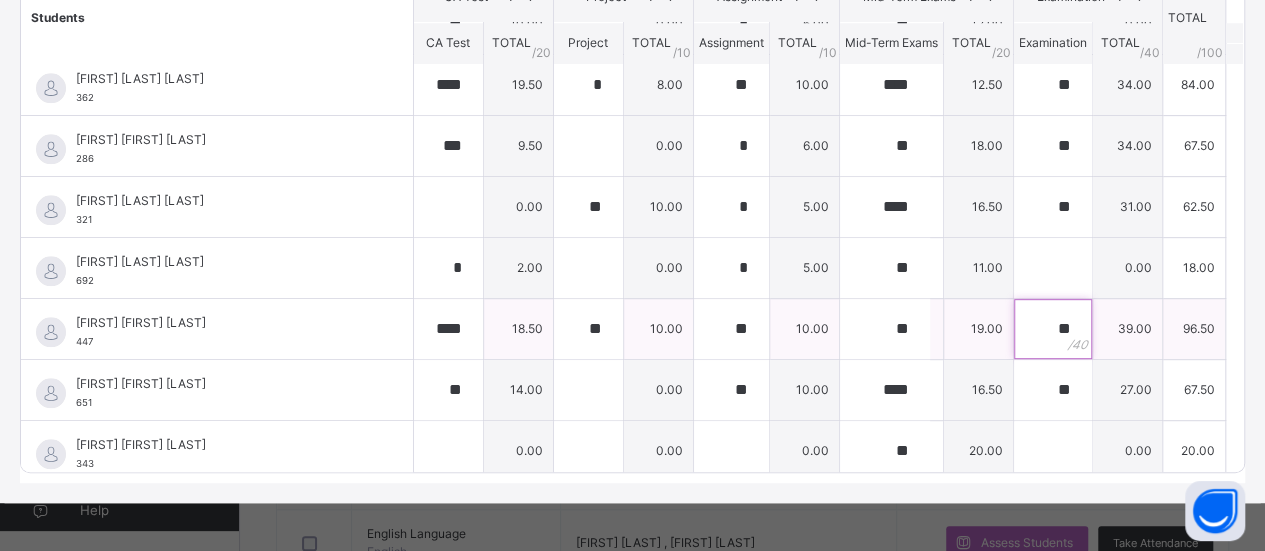 scroll, scrollTop: 734, scrollLeft: 0, axis: vertical 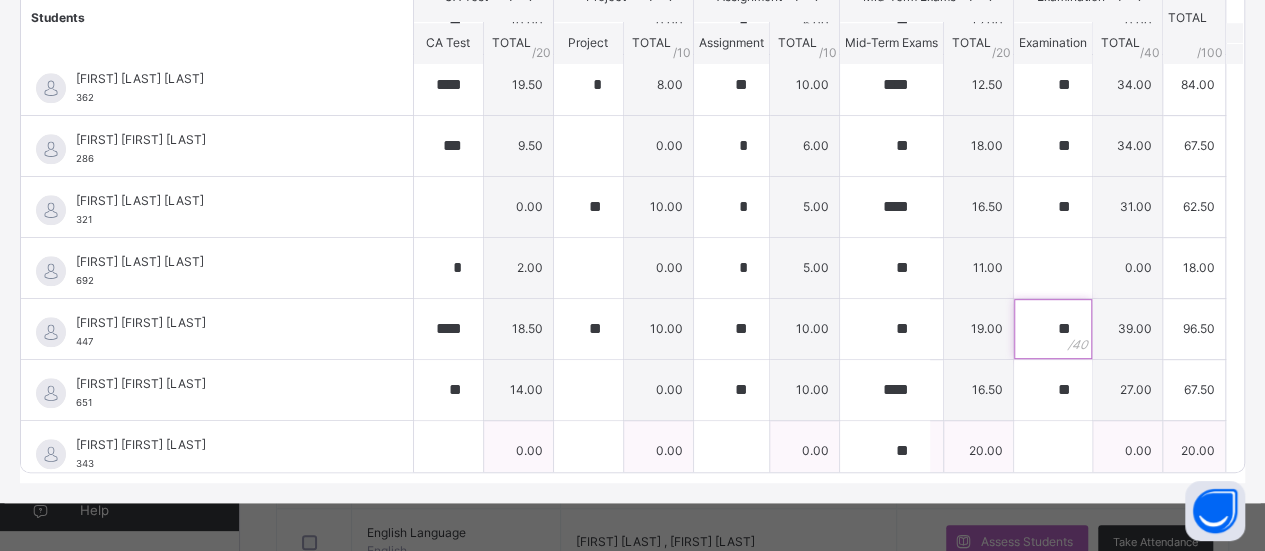 type on "**" 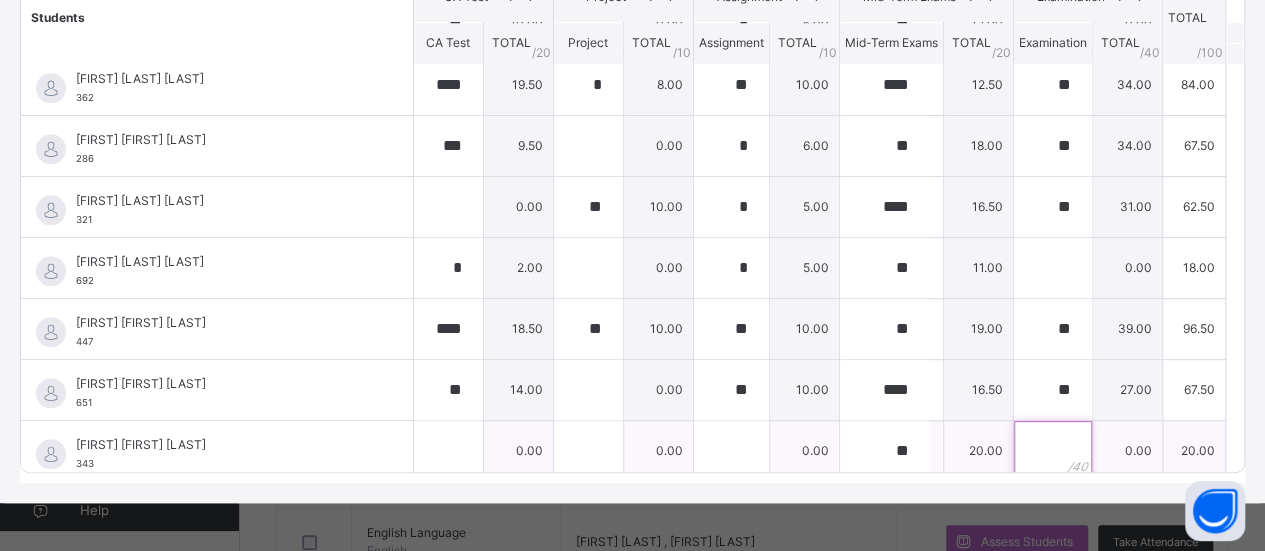click at bounding box center (1053, 451) 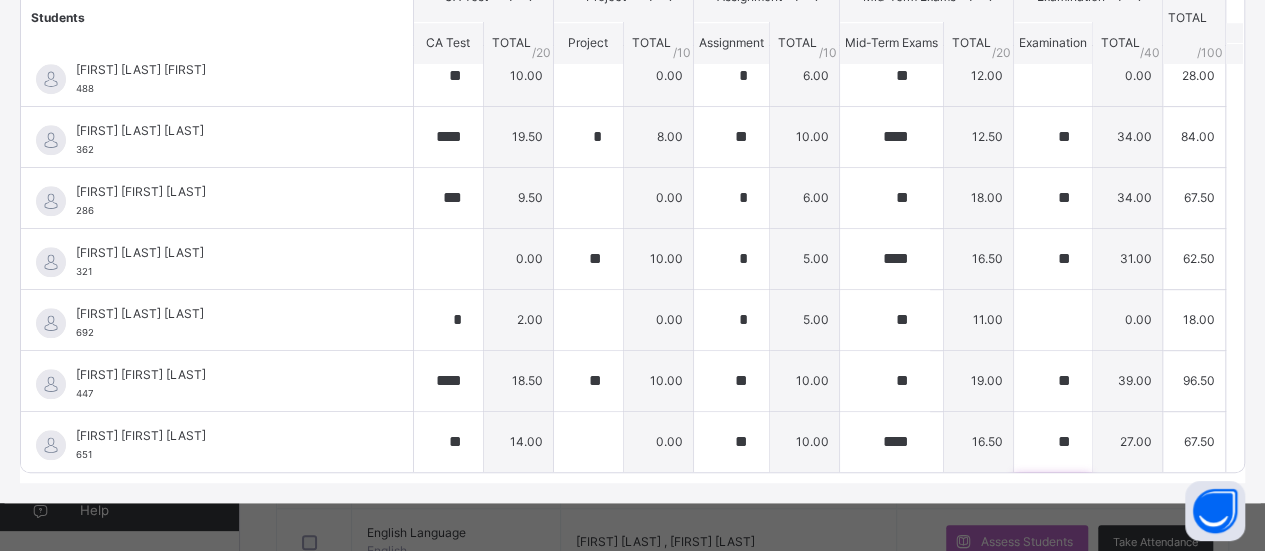 scroll, scrollTop: 873, scrollLeft: 0, axis: vertical 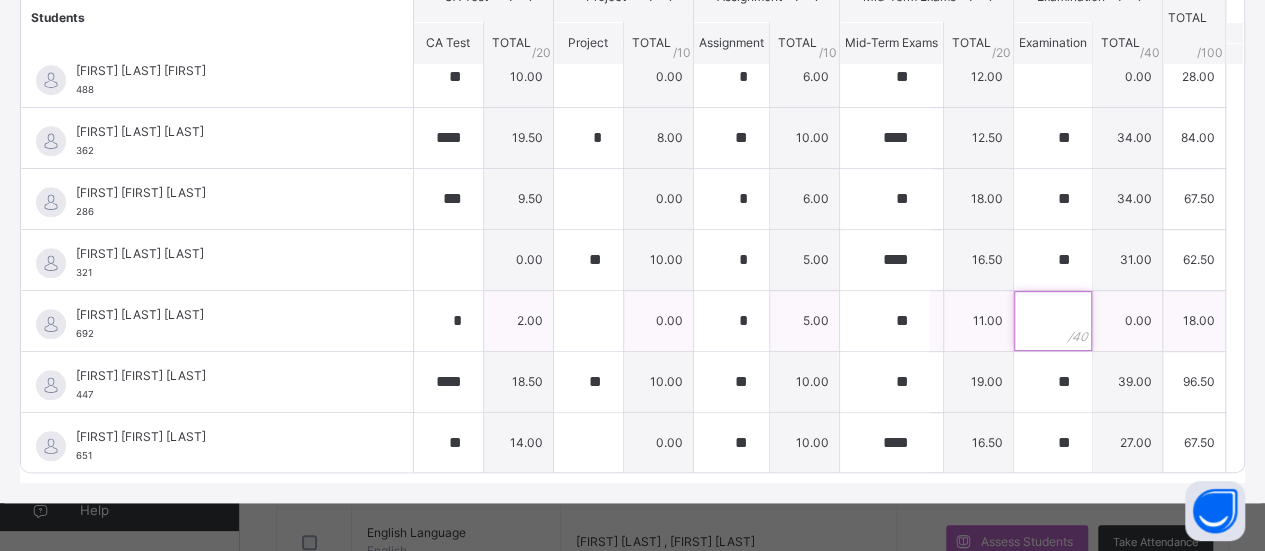 click at bounding box center [1053, 321] 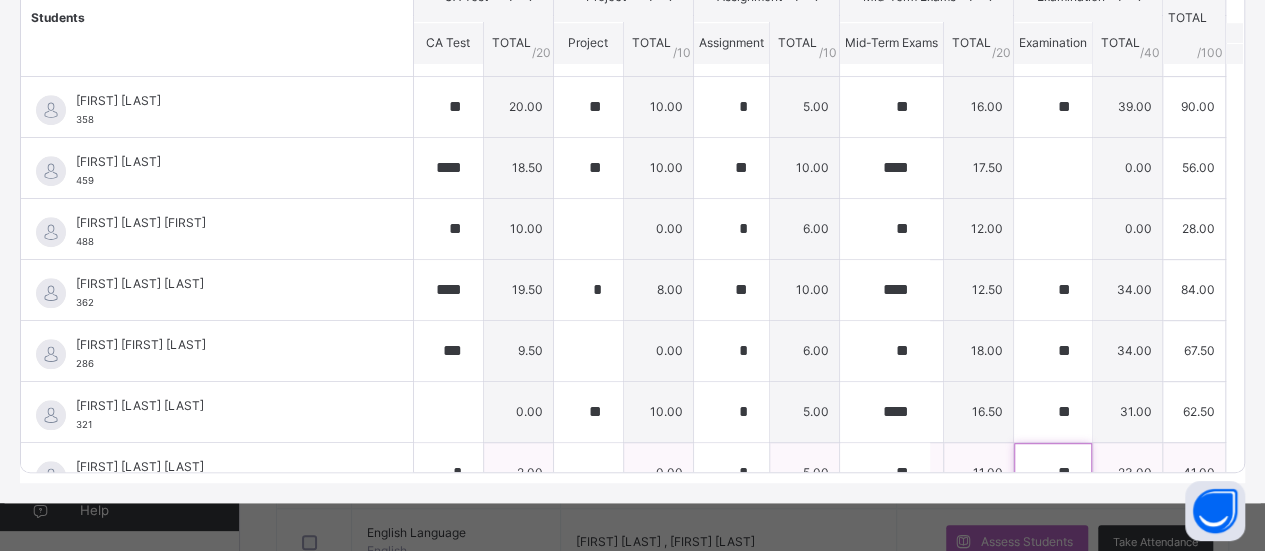 scroll, scrollTop: 719, scrollLeft: 0, axis: vertical 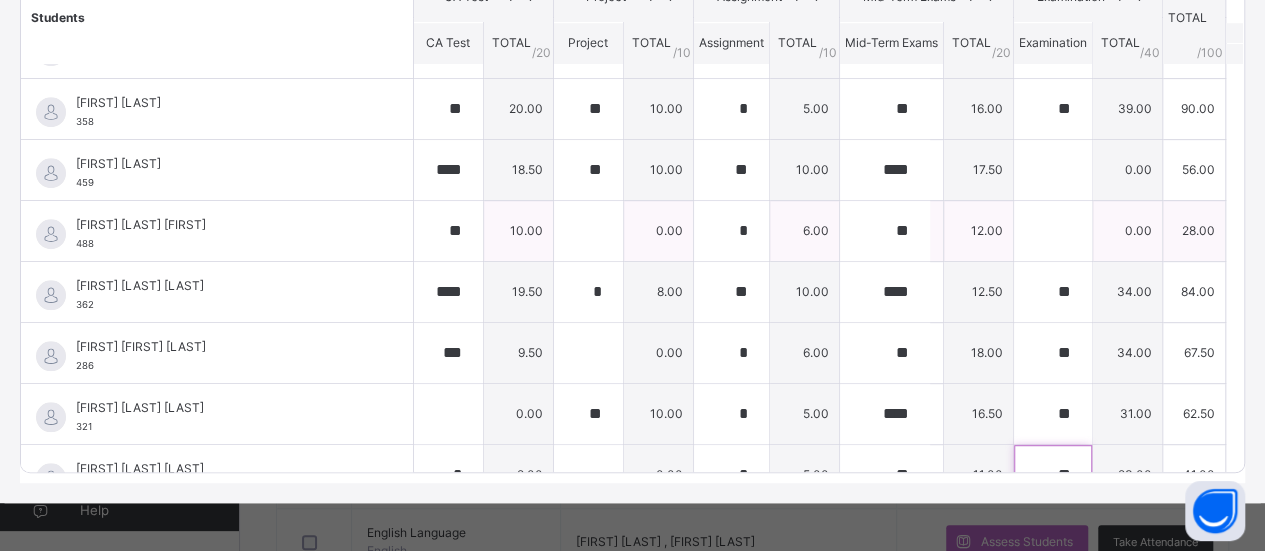 type on "**" 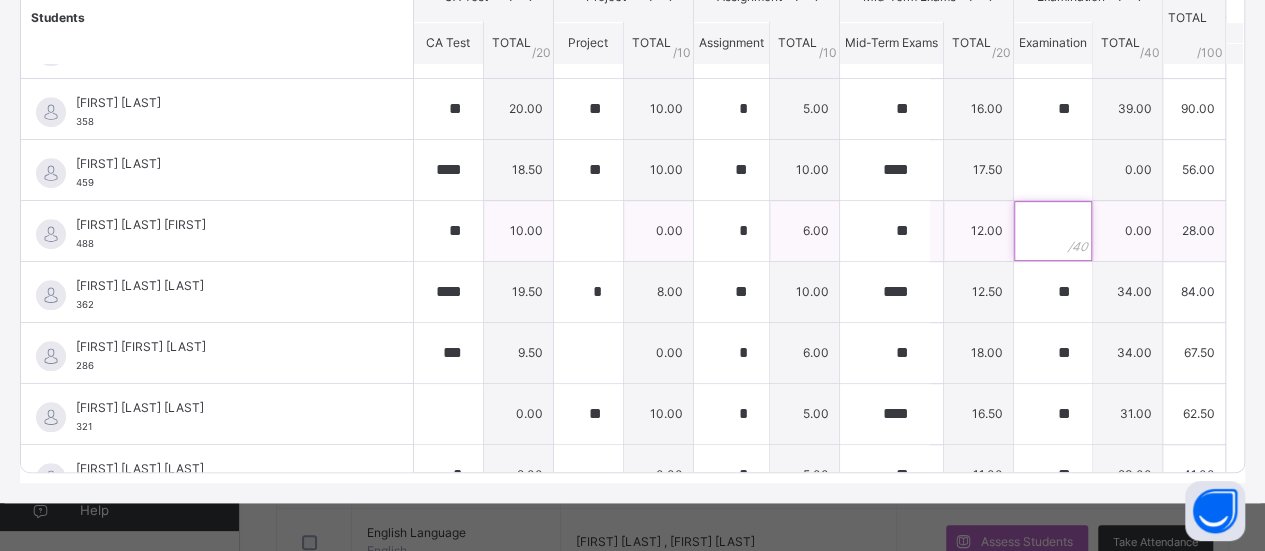 click at bounding box center (1053, 231) 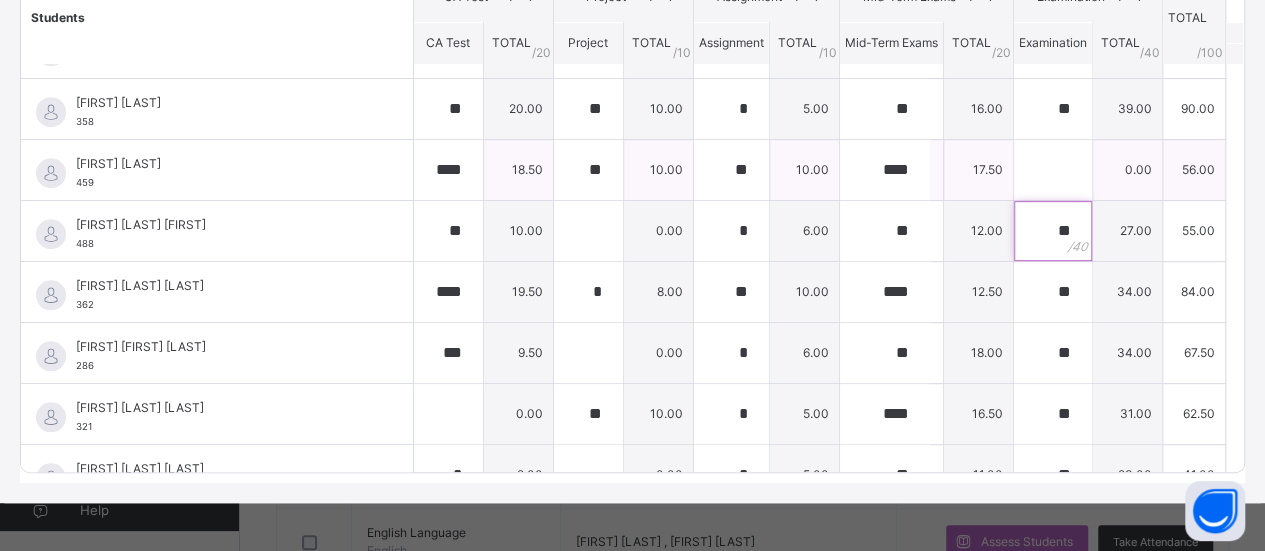 type on "**" 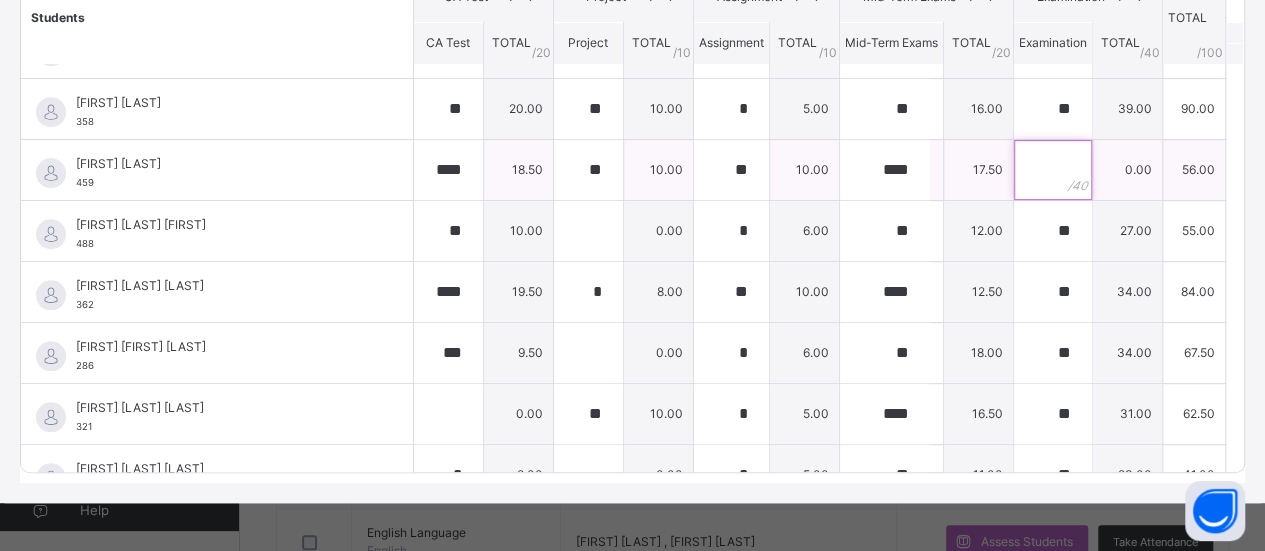 click at bounding box center (1053, 170) 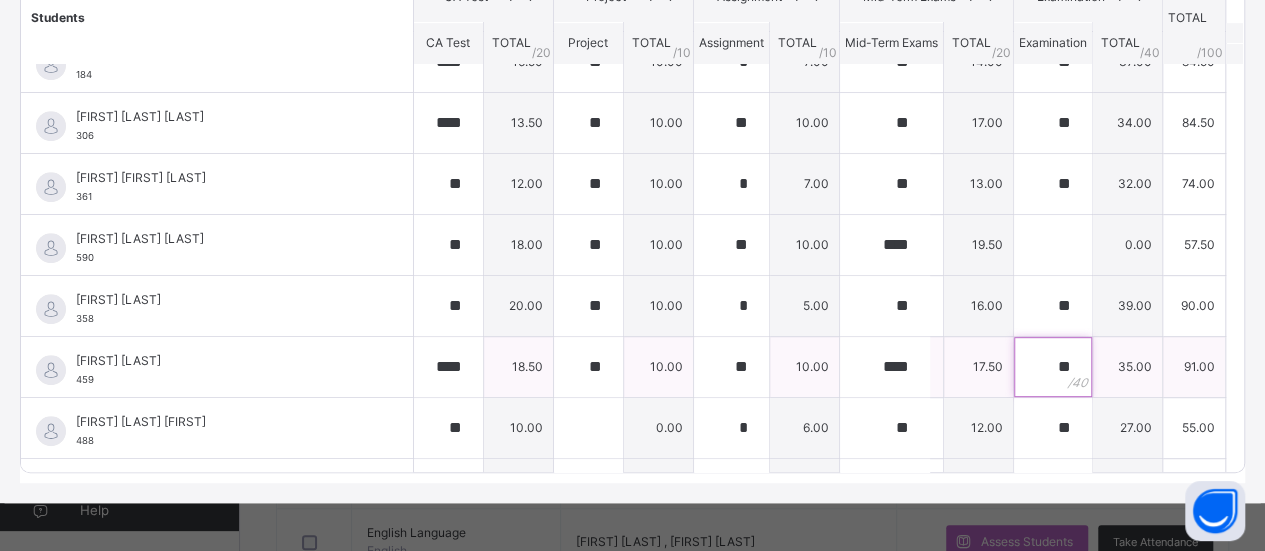 scroll, scrollTop: 521, scrollLeft: 0, axis: vertical 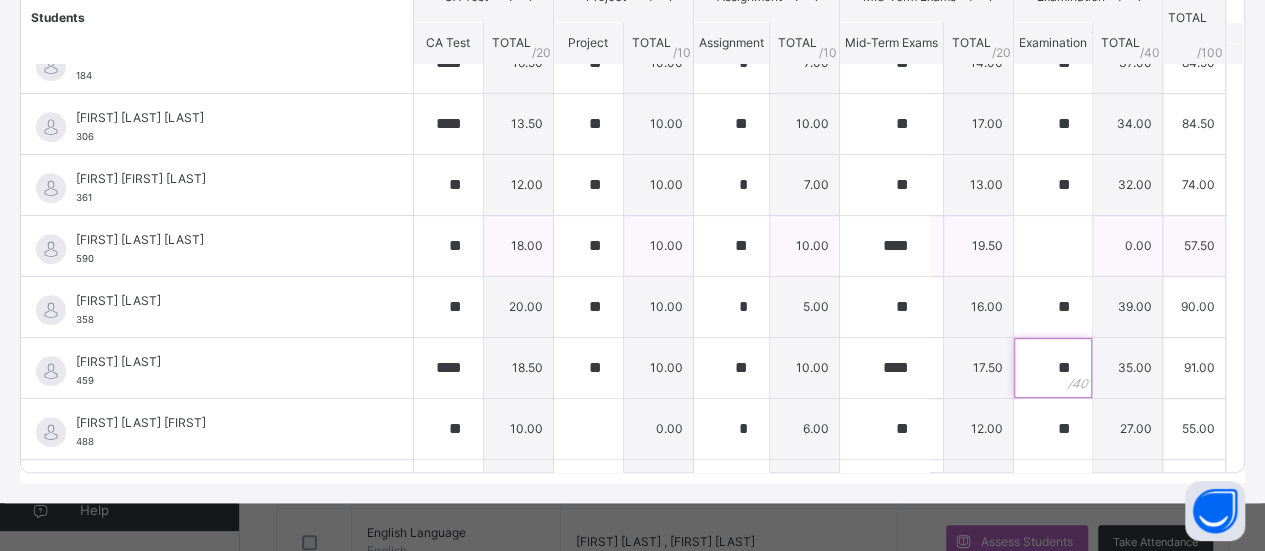 type on "**" 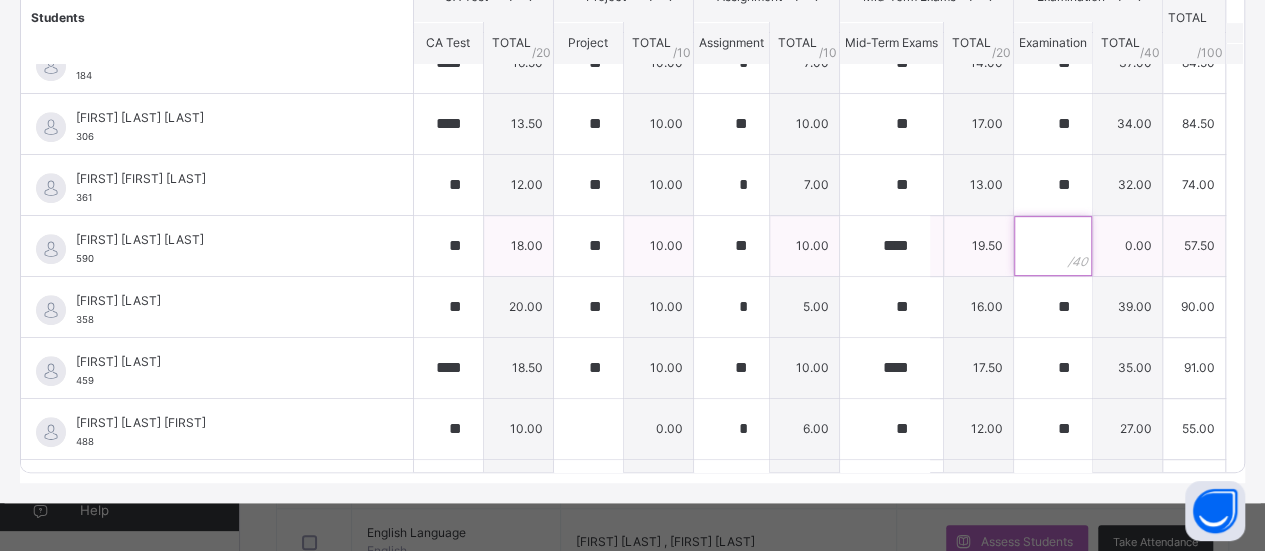 click at bounding box center (1053, 246) 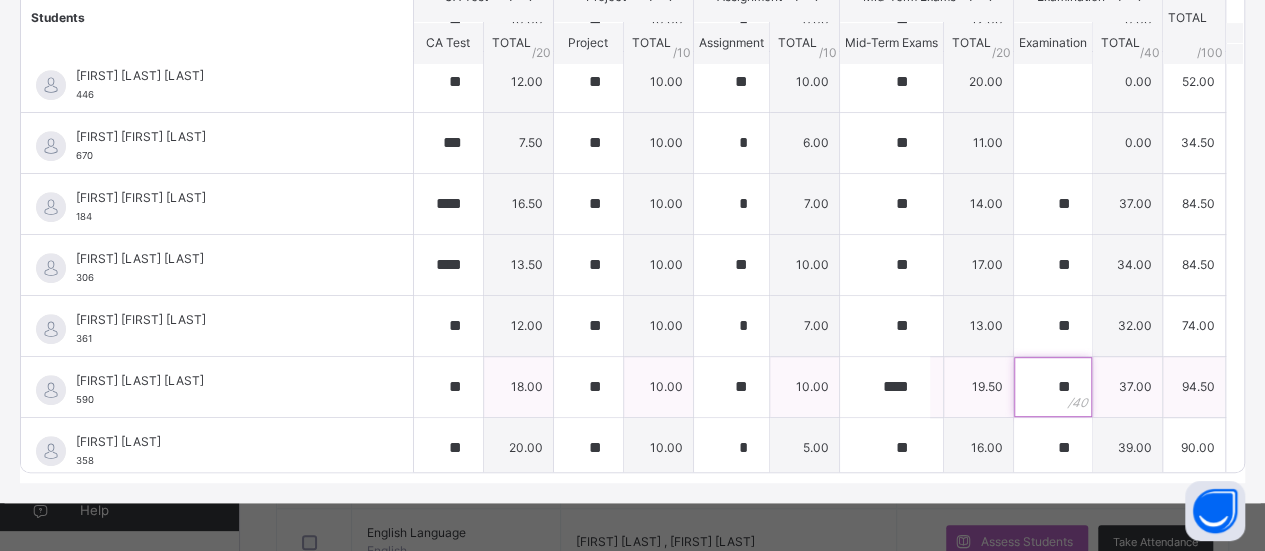 scroll, scrollTop: 340, scrollLeft: 0, axis: vertical 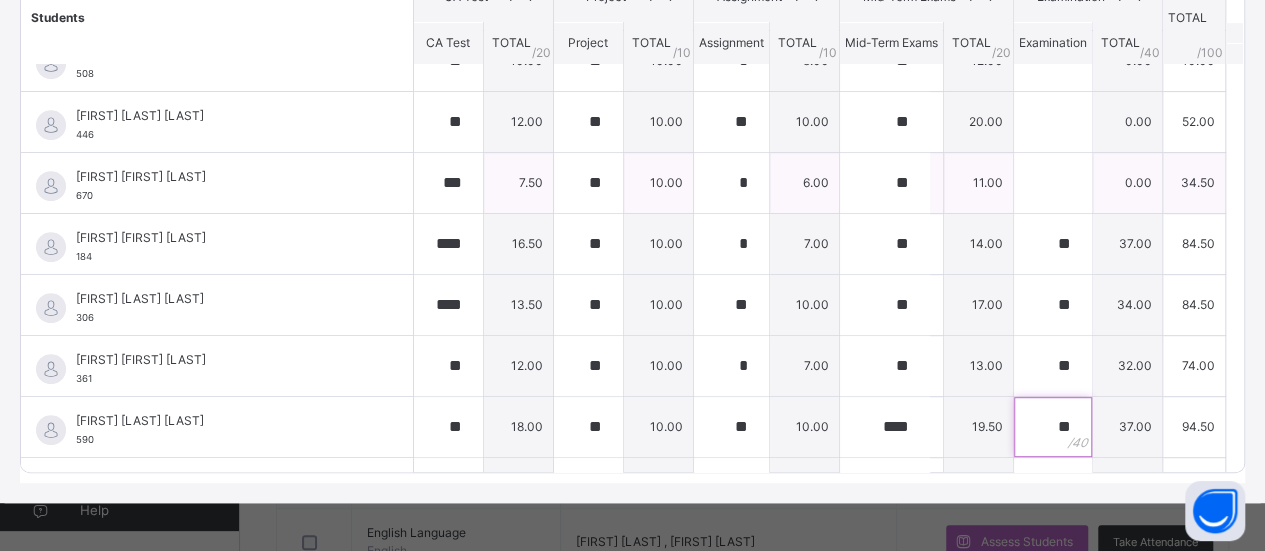 type on "**" 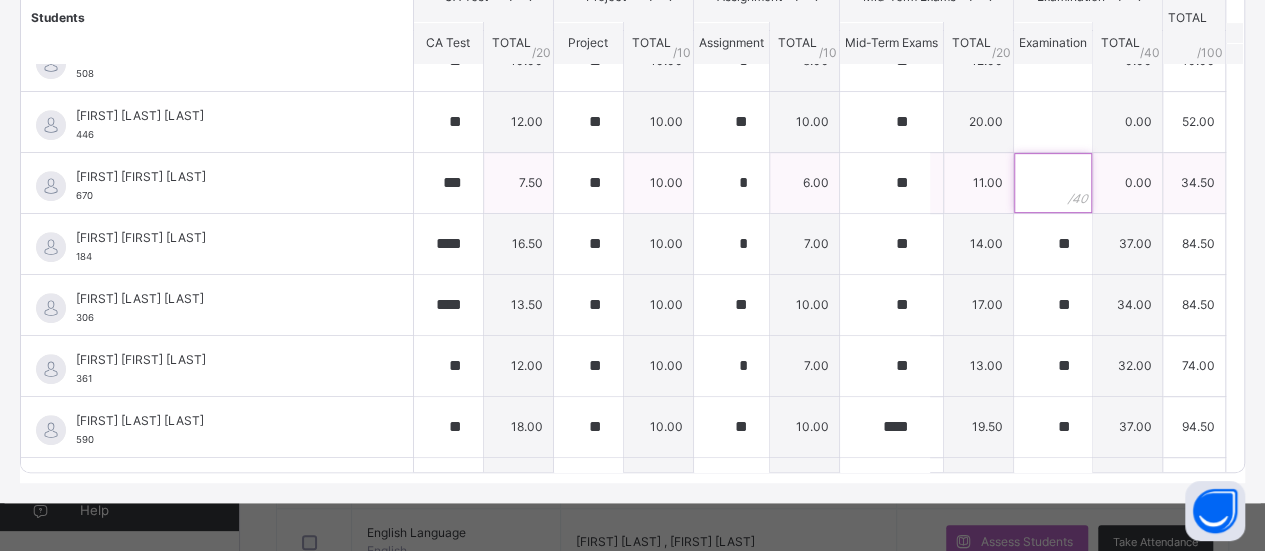 click at bounding box center (1053, 183) 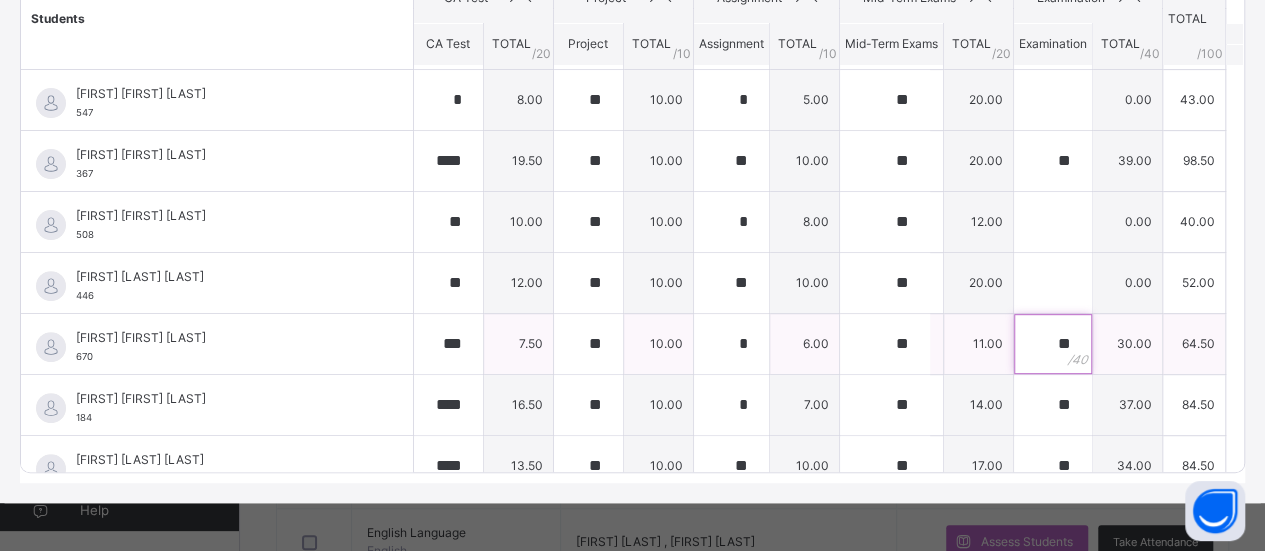 scroll, scrollTop: 178, scrollLeft: 0, axis: vertical 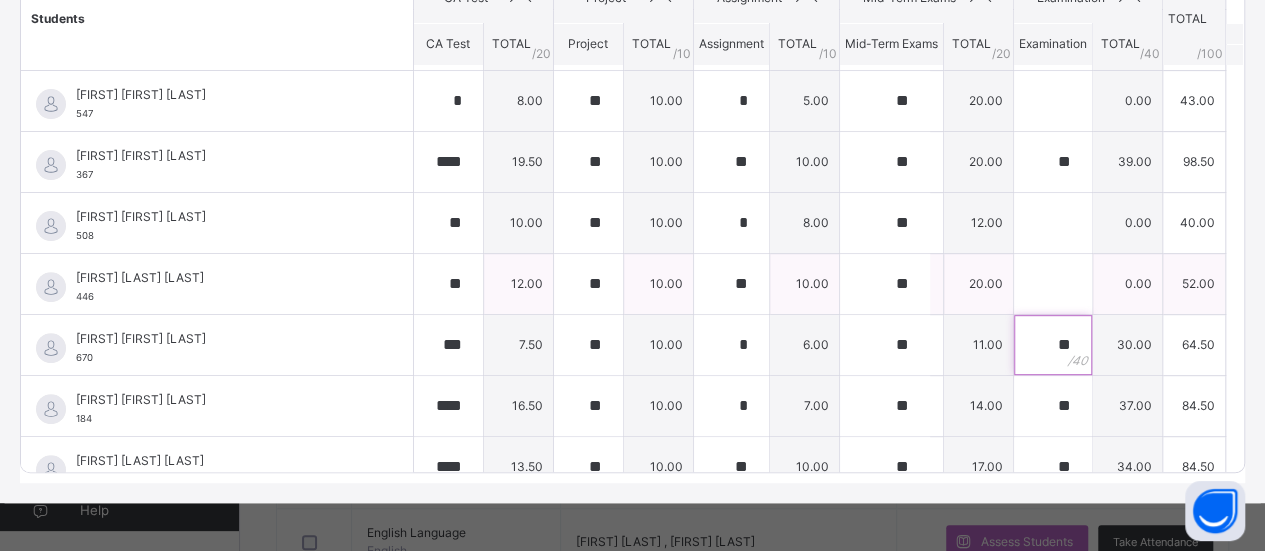 type on "**" 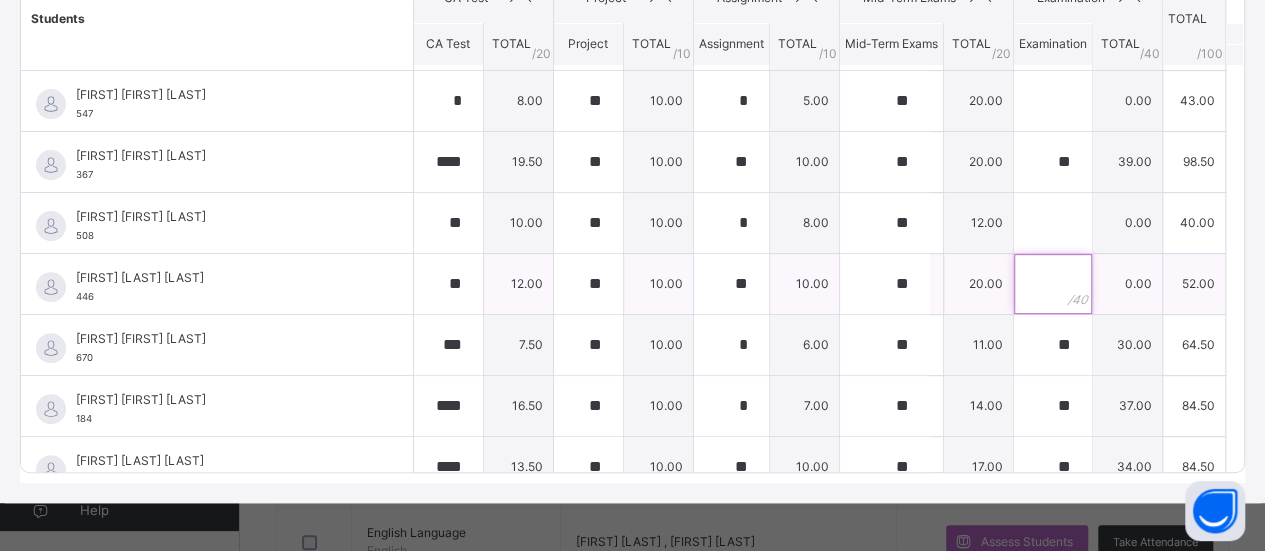 click at bounding box center [1053, 284] 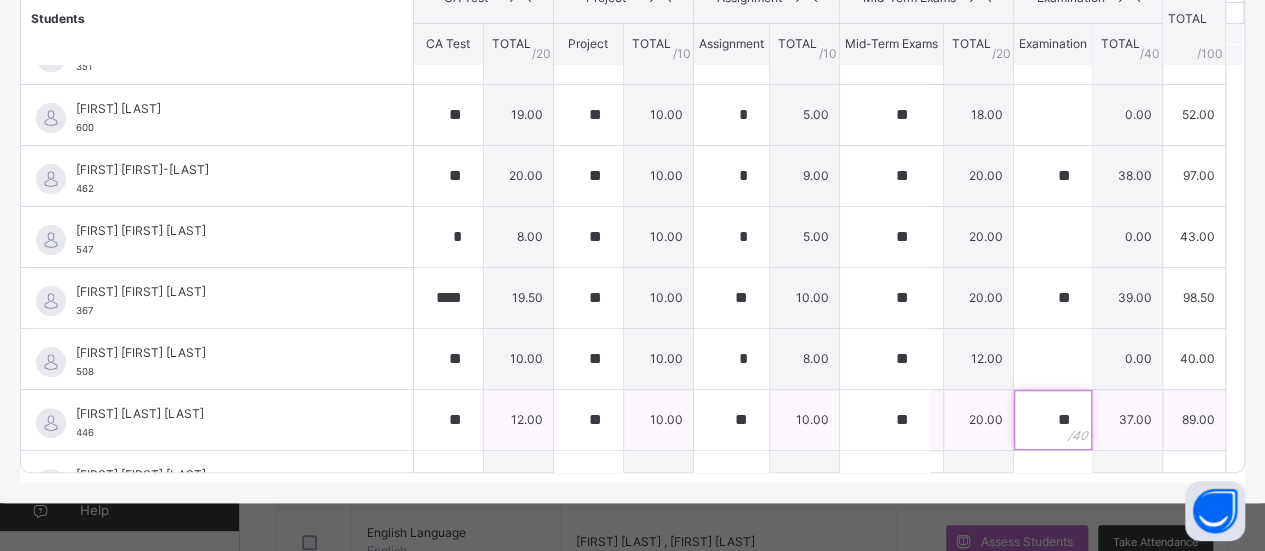 scroll, scrollTop: 0, scrollLeft: 0, axis: both 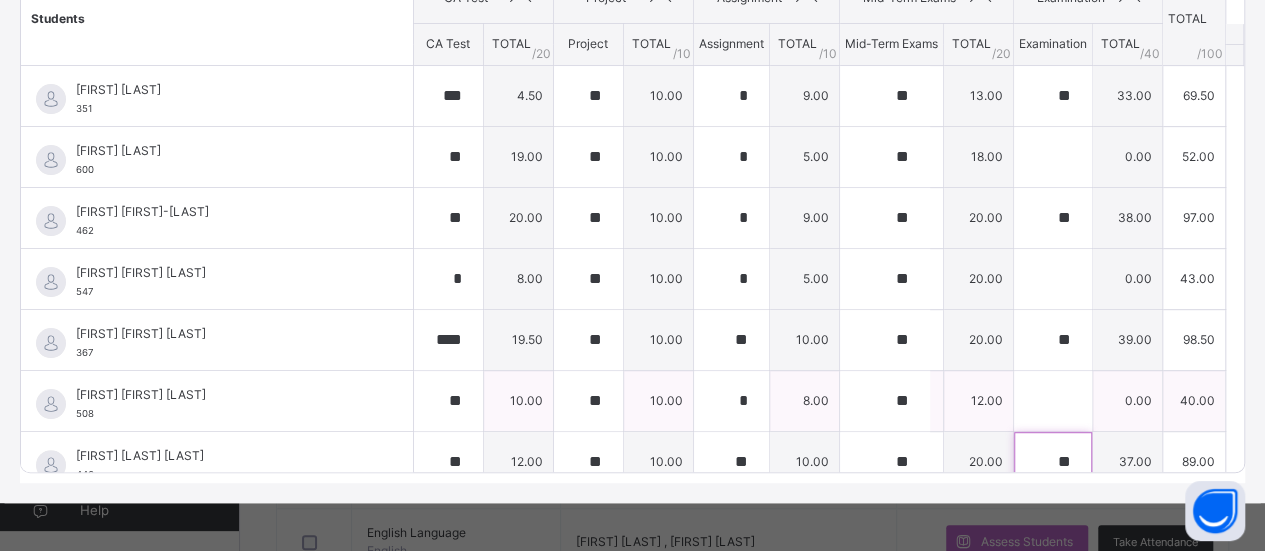 type on "**" 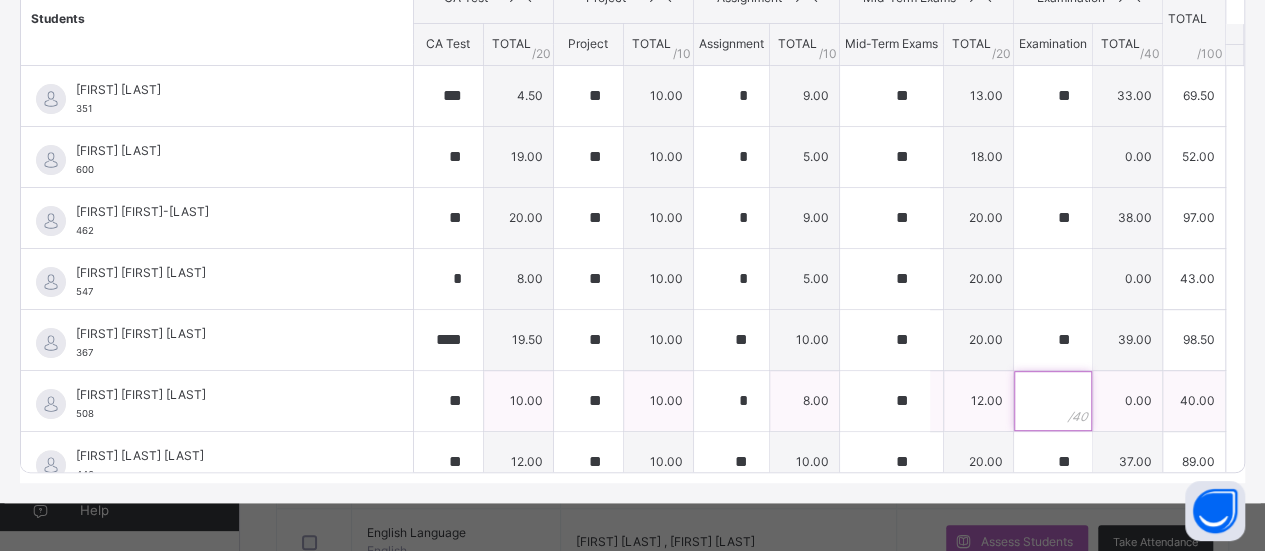 click at bounding box center [1053, 401] 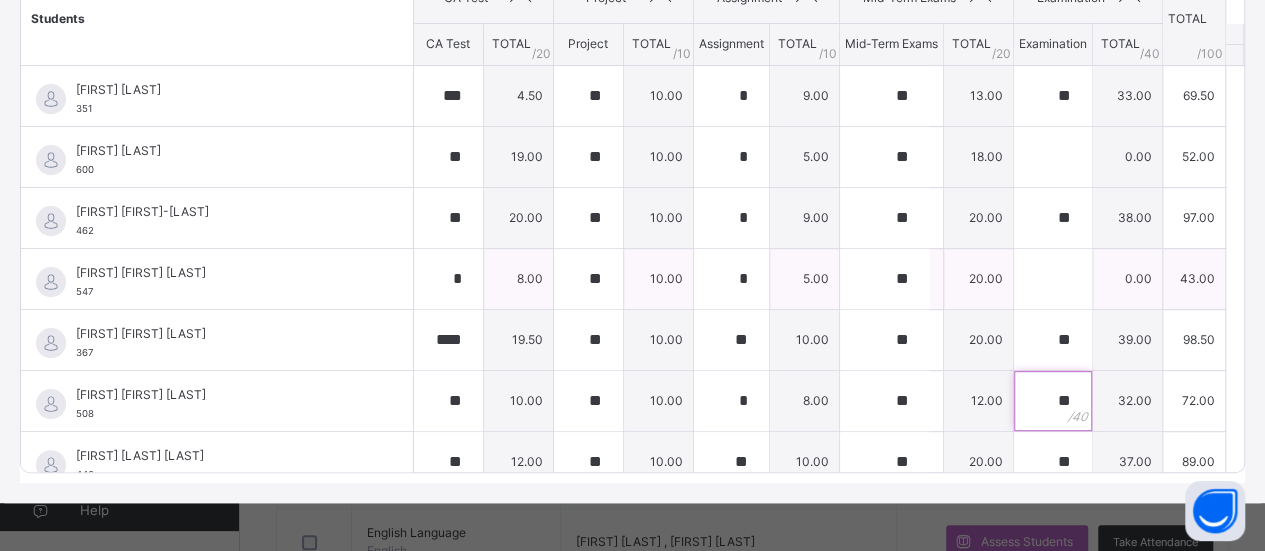 type on "**" 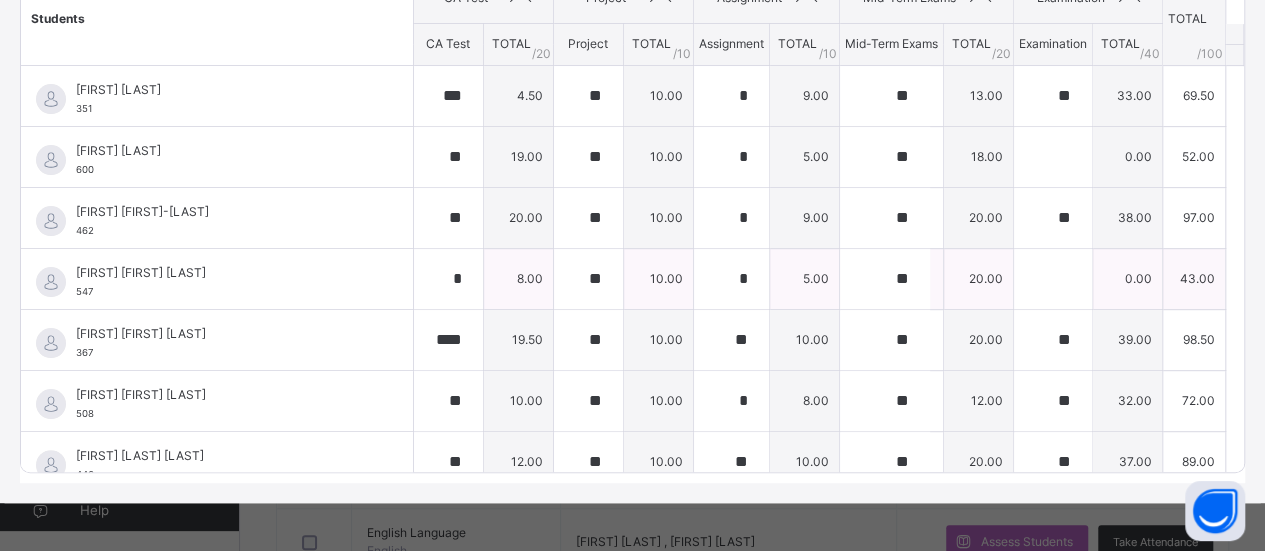 click on "0.00" at bounding box center [1127, 278] 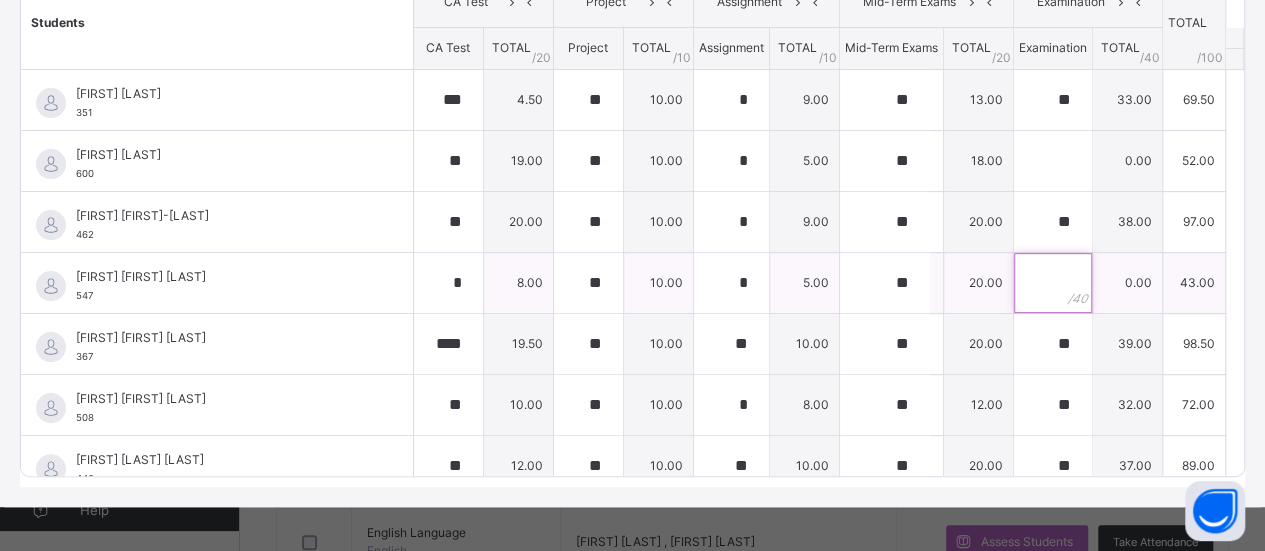 click at bounding box center (1053, 283) 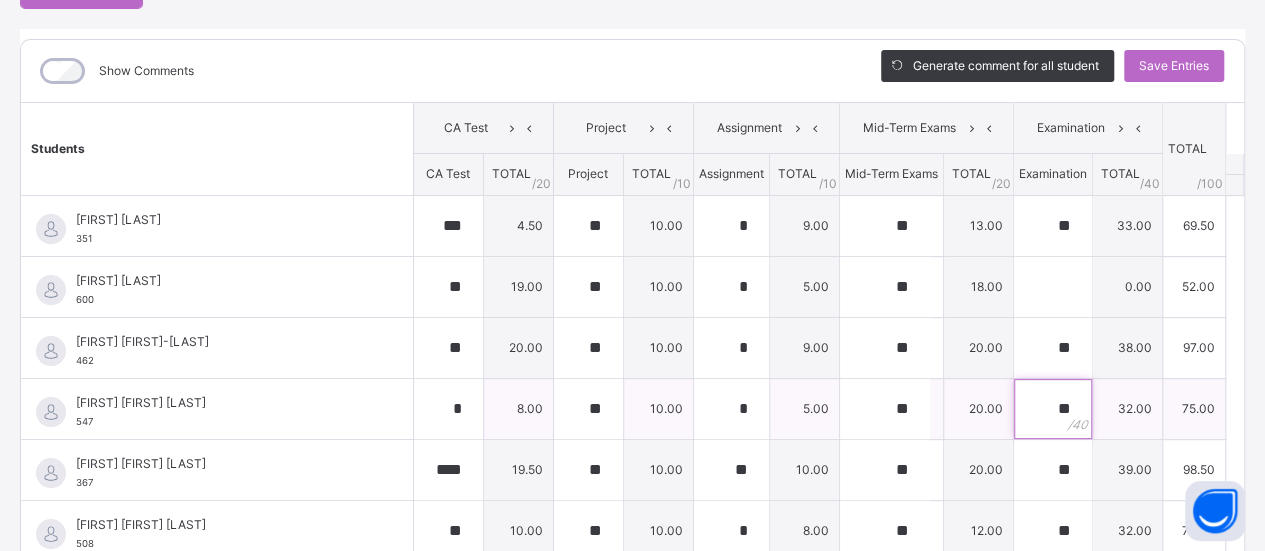 scroll, scrollTop: 227, scrollLeft: 0, axis: vertical 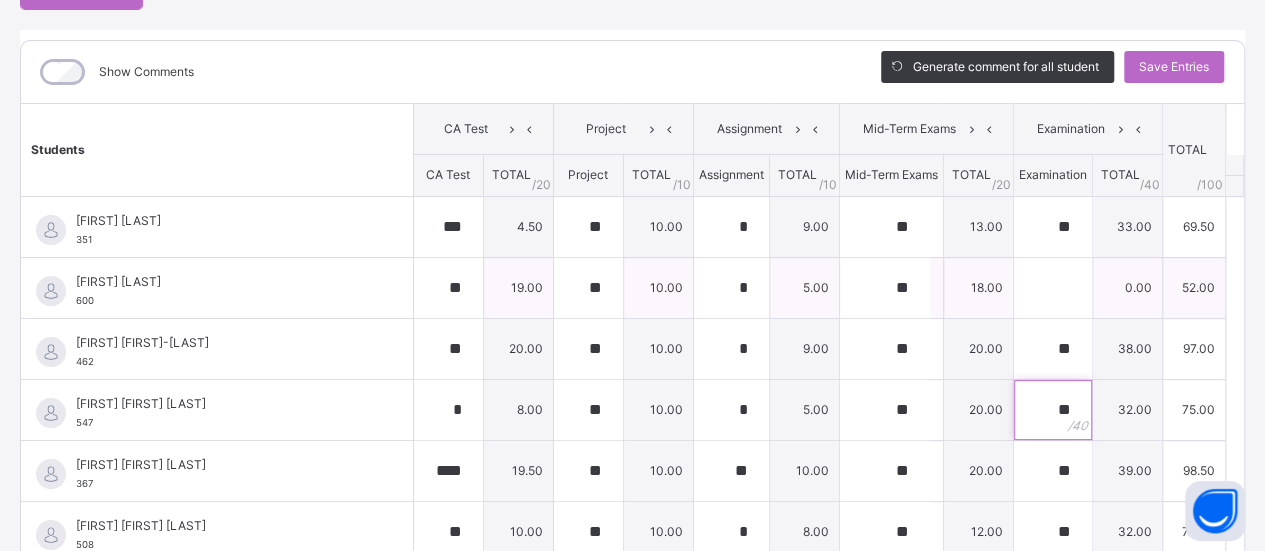 type on "**" 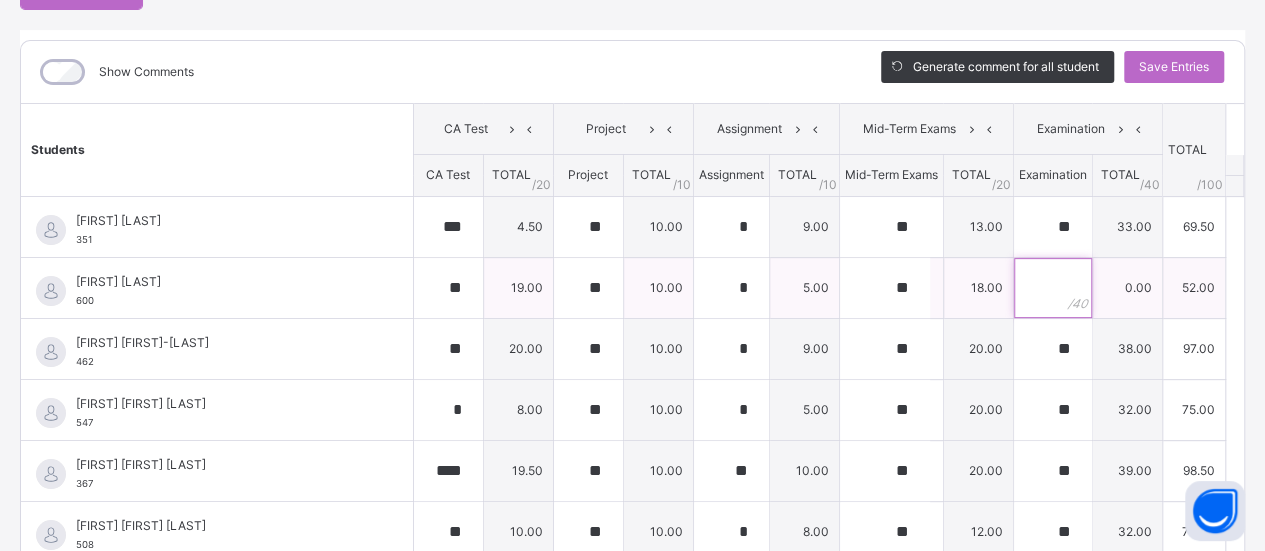 click at bounding box center [1053, 288] 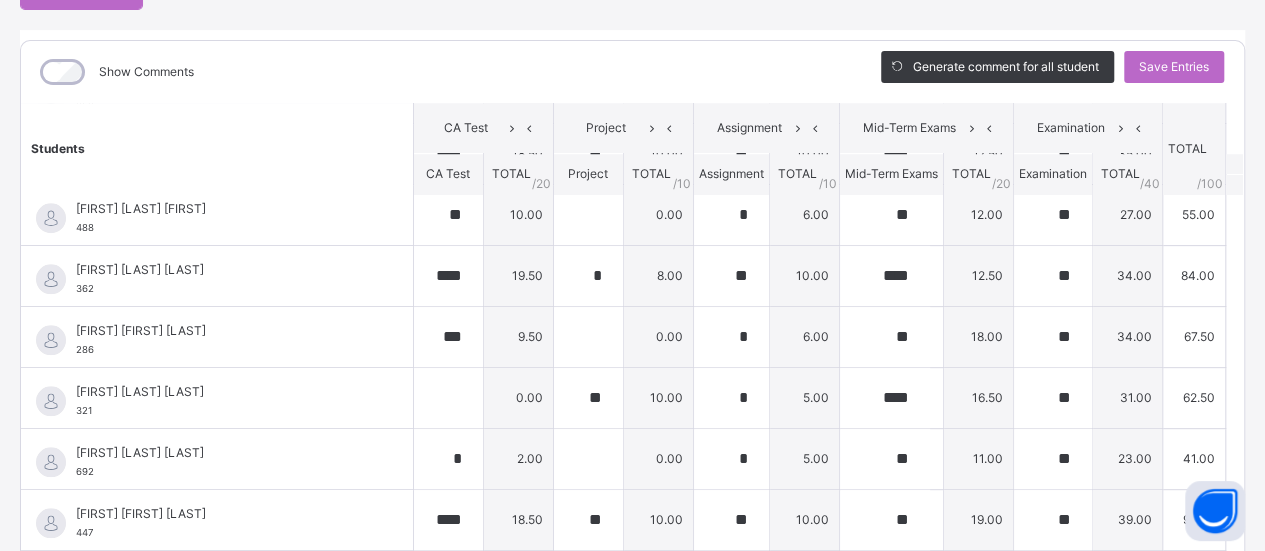 scroll, scrollTop: 926, scrollLeft: 0, axis: vertical 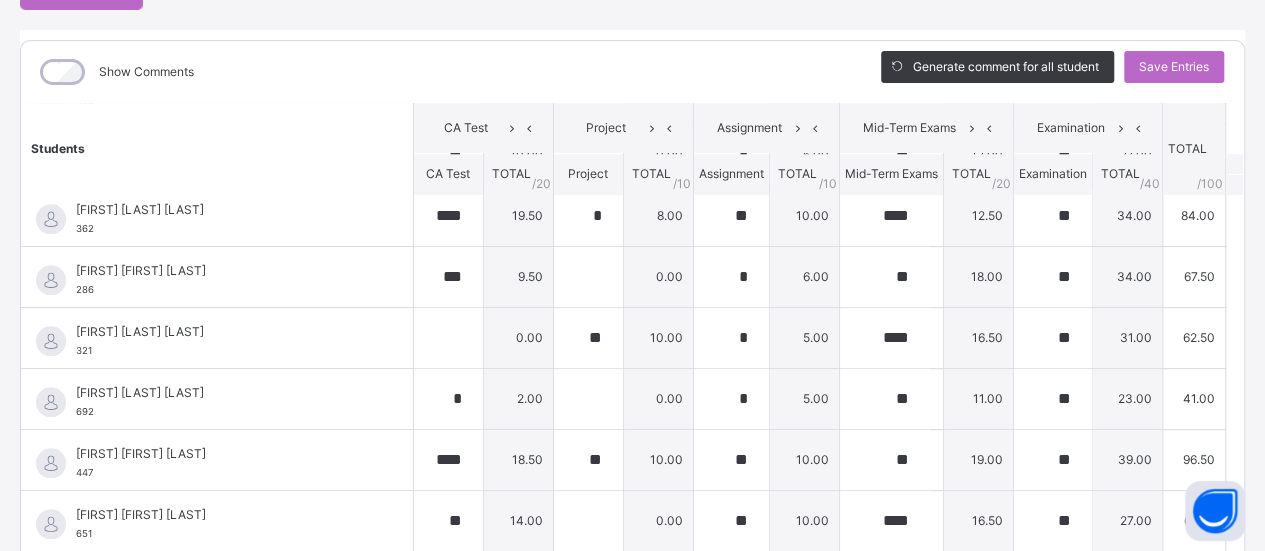 type on "**" 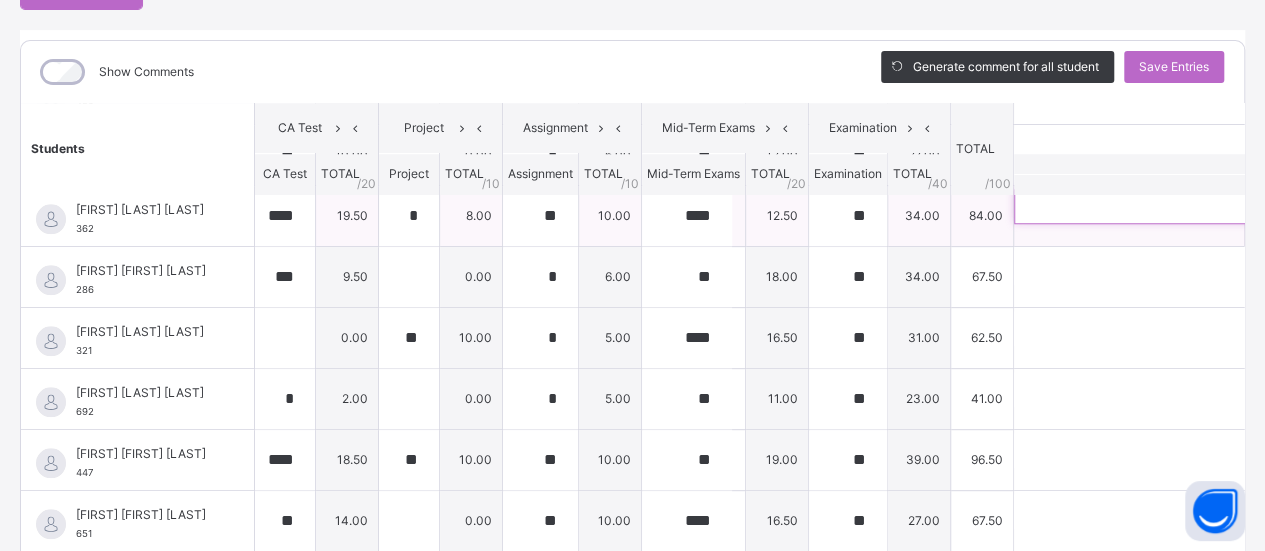 click at bounding box center [1144, 206] 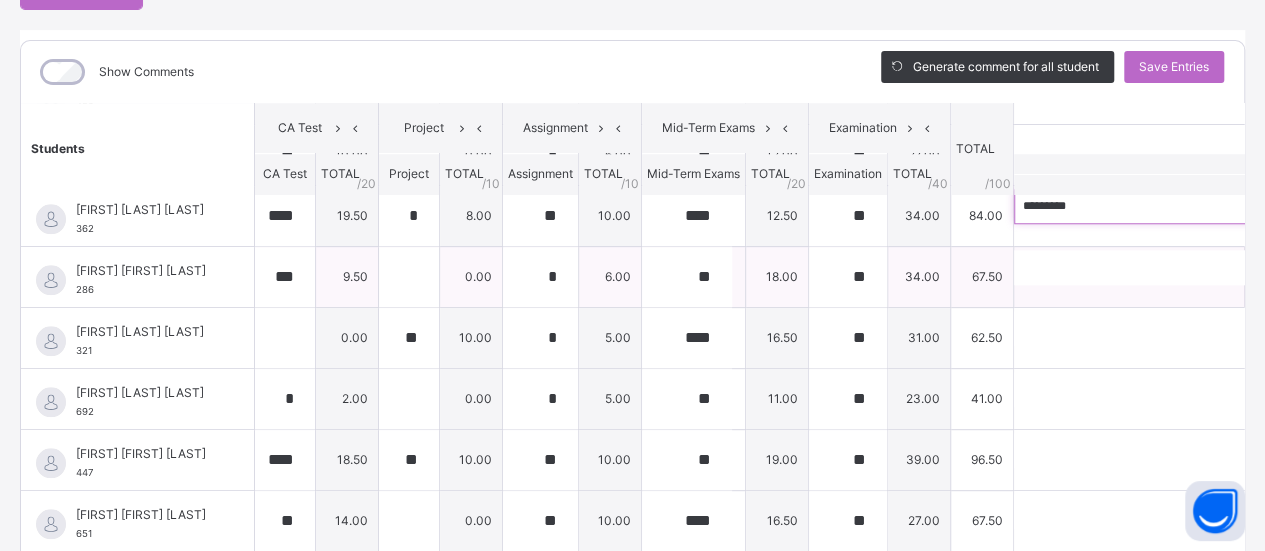 type on "*********" 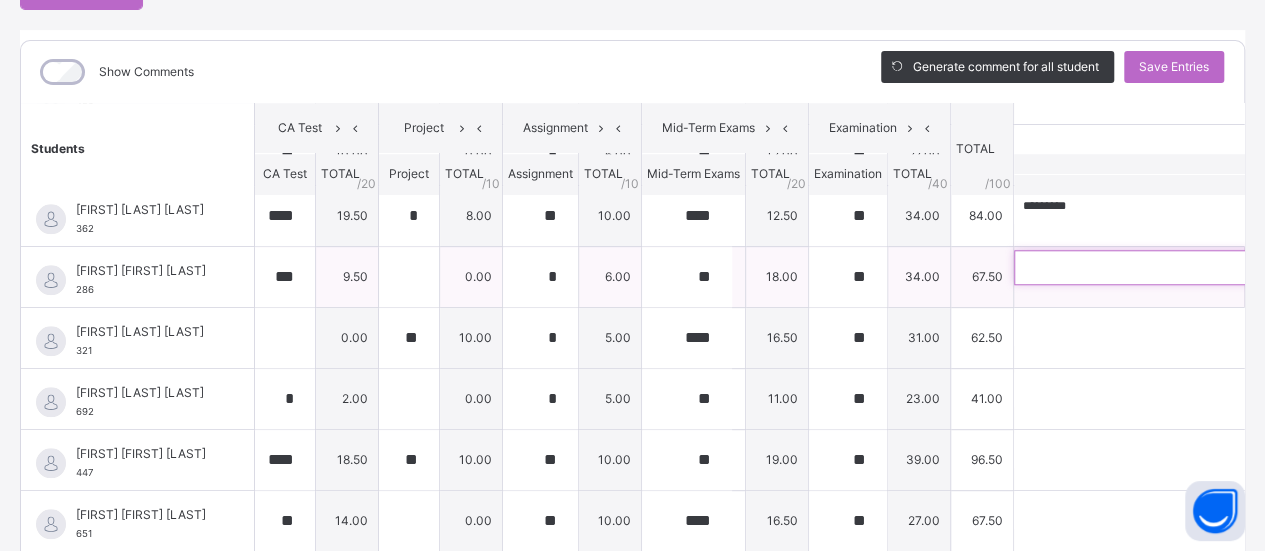 click at bounding box center (1144, 267) 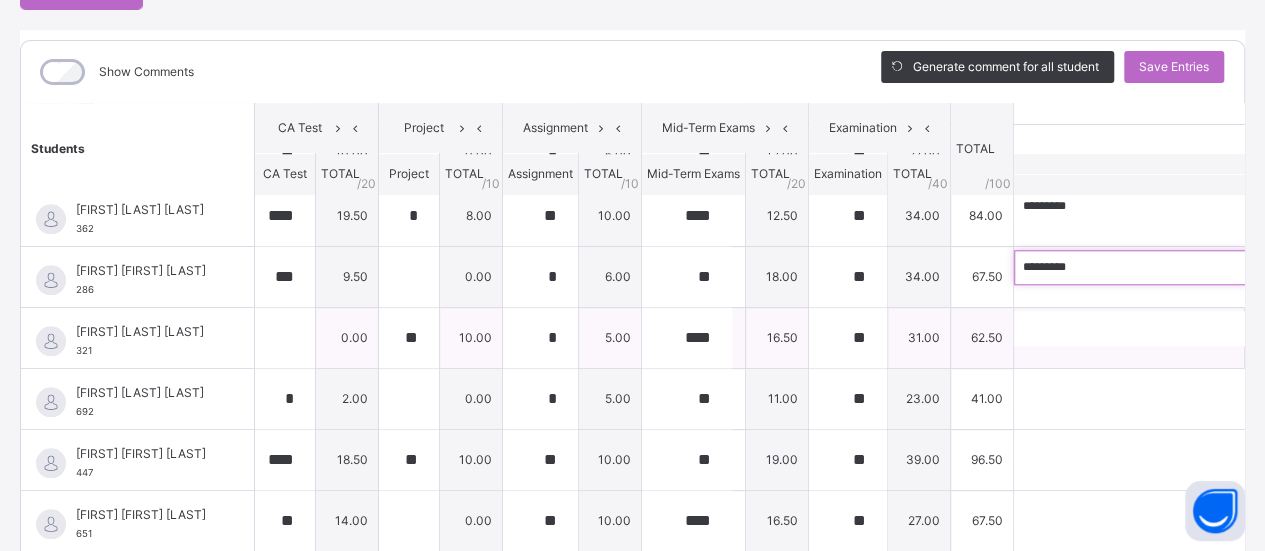 type on "*********" 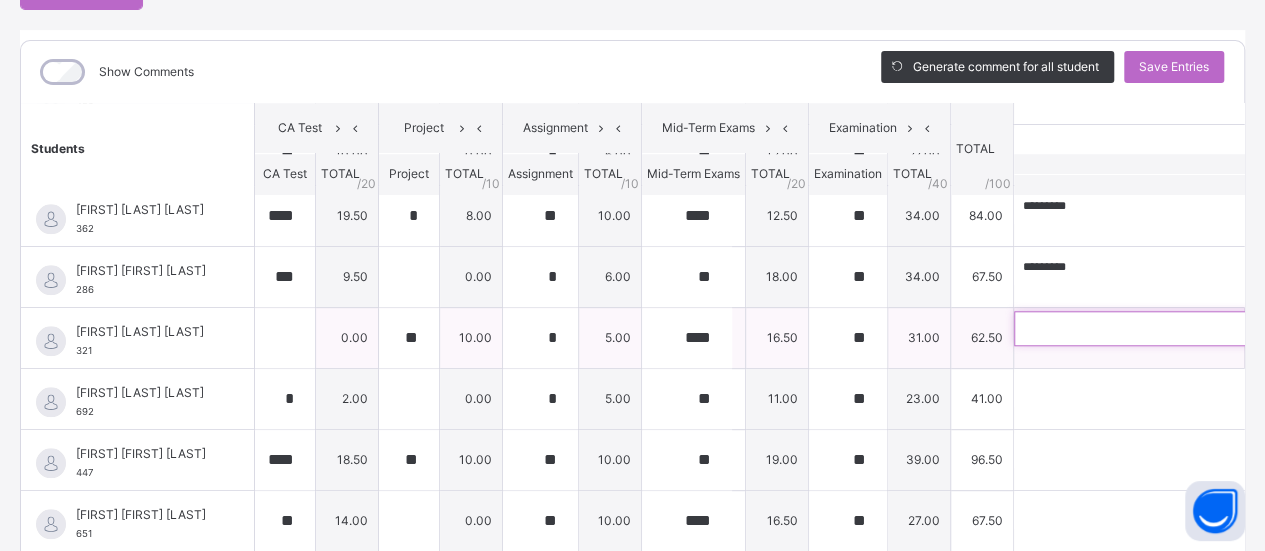 click at bounding box center (1144, 328) 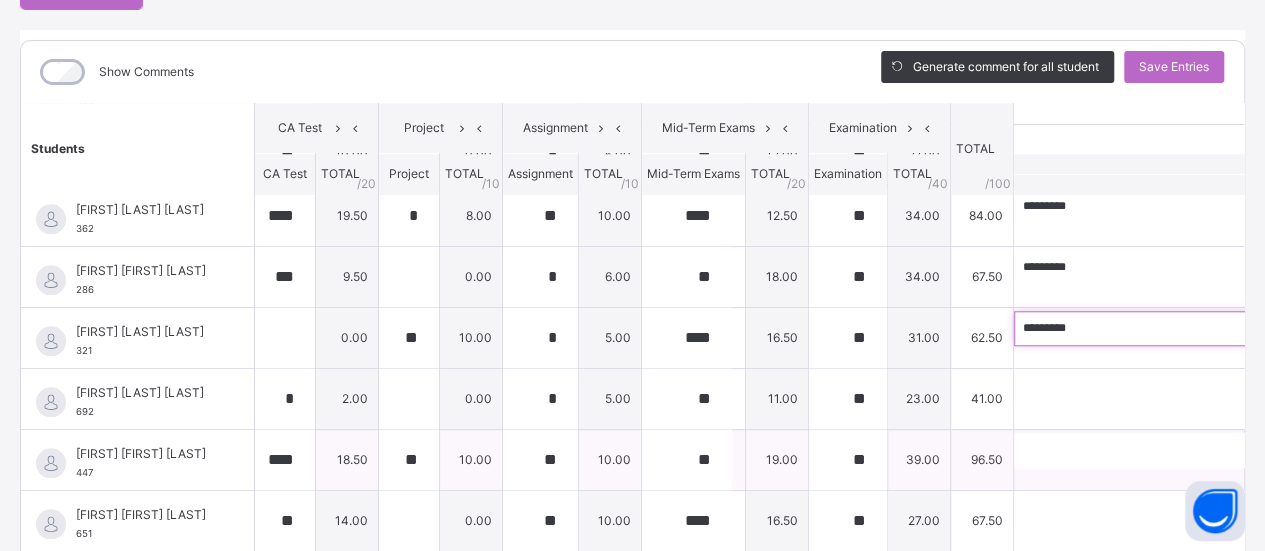 type on "*********" 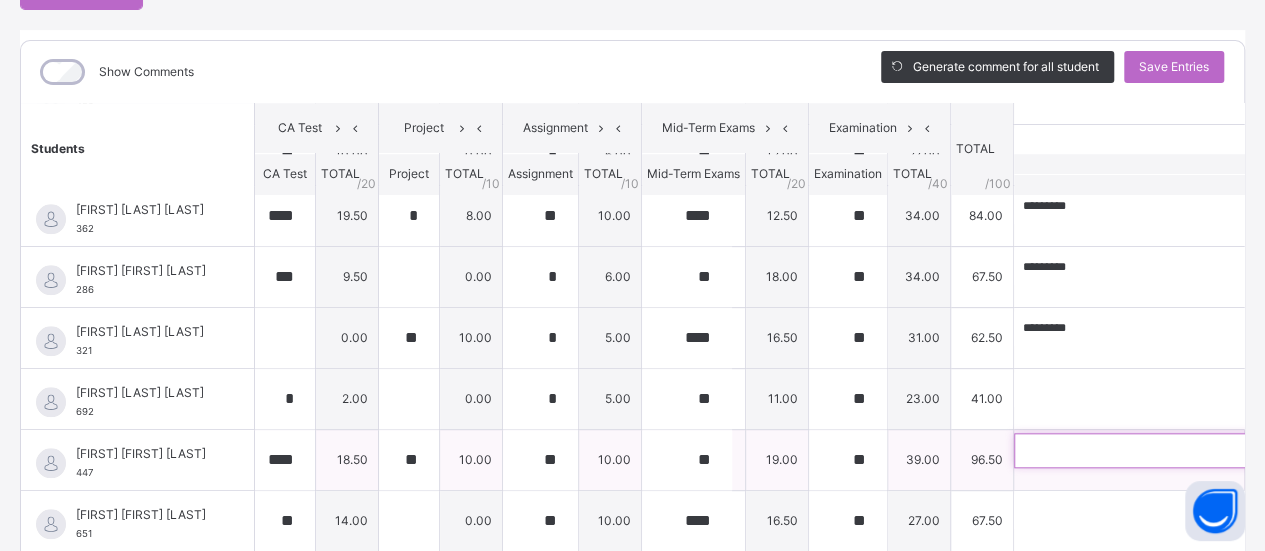click at bounding box center (1144, 450) 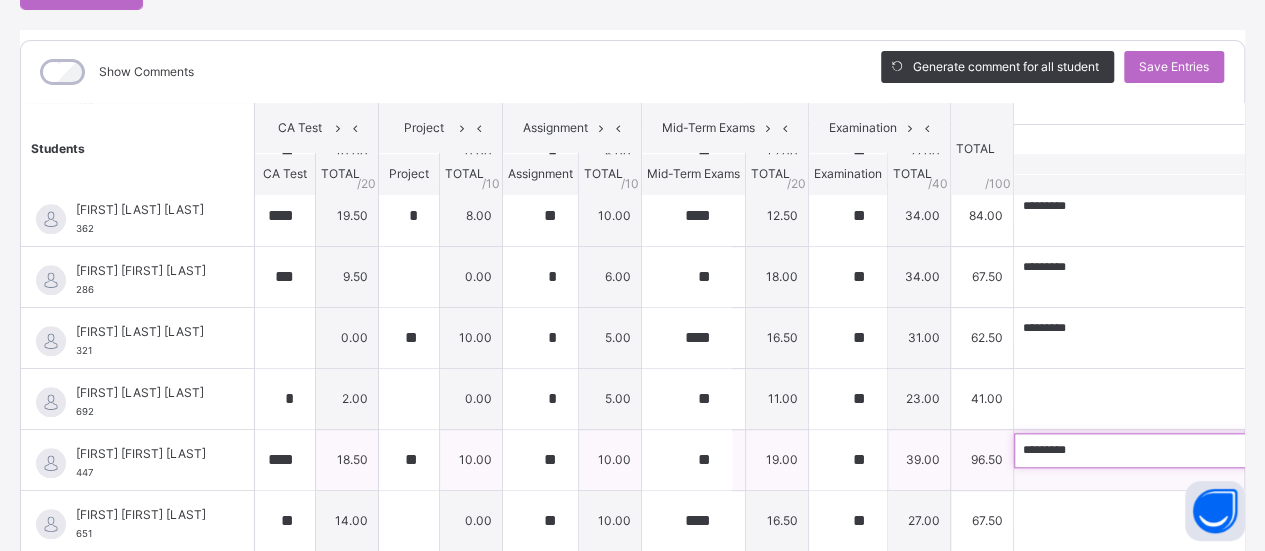 scroll, scrollTop: 942, scrollLeft: 0, axis: vertical 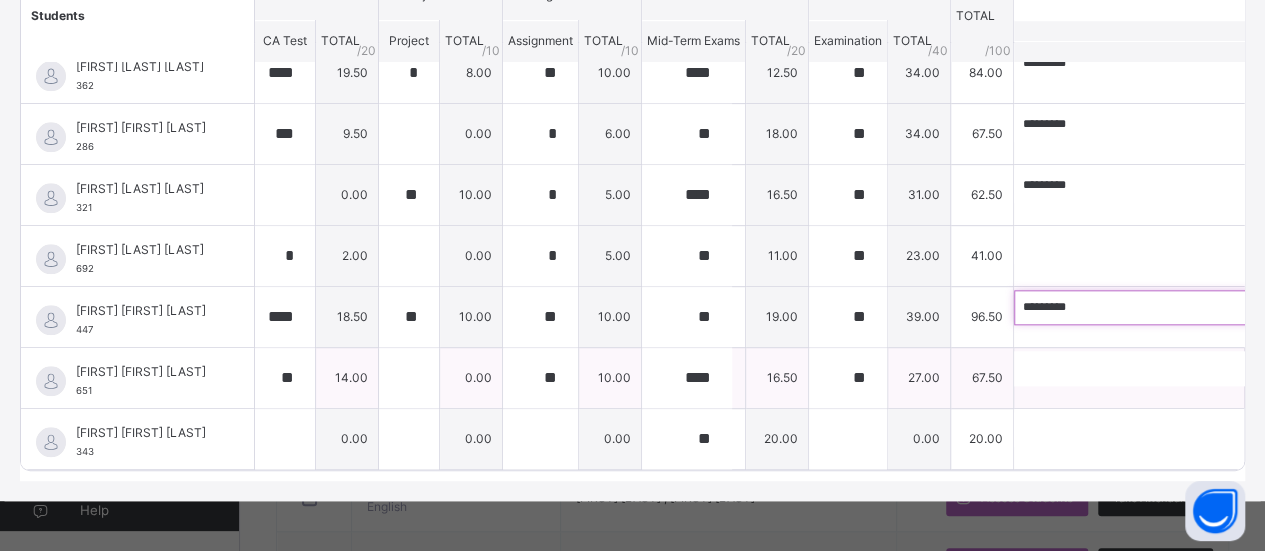 type on "*********" 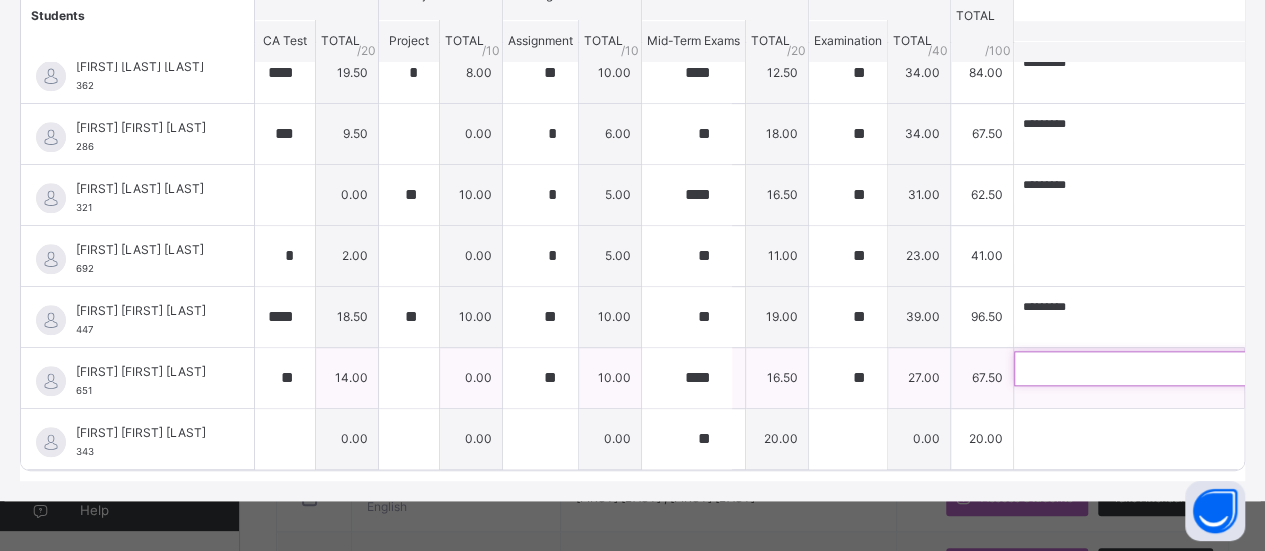 click at bounding box center [1144, 368] 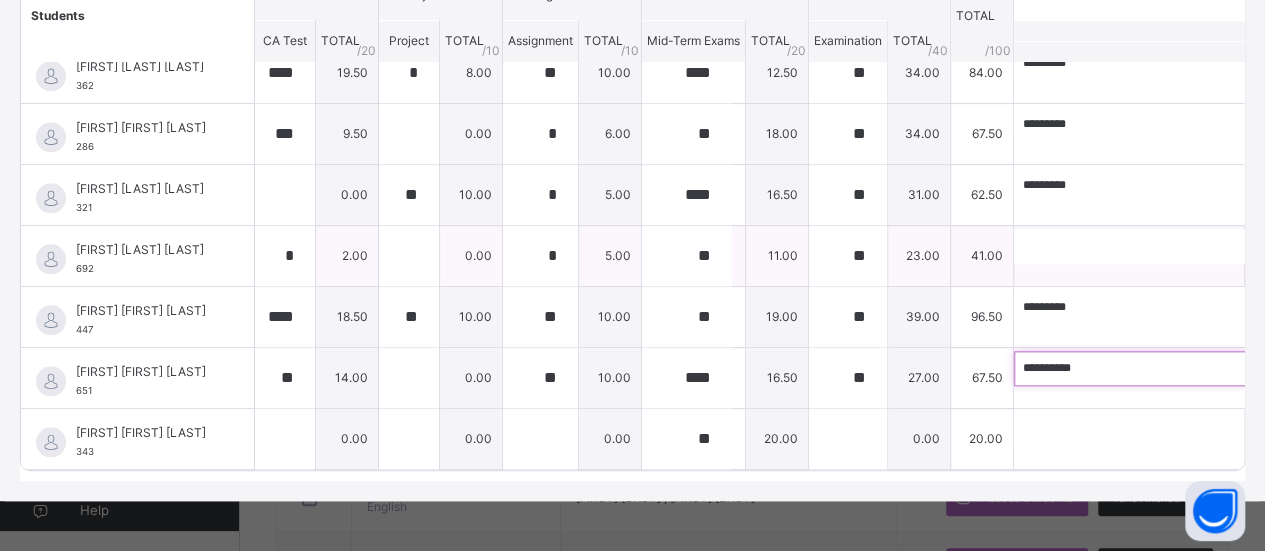 type on "*********" 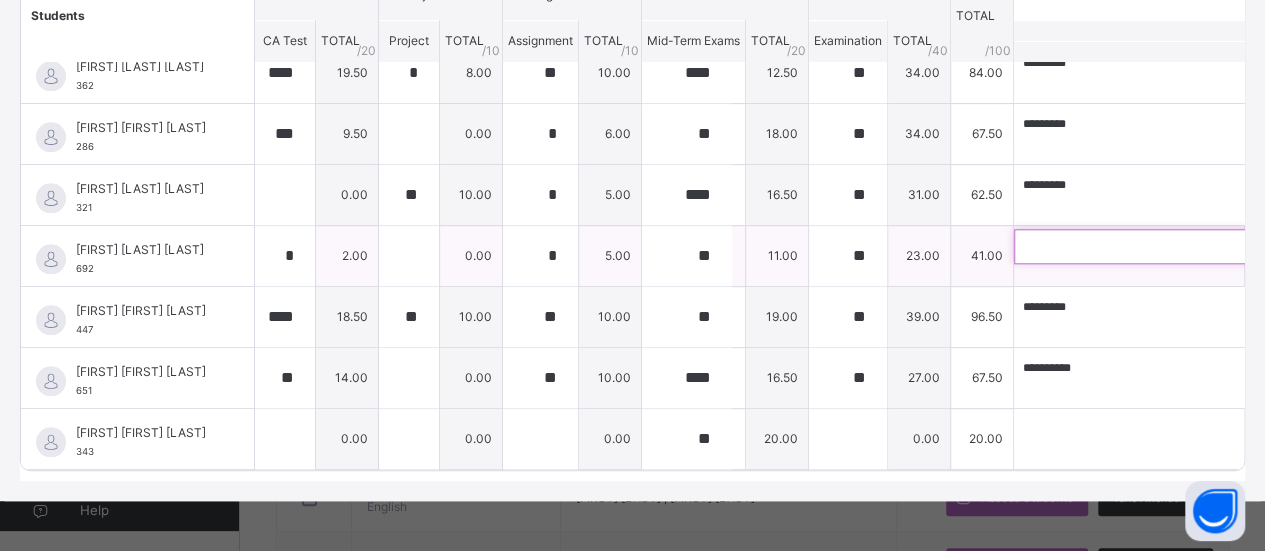 click at bounding box center [1144, 246] 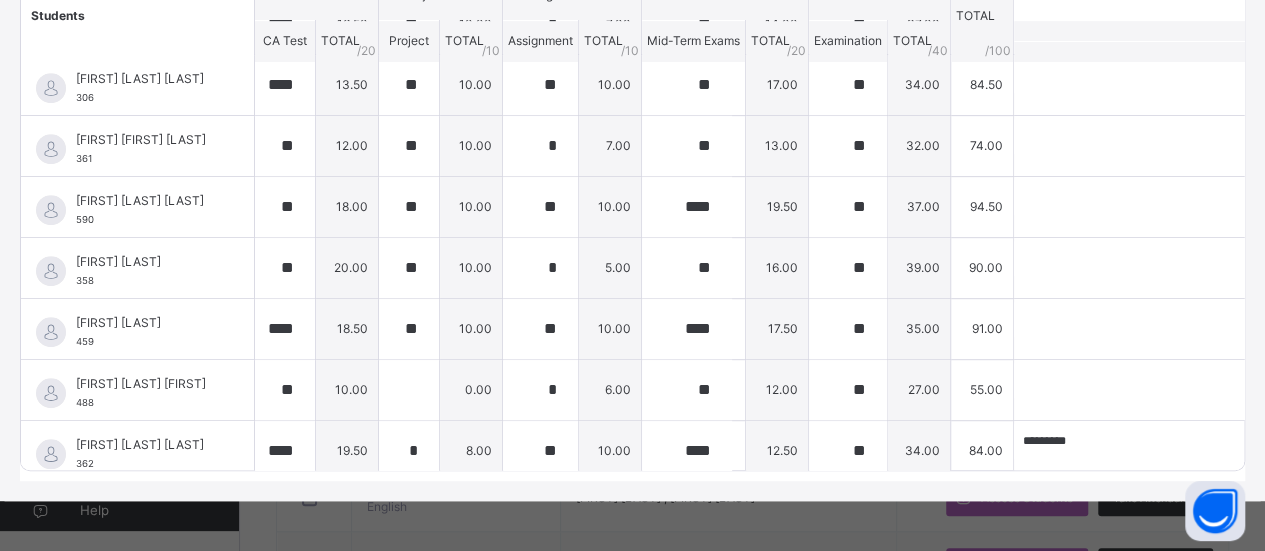 scroll, scrollTop: 558, scrollLeft: 0, axis: vertical 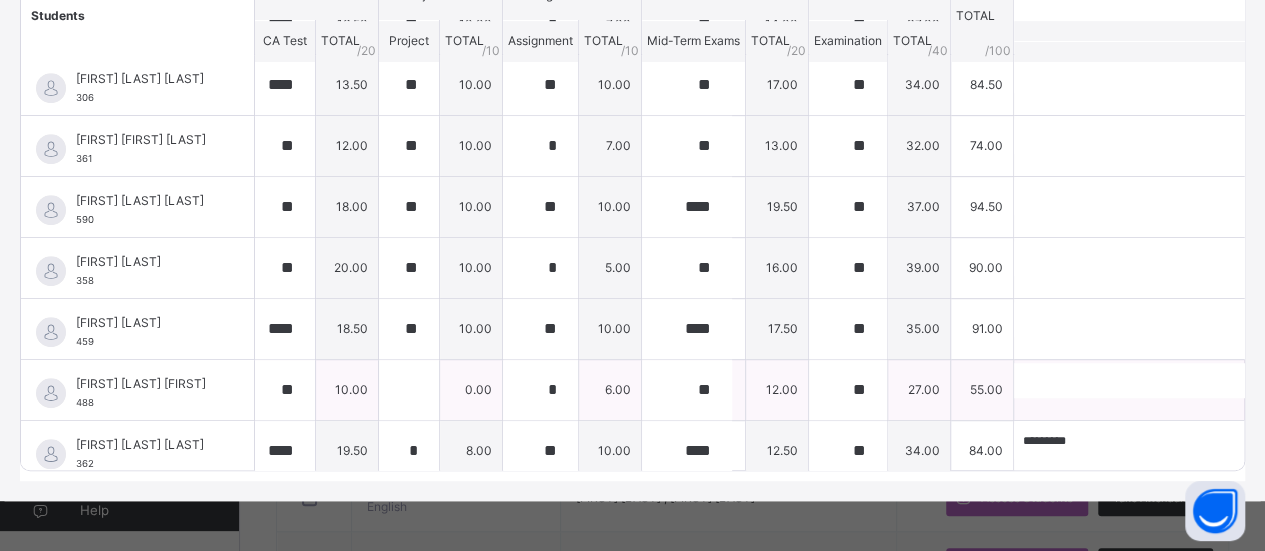 type on "****" 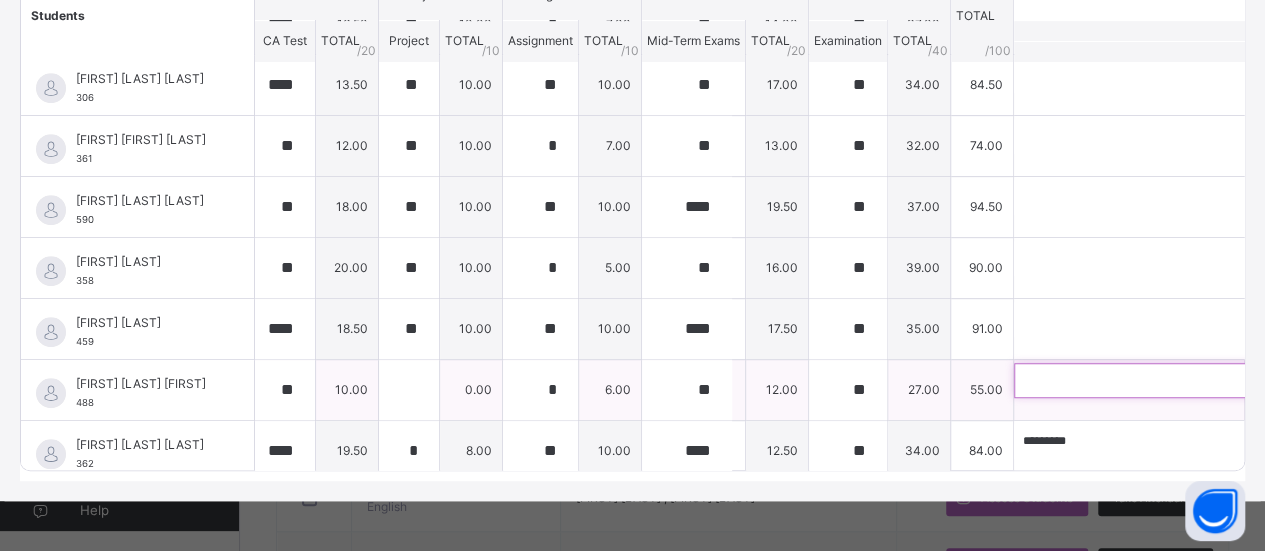 click at bounding box center (1144, 380) 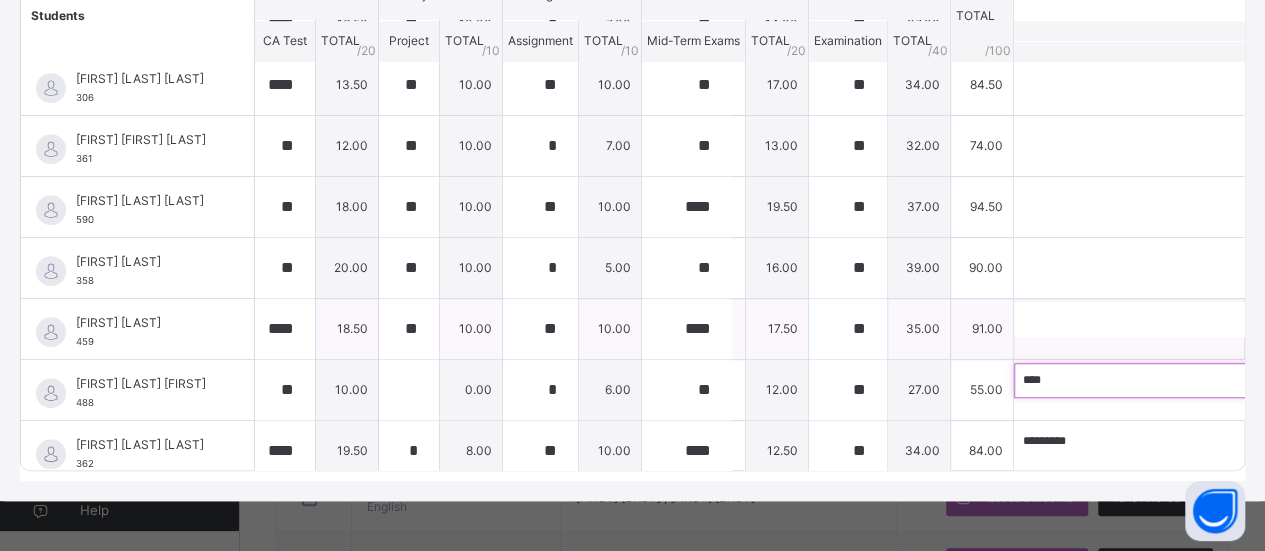 type on "****" 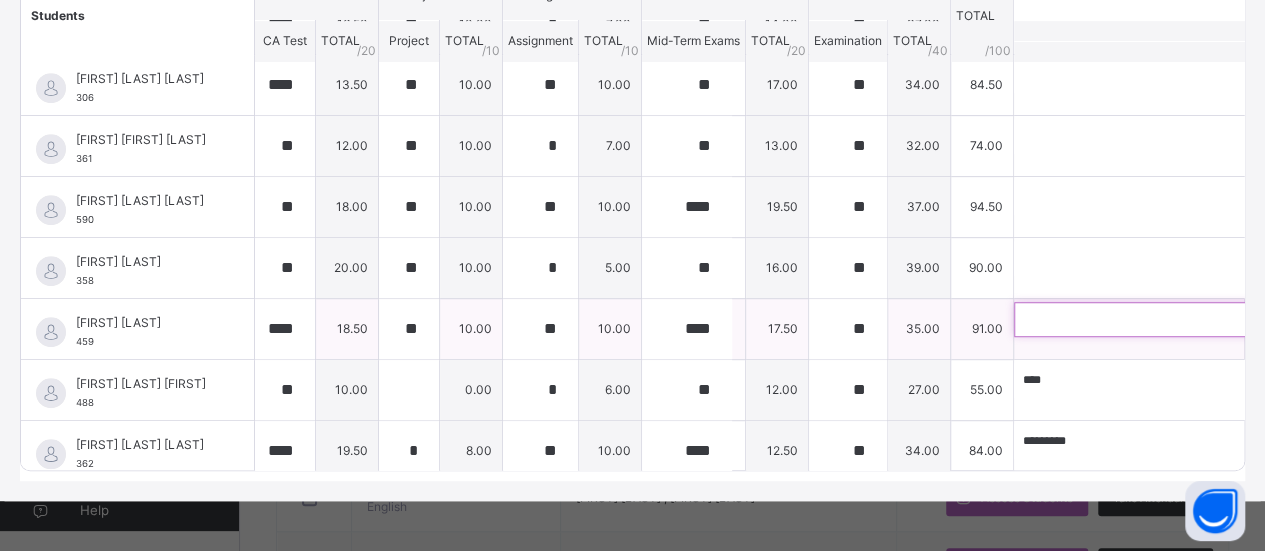 click at bounding box center [1144, 319] 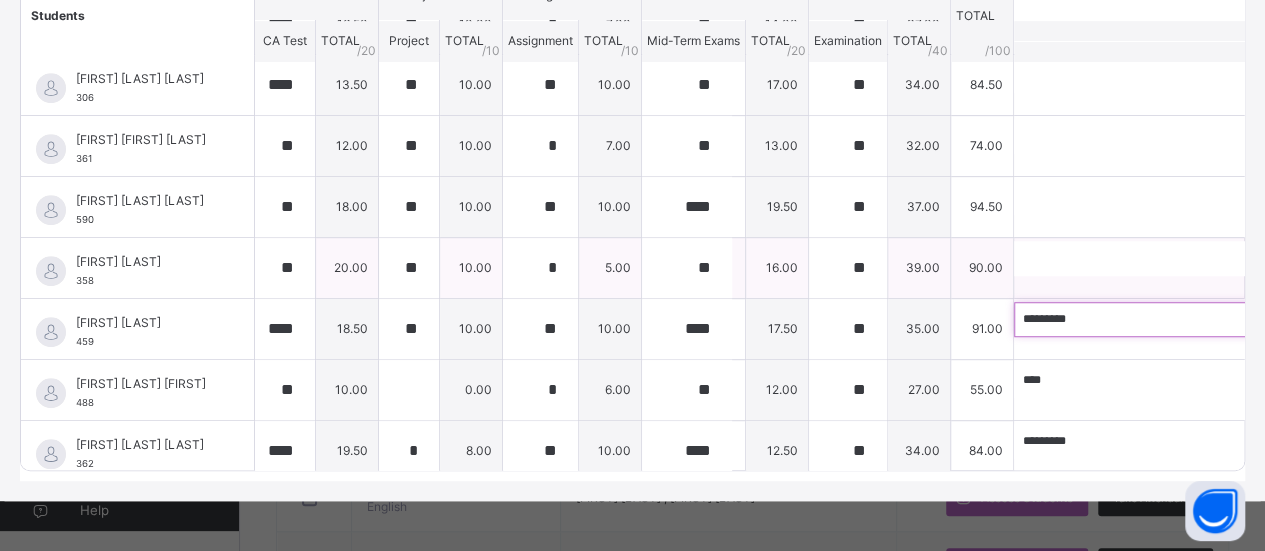 type on "*********" 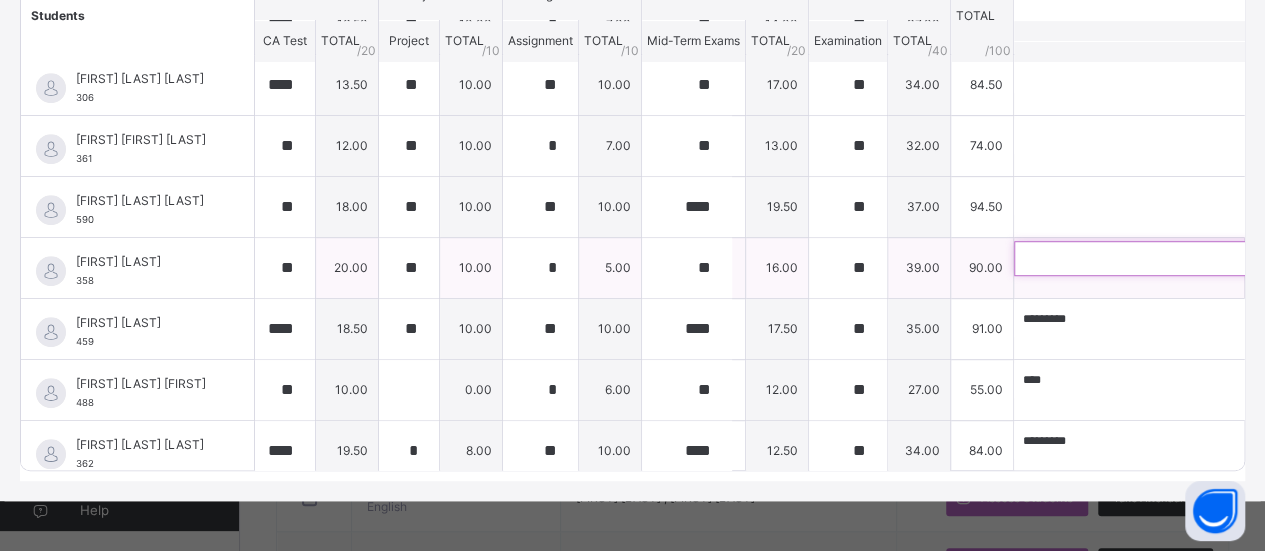 click at bounding box center (1144, 258) 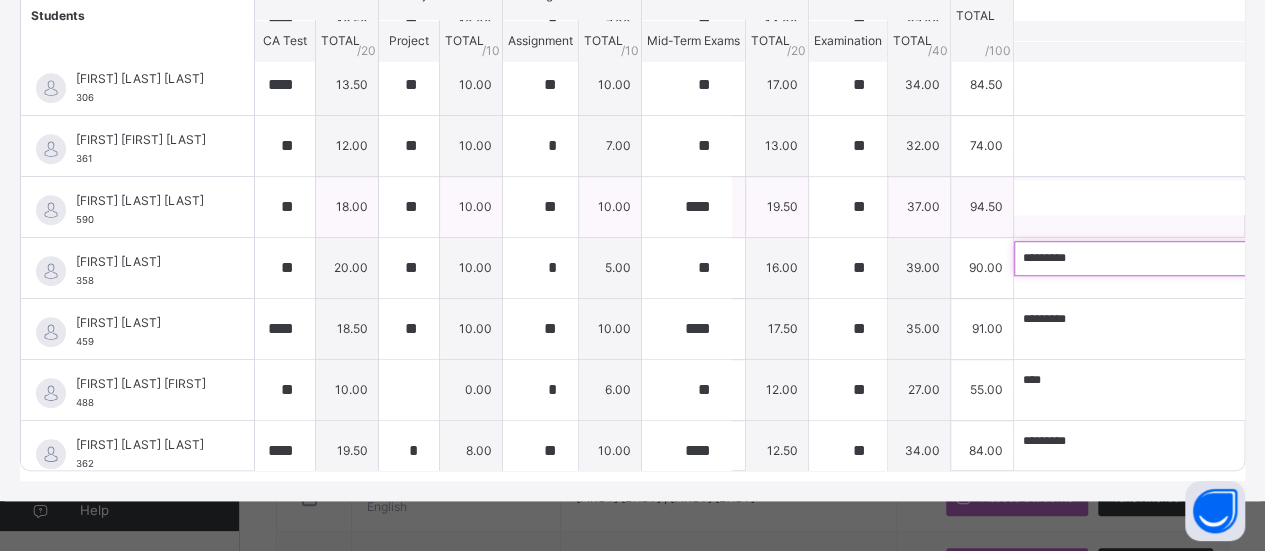 type on "*********" 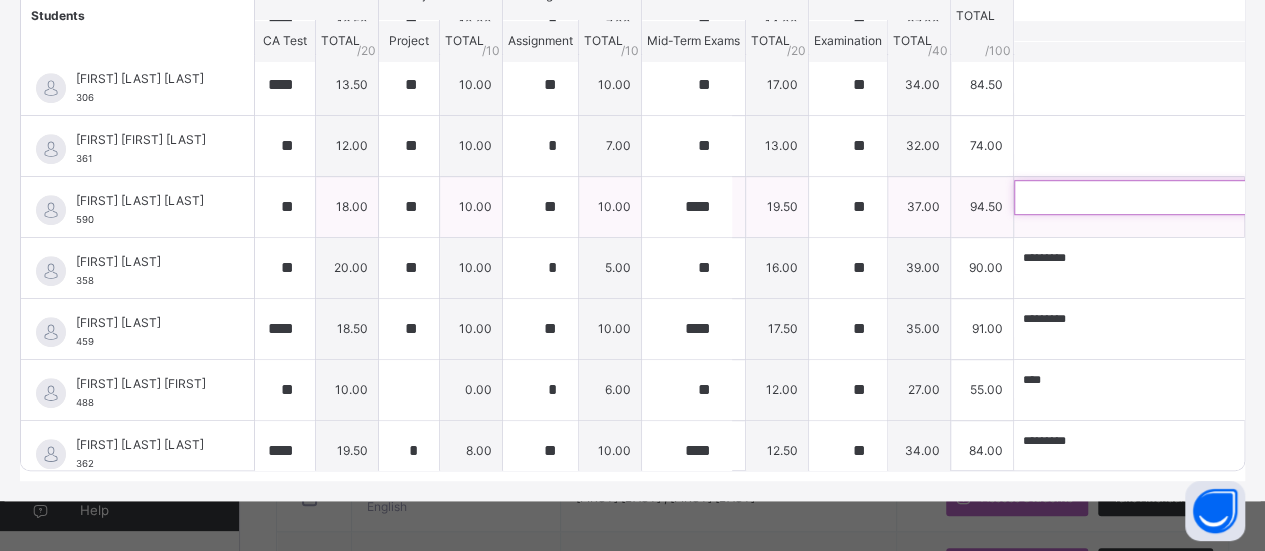 click at bounding box center [1144, 197] 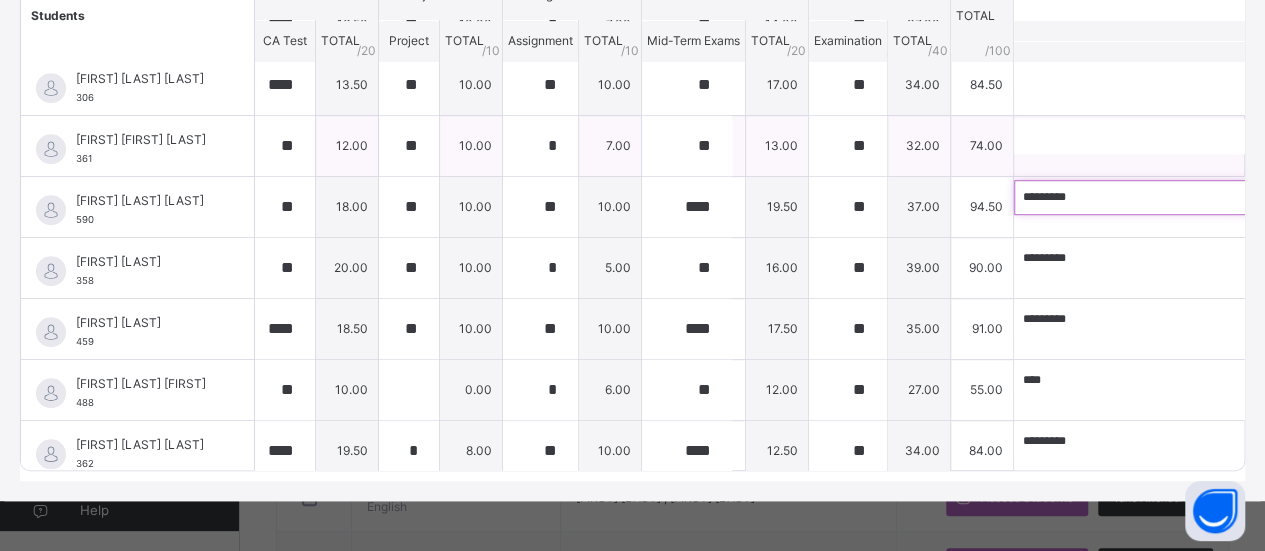 type on "*********" 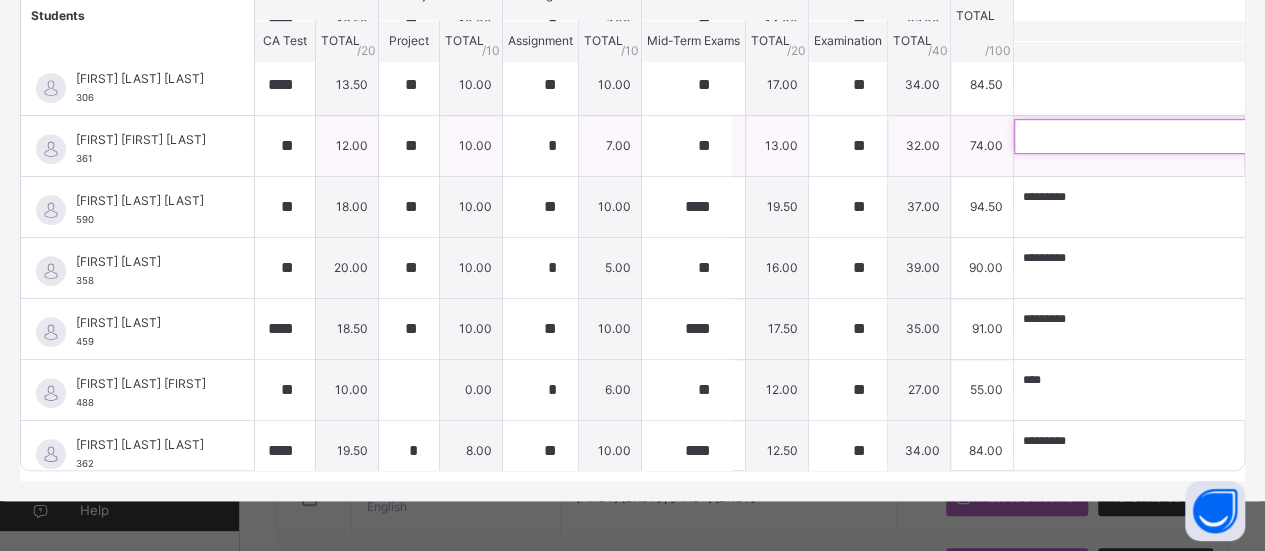 click at bounding box center [1144, 136] 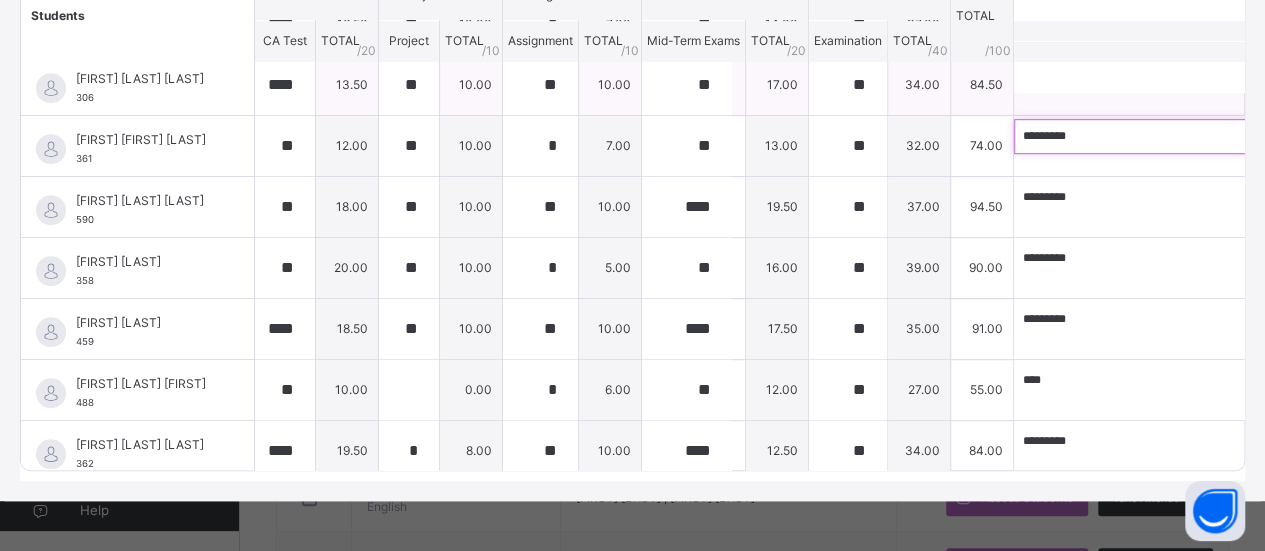 type on "*********" 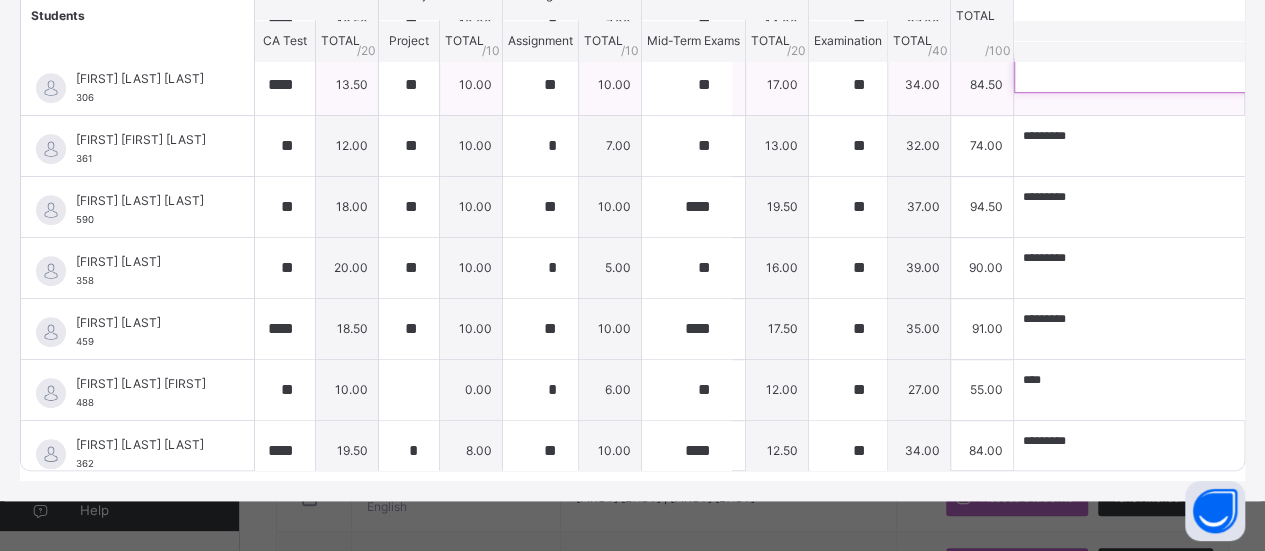 click at bounding box center (1144, 75) 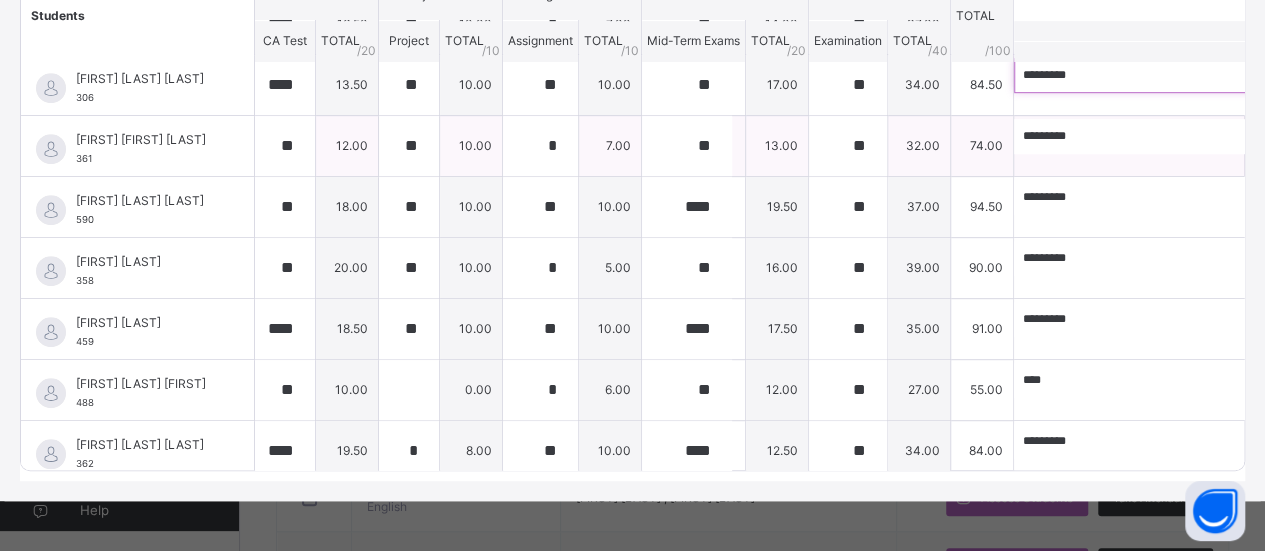 type on "*********" 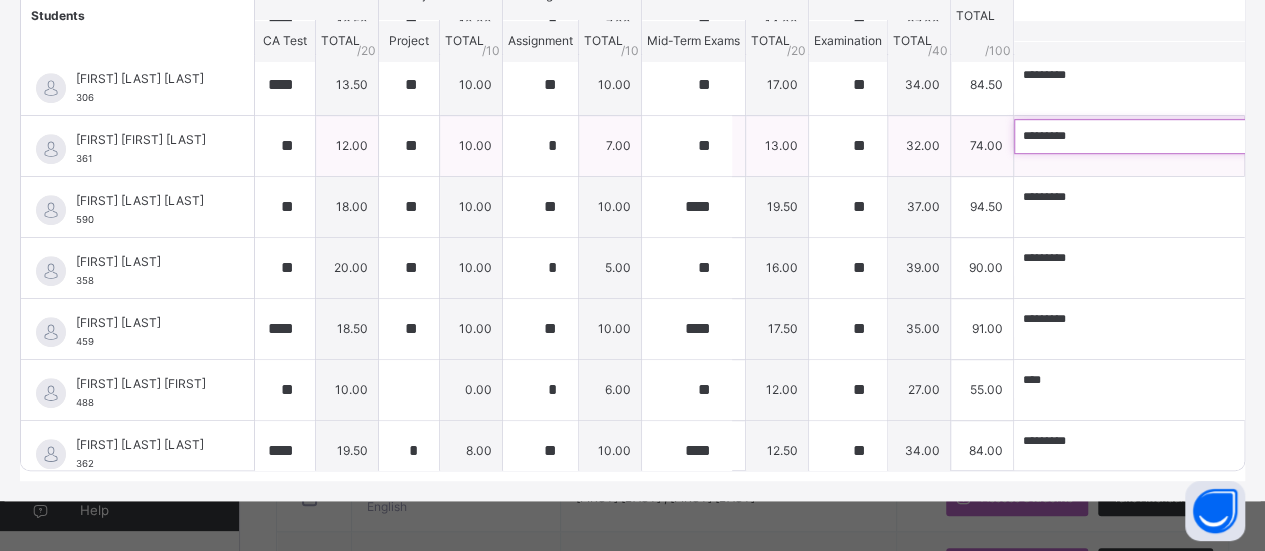 click on "*********" at bounding box center [1144, 136] 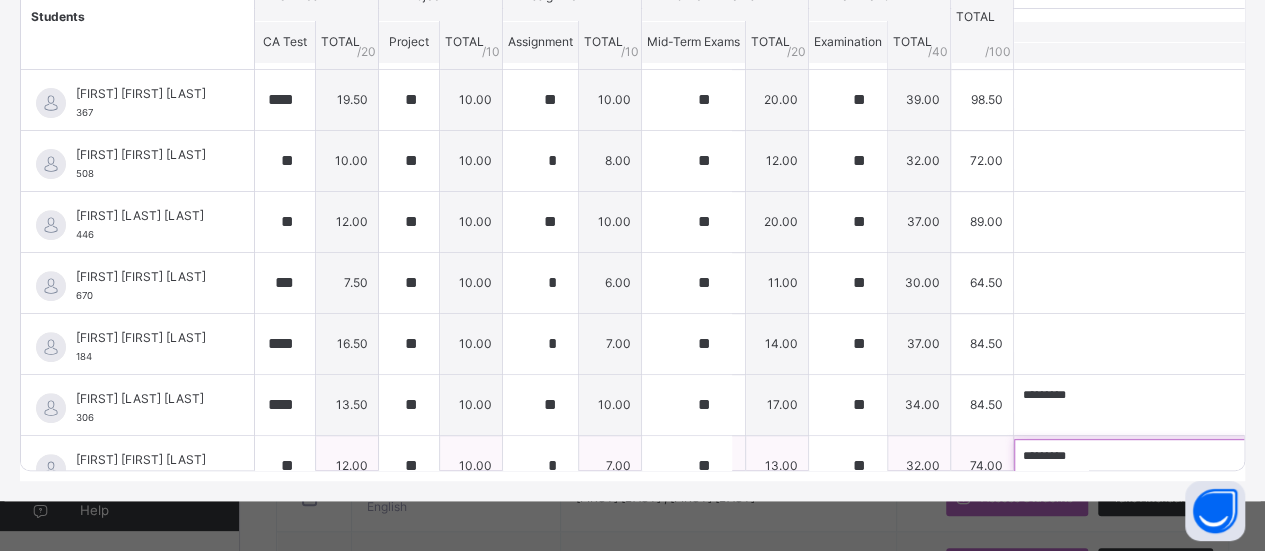 scroll, scrollTop: 233, scrollLeft: 0, axis: vertical 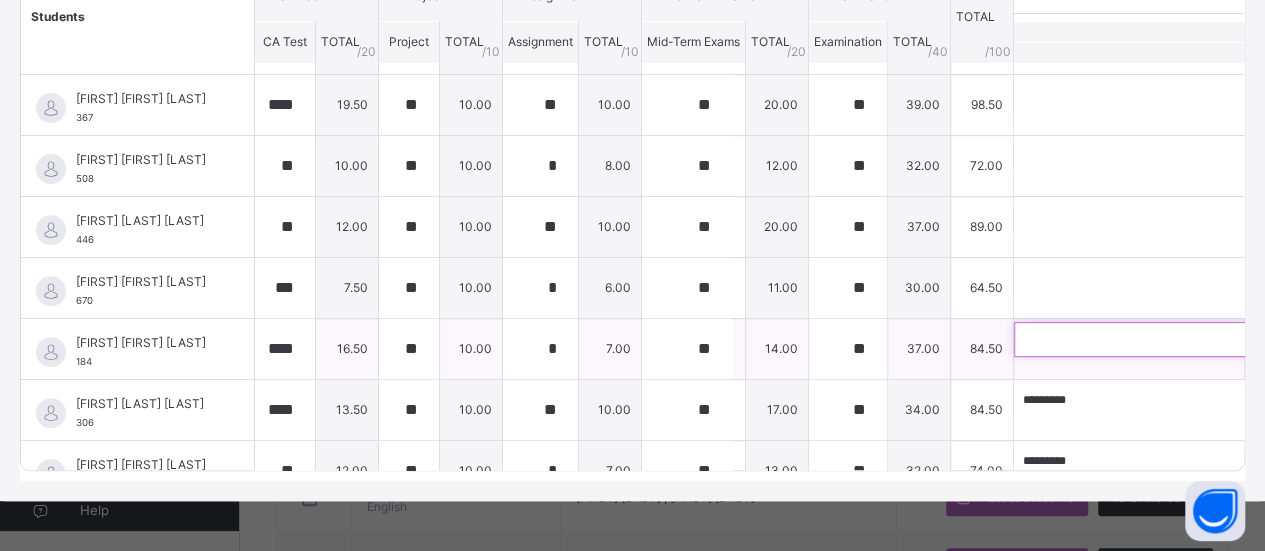 click at bounding box center [1144, 339] 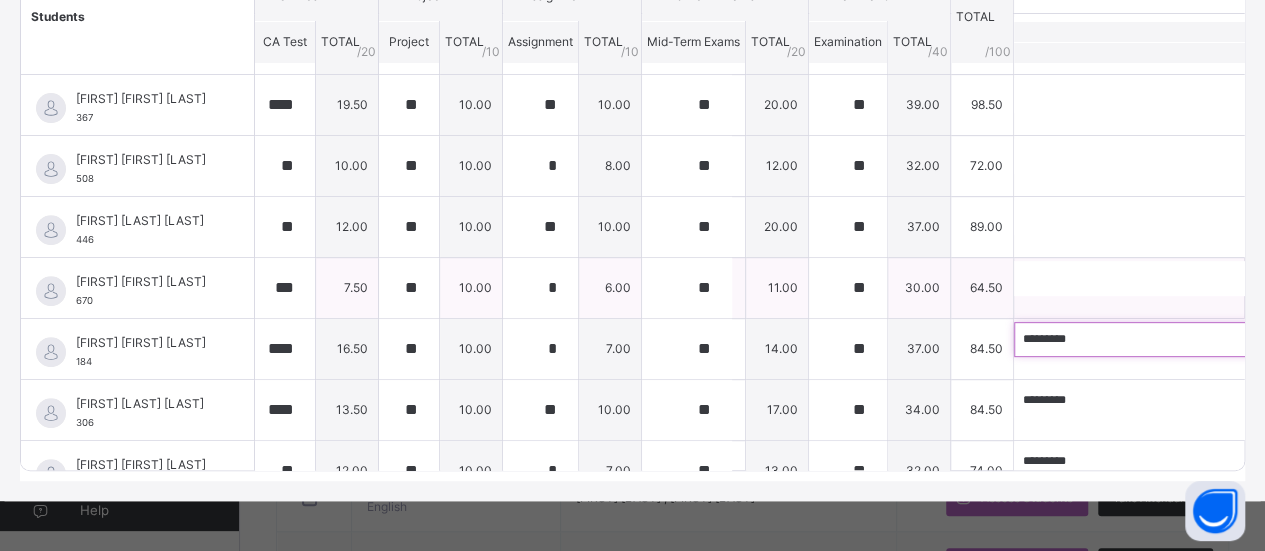 type on "*********" 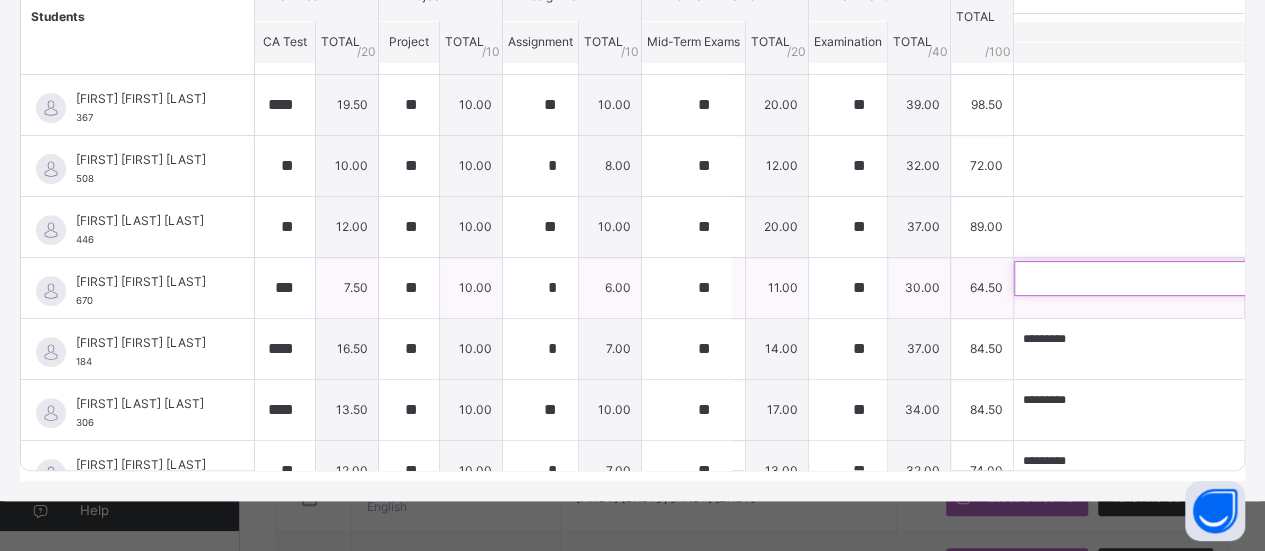 click at bounding box center (1144, 278) 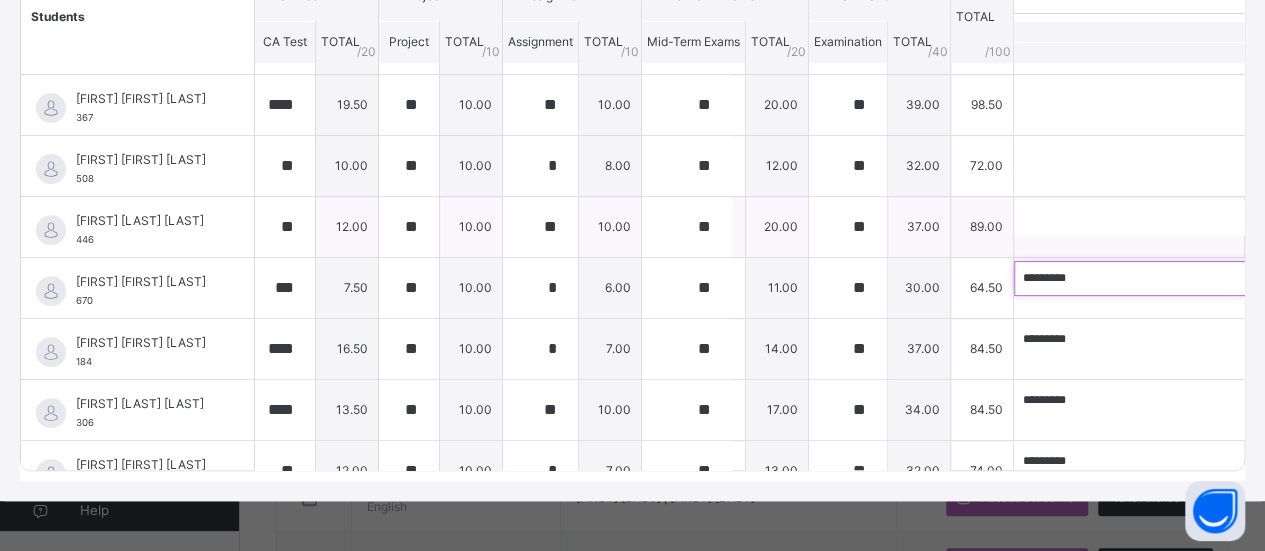 type on "*********" 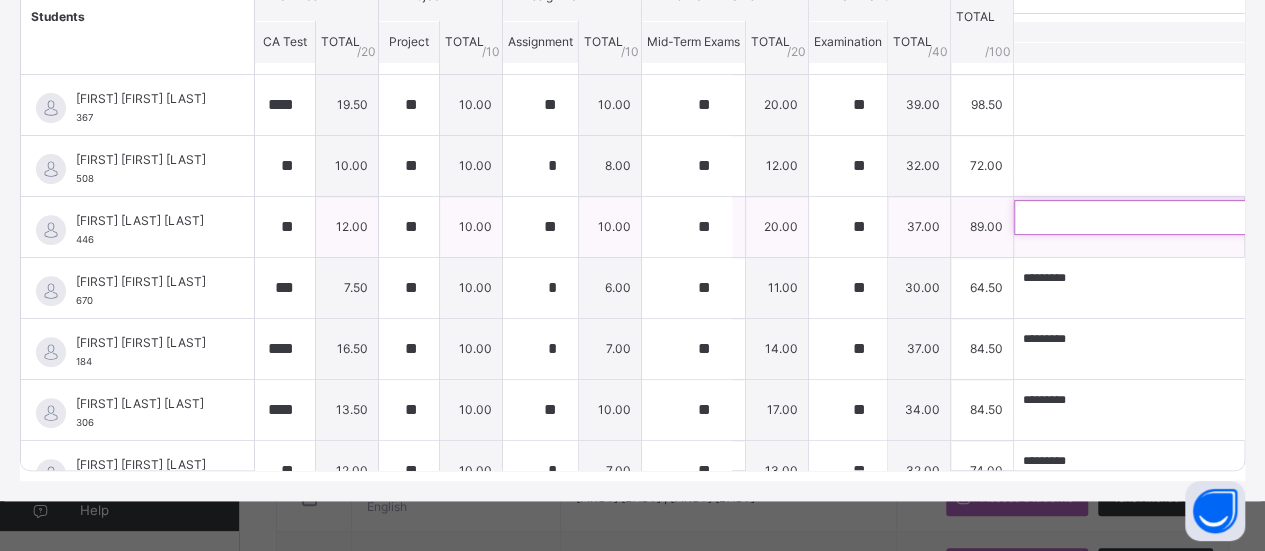 click at bounding box center (1144, 217) 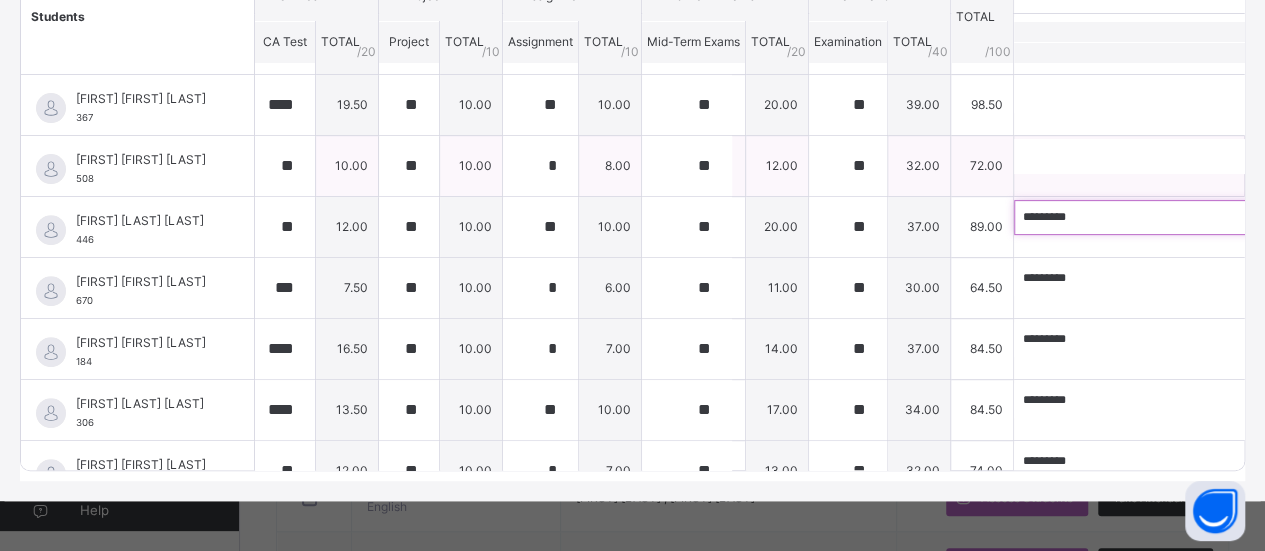 type on "*********" 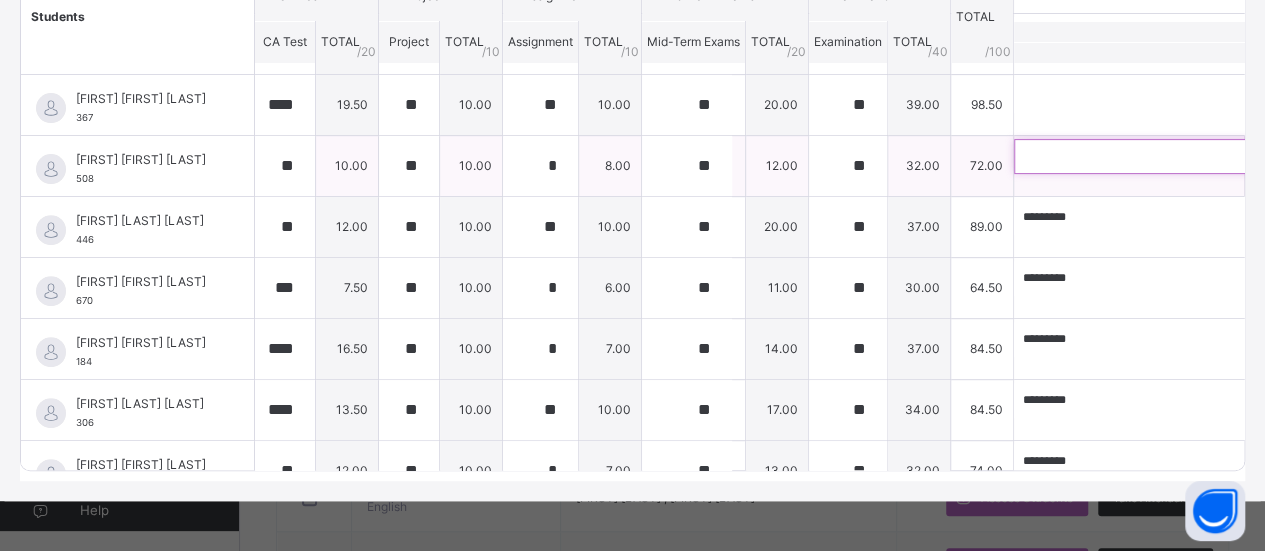 click at bounding box center (1144, 156) 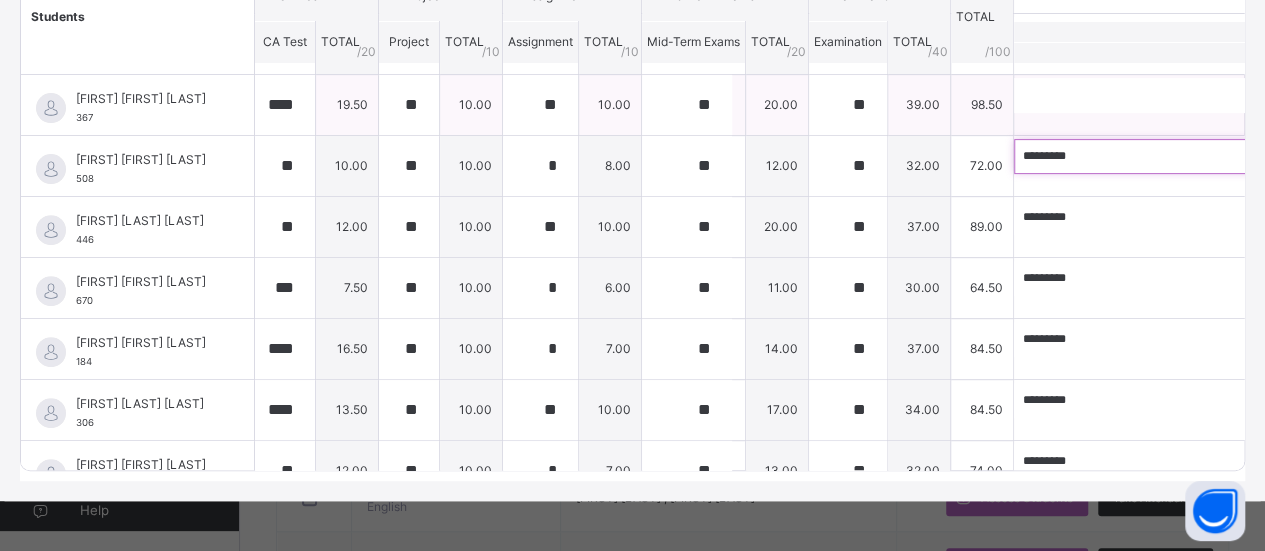 type on "*********" 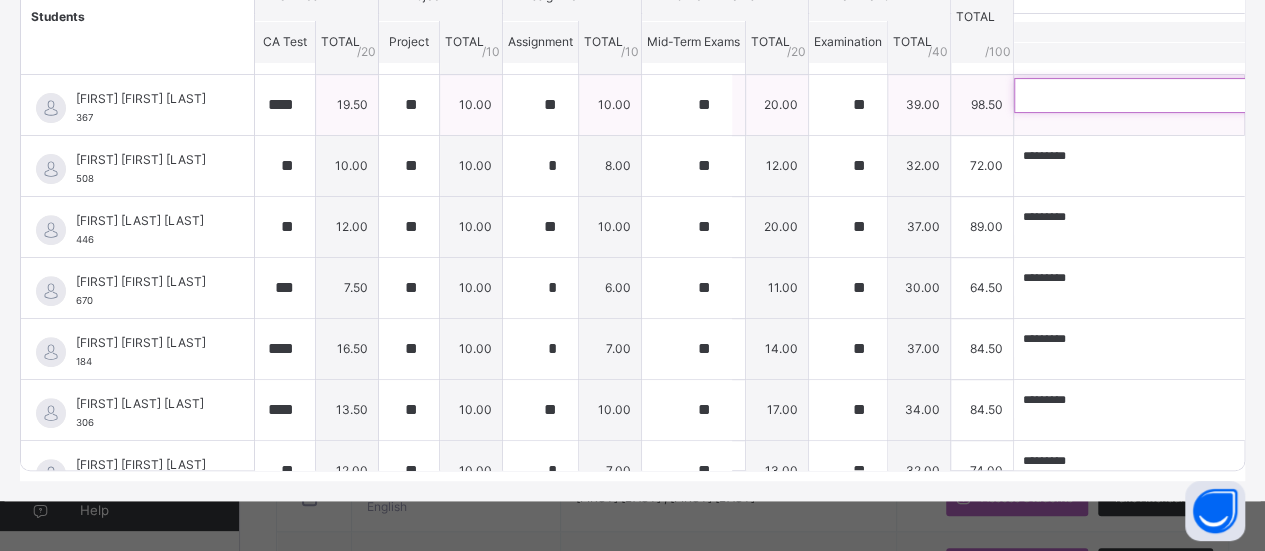 click at bounding box center (1144, 95) 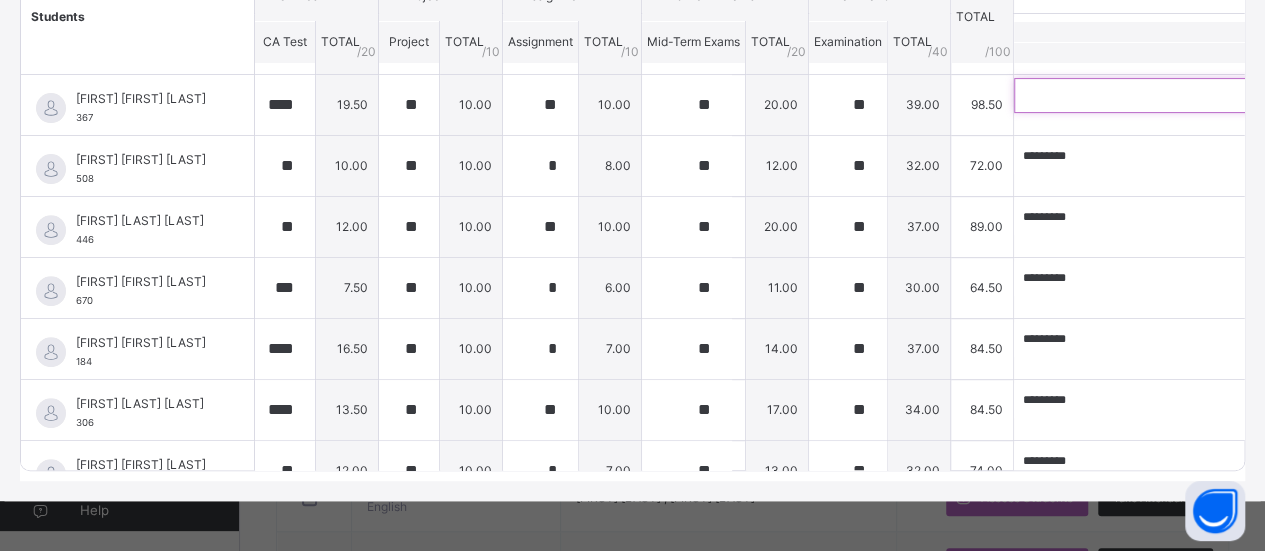 paste on "*********" 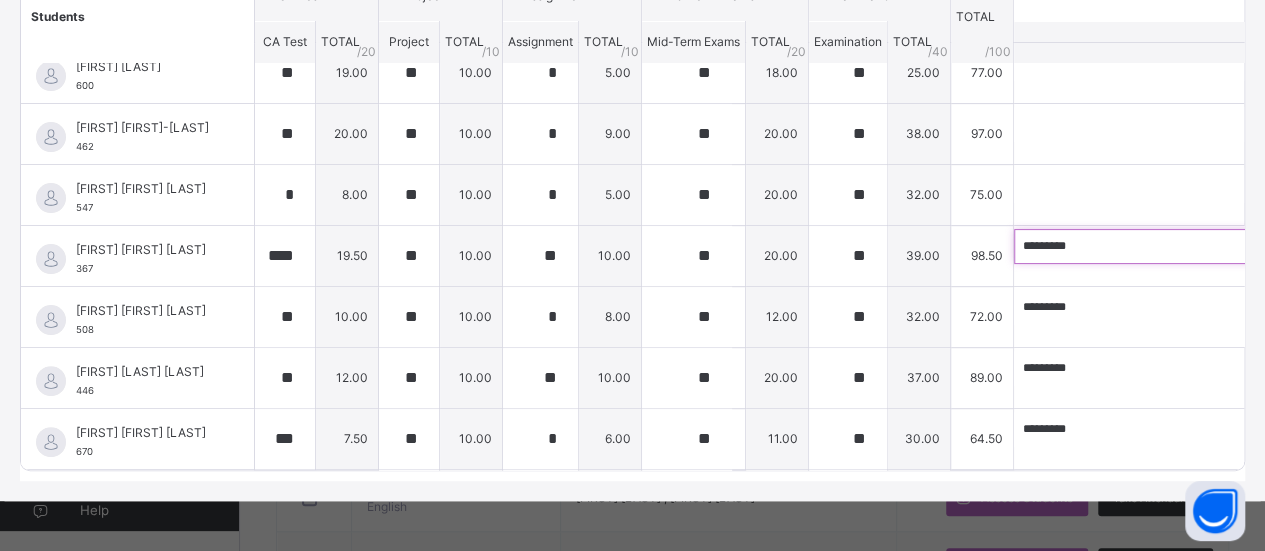 scroll, scrollTop: 60, scrollLeft: 0, axis: vertical 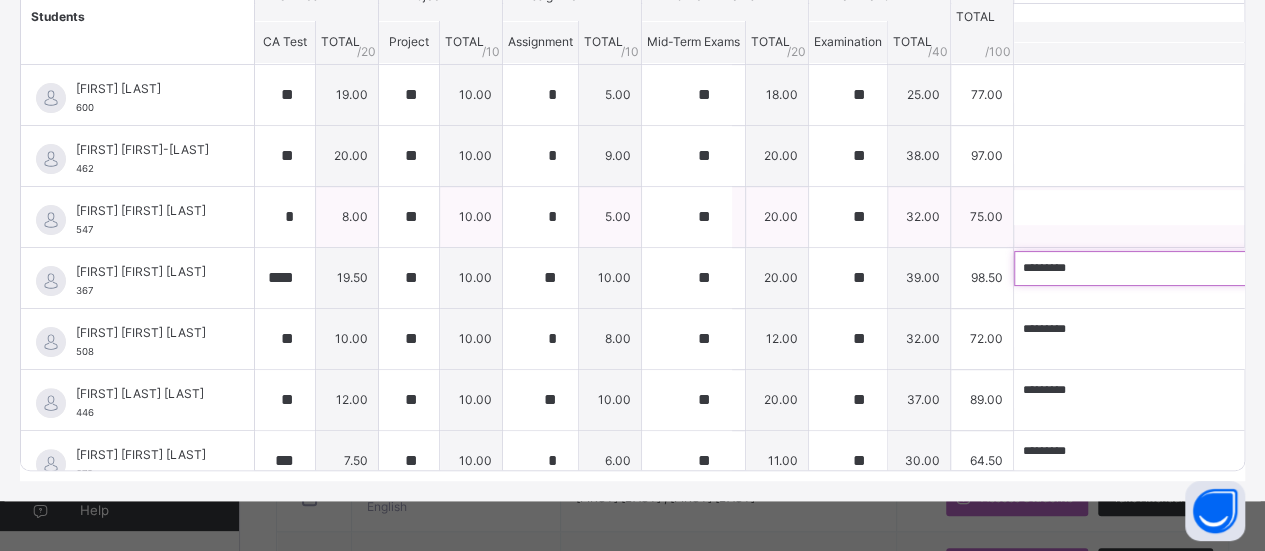 type on "*********" 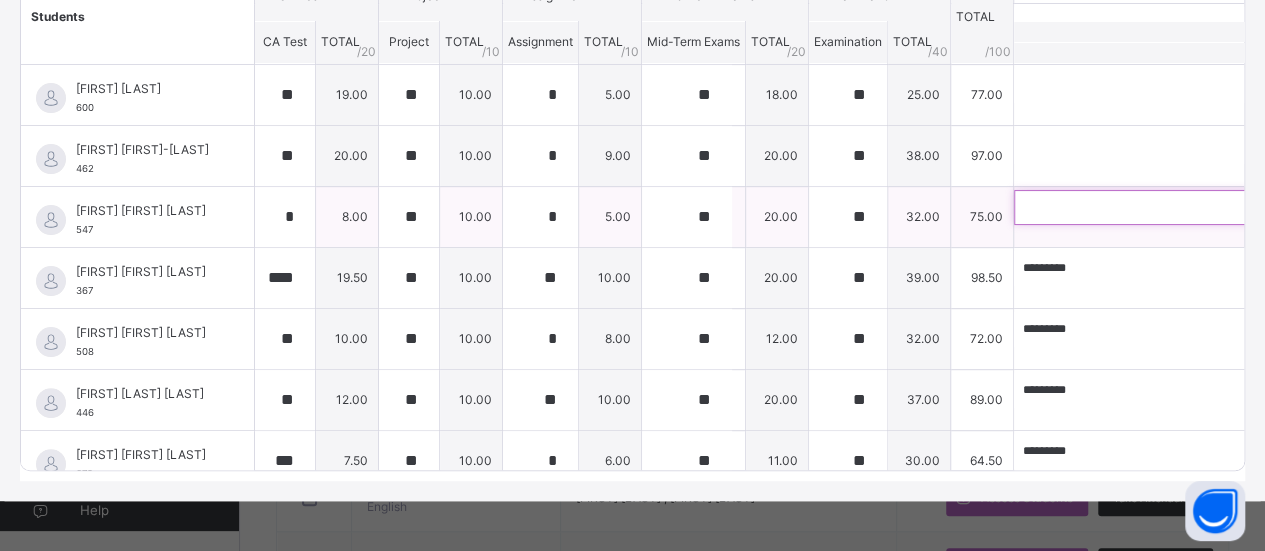 click at bounding box center (1144, 207) 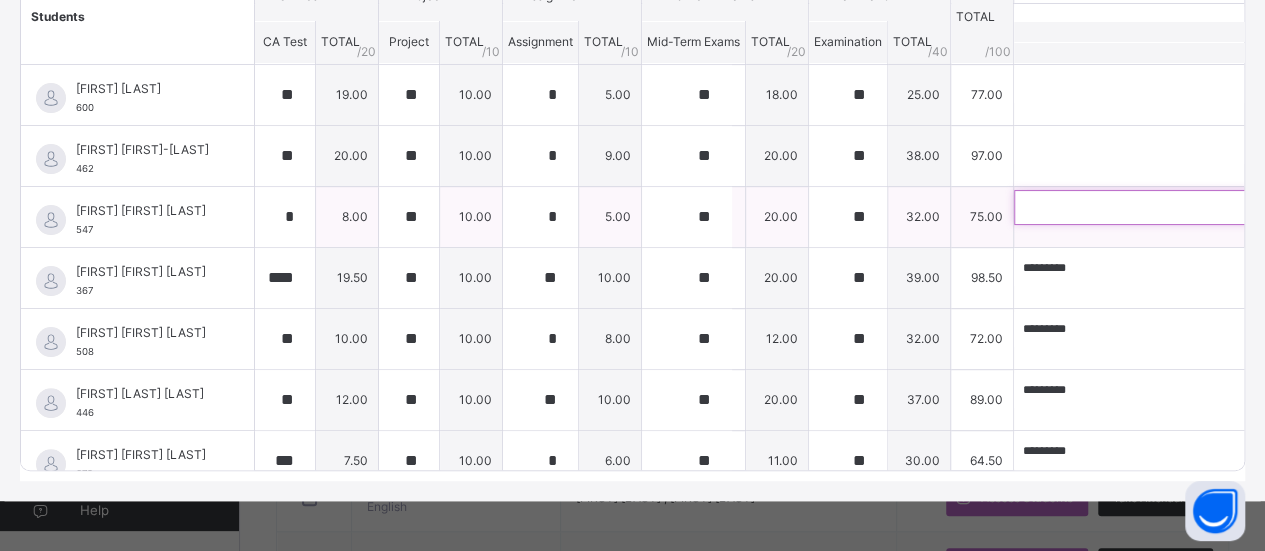 paste on "*********" 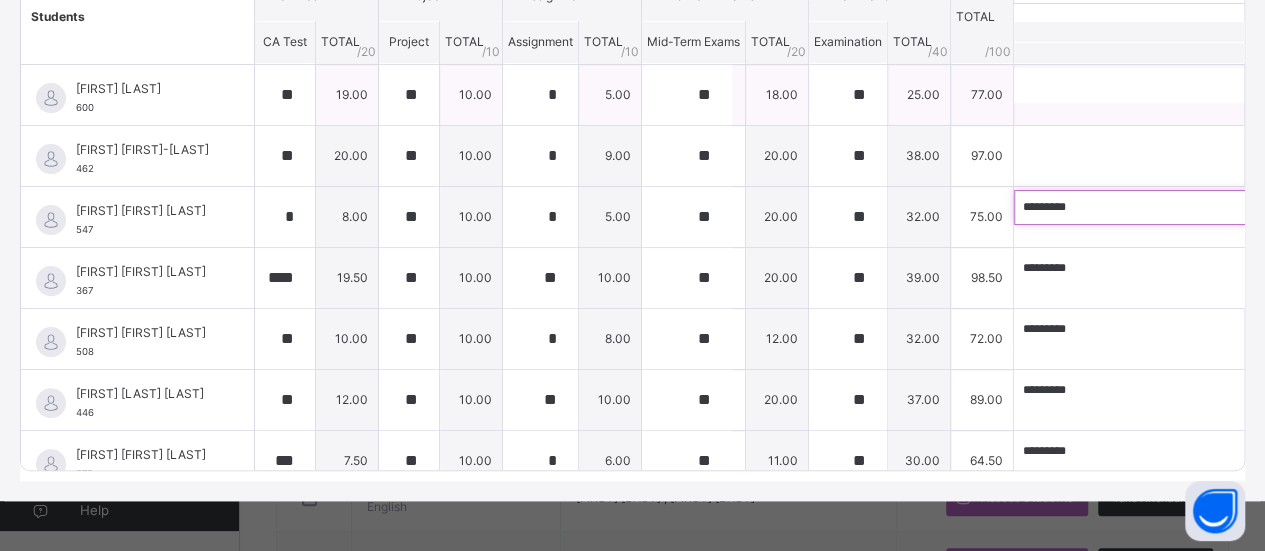 type on "*********" 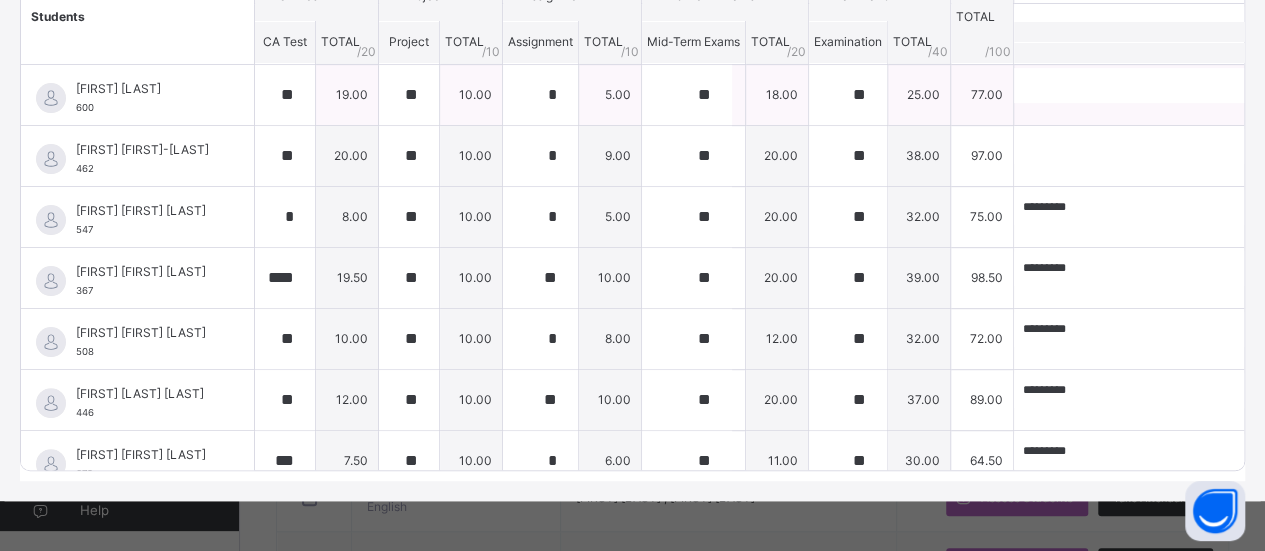click on "0 / 250" at bounding box center (1167, 112) 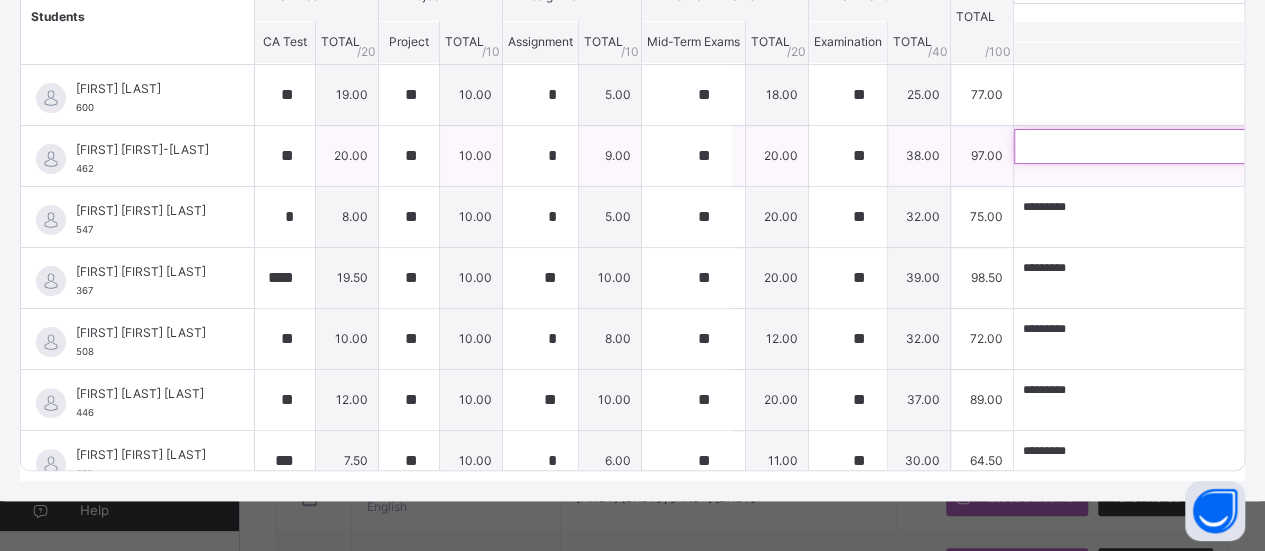 click at bounding box center (1144, 146) 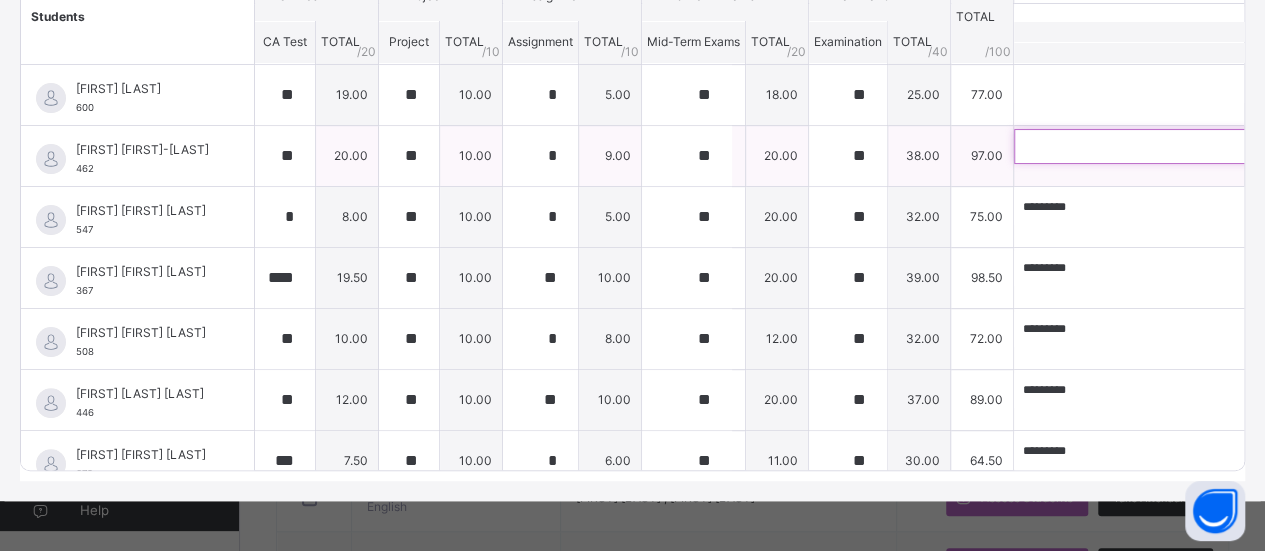 paste on "*********" 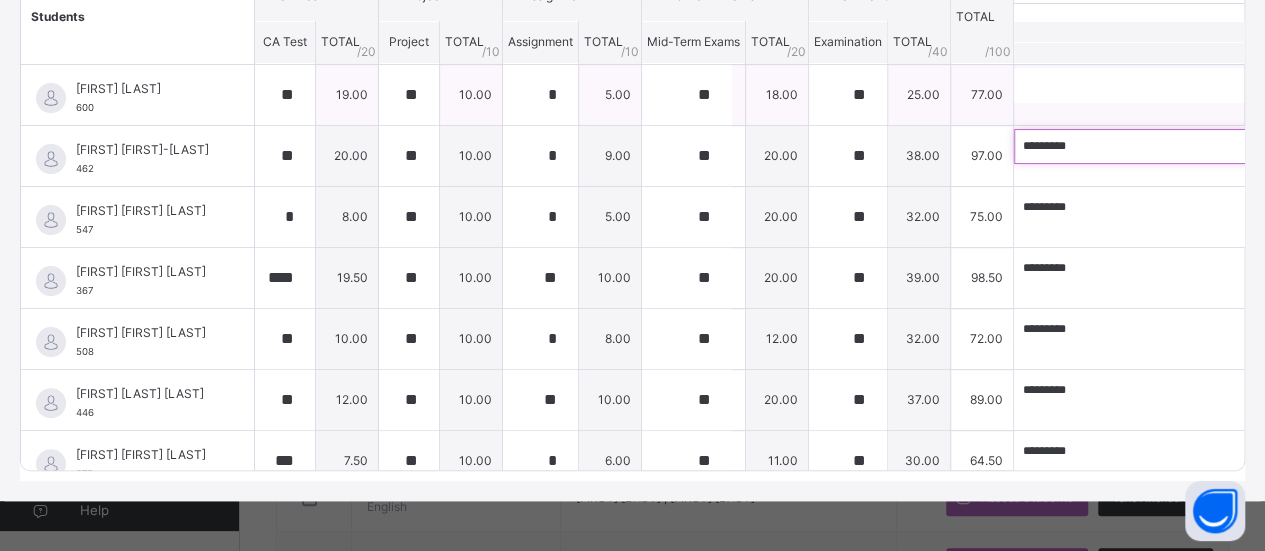 type on "*********" 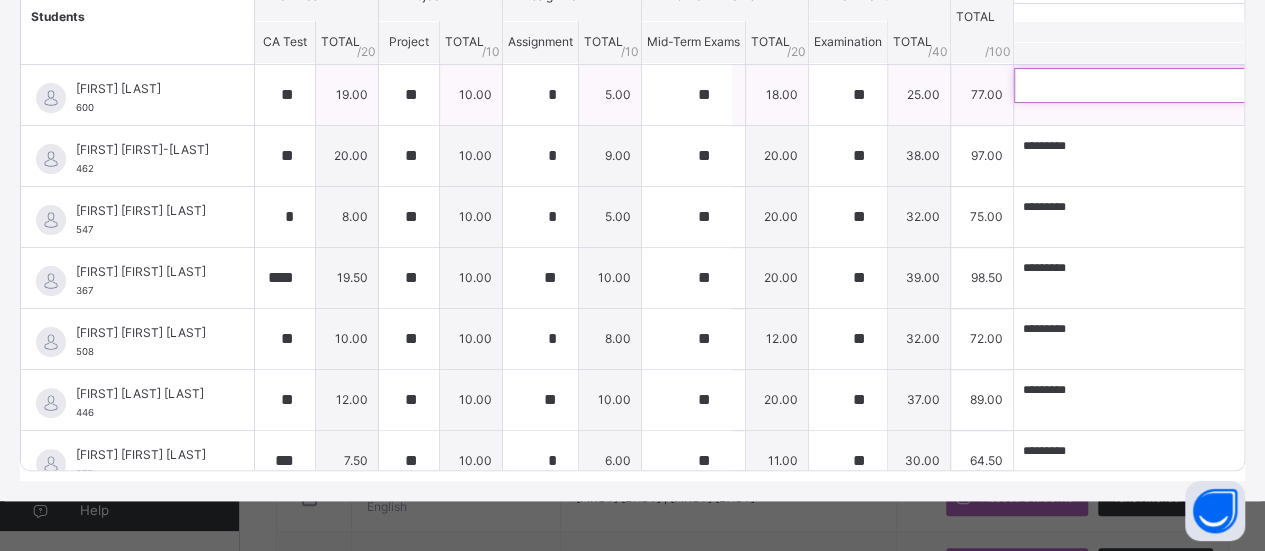 click at bounding box center (1144, 85) 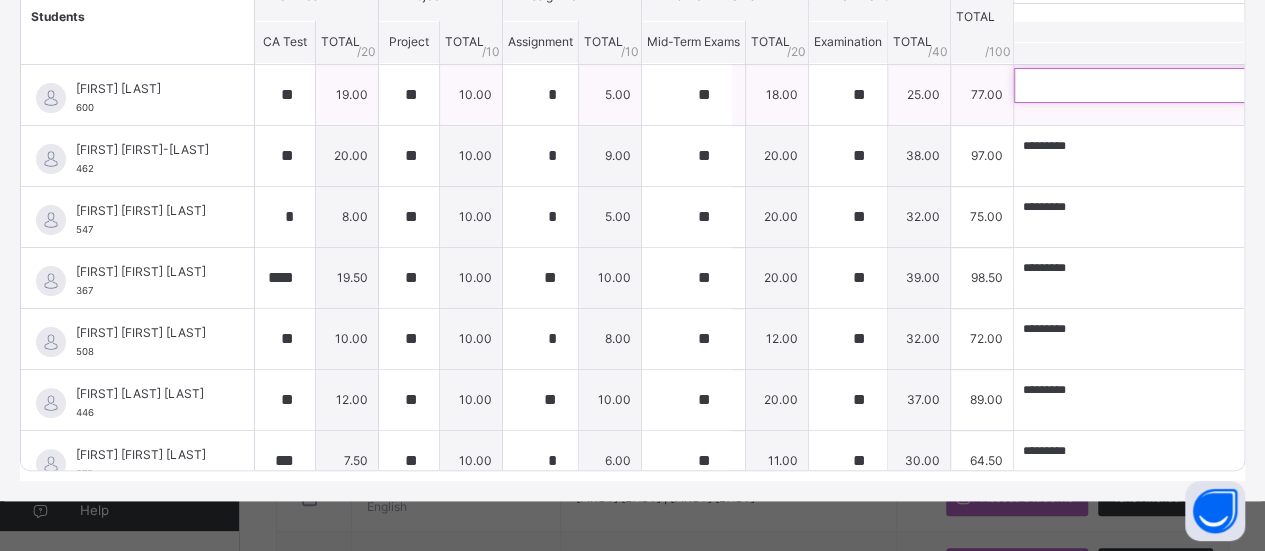 paste on "*********" 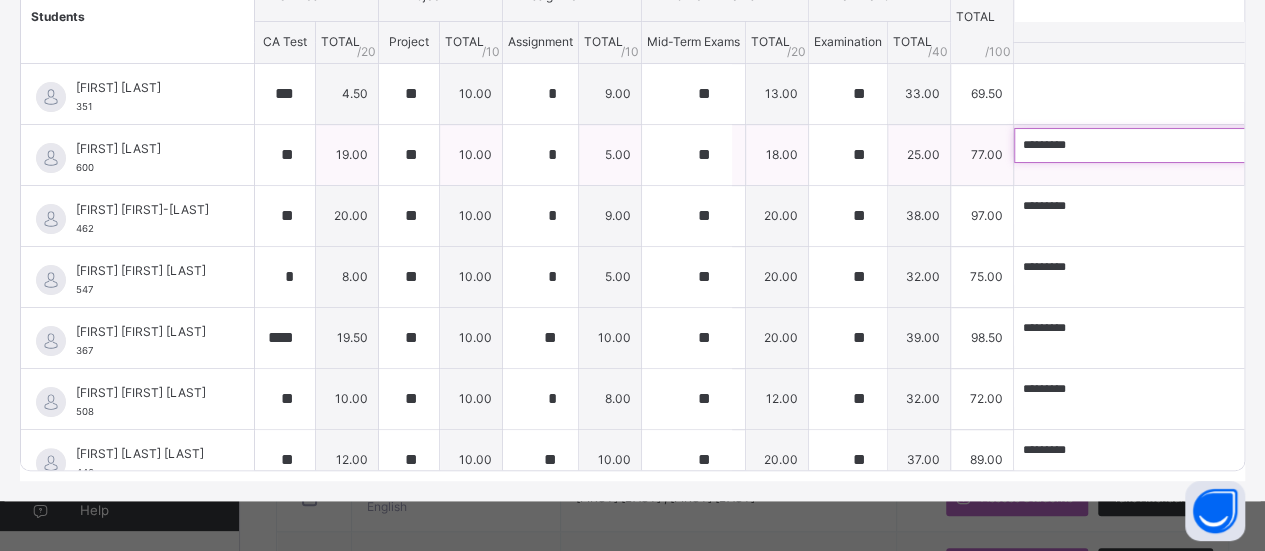 scroll, scrollTop: 0, scrollLeft: 0, axis: both 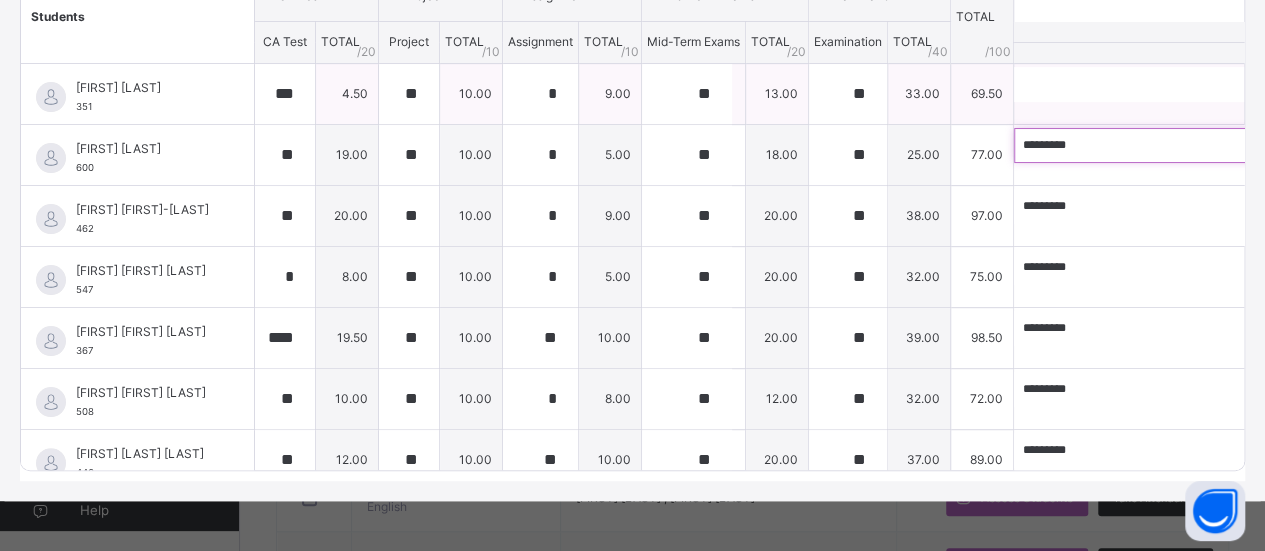 type on "*********" 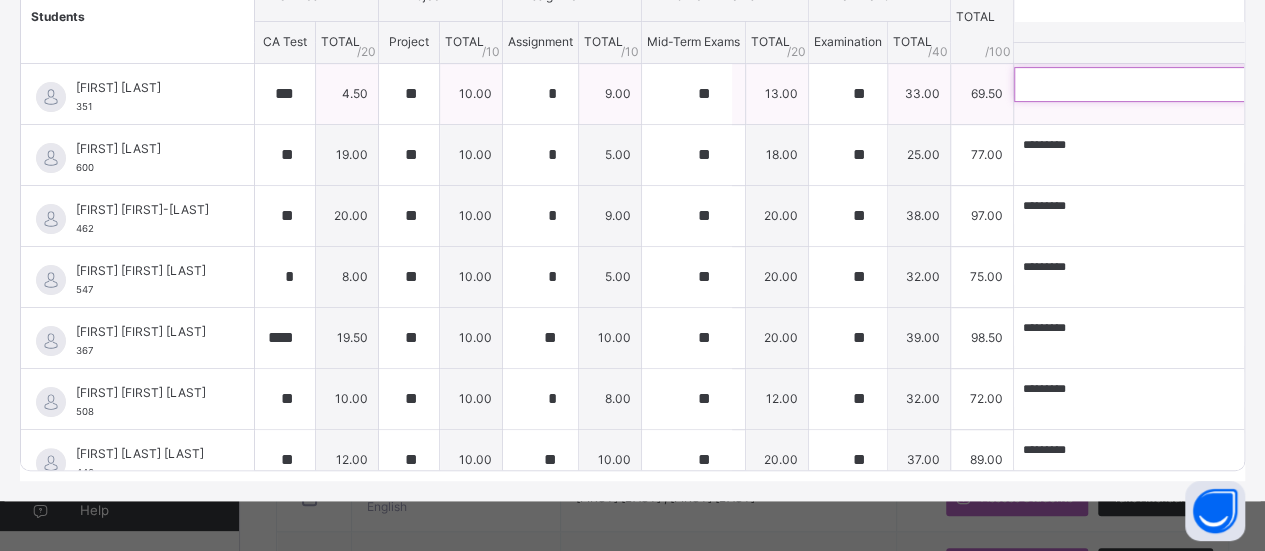 click at bounding box center [1144, 84] 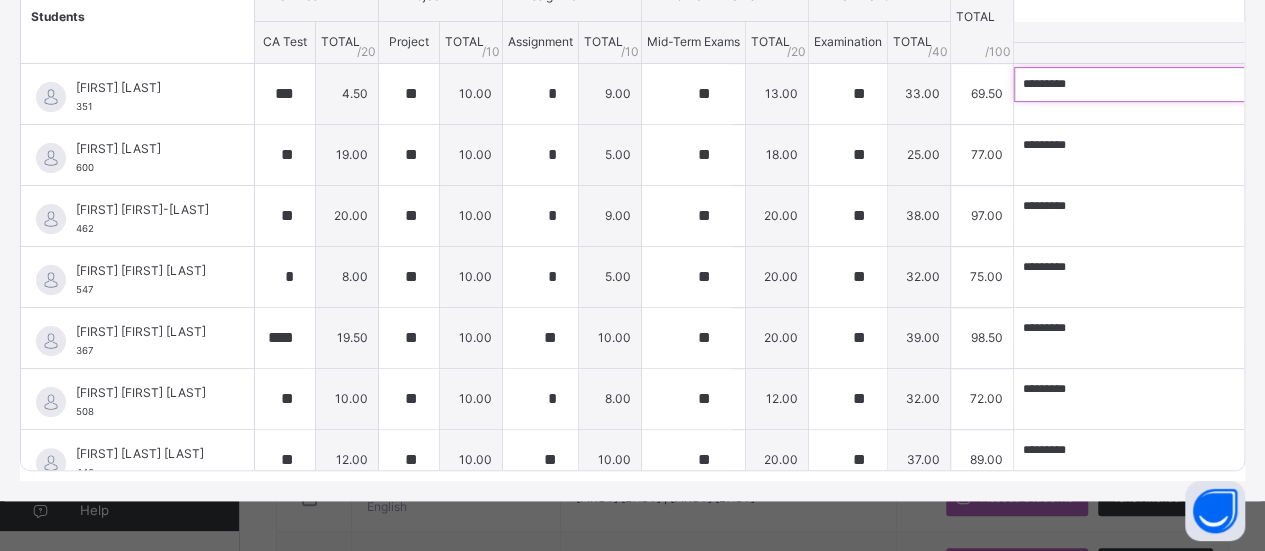 scroll, scrollTop: 0, scrollLeft: 0, axis: both 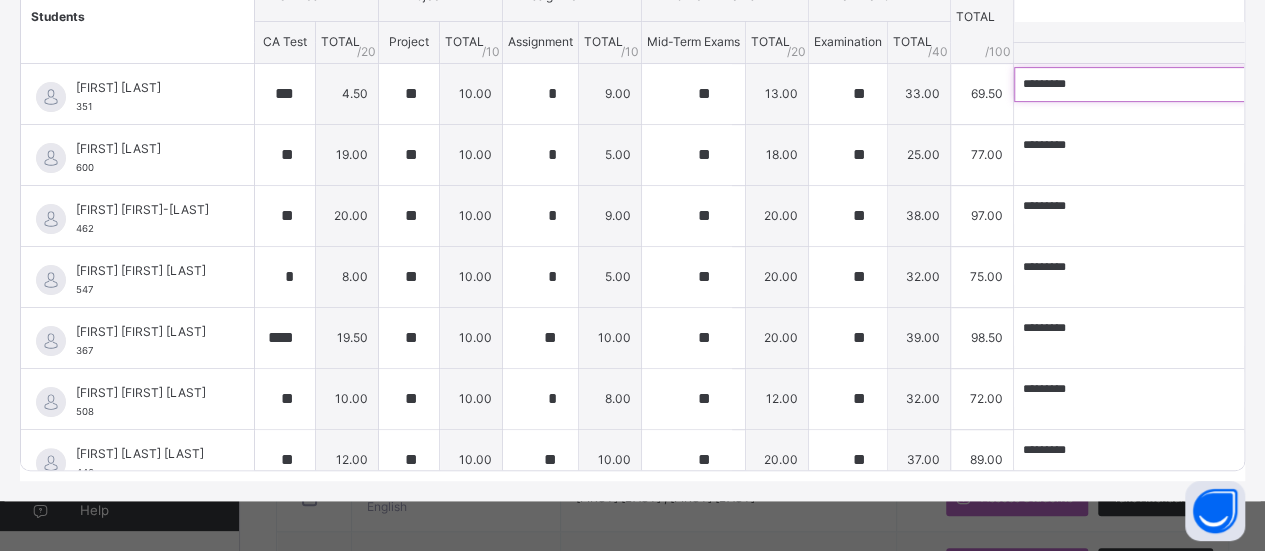 type on "*********" 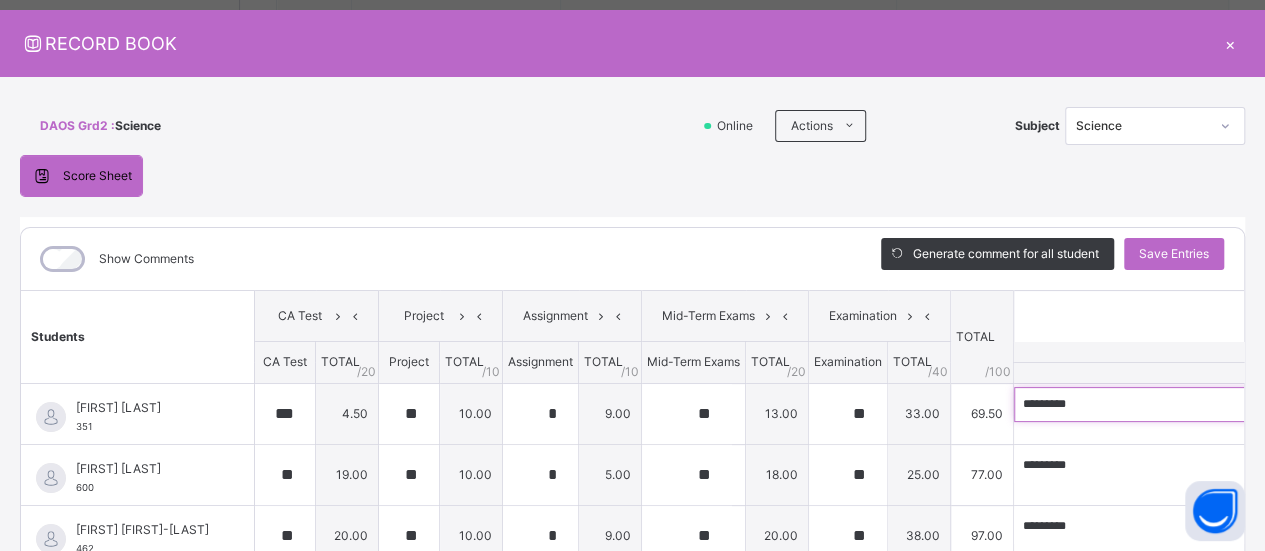 scroll, scrollTop: 17, scrollLeft: 0, axis: vertical 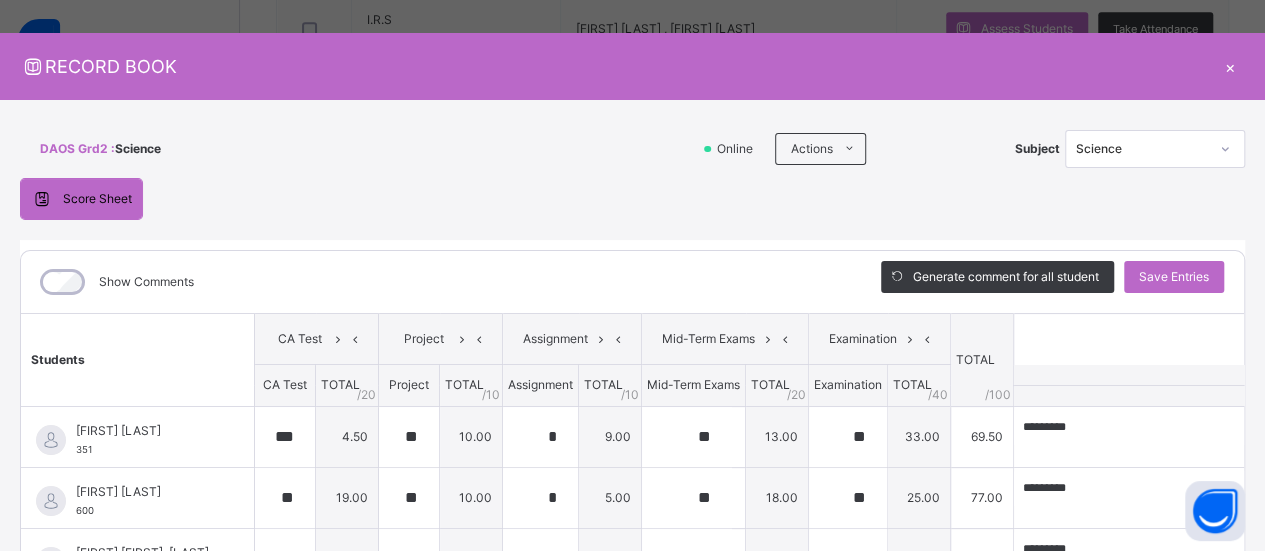 click on "Online" at bounding box center (740, 149) 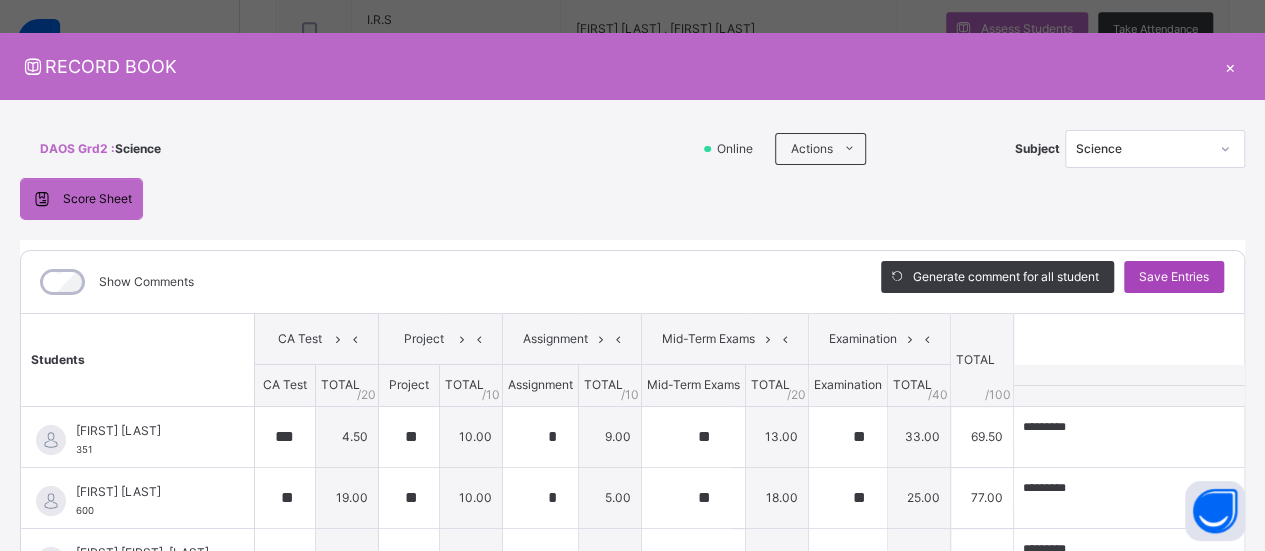click on "Save Entries" at bounding box center [1174, 277] 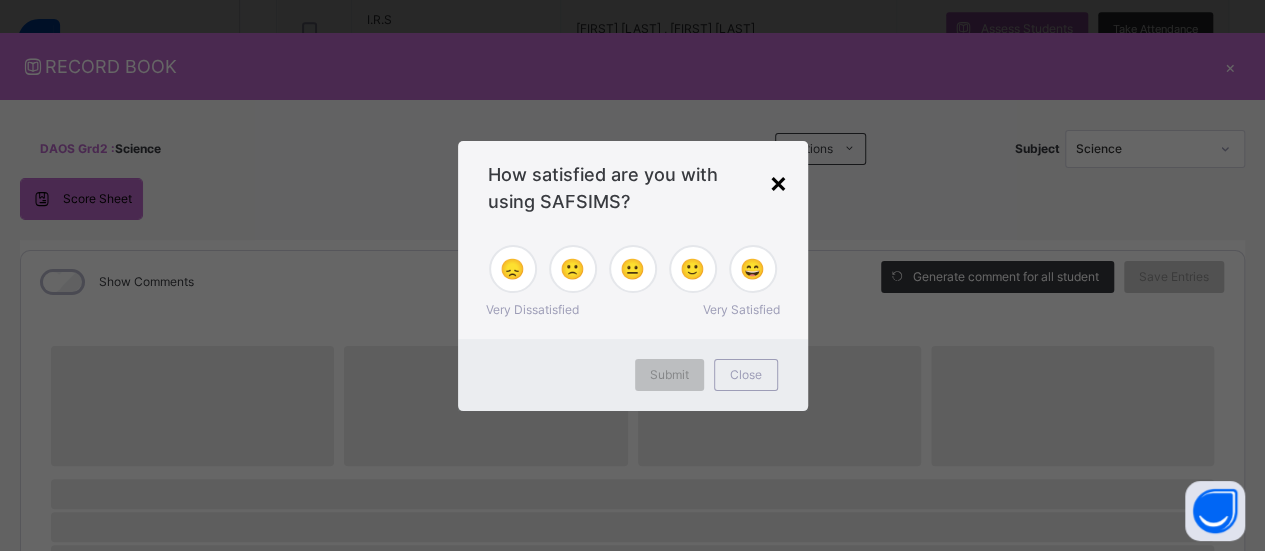 click on "×" at bounding box center [778, 182] 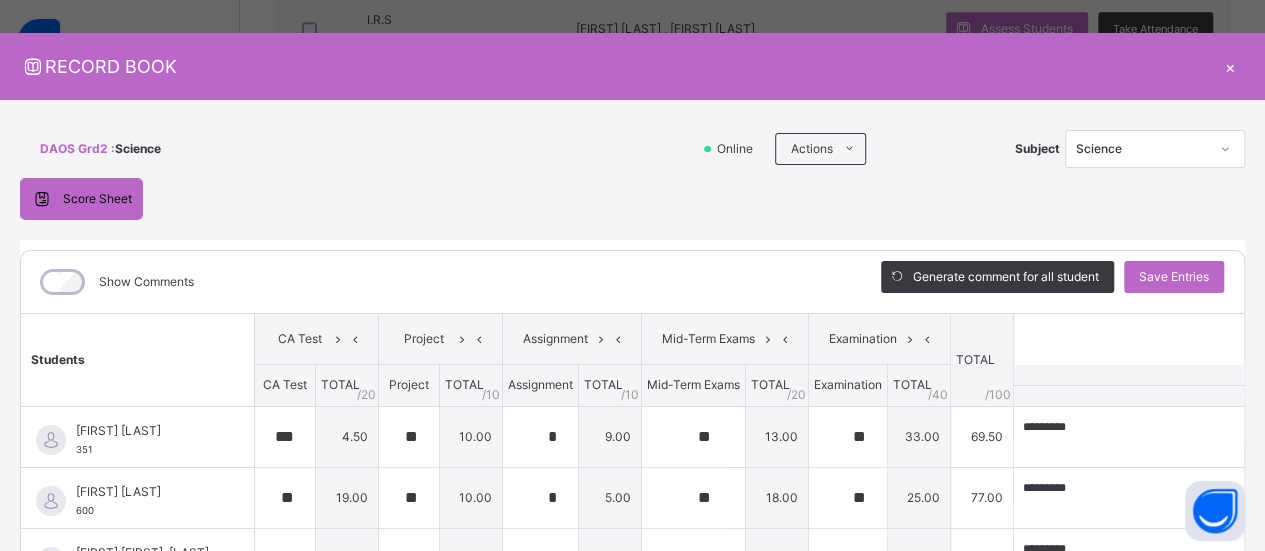 type on "***" 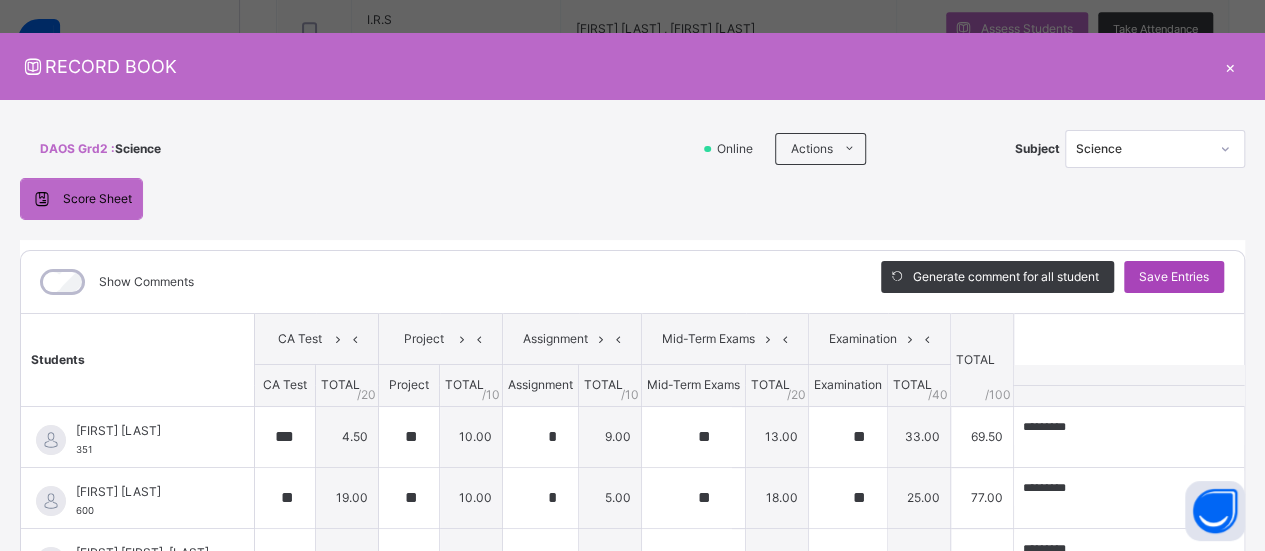 click on "Save Entries" at bounding box center (1174, 277) 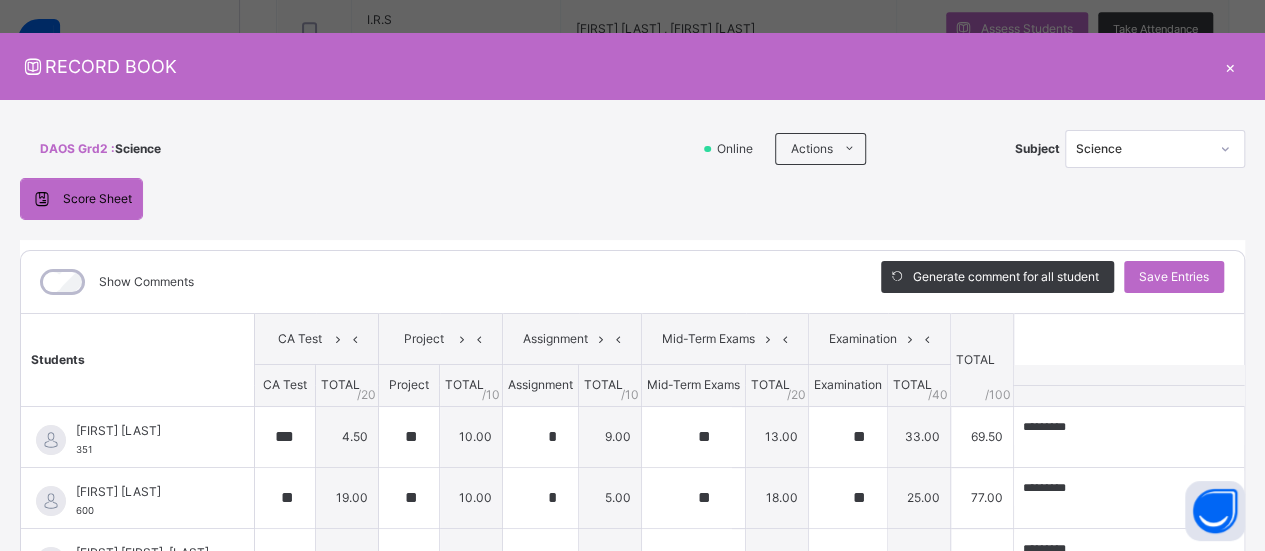 click on "×" at bounding box center [1230, 66] 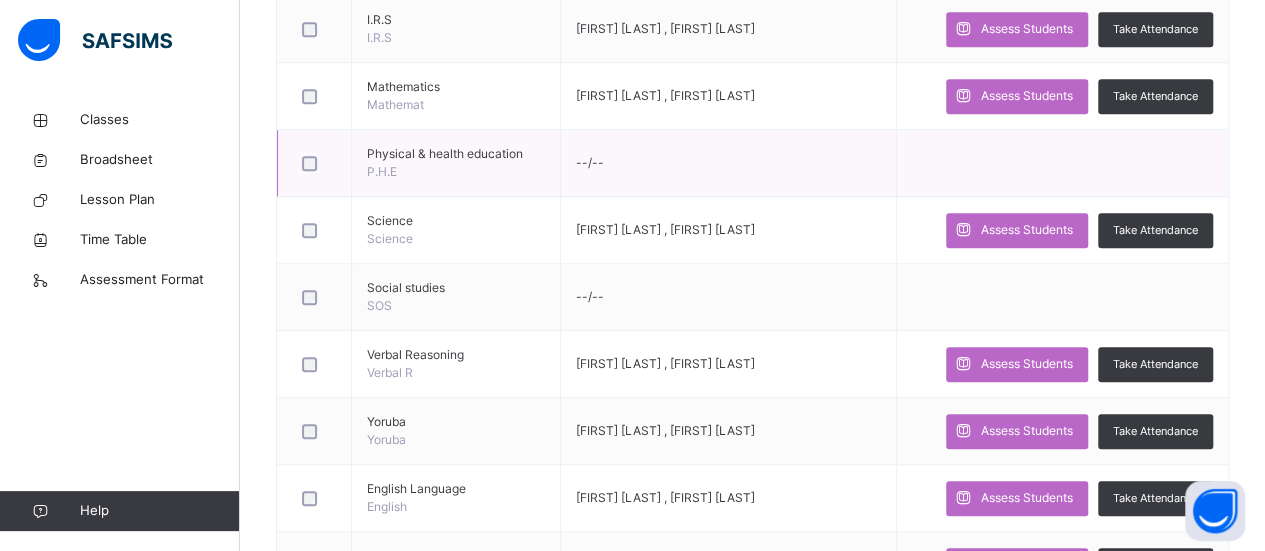 click on "--/--" at bounding box center [728, 163] 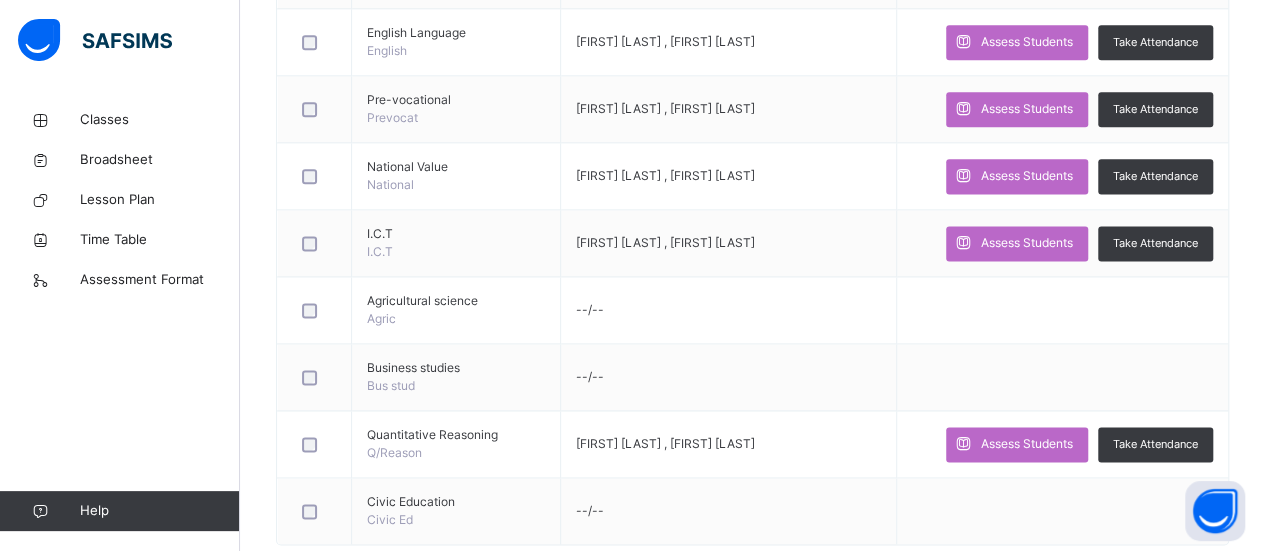 scroll, scrollTop: 1088, scrollLeft: 0, axis: vertical 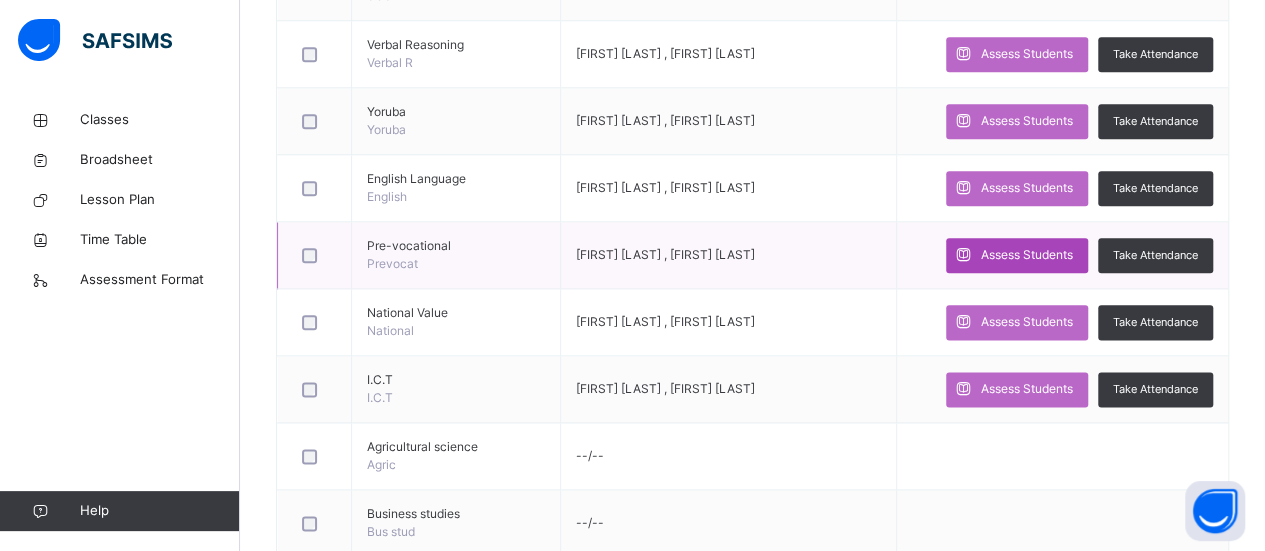 click on "Assess Students" at bounding box center (1027, 255) 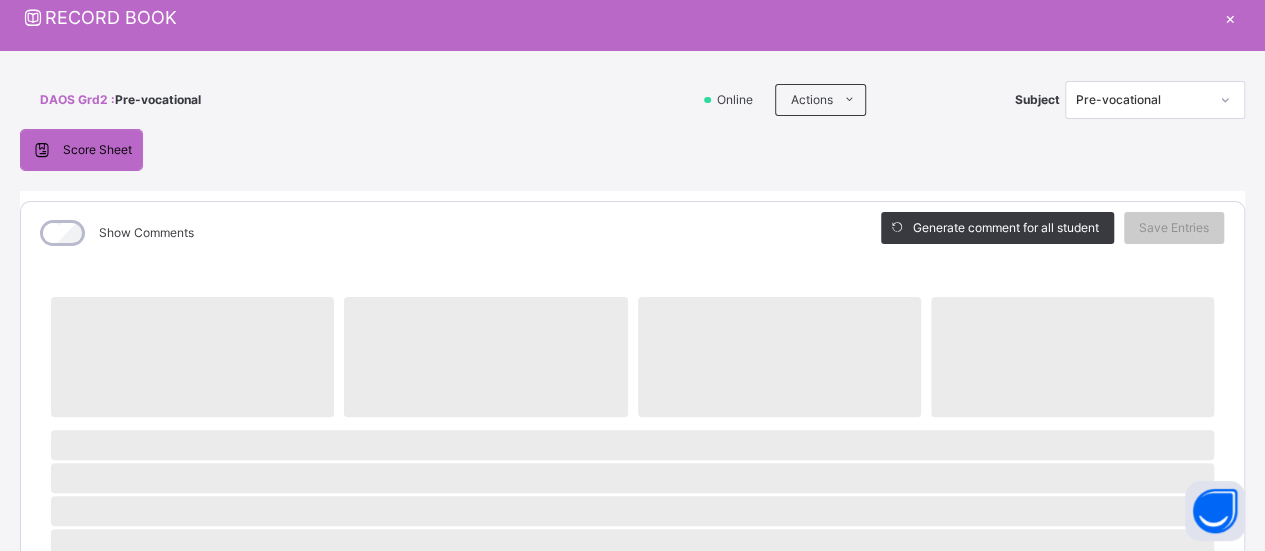 scroll, scrollTop: 255, scrollLeft: 0, axis: vertical 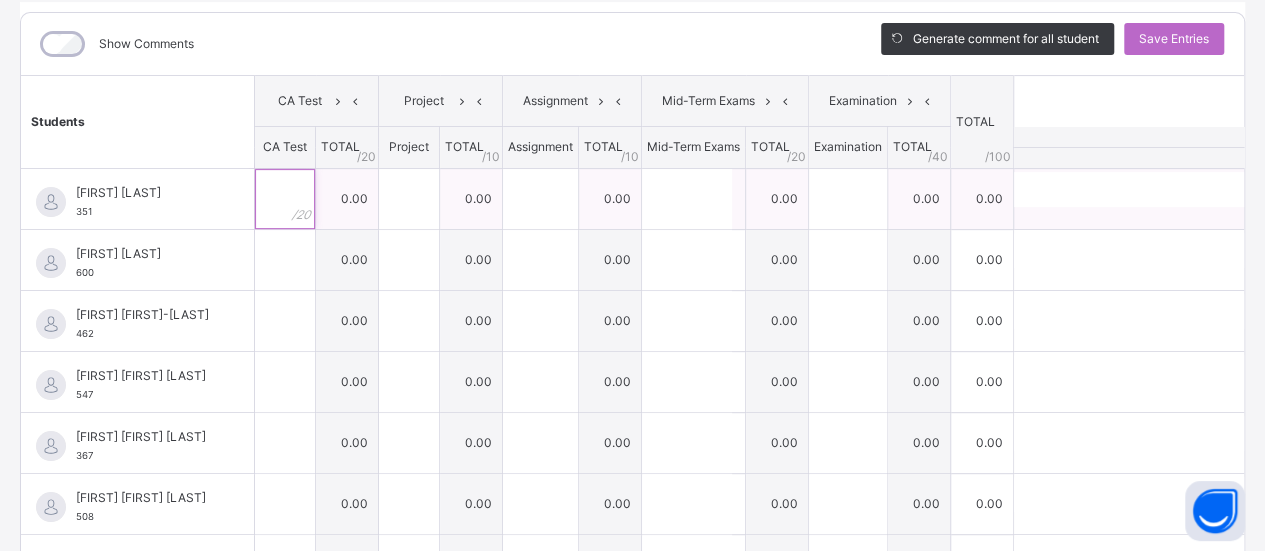click at bounding box center (285, 199) 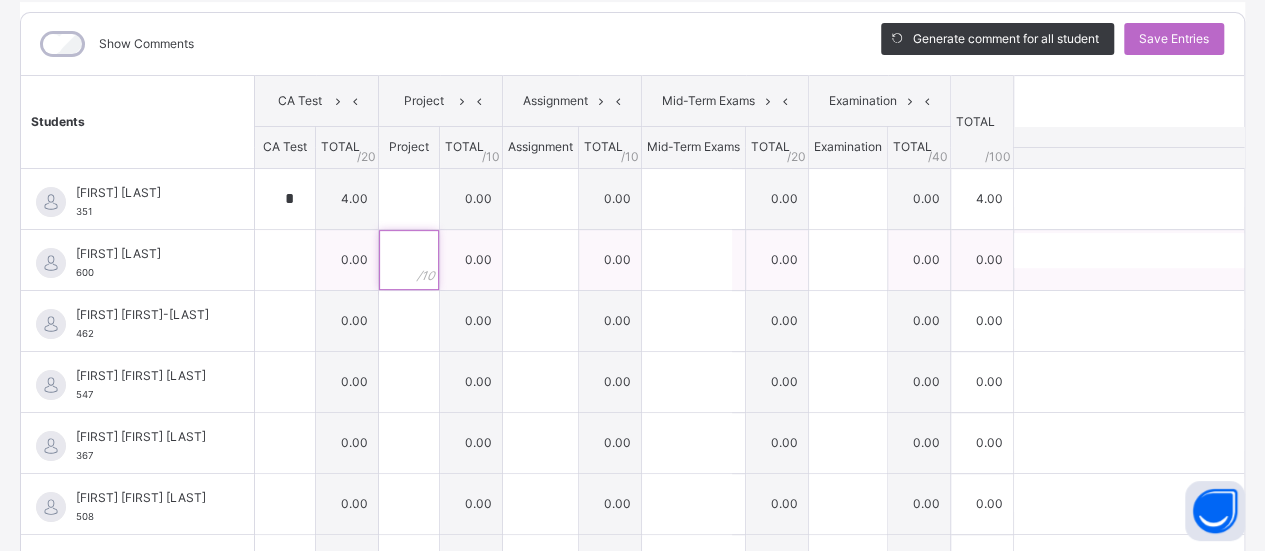 click at bounding box center [409, 260] 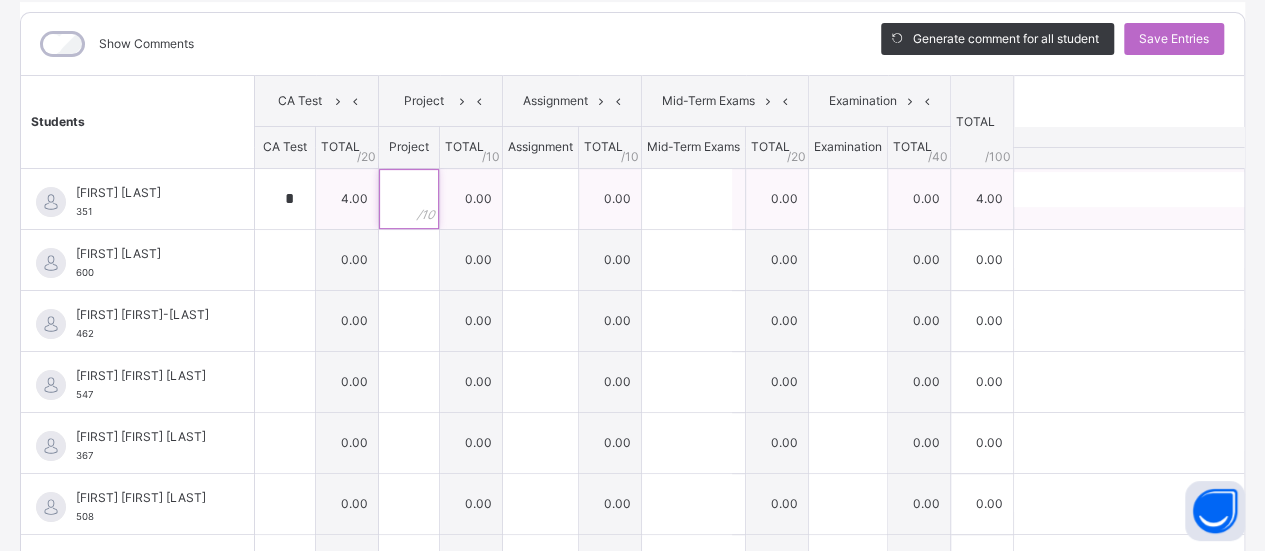 click at bounding box center (409, 199) 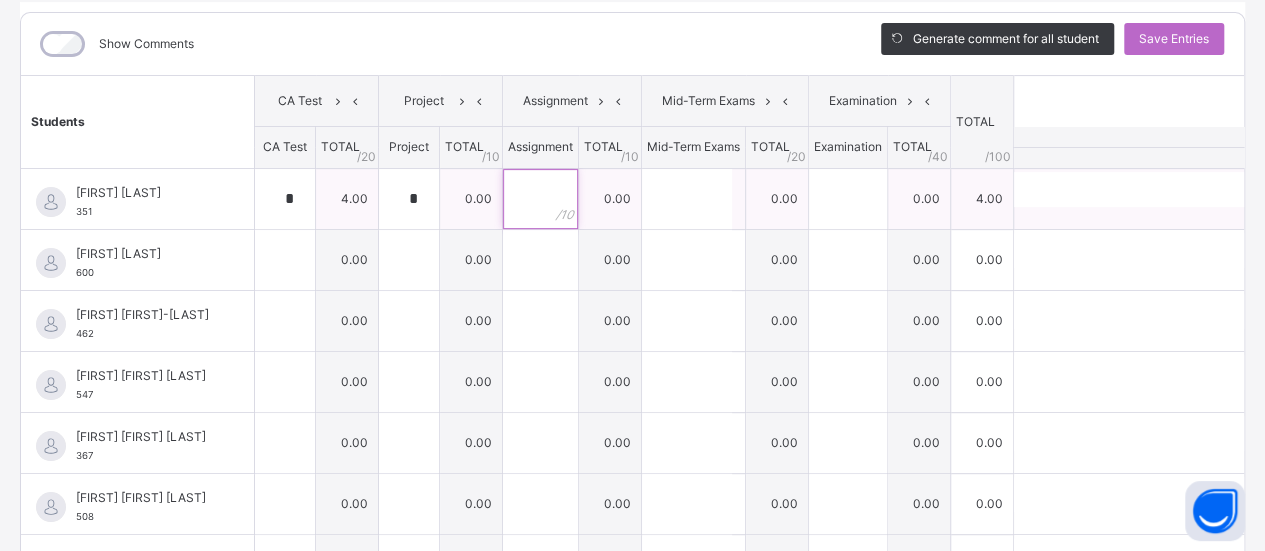 click at bounding box center [540, 199] 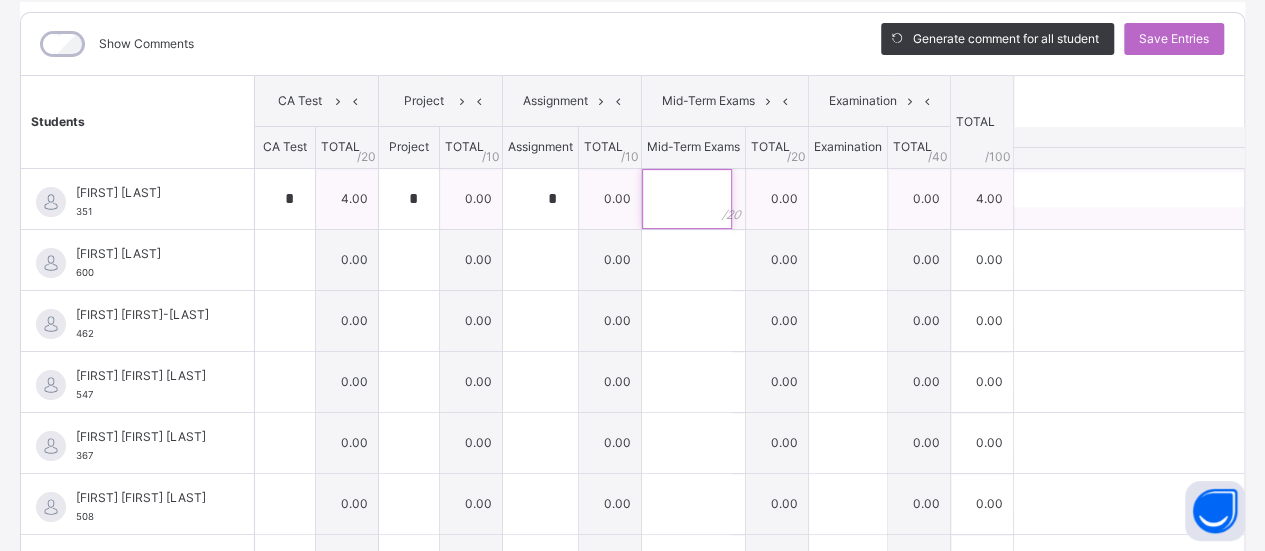 click at bounding box center (687, 199) 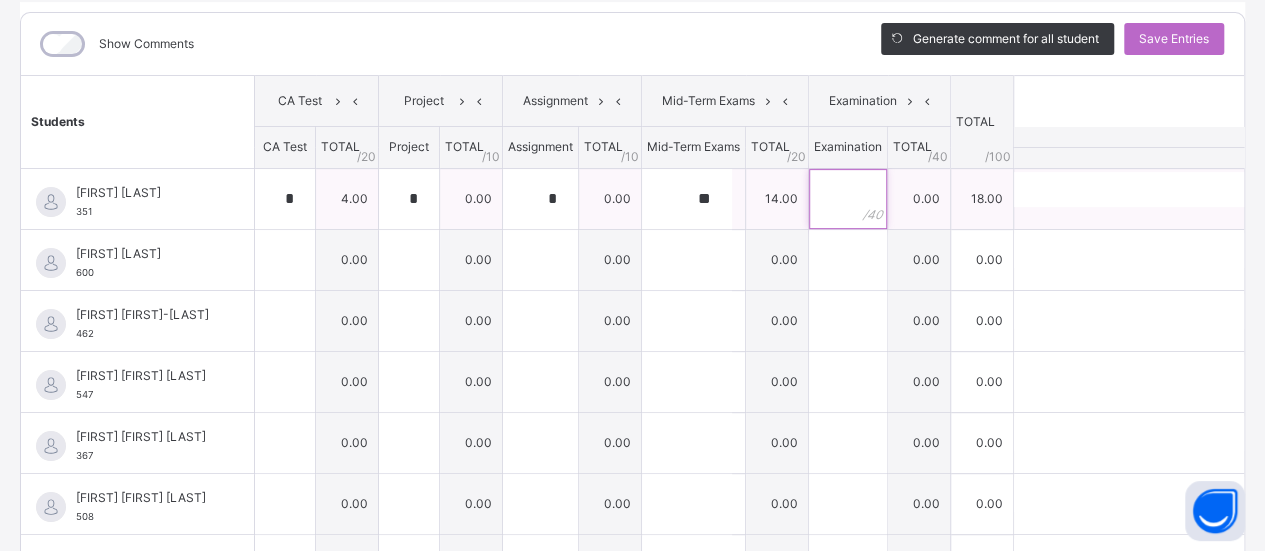 click at bounding box center [848, 199] 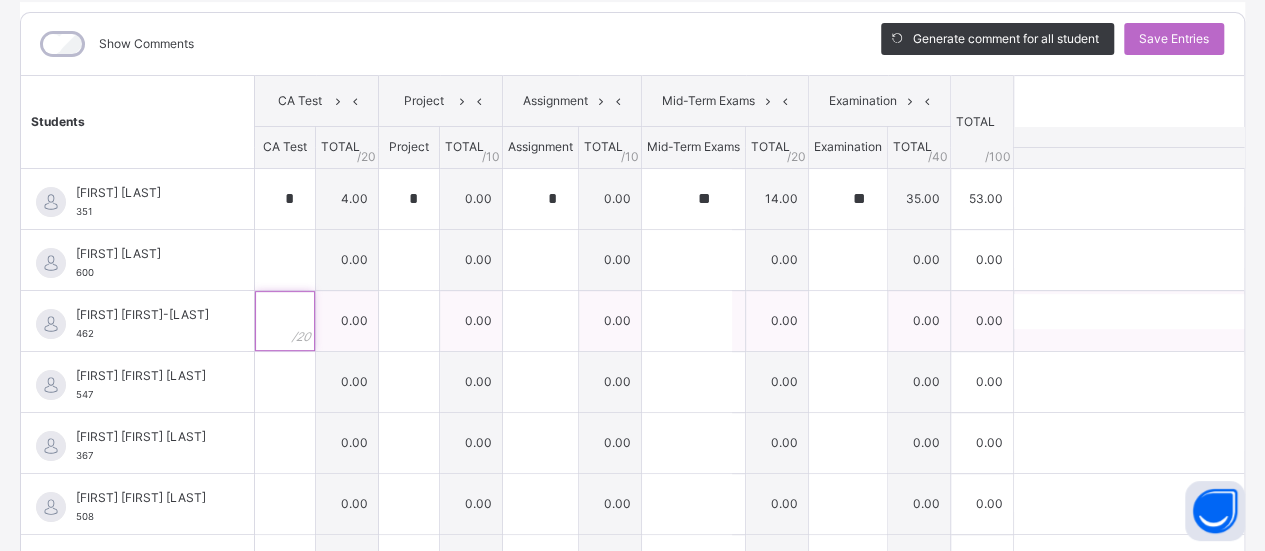 click at bounding box center (285, 321) 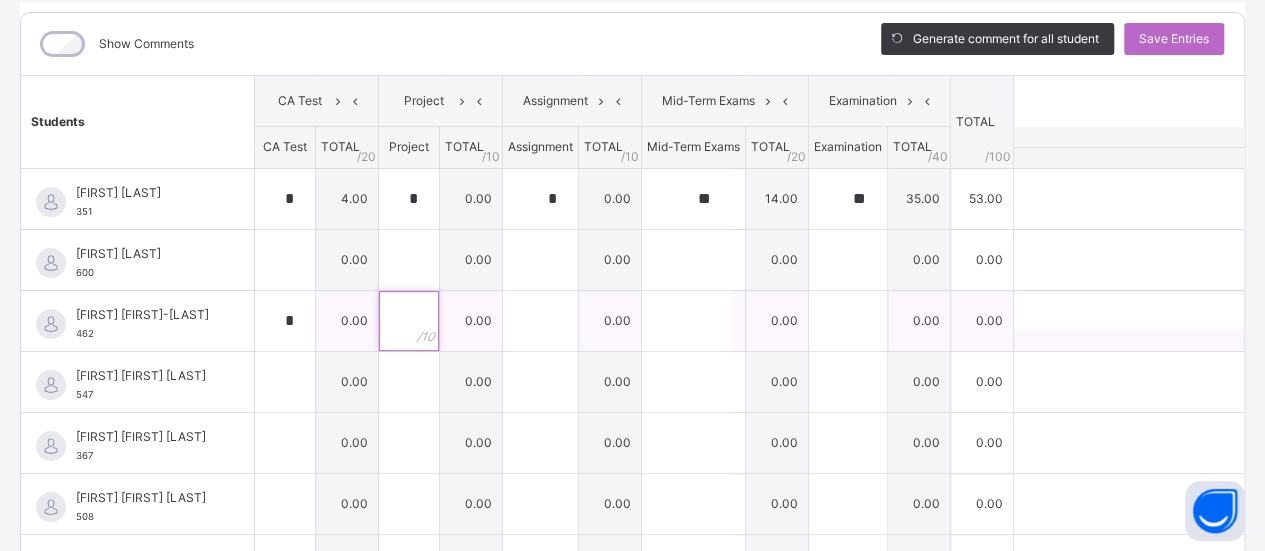 click at bounding box center [409, 321] 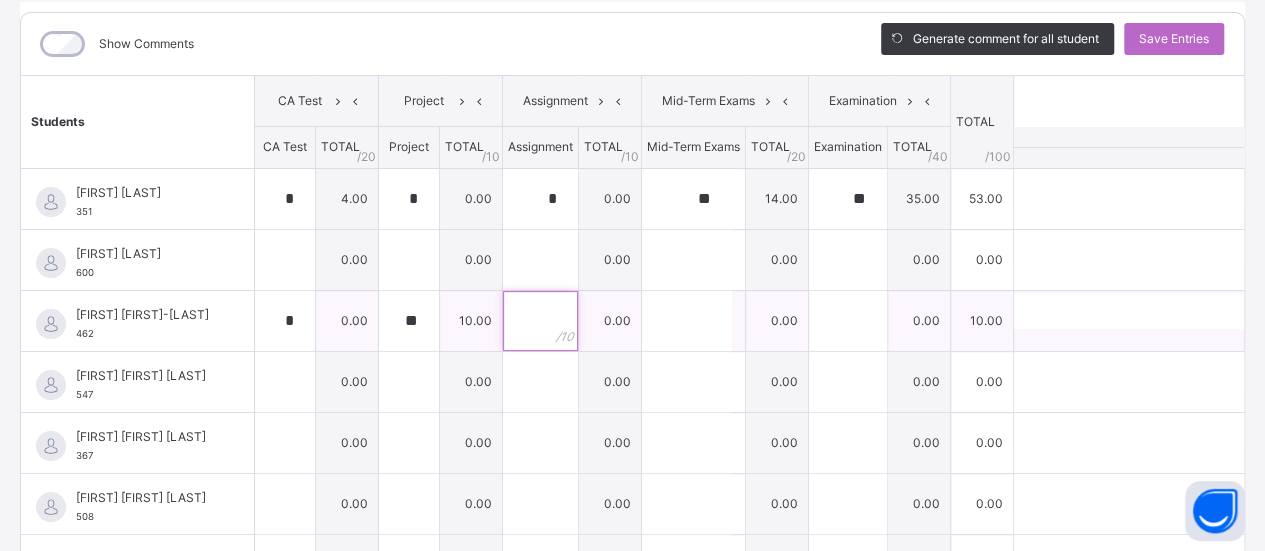 click at bounding box center [540, 321] 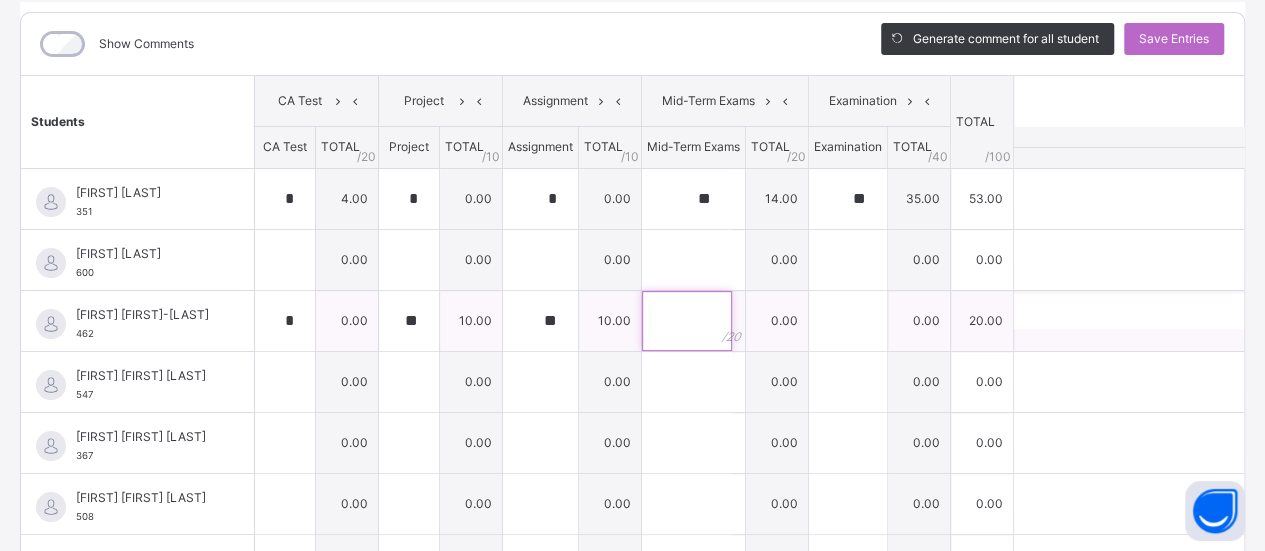 click at bounding box center (687, 321) 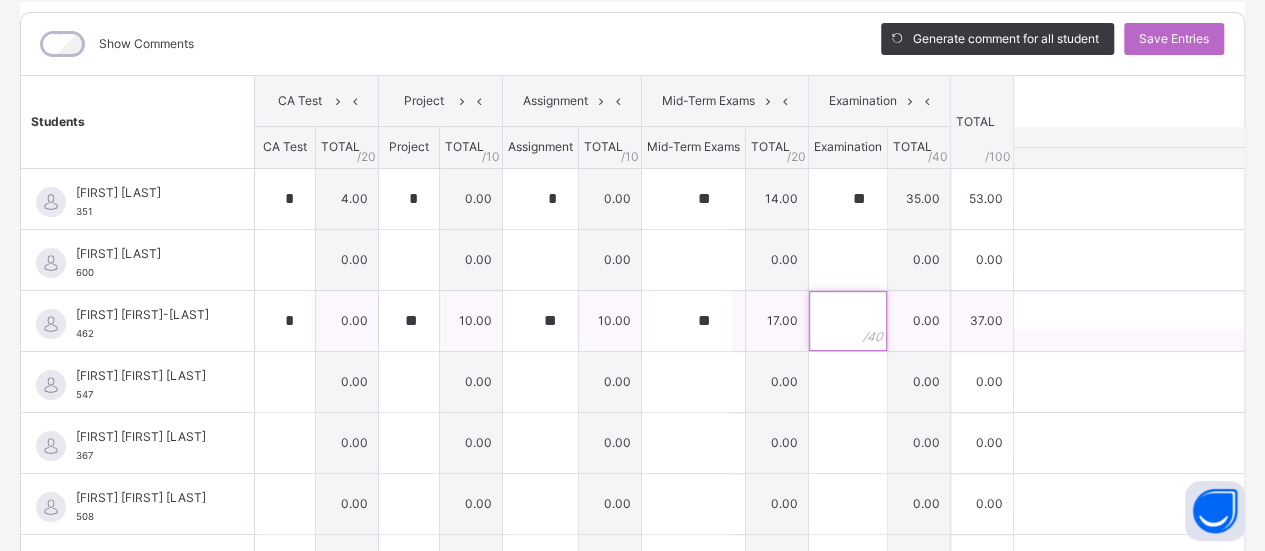 click at bounding box center [848, 321] 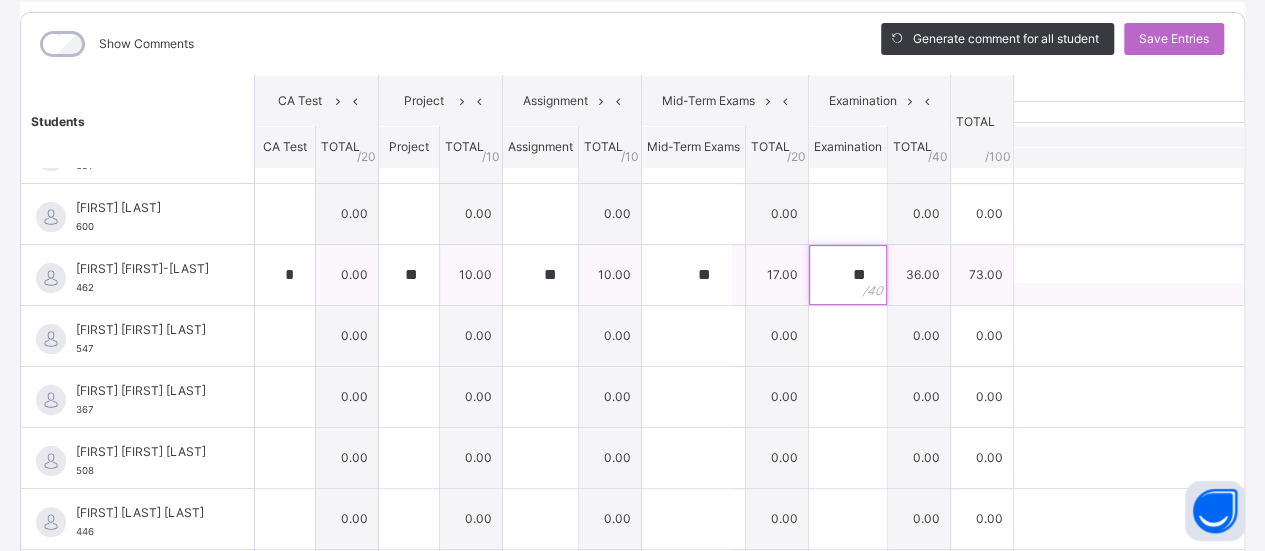 scroll, scrollTop: 61, scrollLeft: 0, axis: vertical 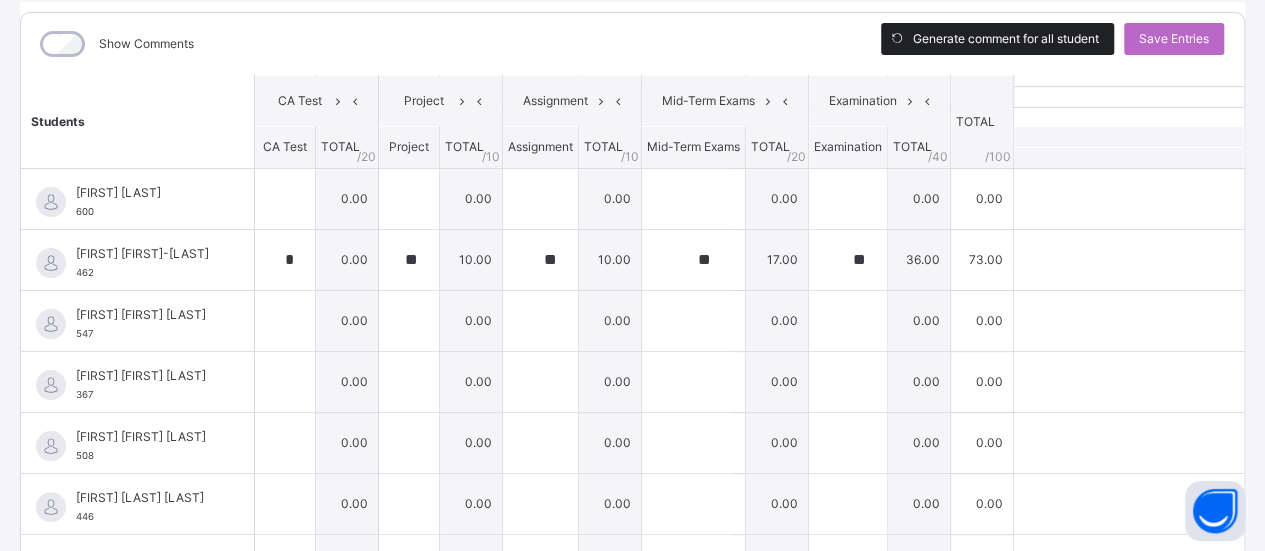 click on "Generate comment for all student" at bounding box center (1006, 39) 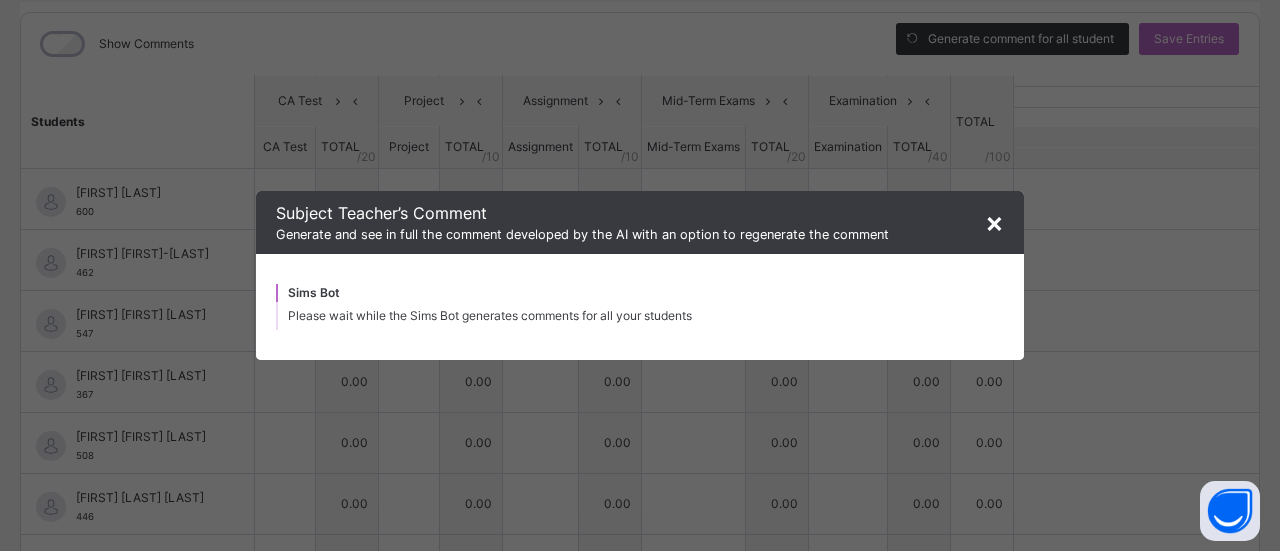 click on "×" at bounding box center (994, 222) 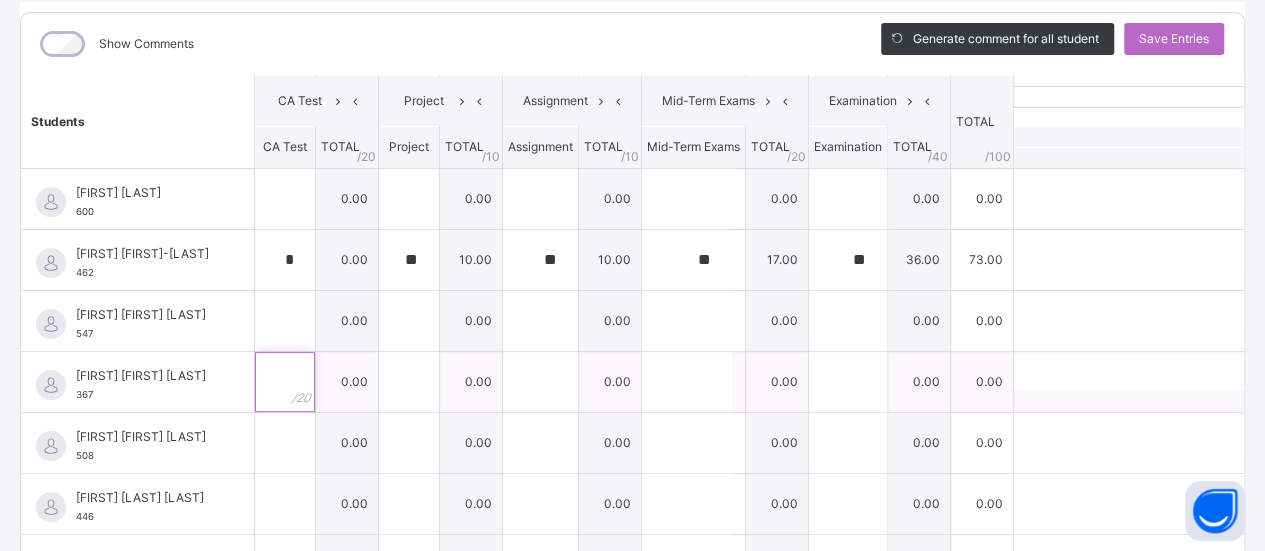 click at bounding box center (285, 382) 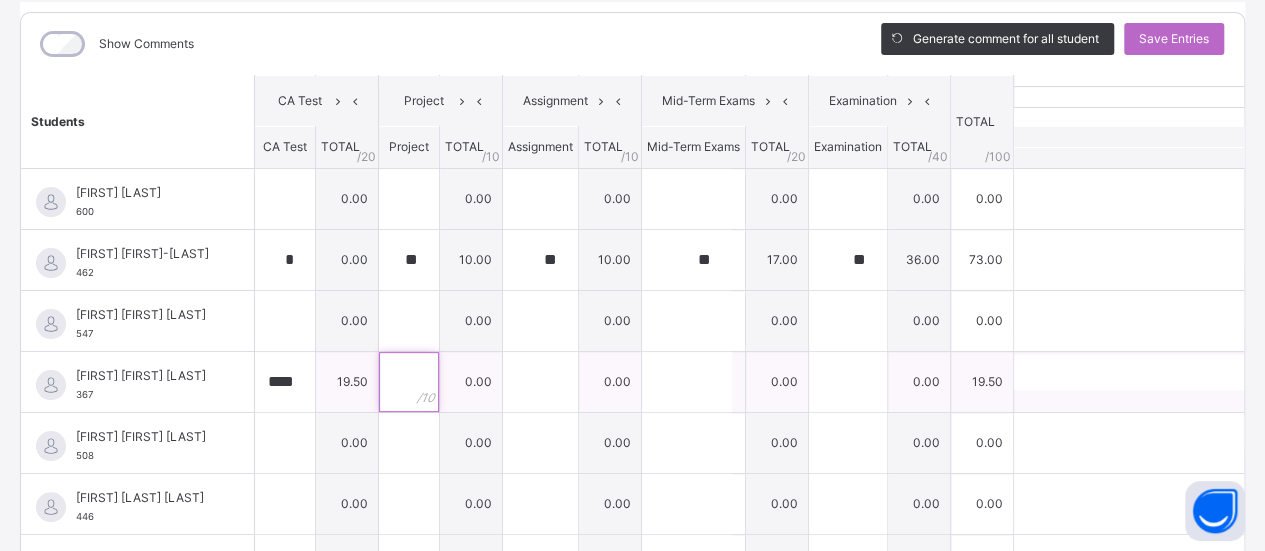 click at bounding box center (409, 382) 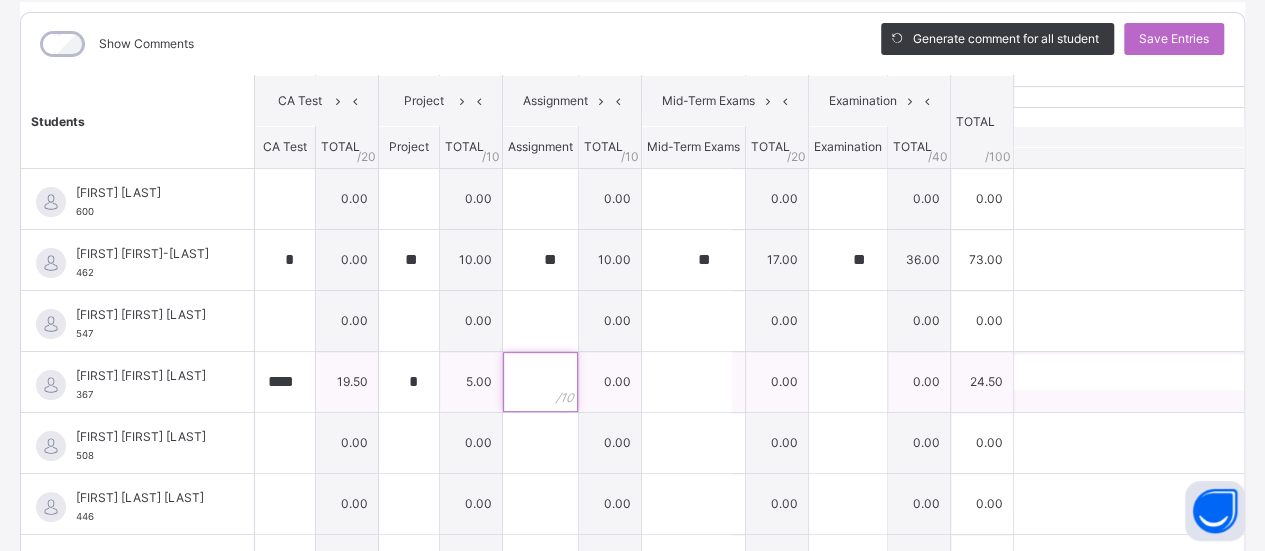 click at bounding box center [540, 382] 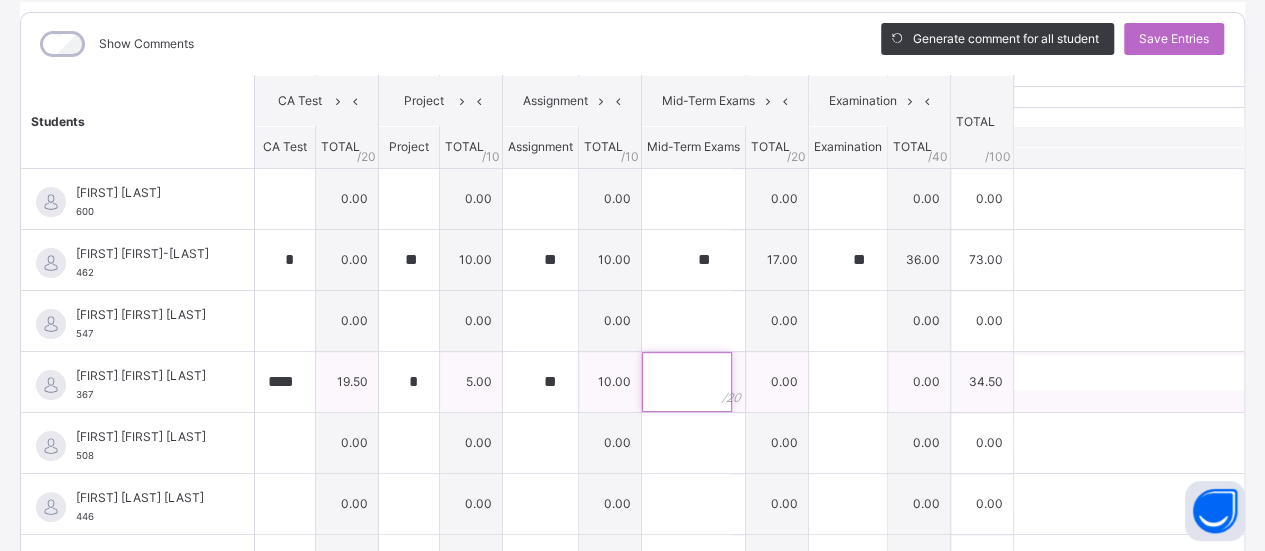 click at bounding box center (687, 382) 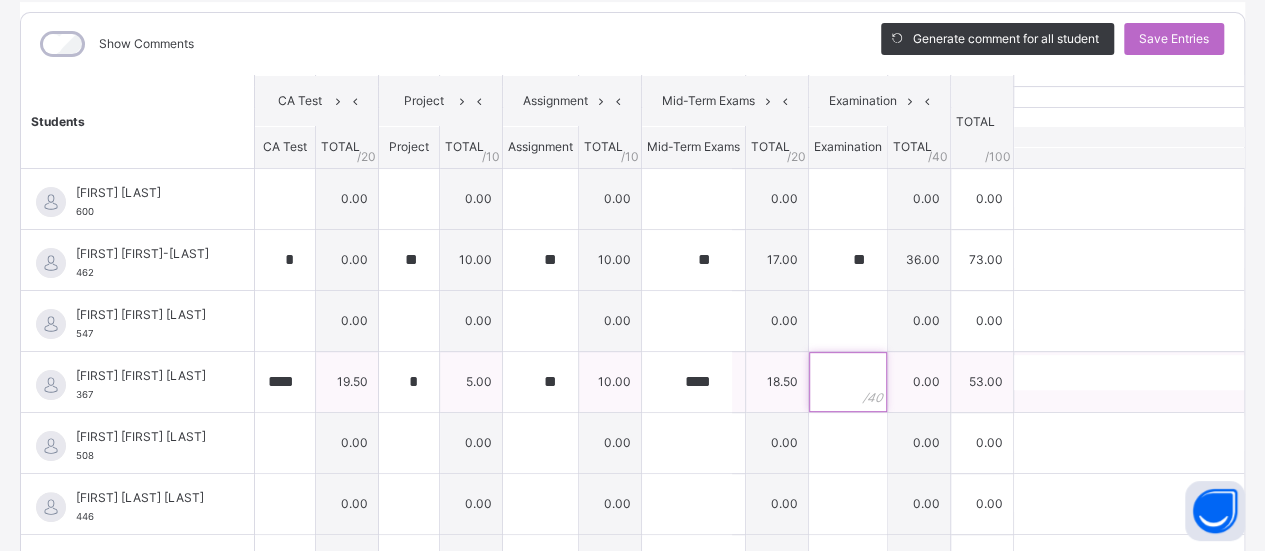 click at bounding box center [848, 382] 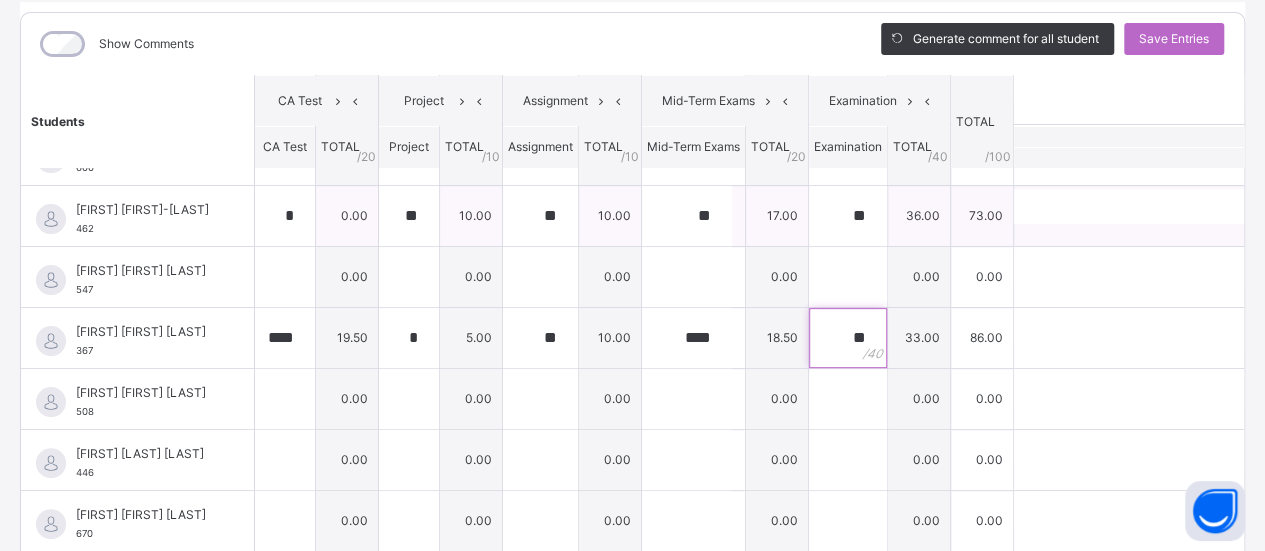 scroll, scrollTop: 118, scrollLeft: 0, axis: vertical 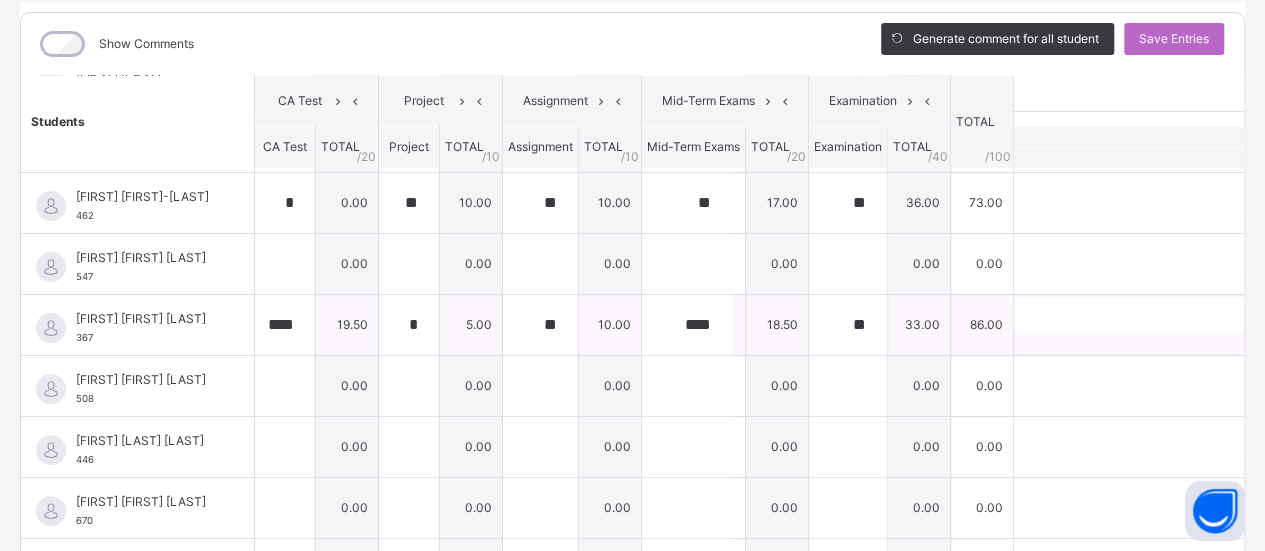 click on "19.50" at bounding box center [347, 324] 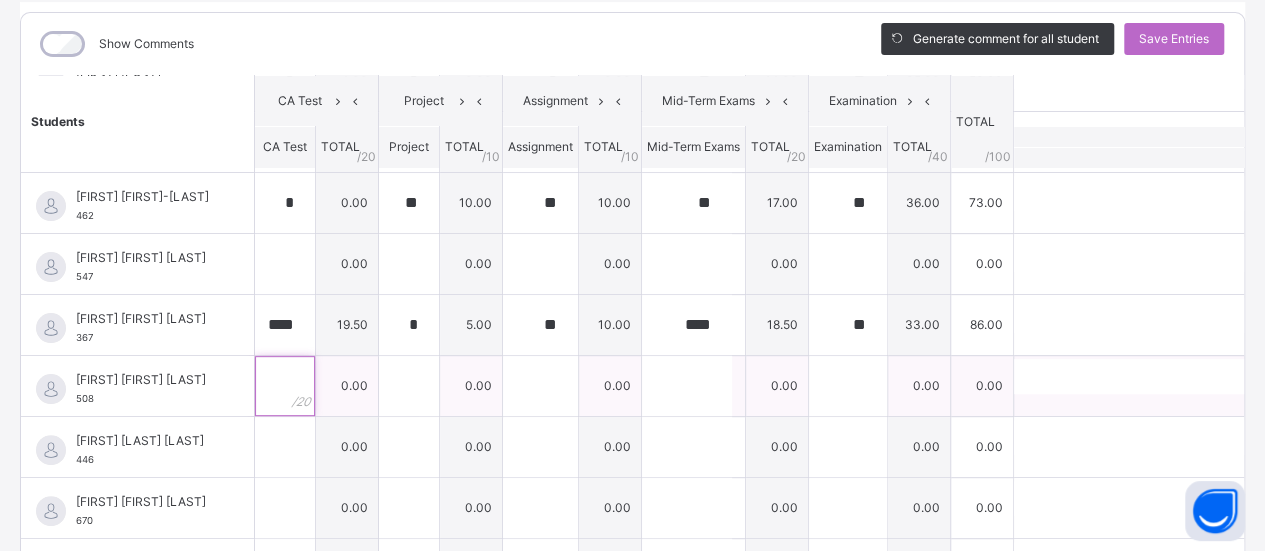 click at bounding box center [285, 386] 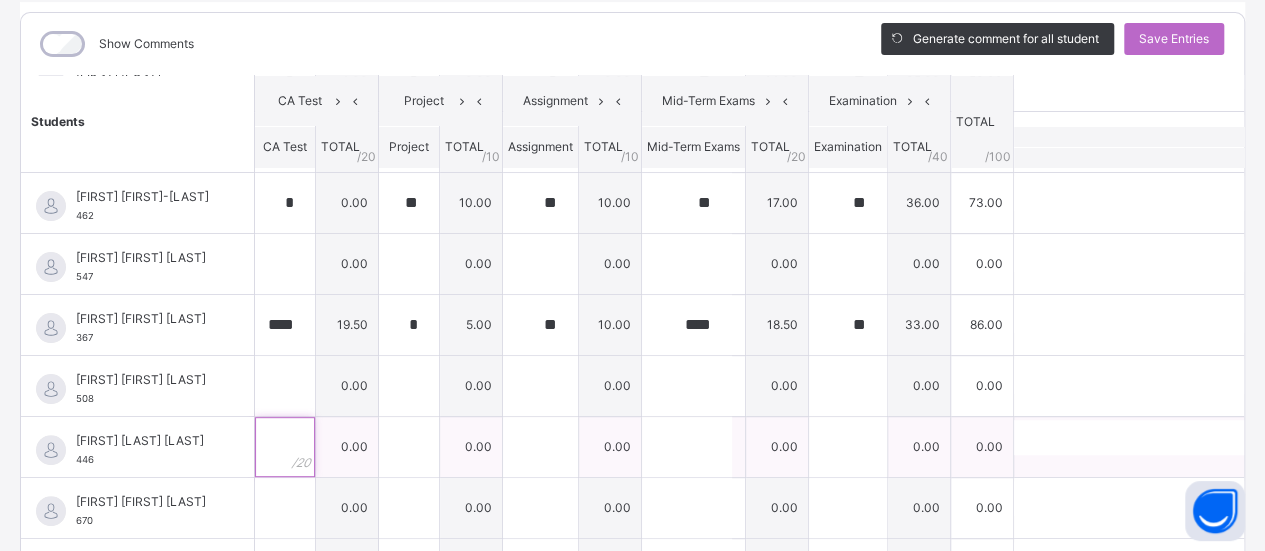 click at bounding box center [285, 447] 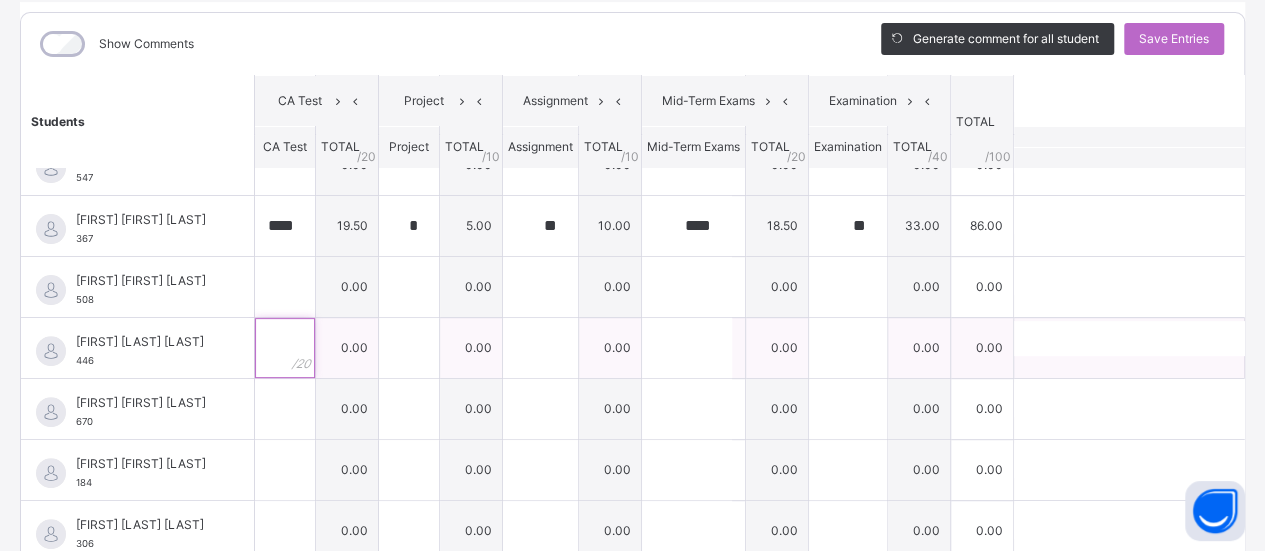 scroll, scrollTop: 220, scrollLeft: 0, axis: vertical 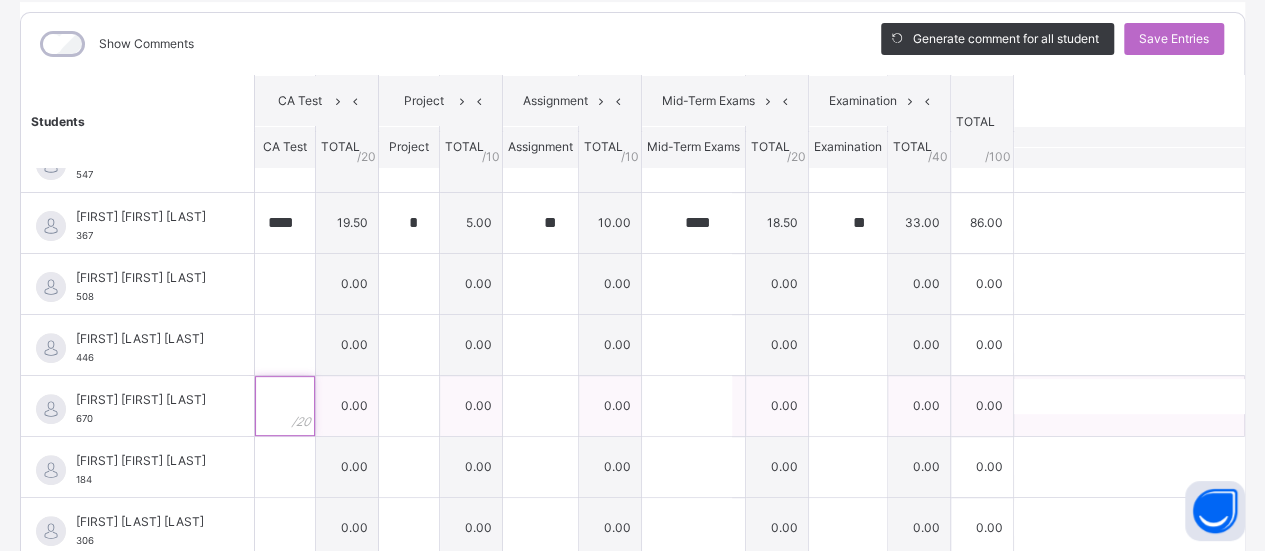 click at bounding box center [285, 406] 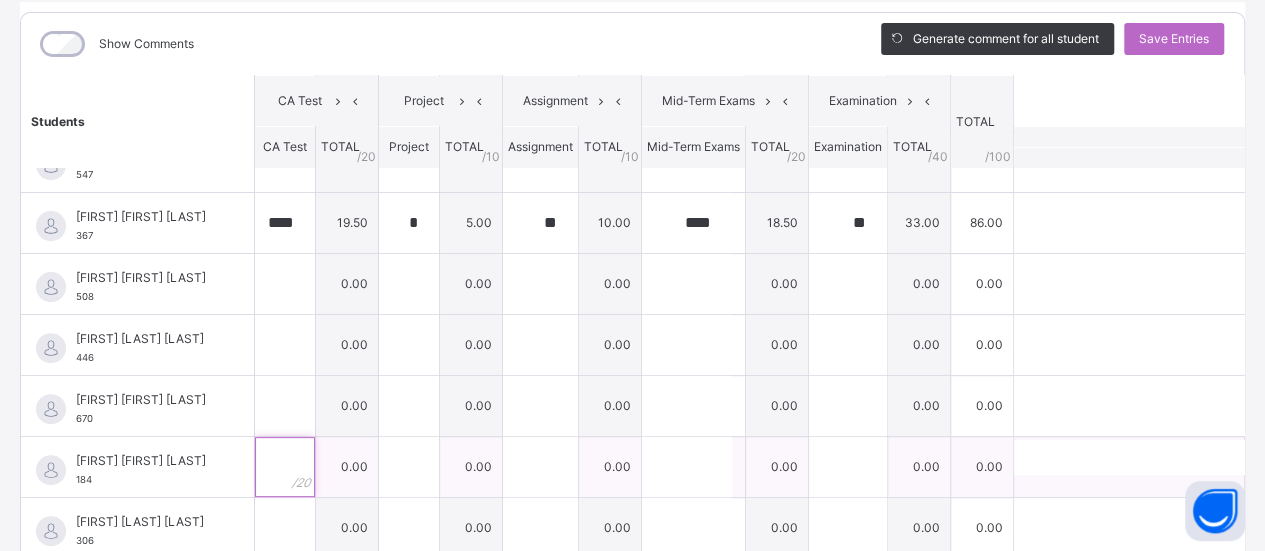 click at bounding box center [285, 467] 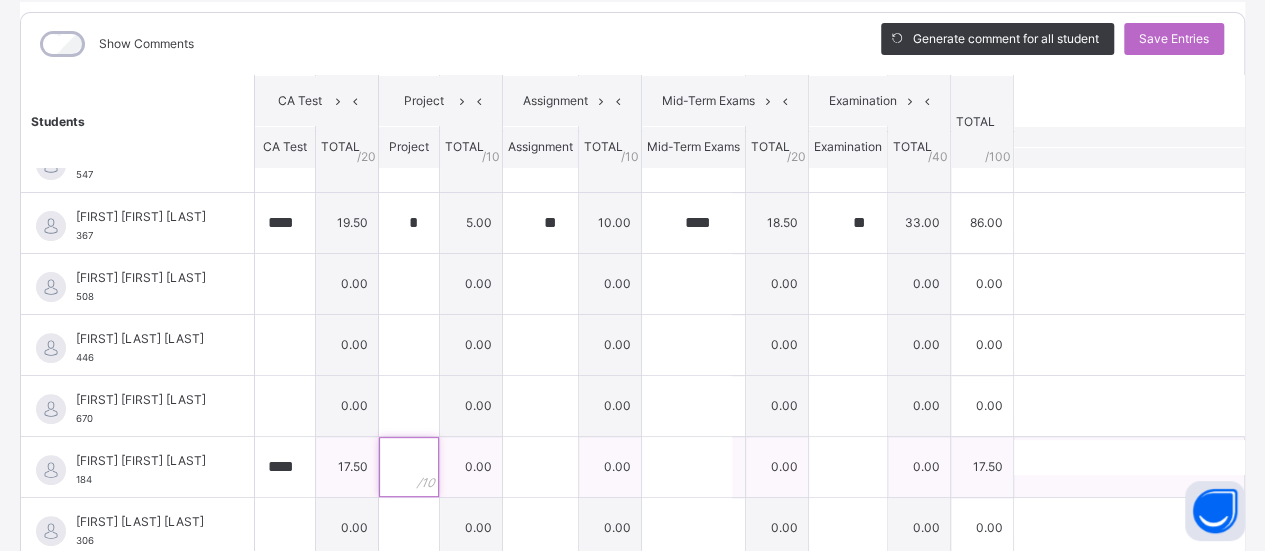 click at bounding box center (409, 467) 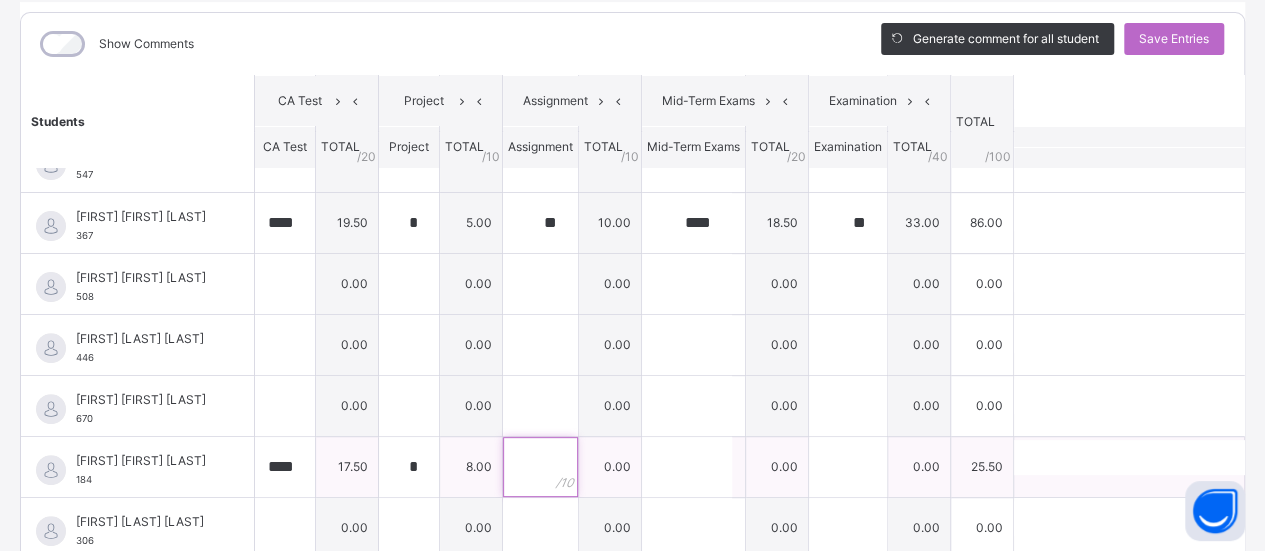 click at bounding box center [540, 467] 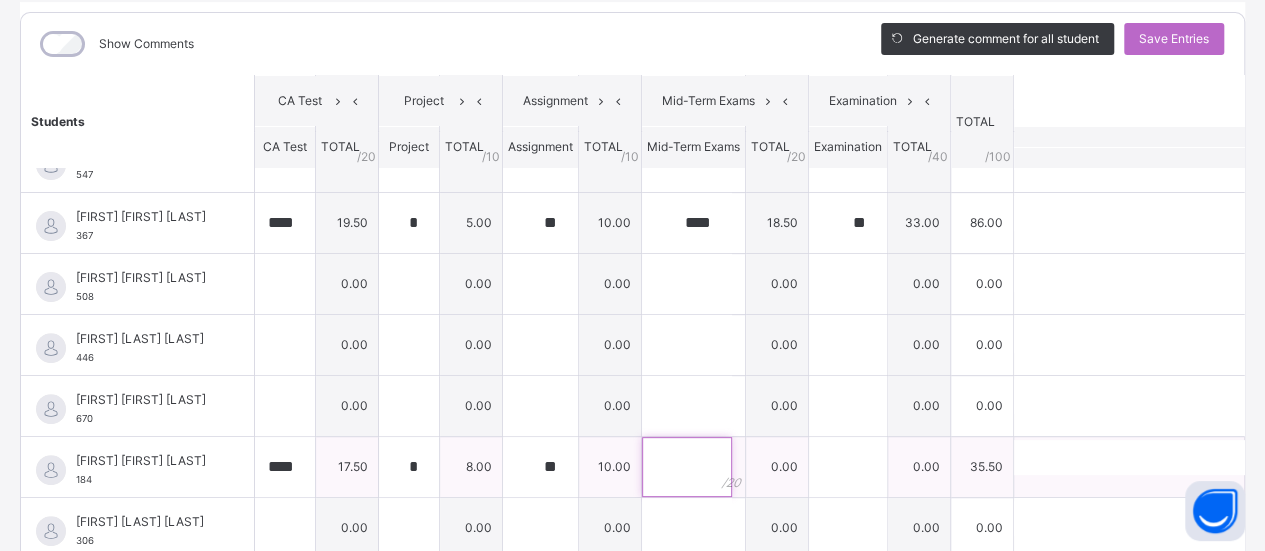 click at bounding box center (687, 467) 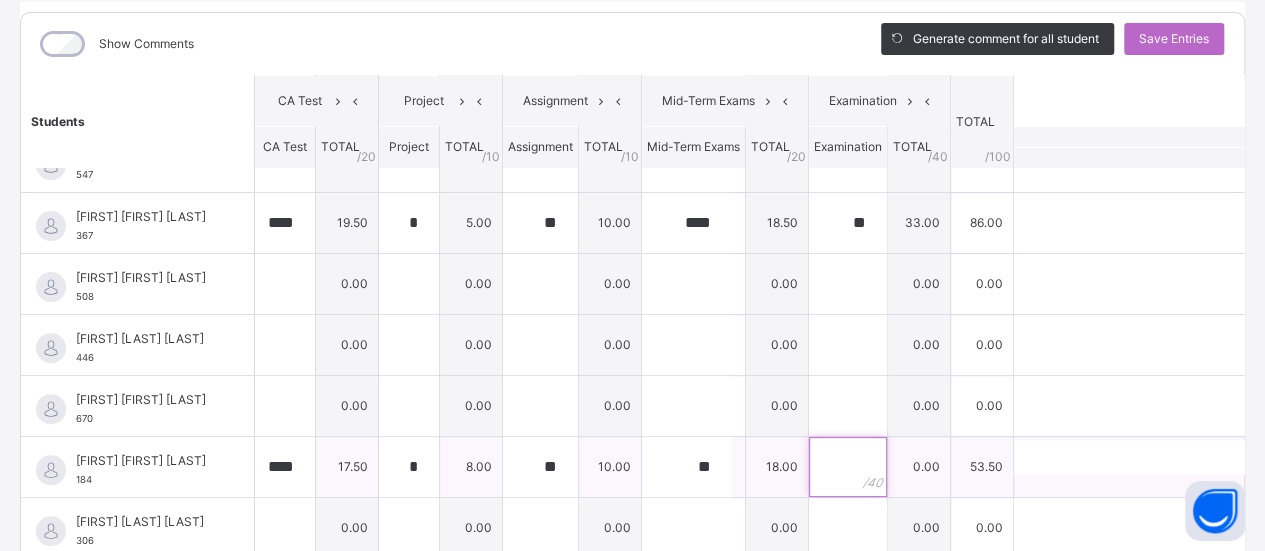 click at bounding box center (848, 467) 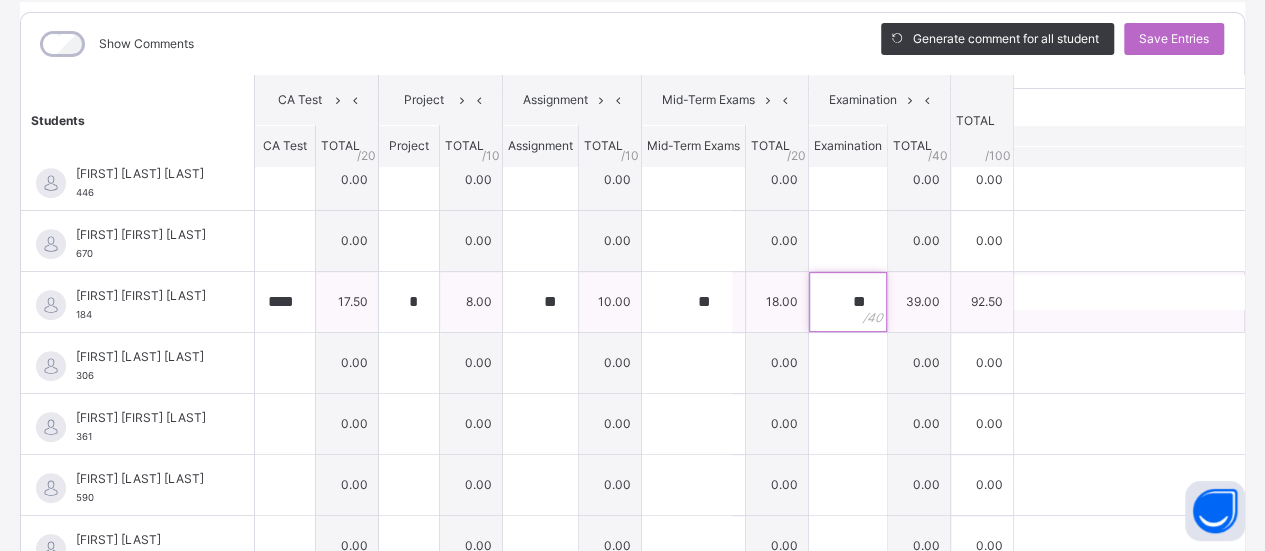 scroll, scrollTop: 386, scrollLeft: 0, axis: vertical 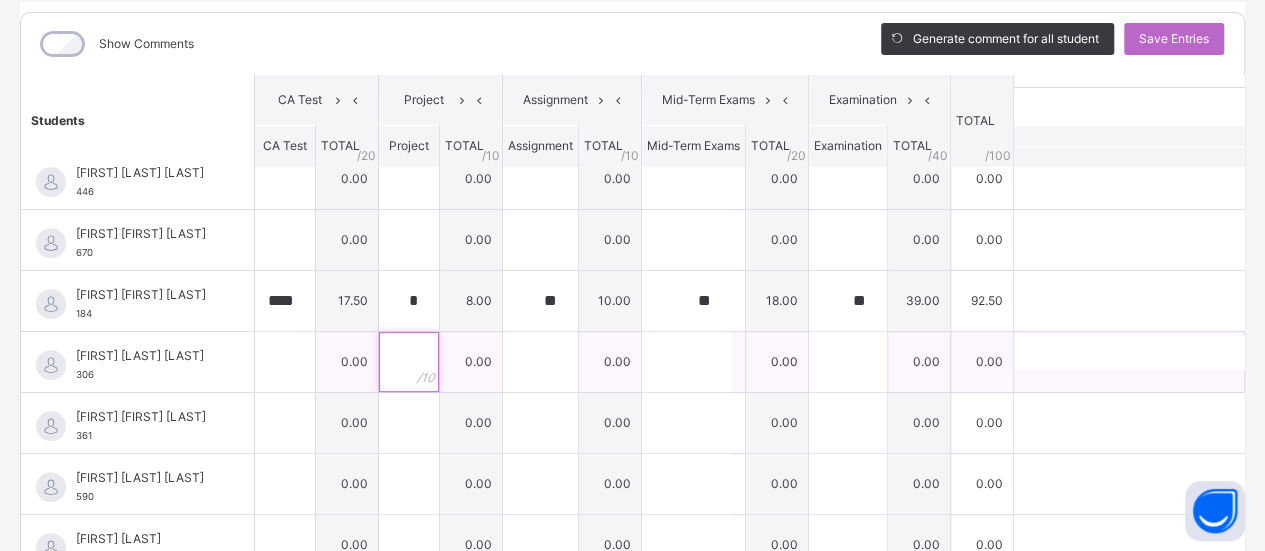 click at bounding box center [409, 362] 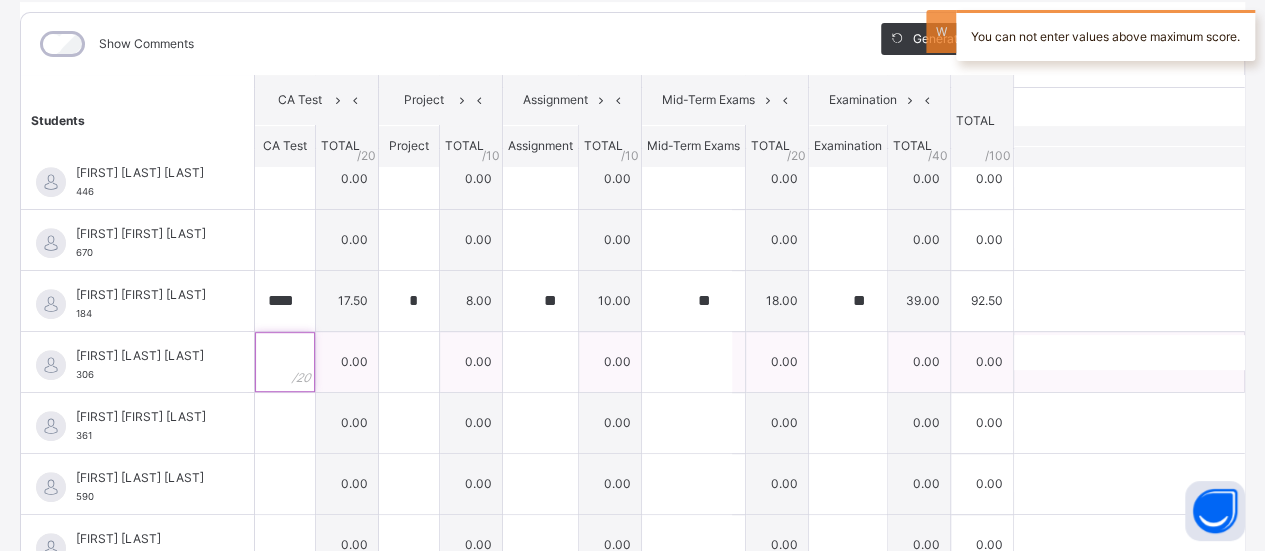 click at bounding box center [285, 362] 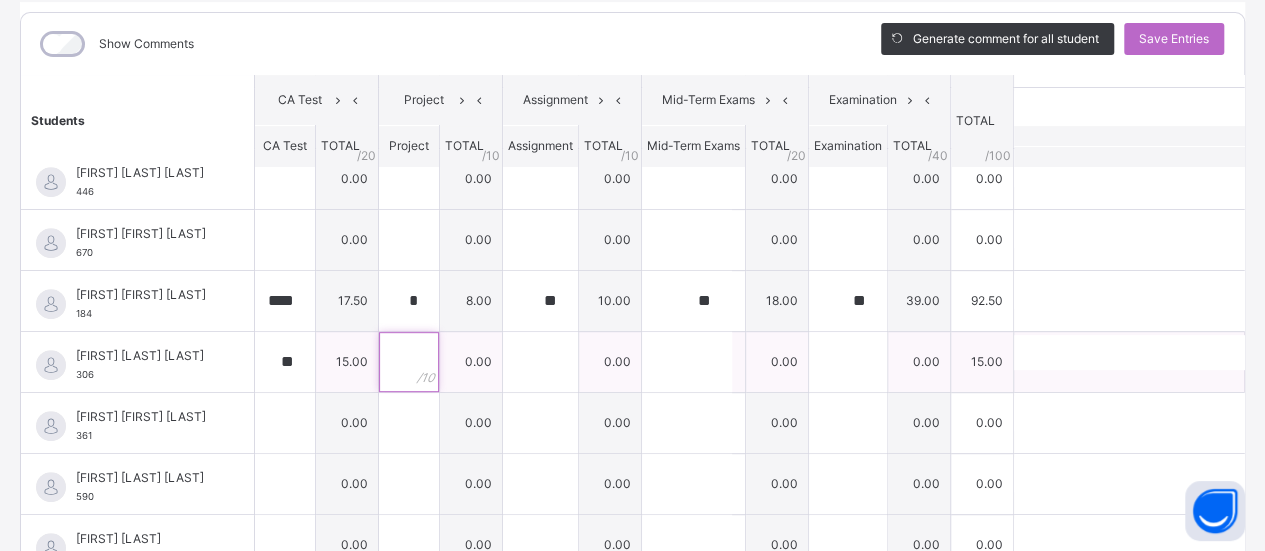 click at bounding box center [409, 362] 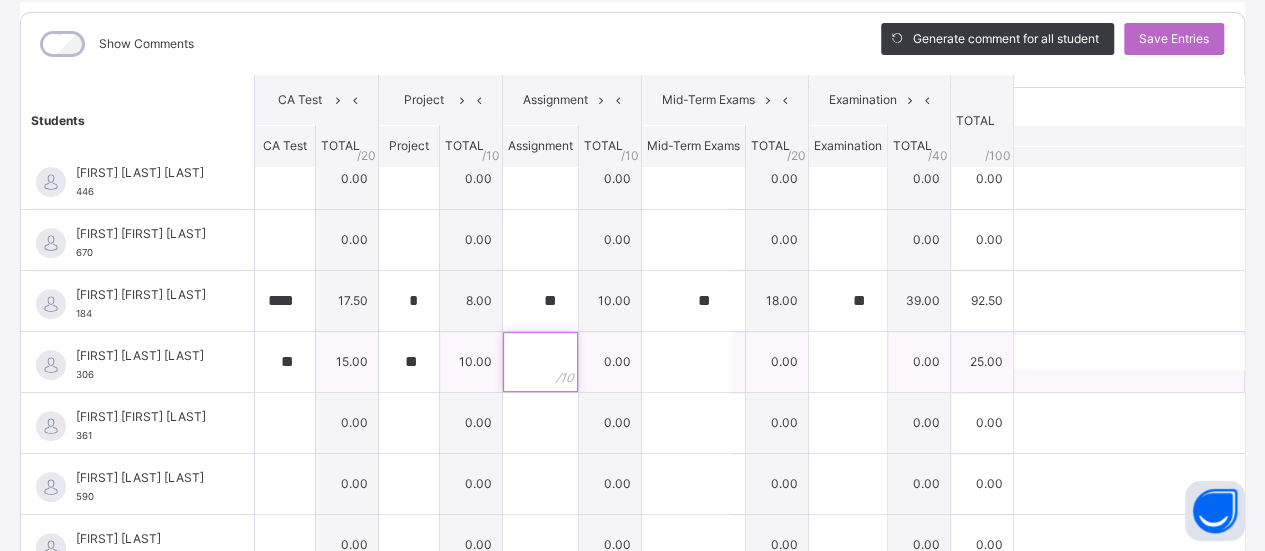 click at bounding box center (540, 362) 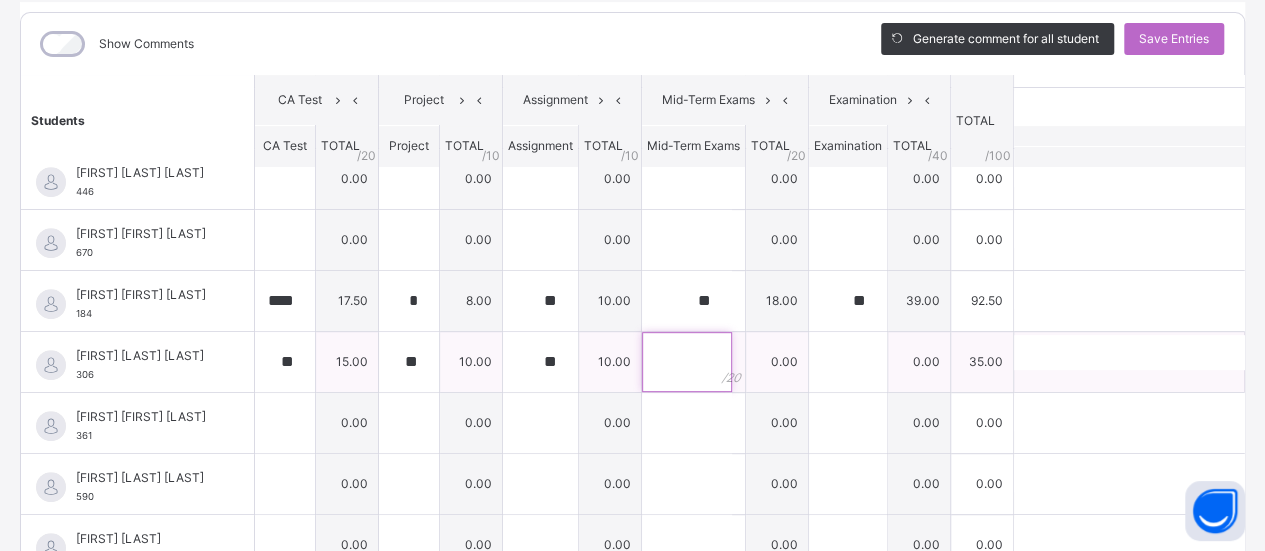 click at bounding box center [687, 362] 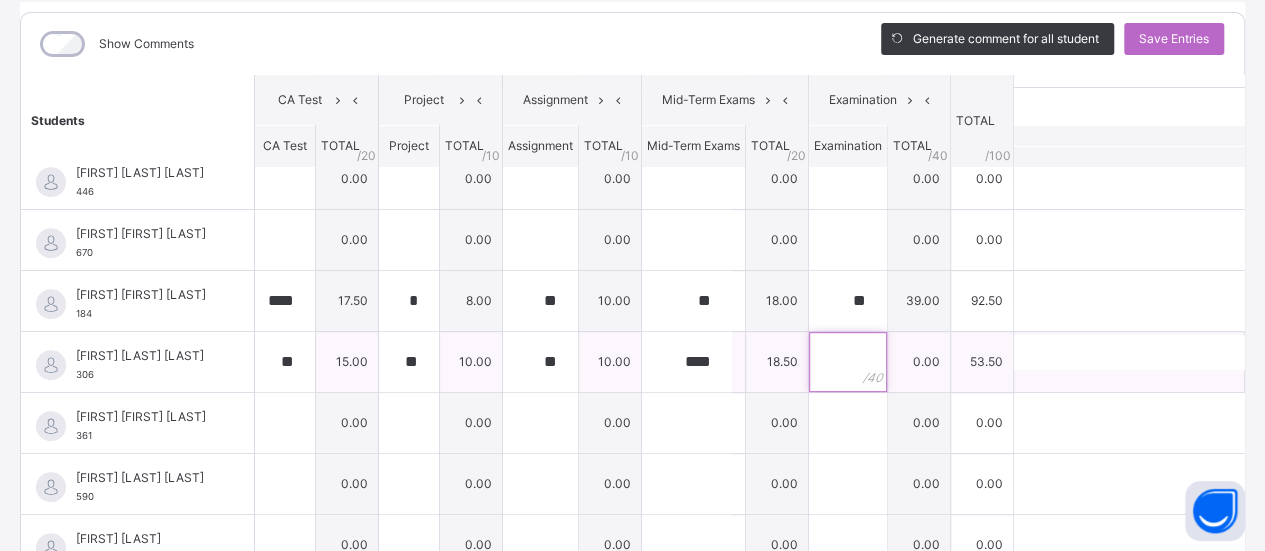 click at bounding box center (848, 362) 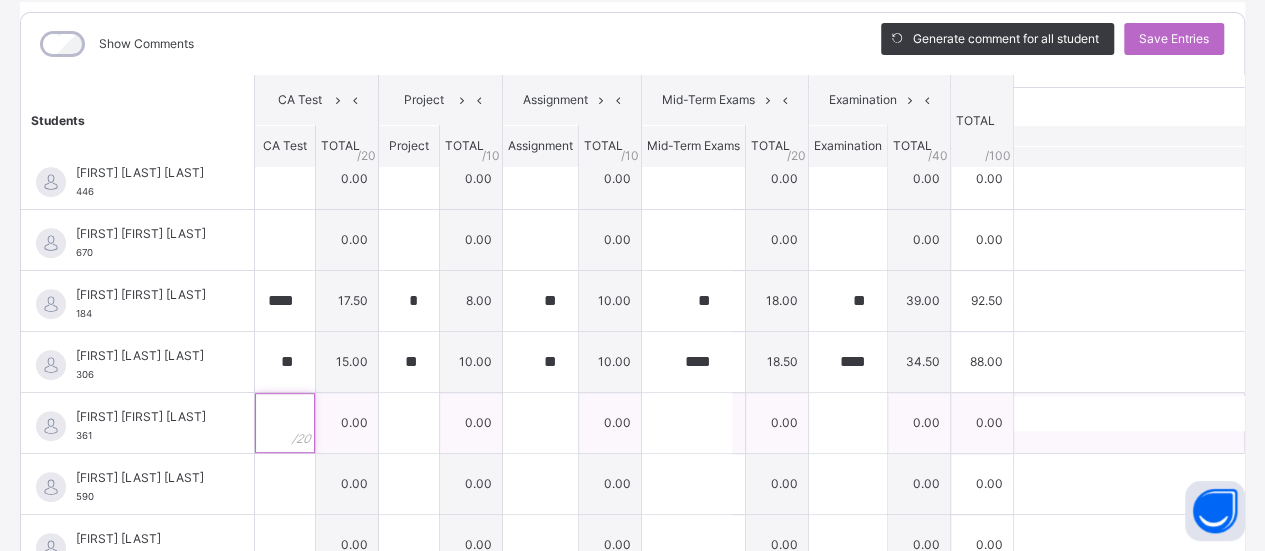 click at bounding box center (285, 423) 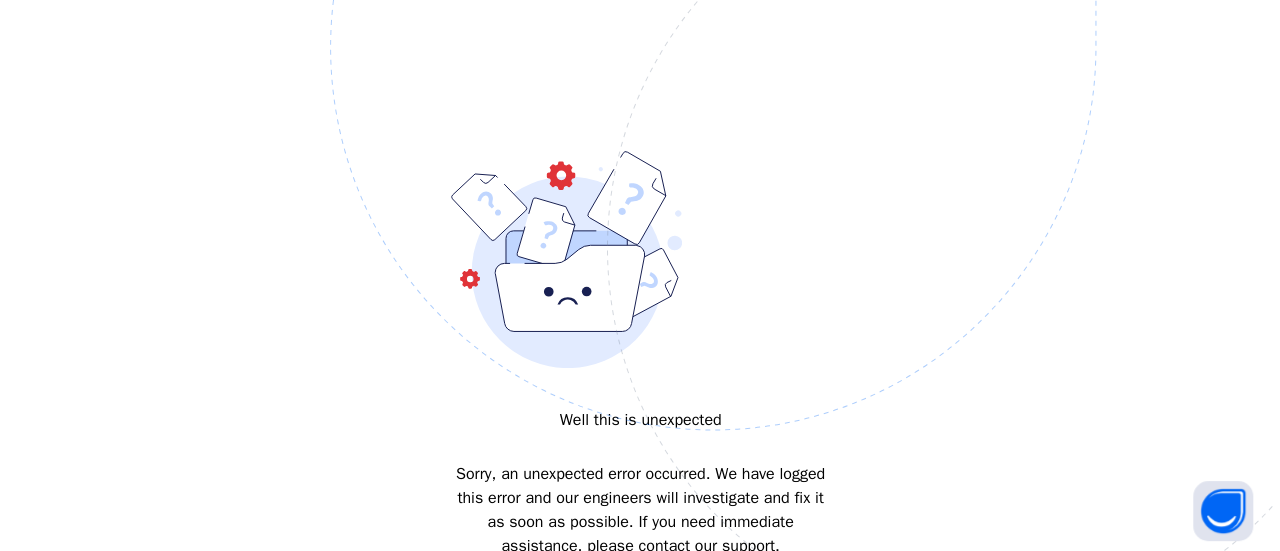 scroll, scrollTop: 0, scrollLeft: 0, axis: both 